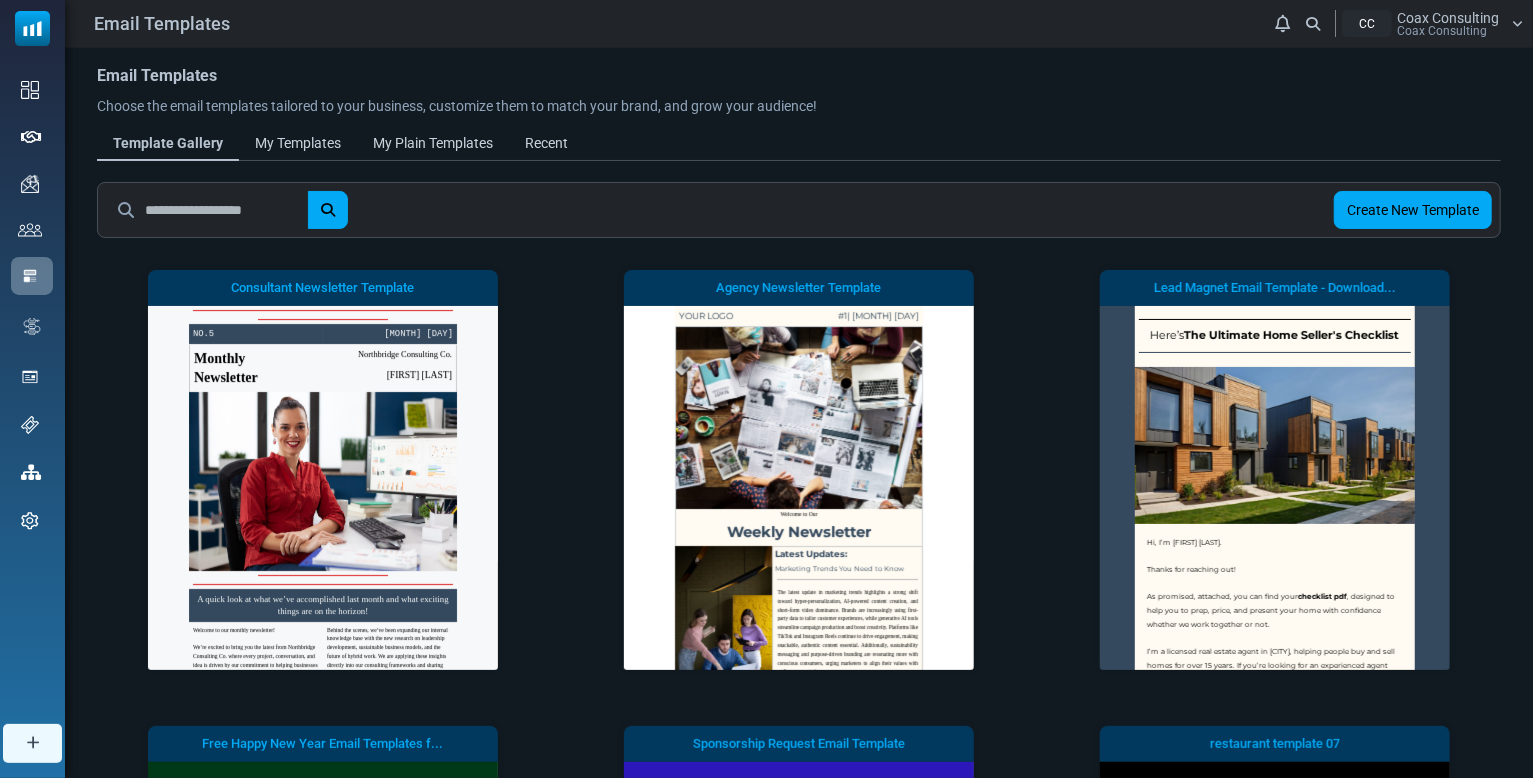 scroll, scrollTop: 0, scrollLeft: 0, axis: both 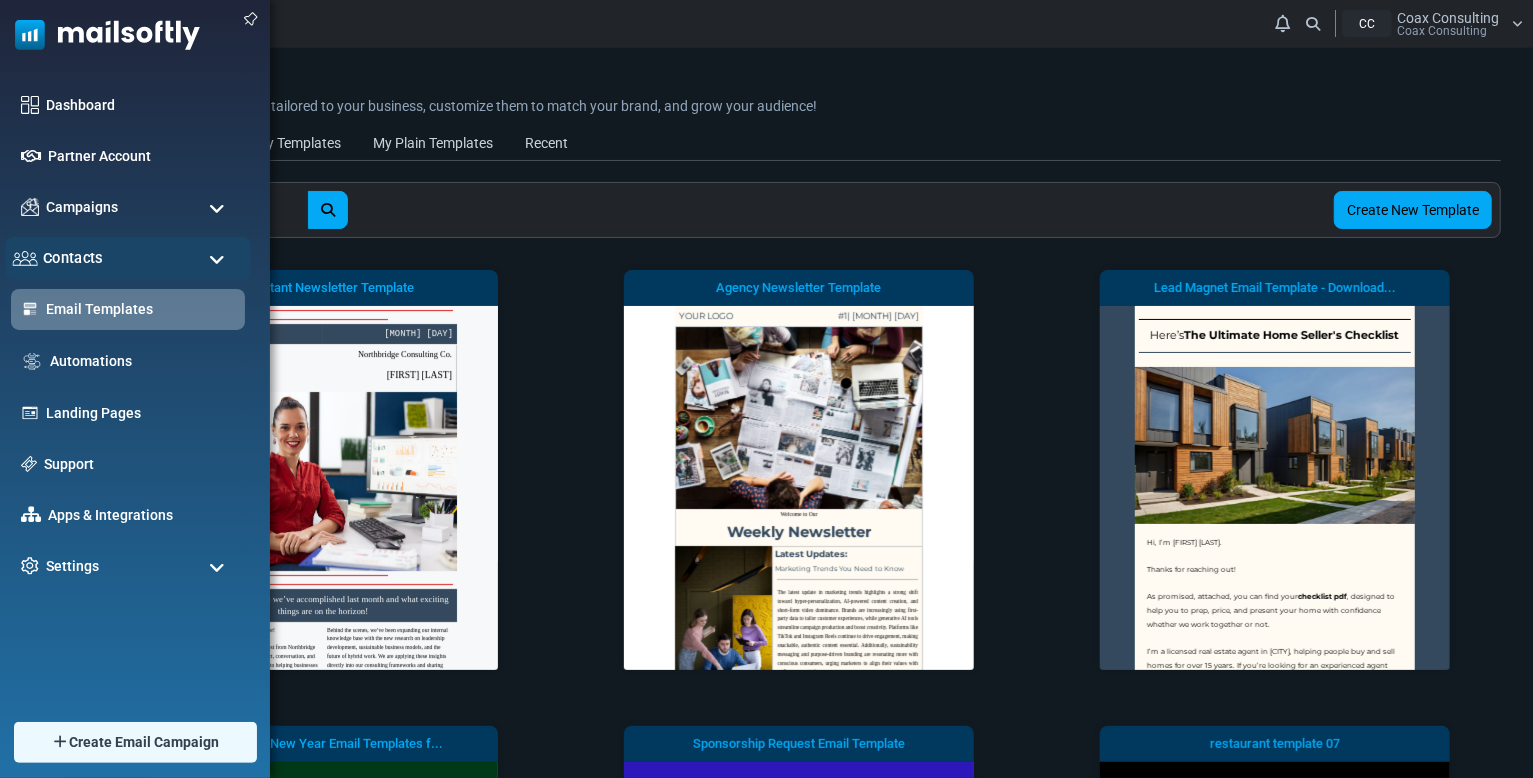 click on "Contacts" at bounding box center [128, 258] 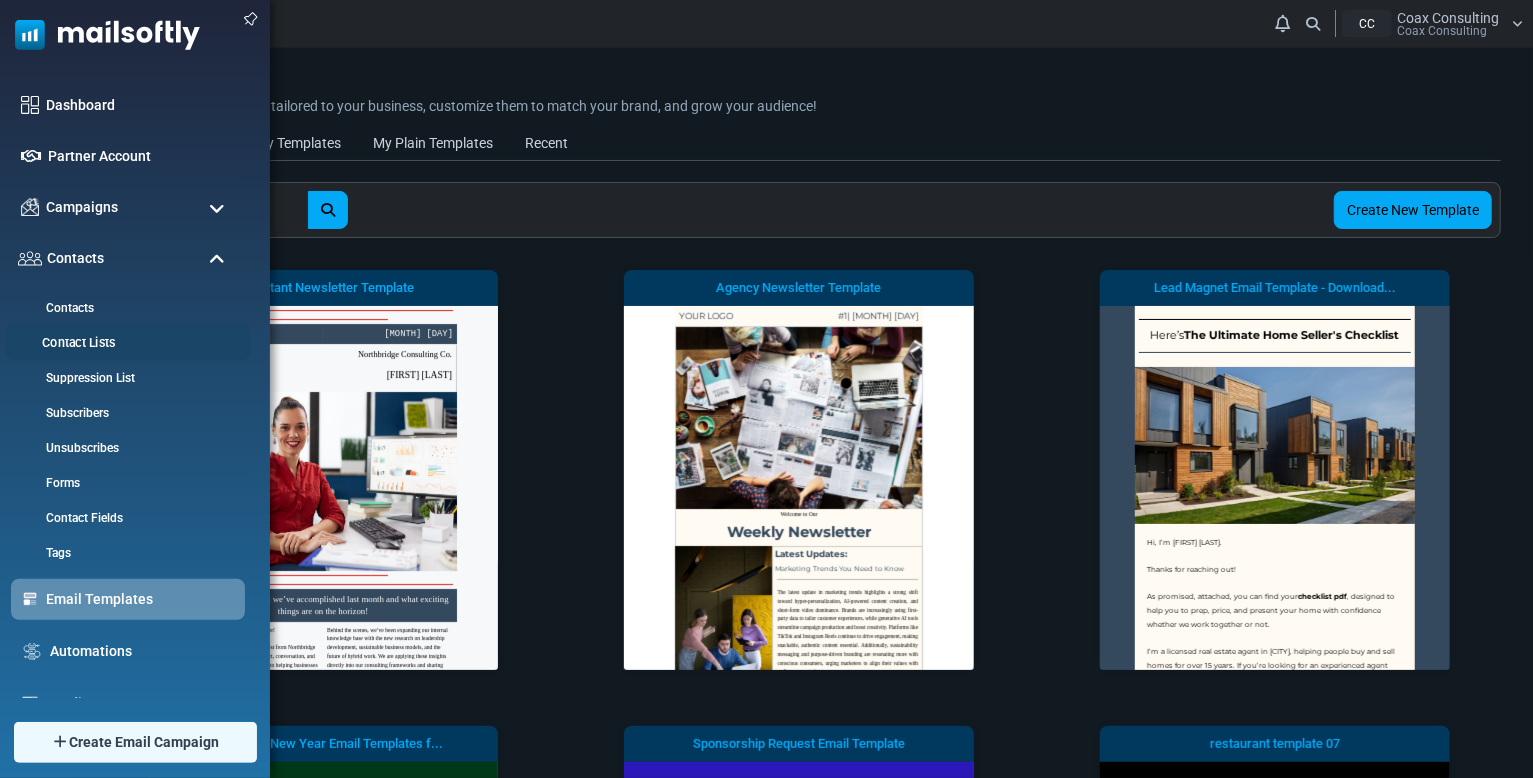 click on "Contact Lists" at bounding box center (125, 343) 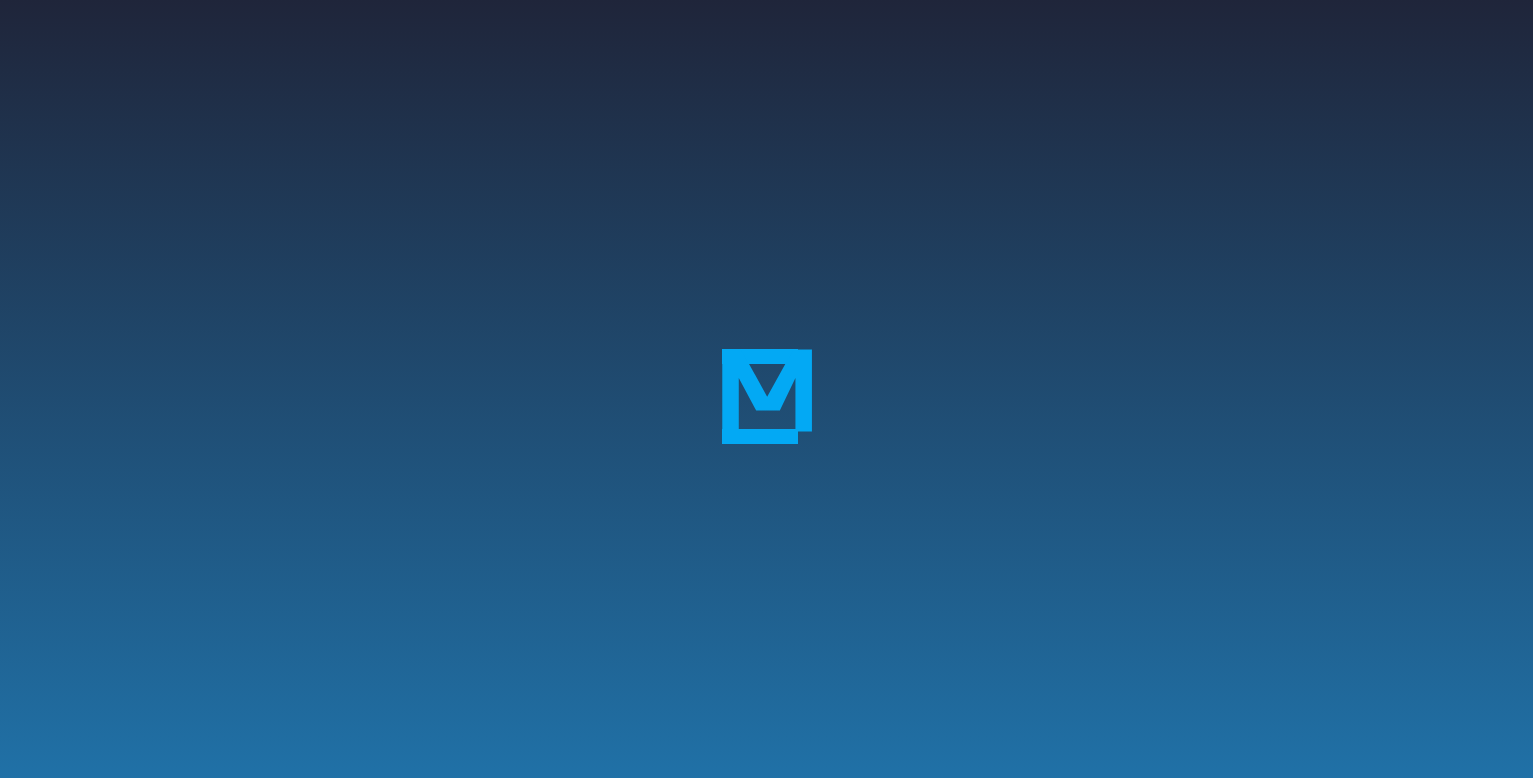 scroll, scrollTop: 0, scrollLeft: 0, axis: both 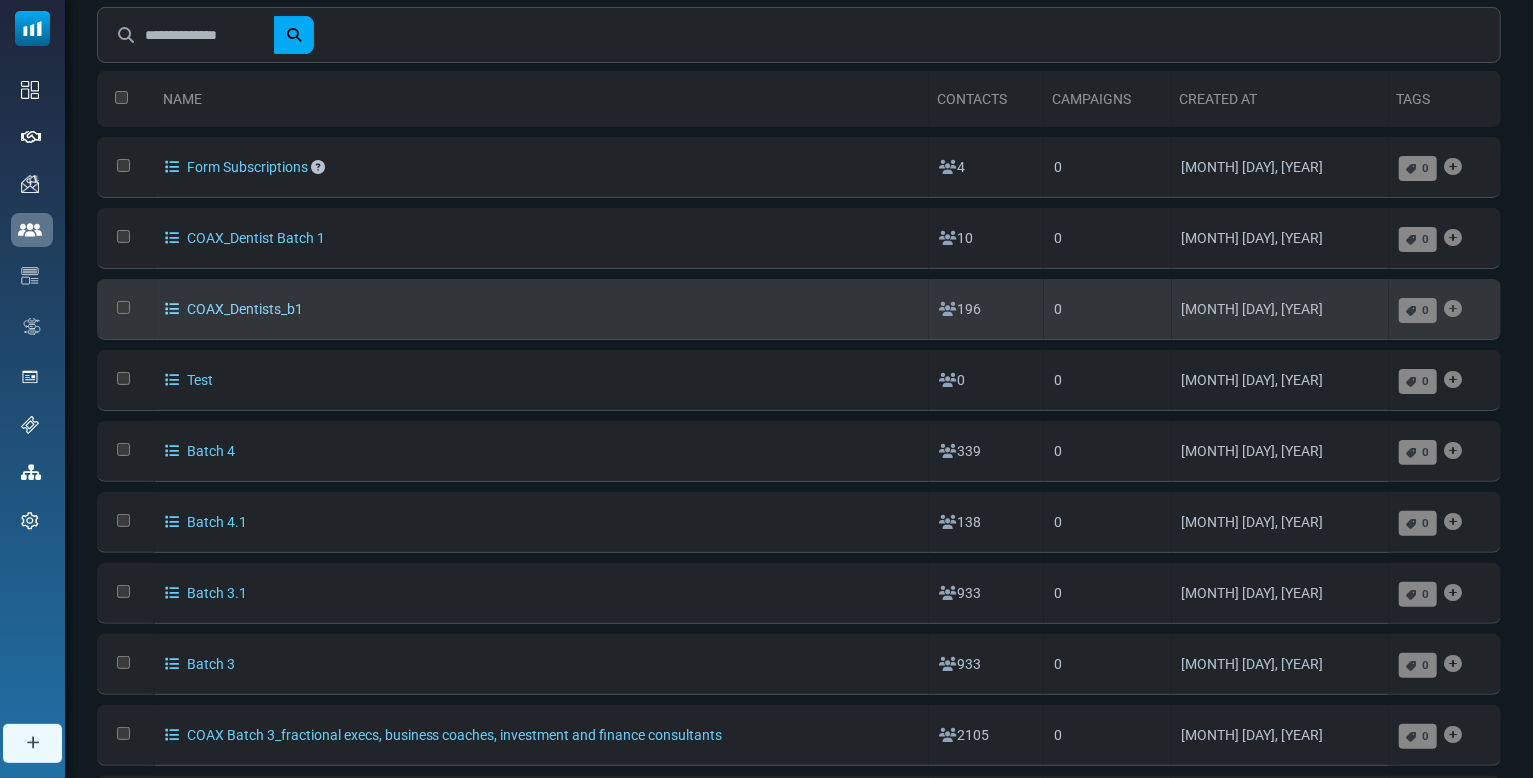 click on "COAX_Dentists_b1" at bounding box center [234, 309] 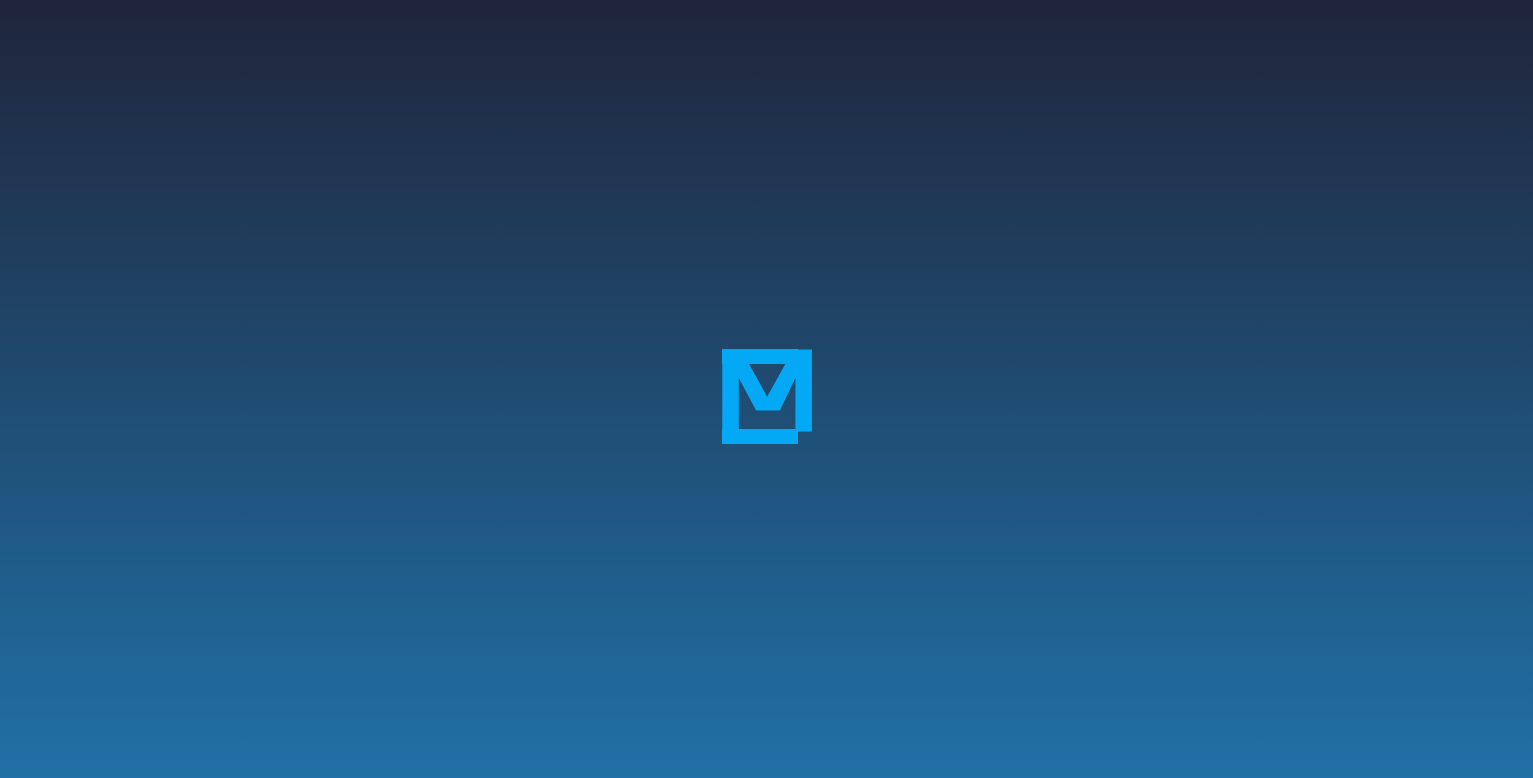 scroll, scrollTop: 0, scrollLeft: 0, axis: both 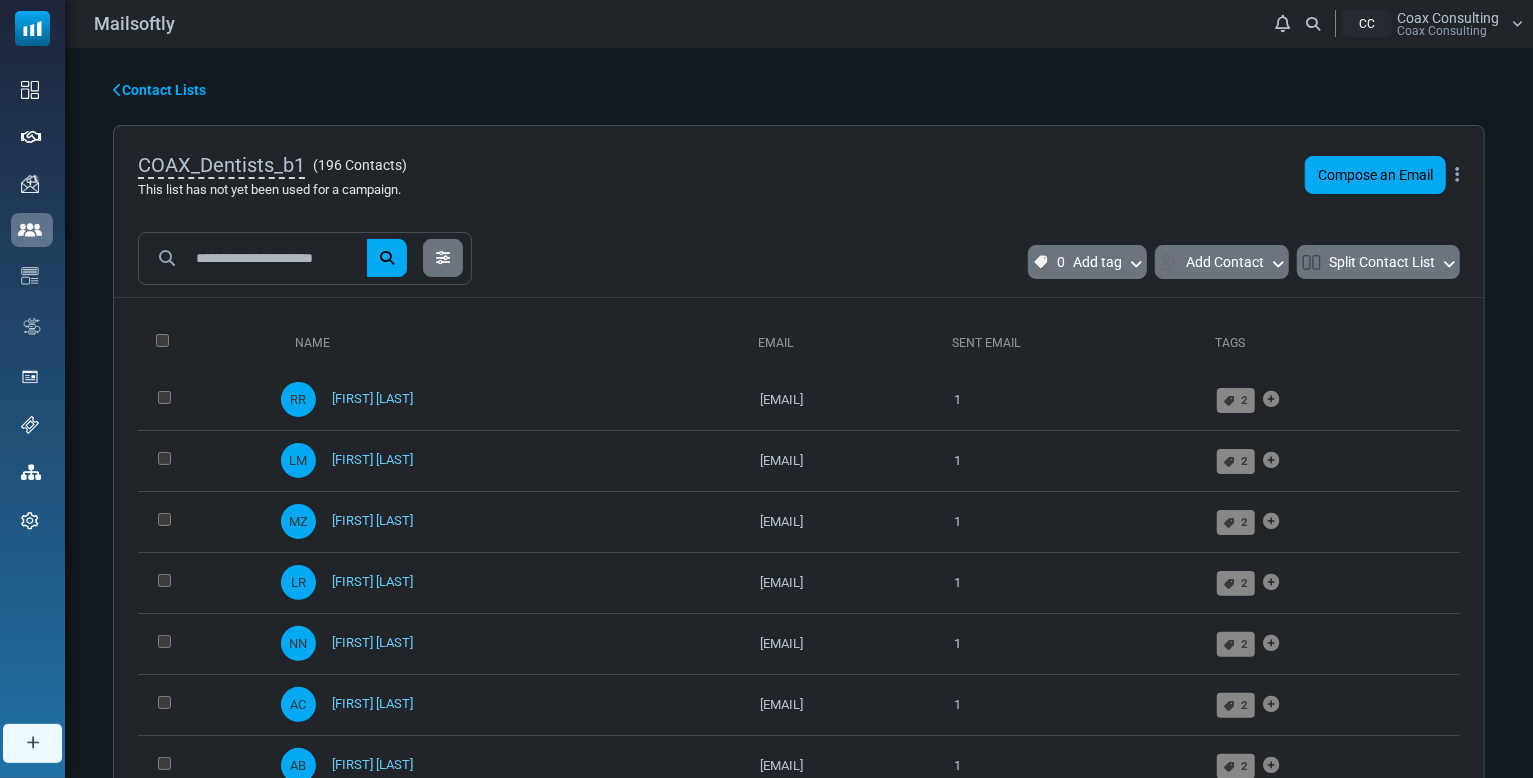 click on "Contact Lists" at bounding box center [159, 90] 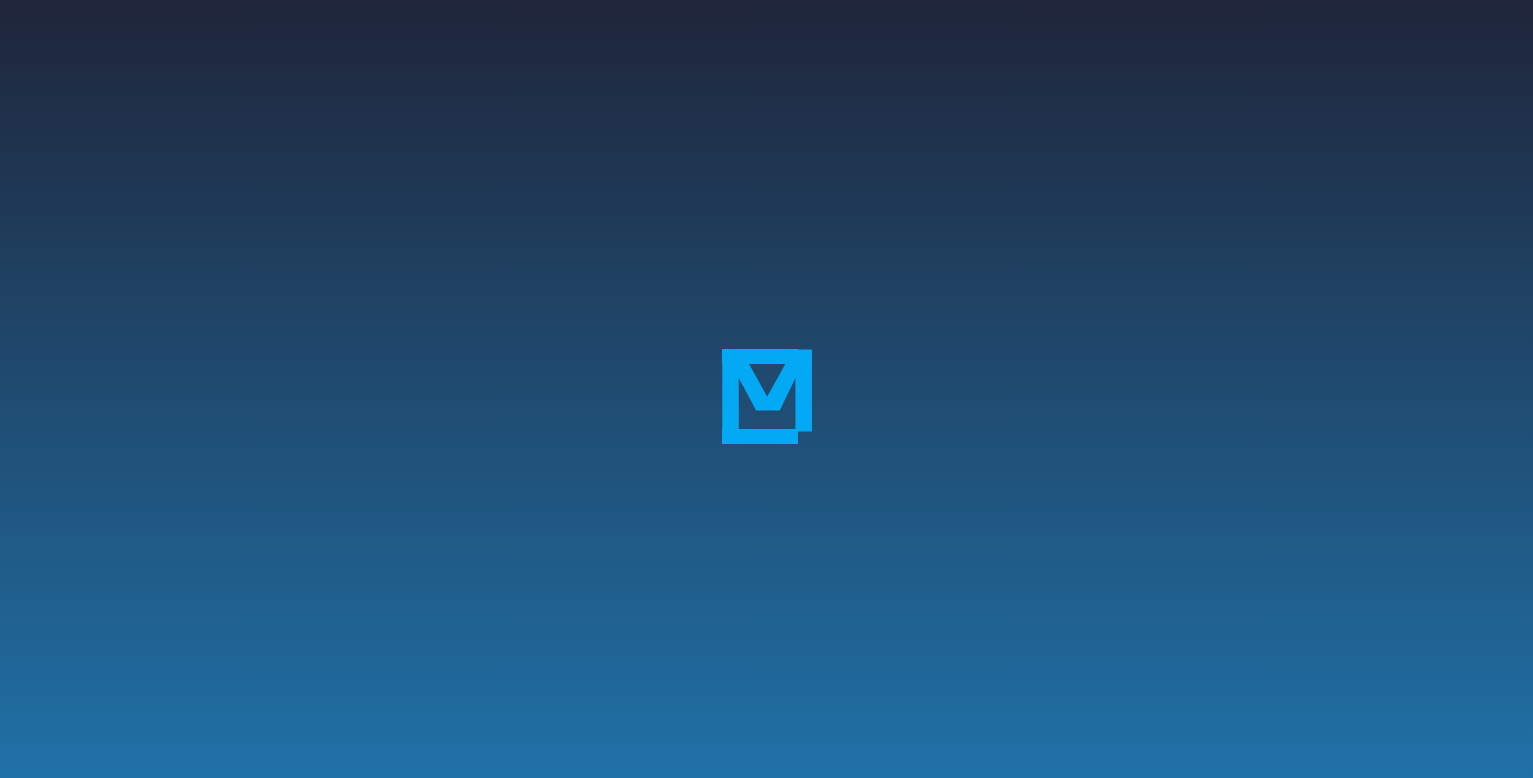 scroll, scrollTop: 0, scrollLeft: 0, axis: both 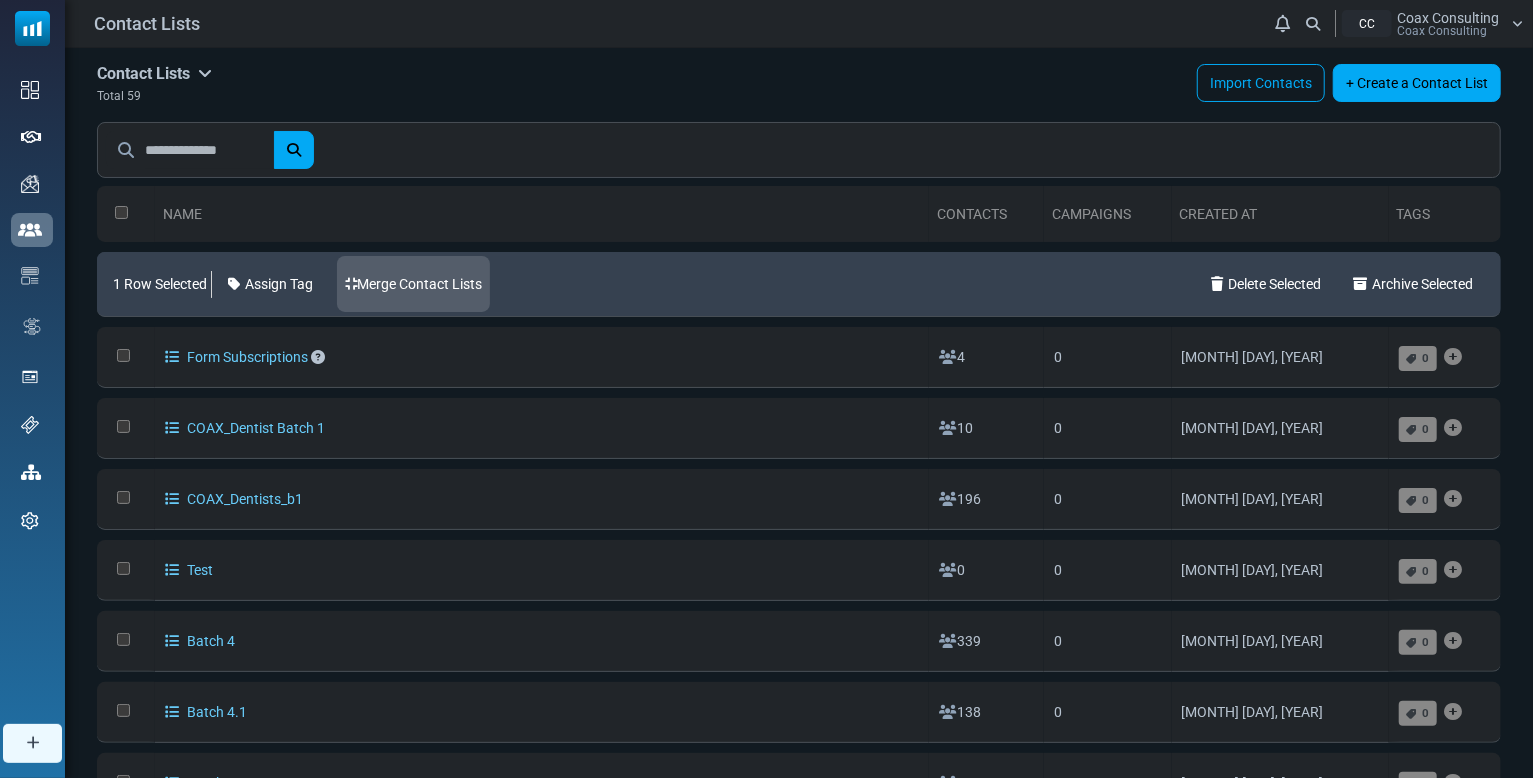 click on "Merge Contact Lists" at bounding box center (413, 284) 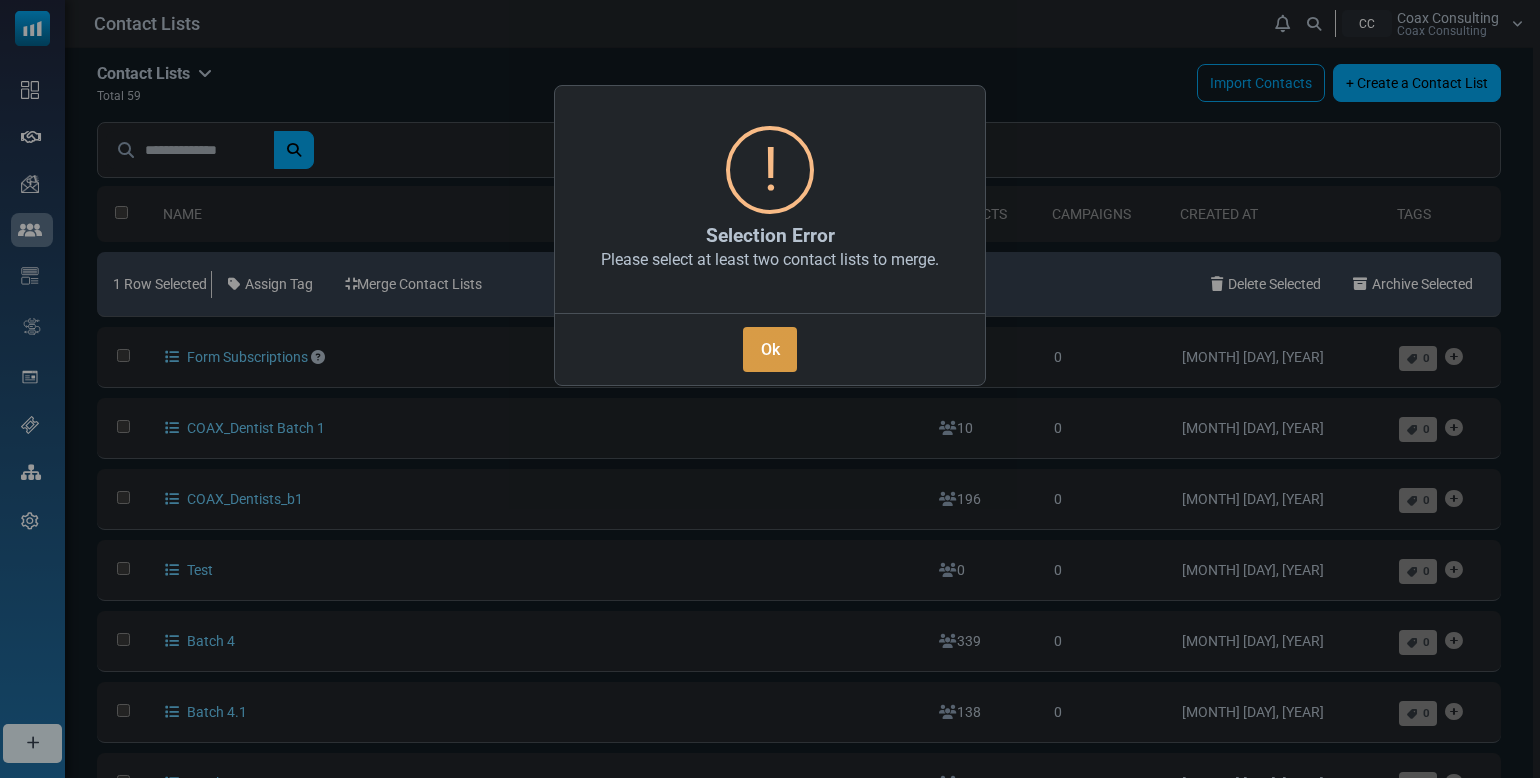 click on "Ok" at bounding box center (770, 349) 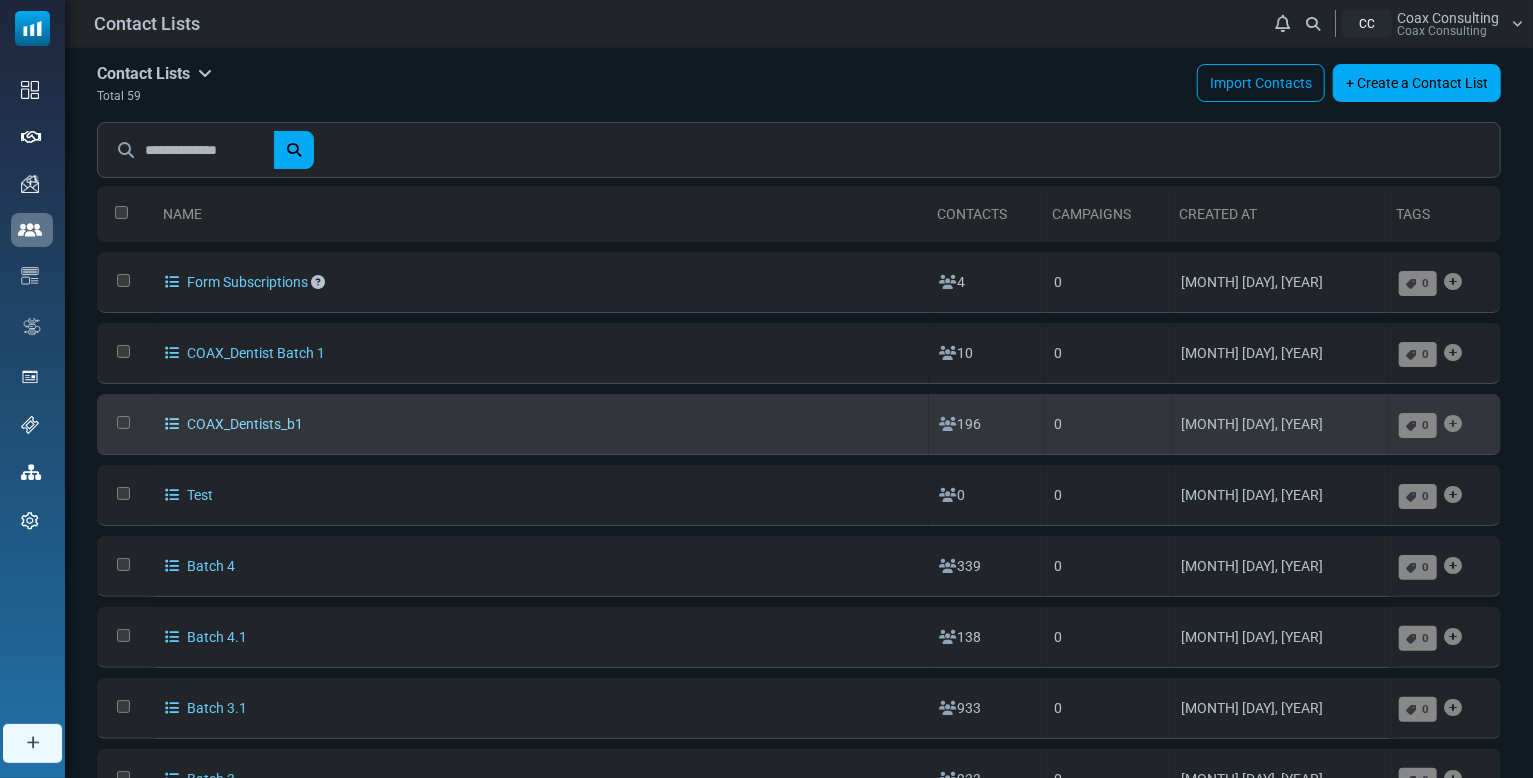 click on "COAX_Dentists_b1" at bounding box center [234, 424] 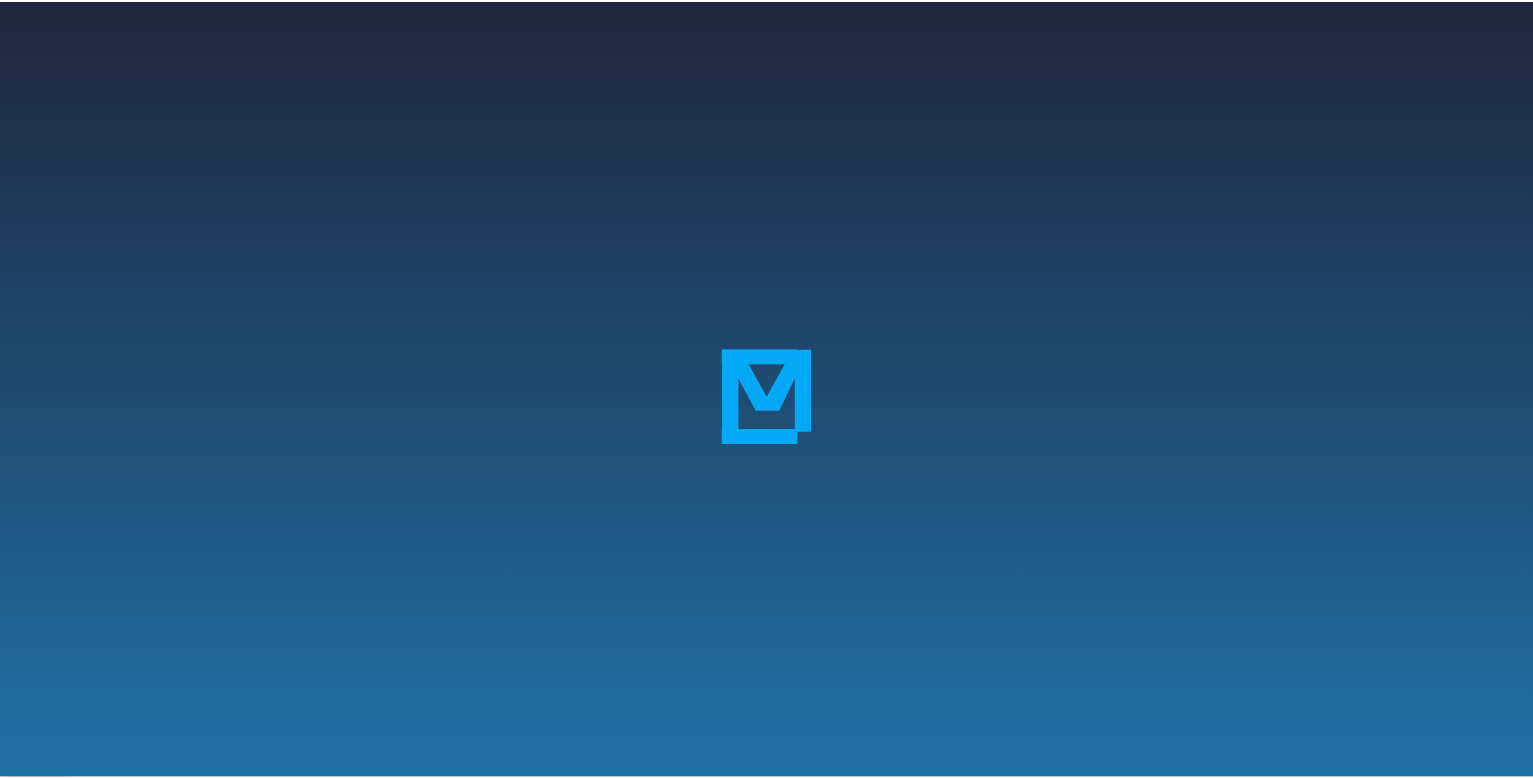 scroll, scrollTop: 0, scrollLeft: 0, axis: both 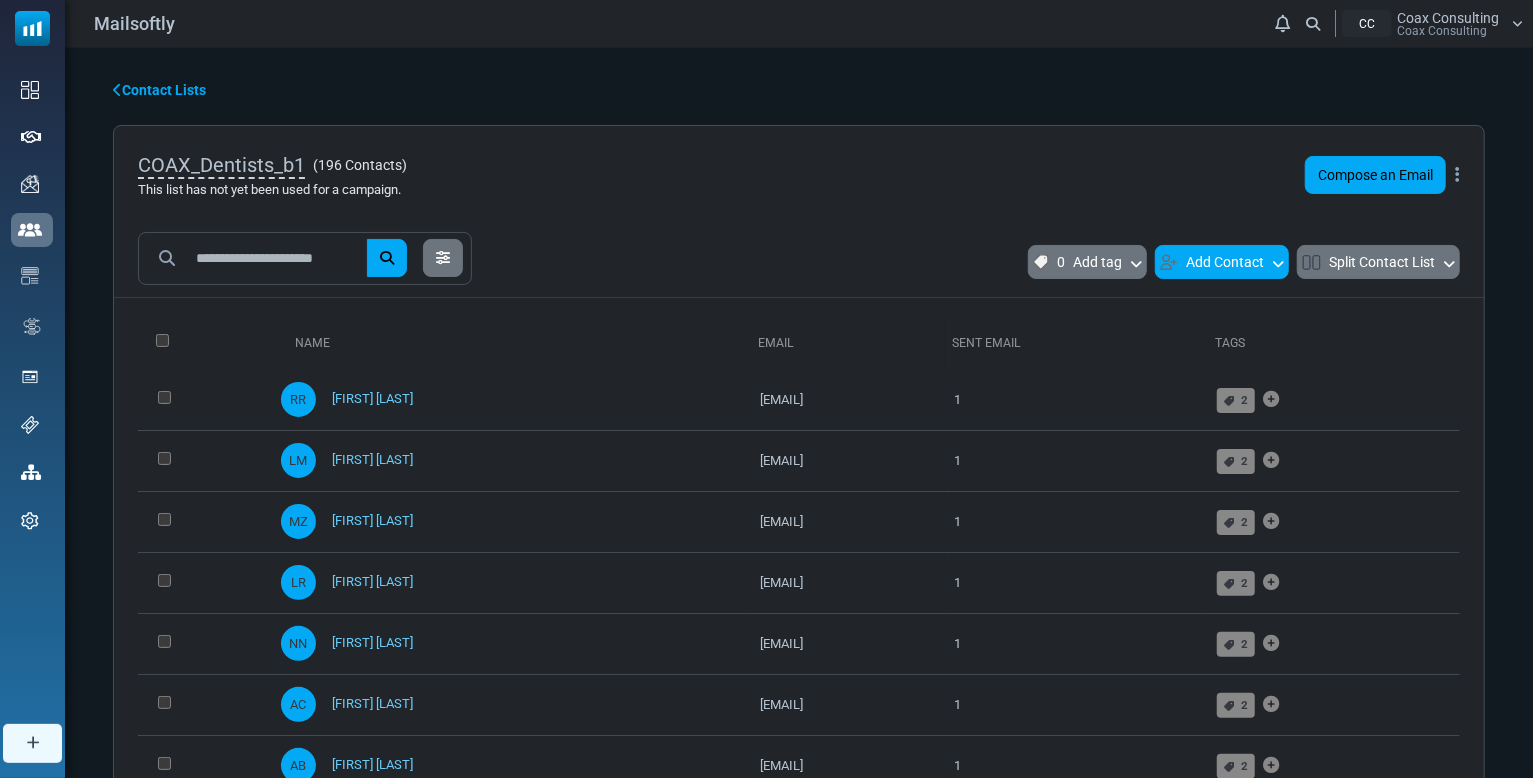 click on "Add Contact" at bounding box center (1222, 262) 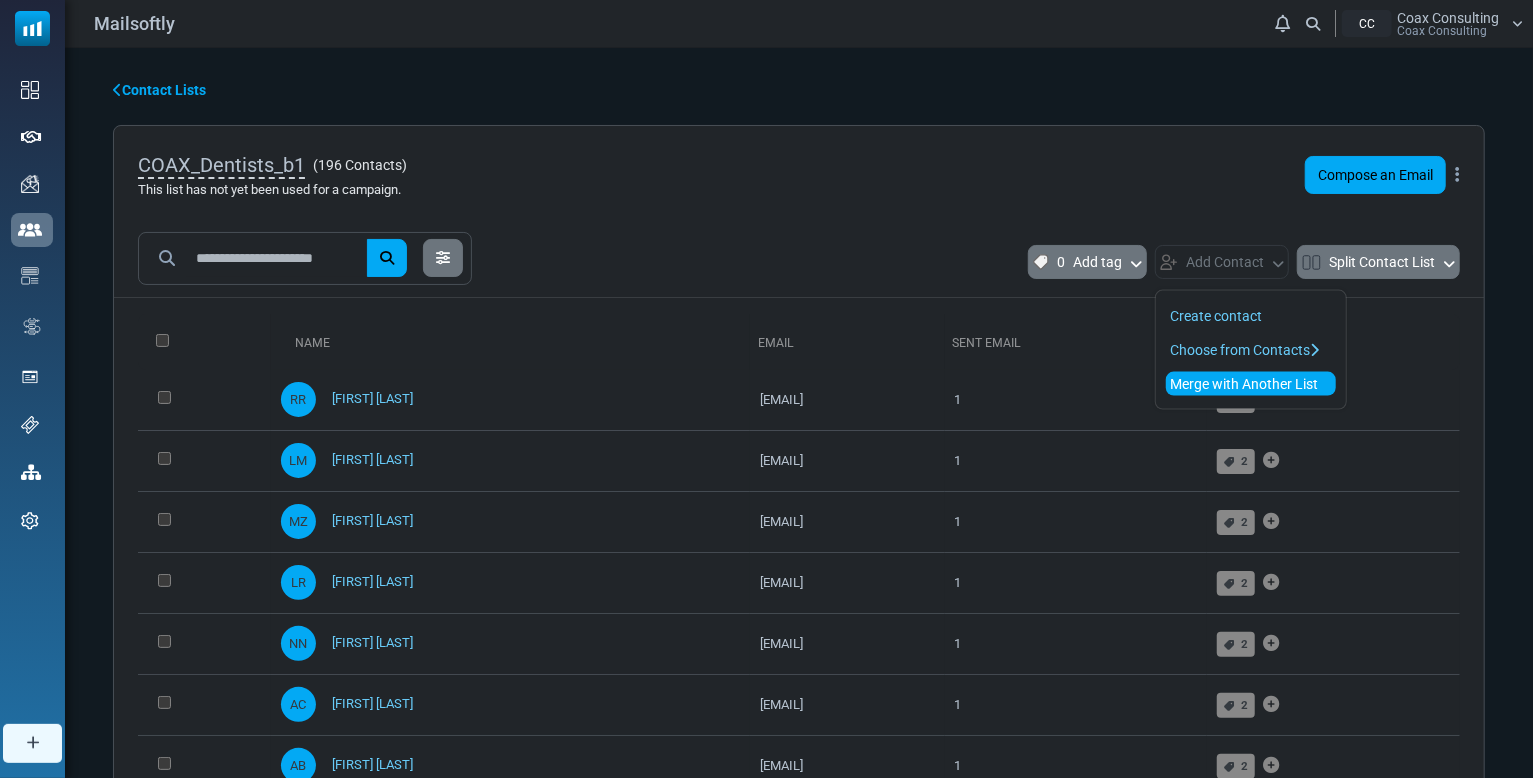 click on "Merge with Another List" at bounding box center [1251, 384] 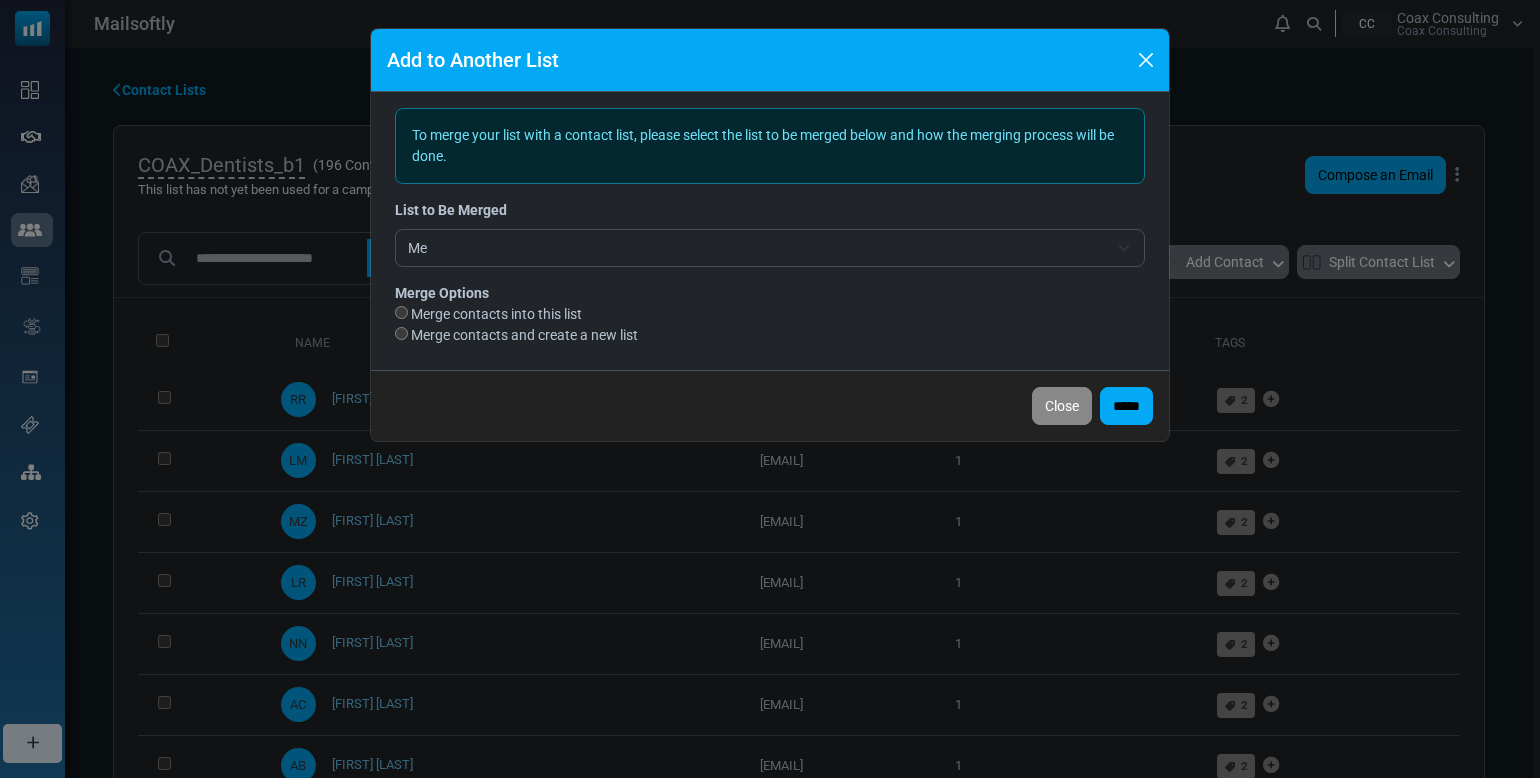 click on "Me" at bounding box center [758, 248] 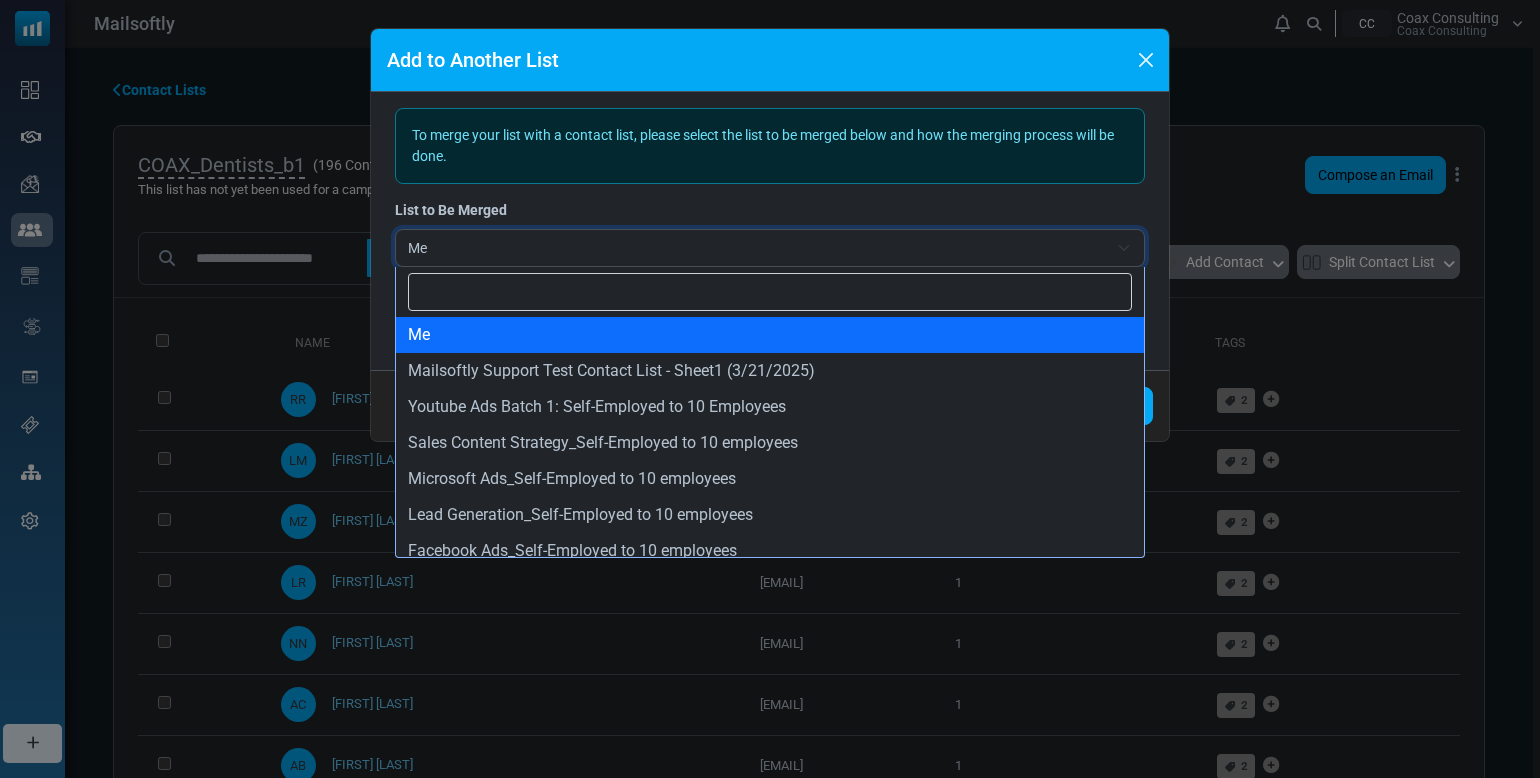click on "**********" at bounding box center (770, 231) 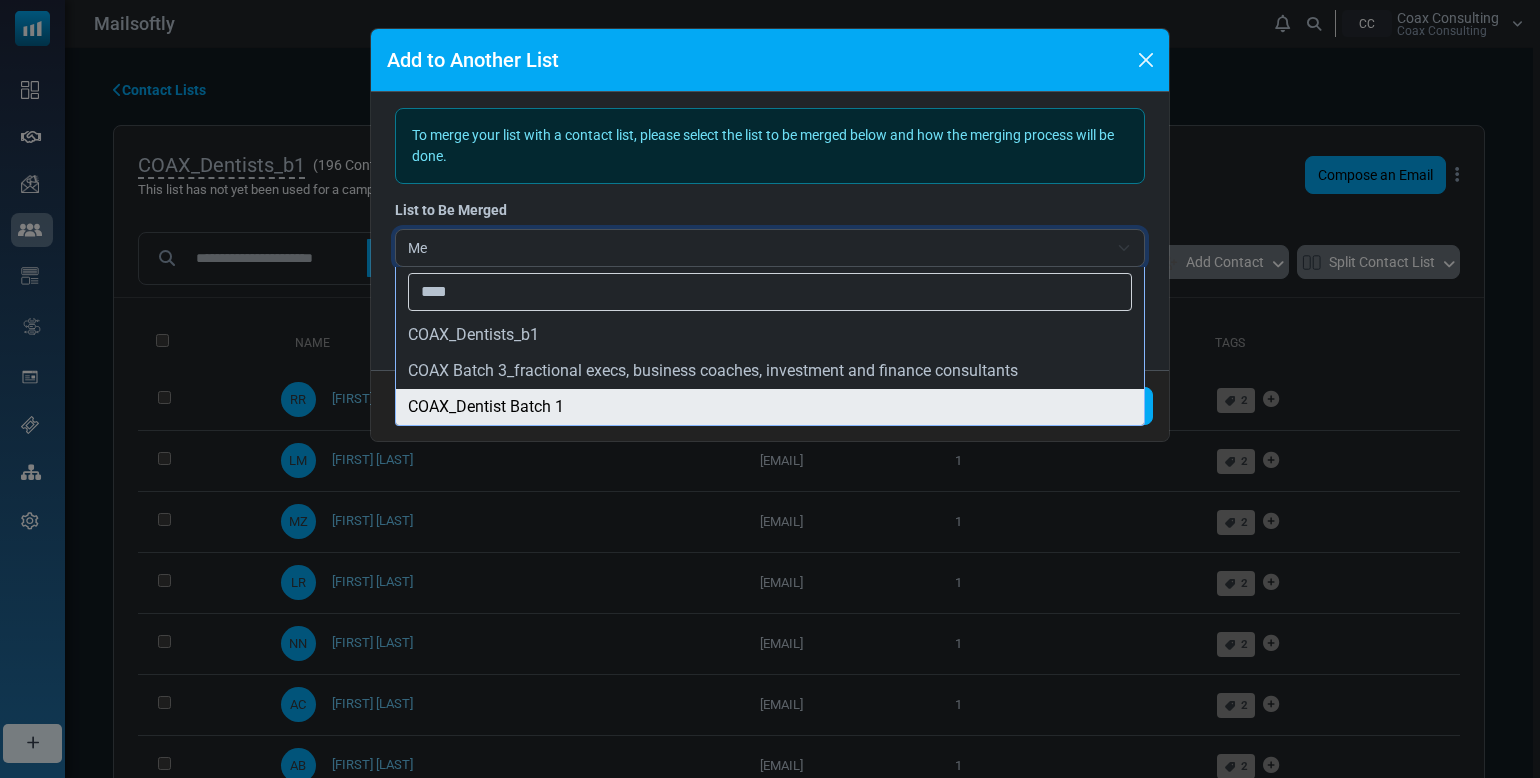 type on "****" 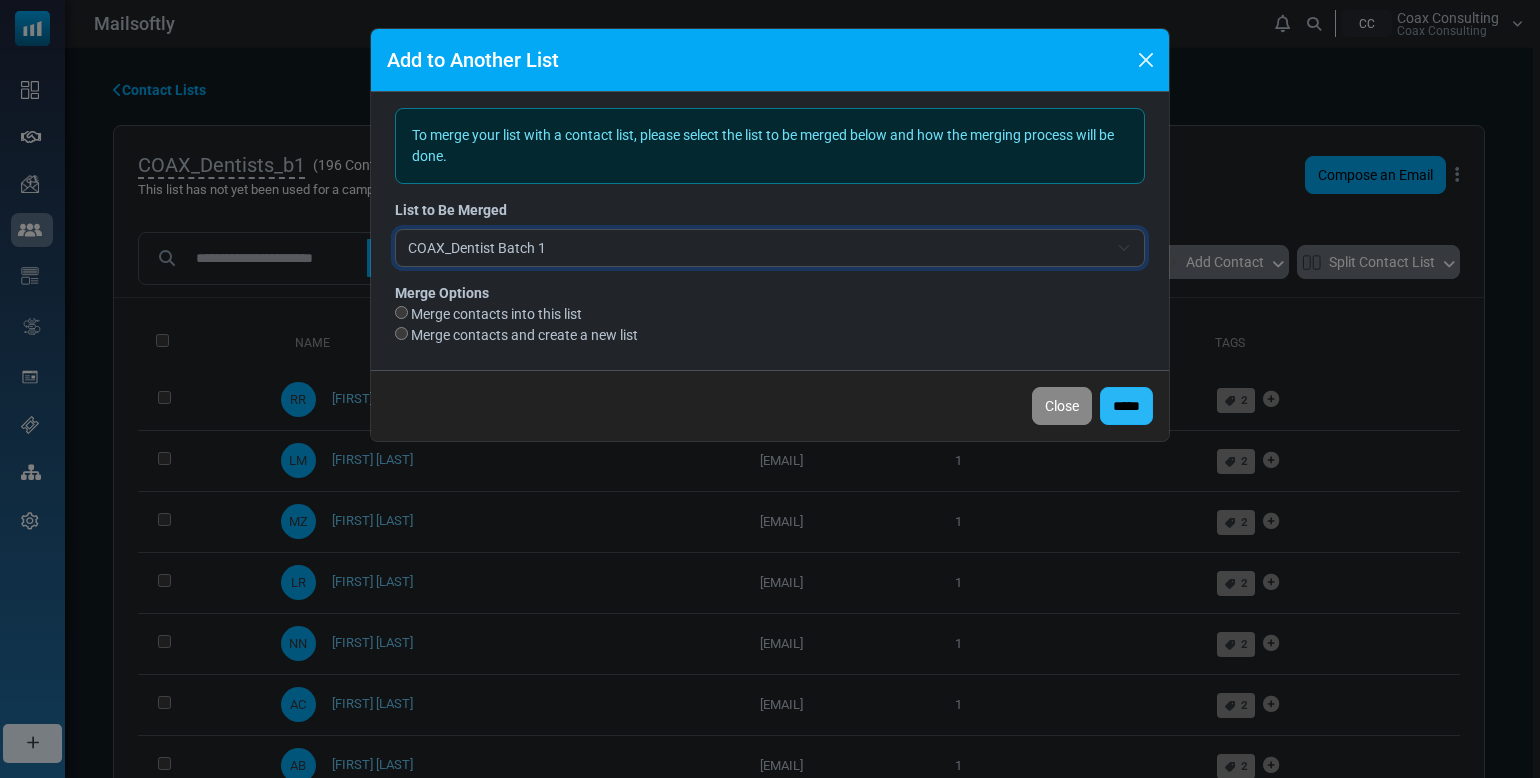 click on "*****" at bounding box center [1126, 406] 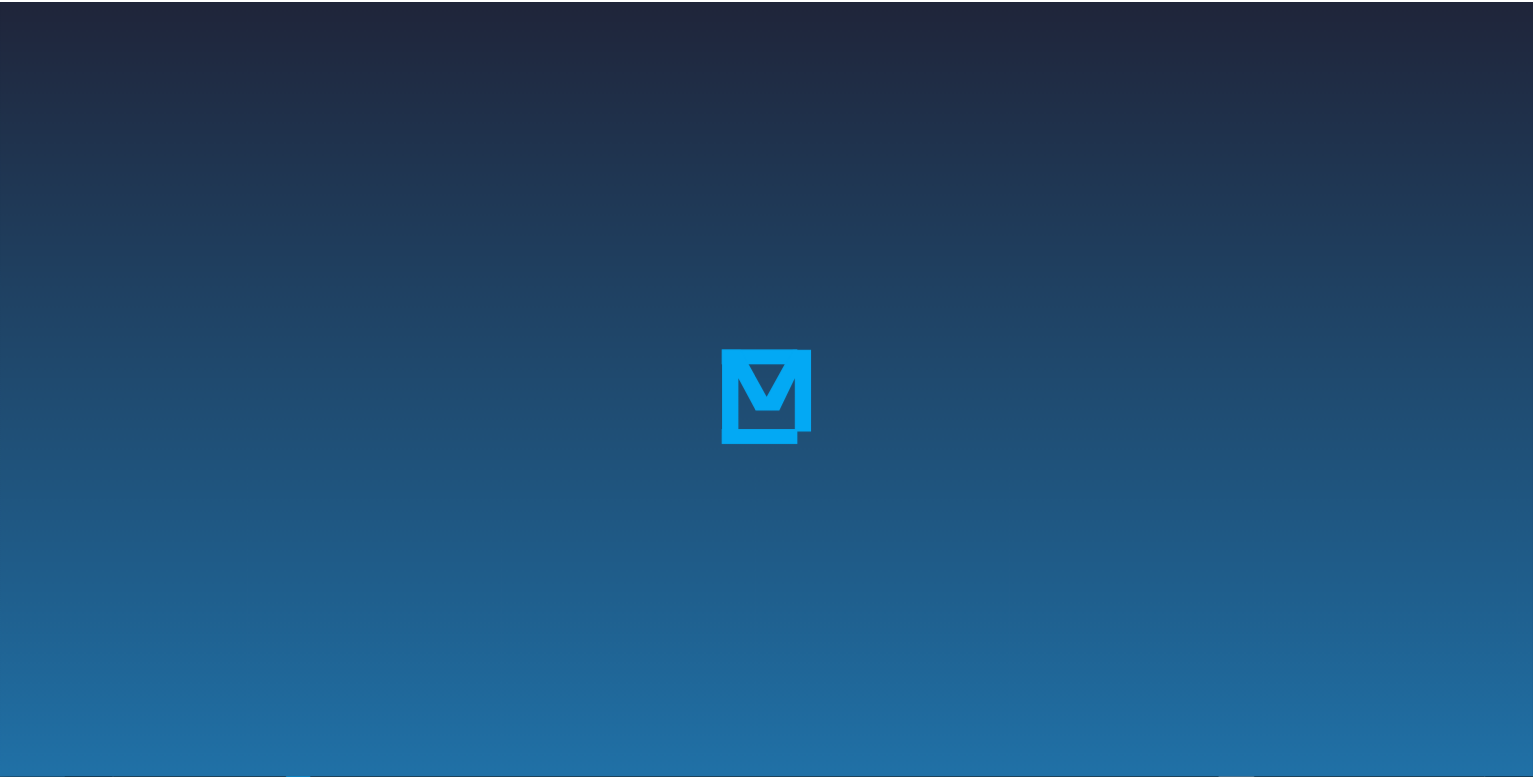scroll, scrollTop: 0, scrollLeft: 0, axis: both 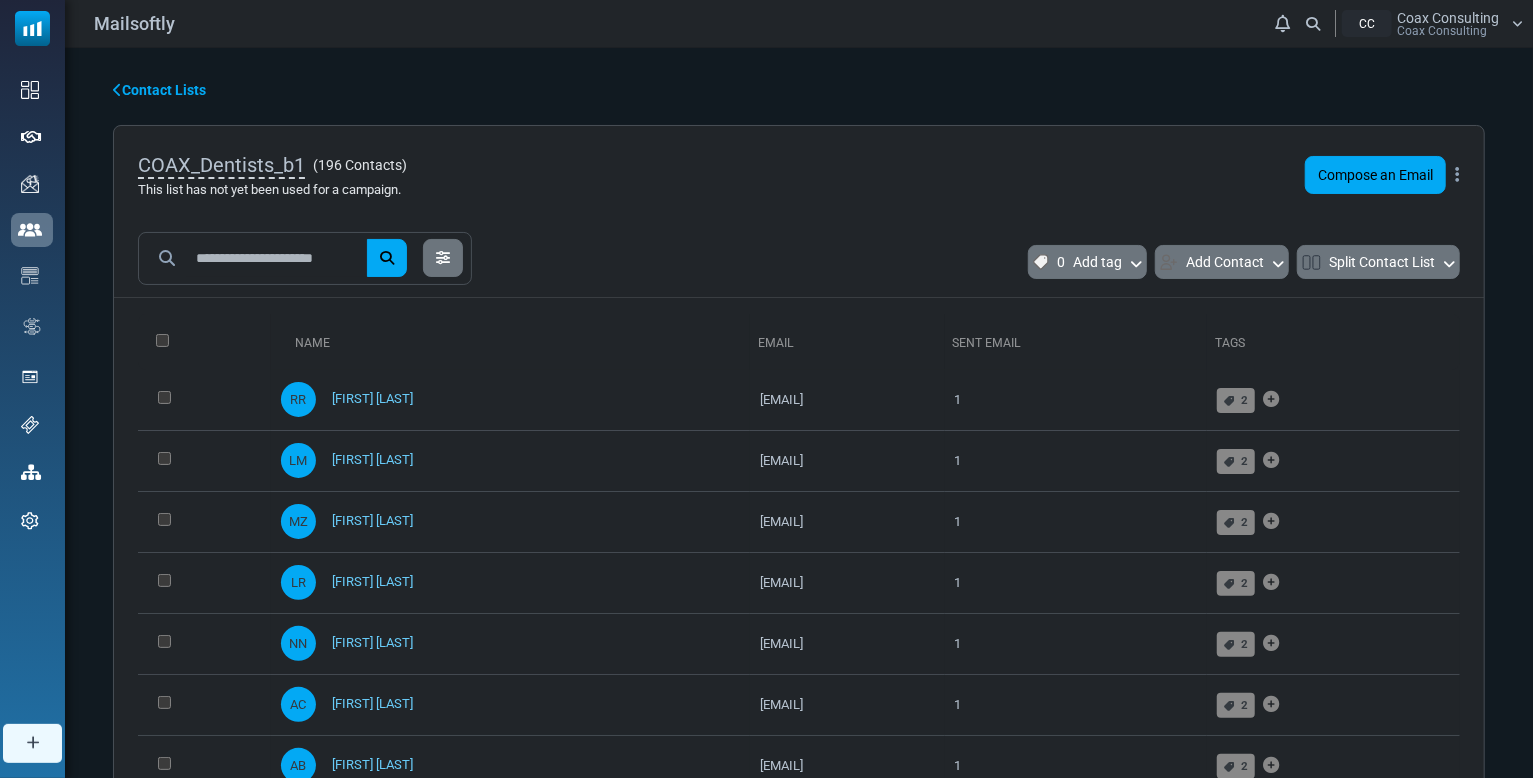 click on "Contact Lists" at bounding box center [159, 90] 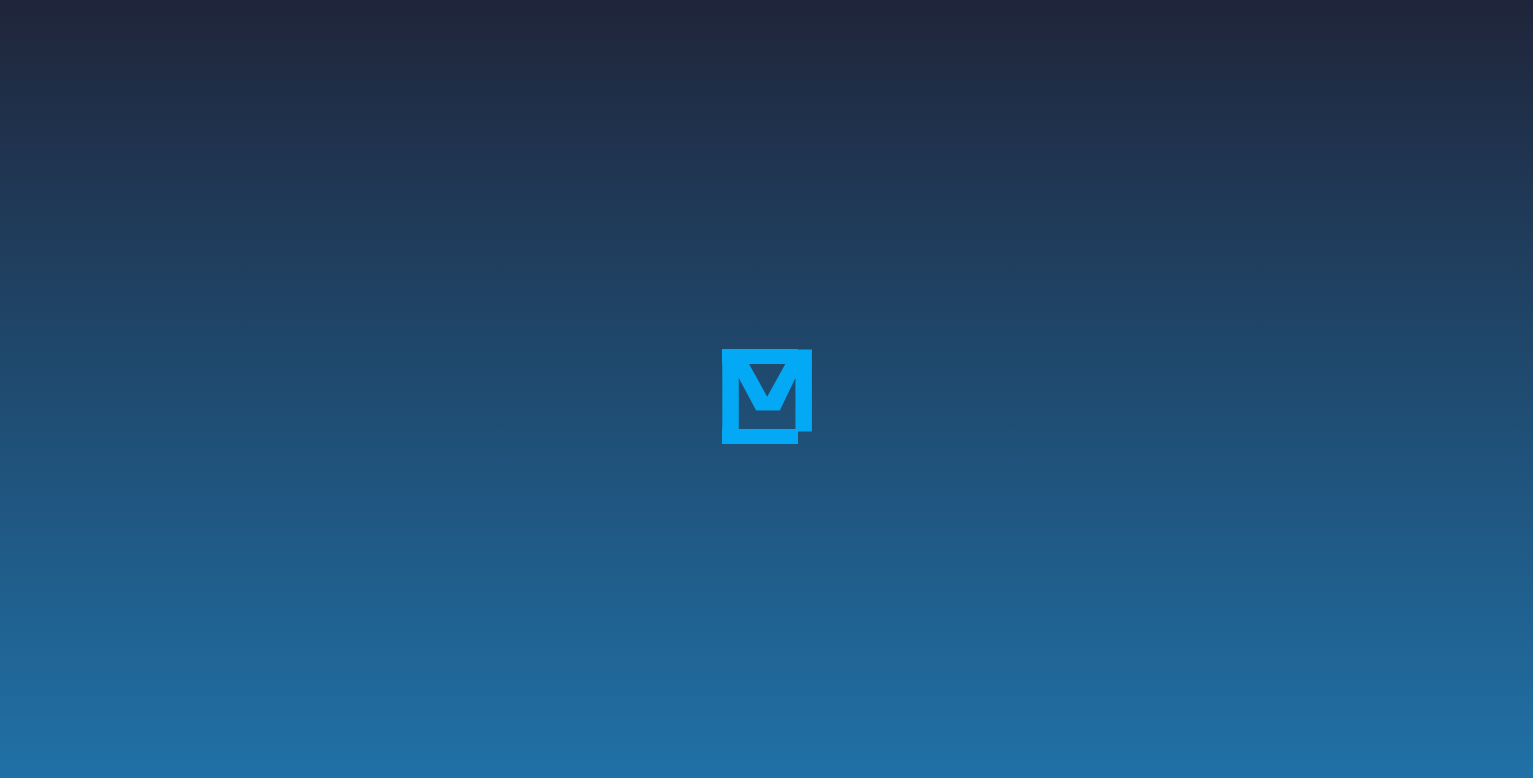 scroll, scrollTop: 0, scrollLeft: 0, axis: both 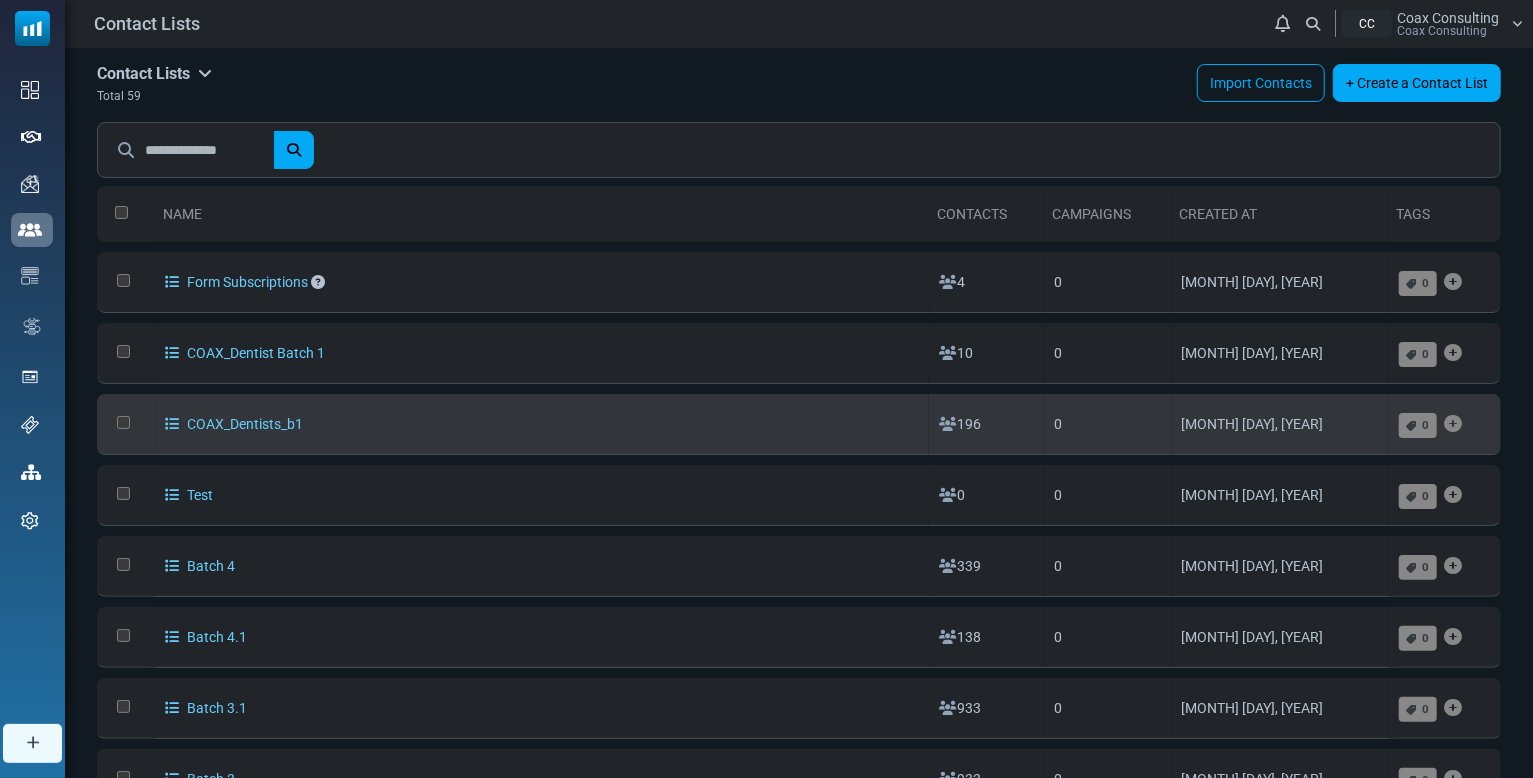 click on "COAX_Dentists_b1" at bounding box center (542, 424) 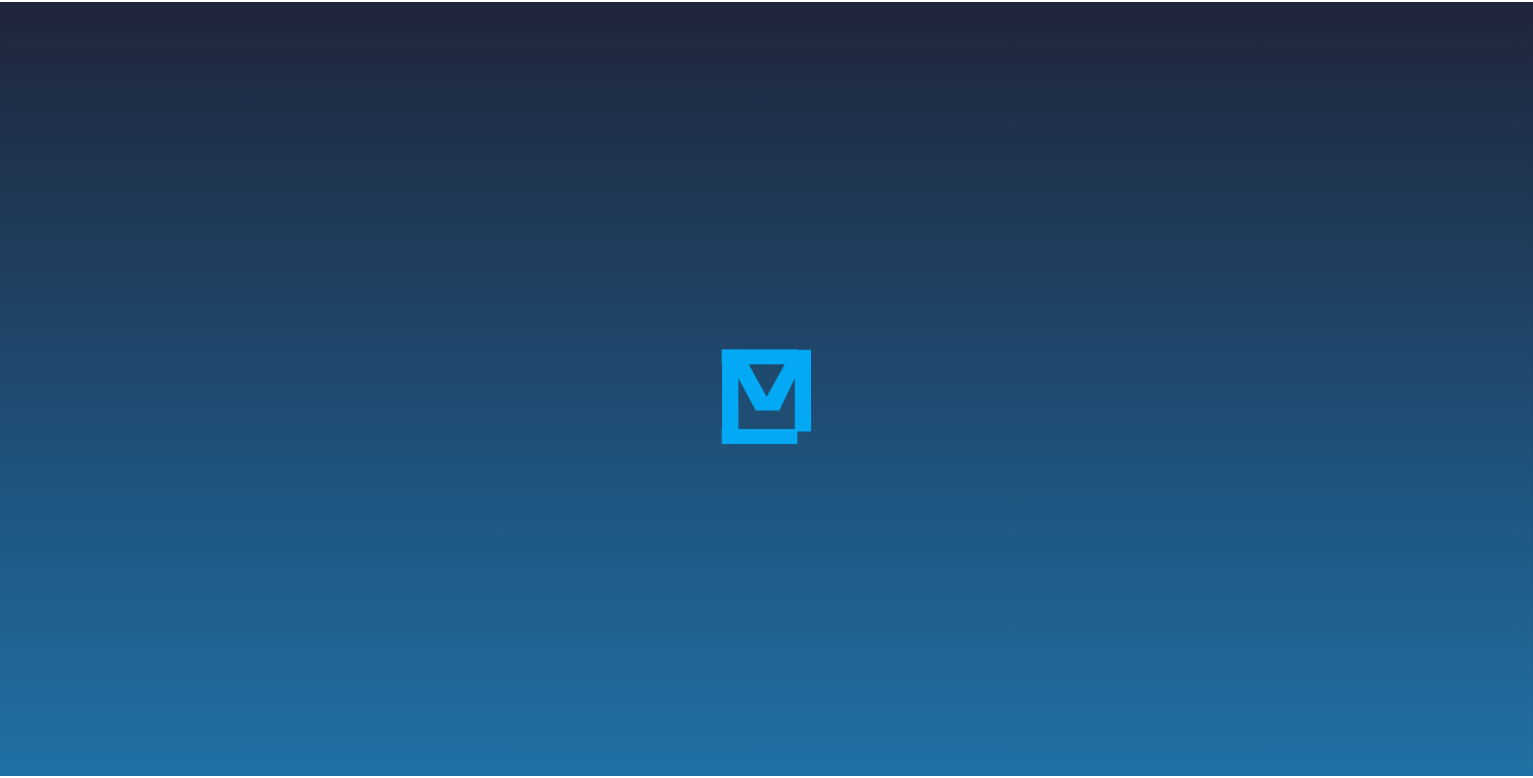 scroll, scrollTop: 0, scrollLeft: 0, axis: both 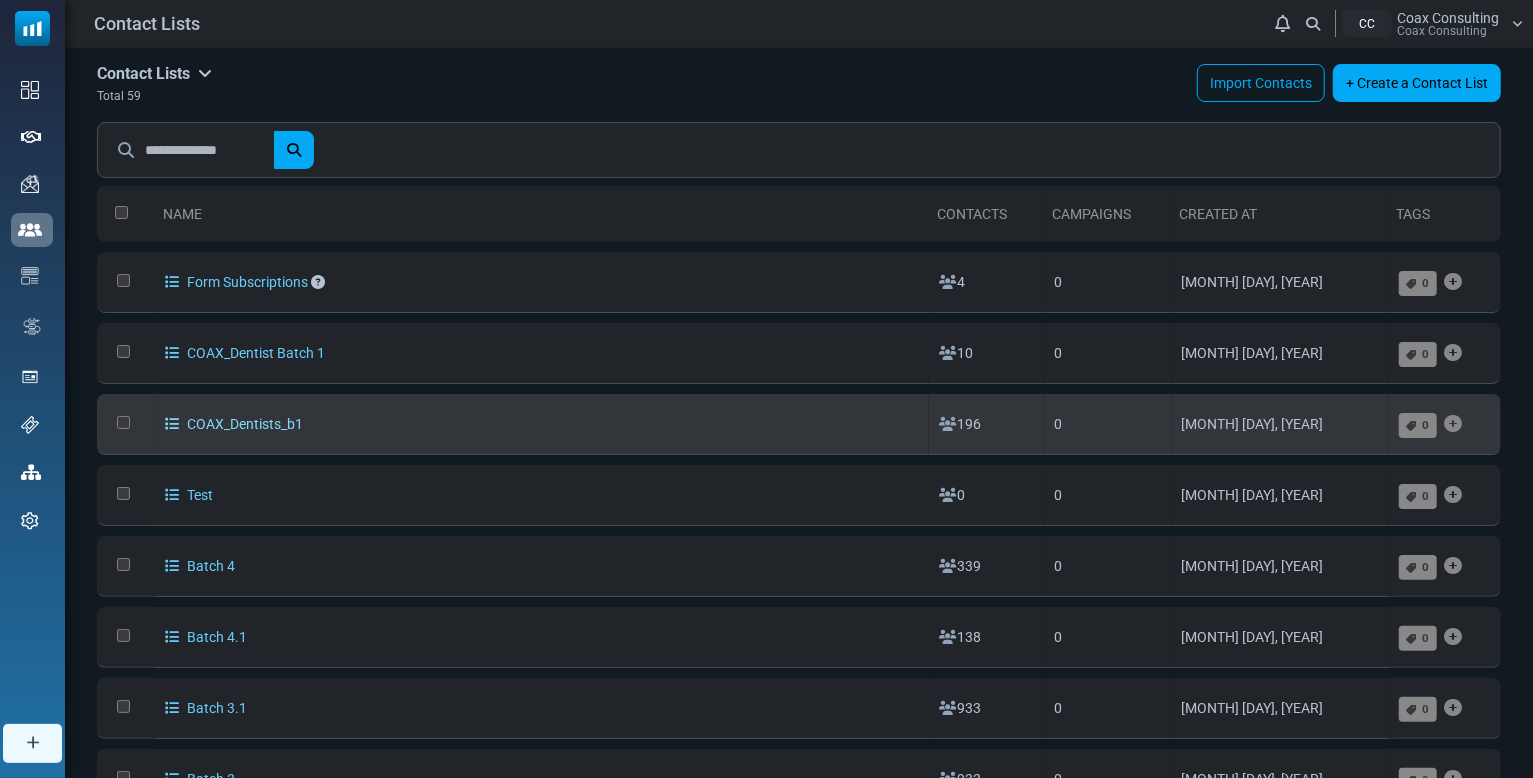 click on "COAX_Dentists_b1" at bounding box center [234, 424] 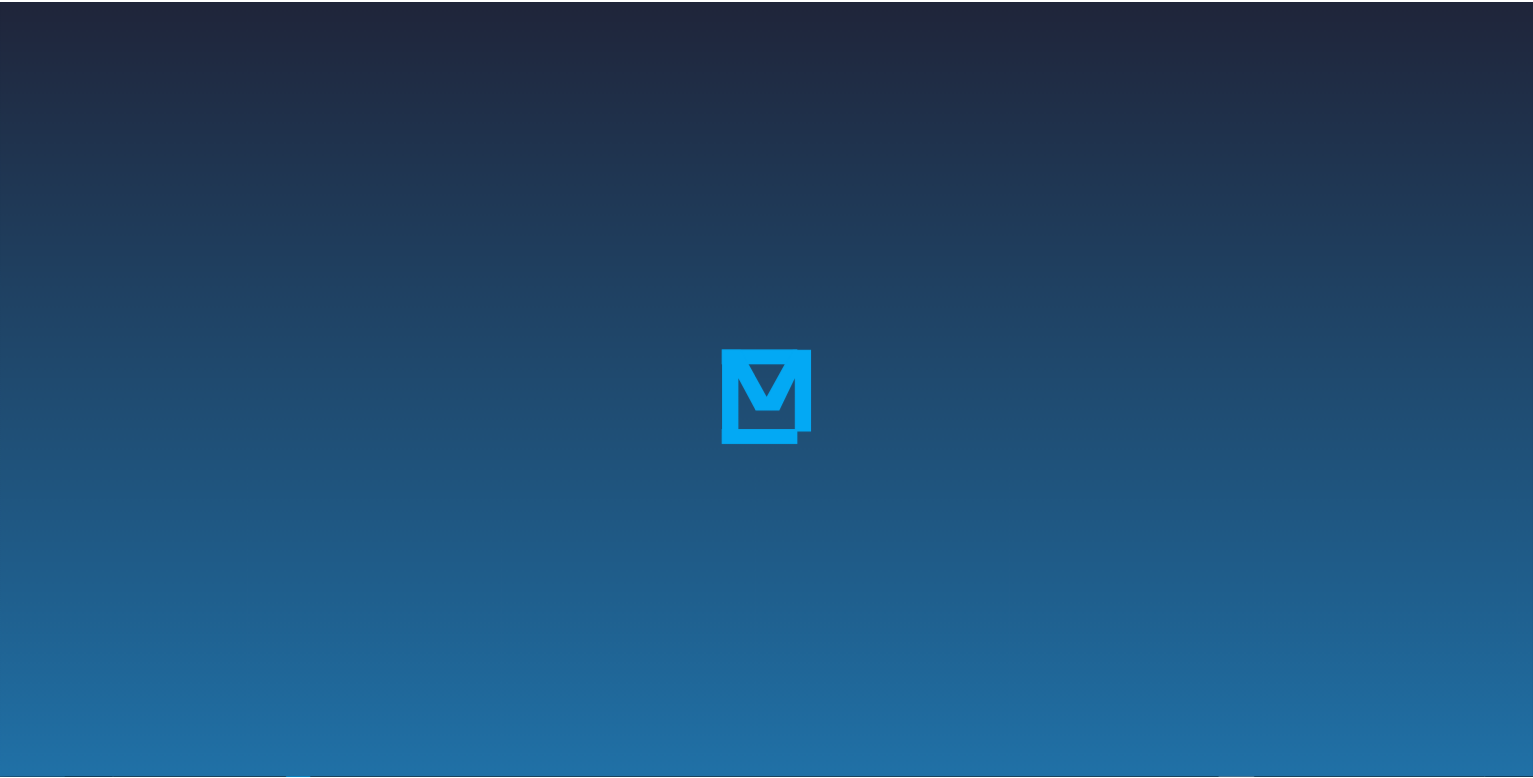 scroll, scrollTop: 0, scrollLeft: 0, axis: both 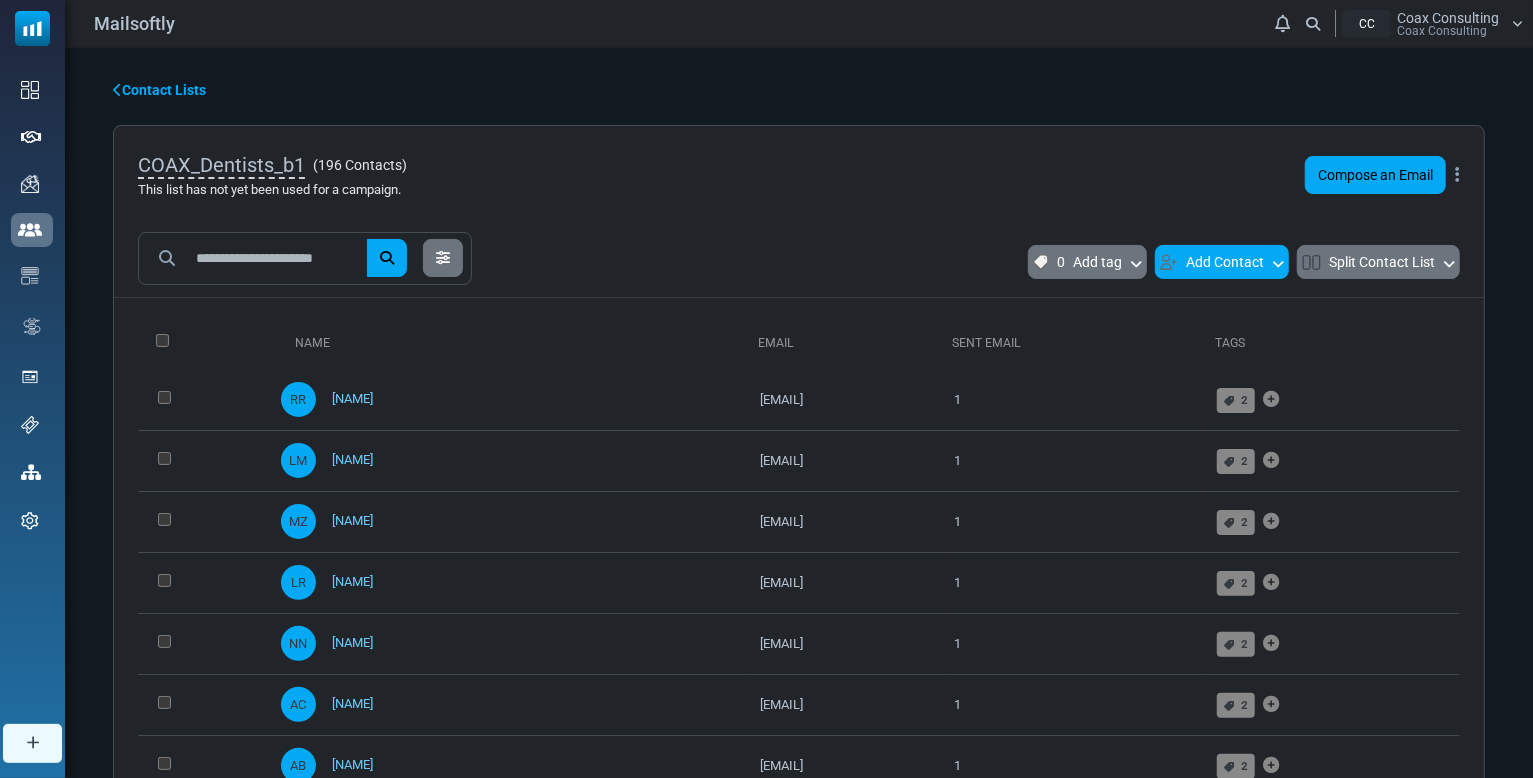 click on "Add Contact" at bounding box center (1222, 262) 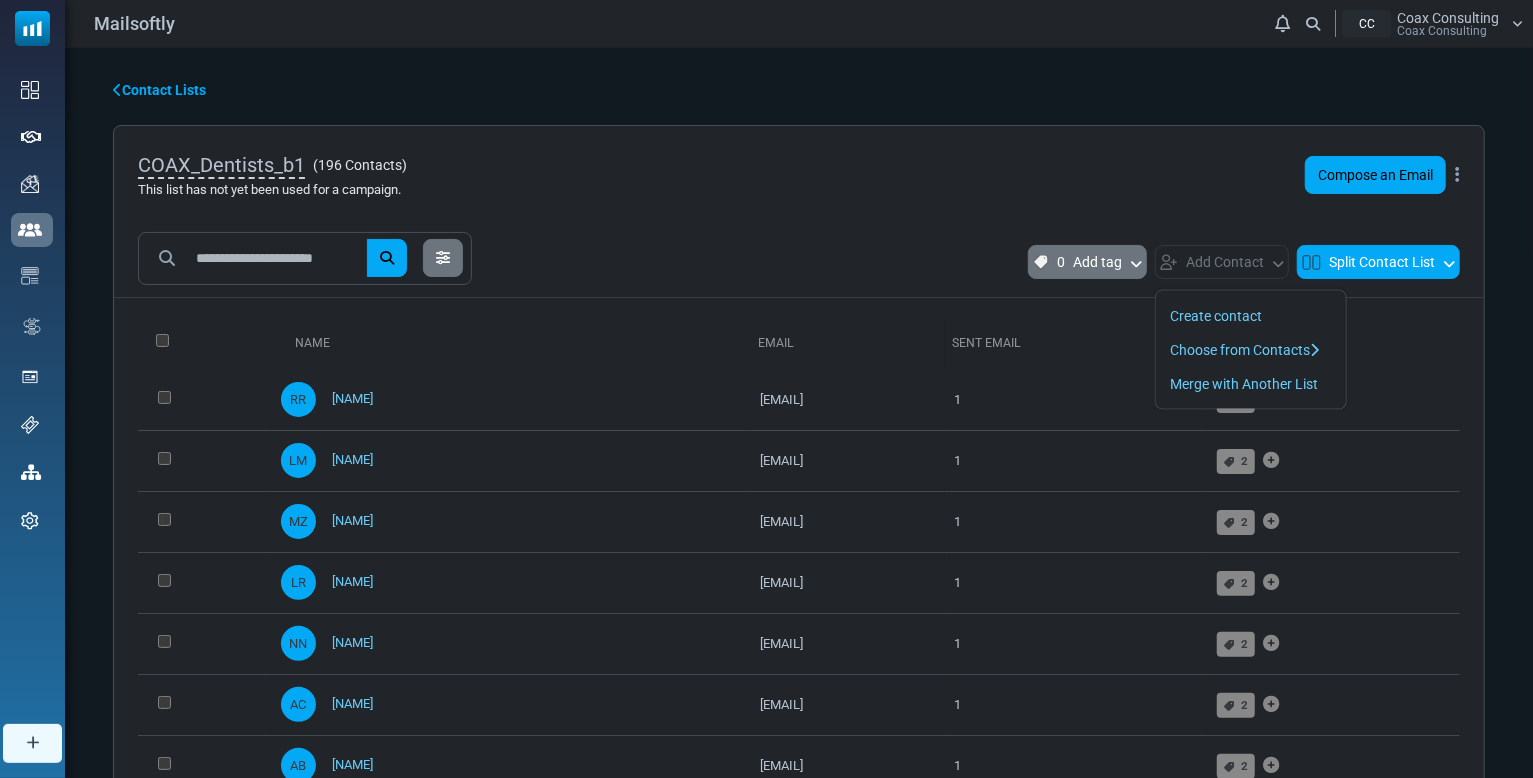 click on "Split Contact List" at bounding box center (1378, 262) 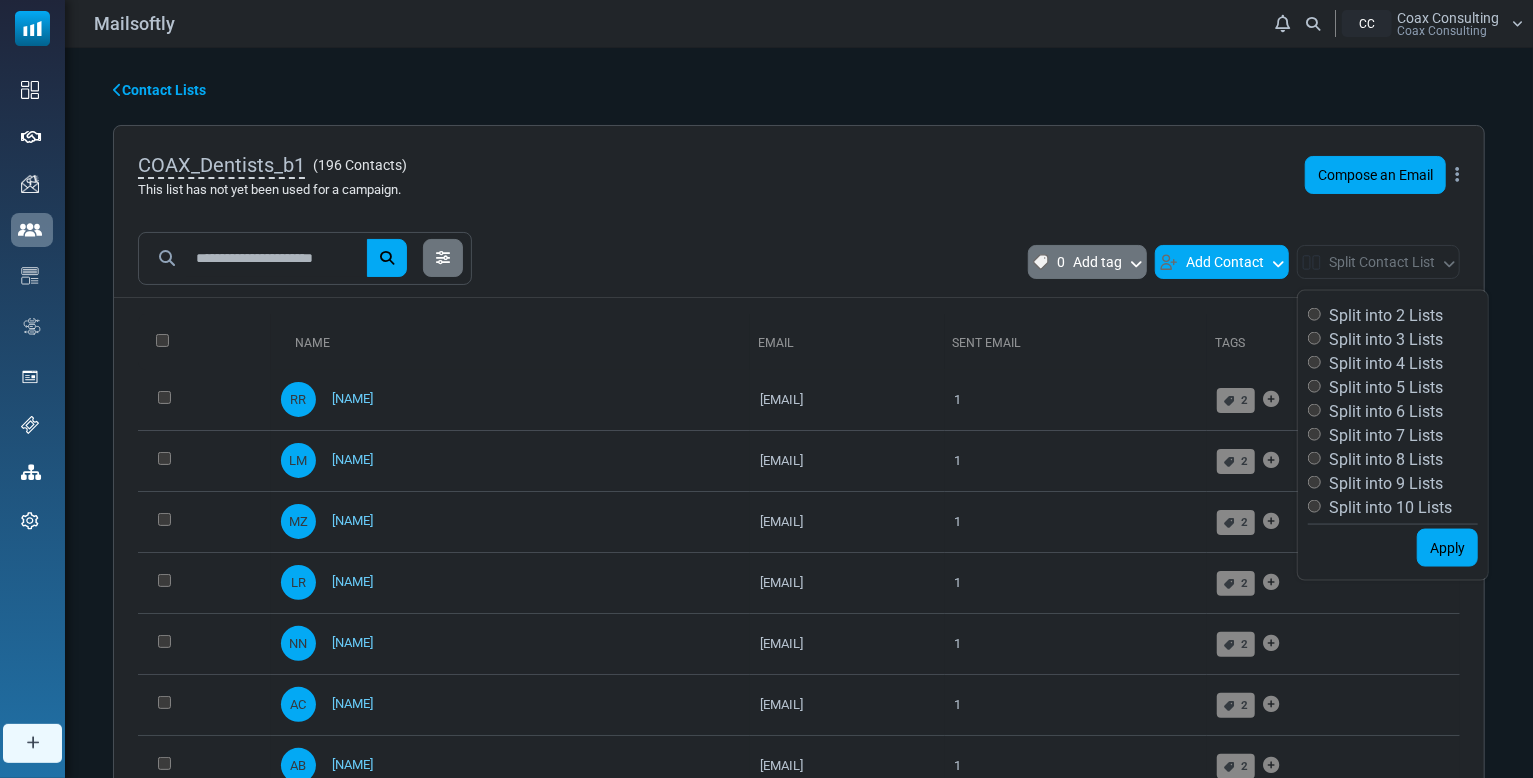click on "Add Contact" at bounding box center (1222, 262) 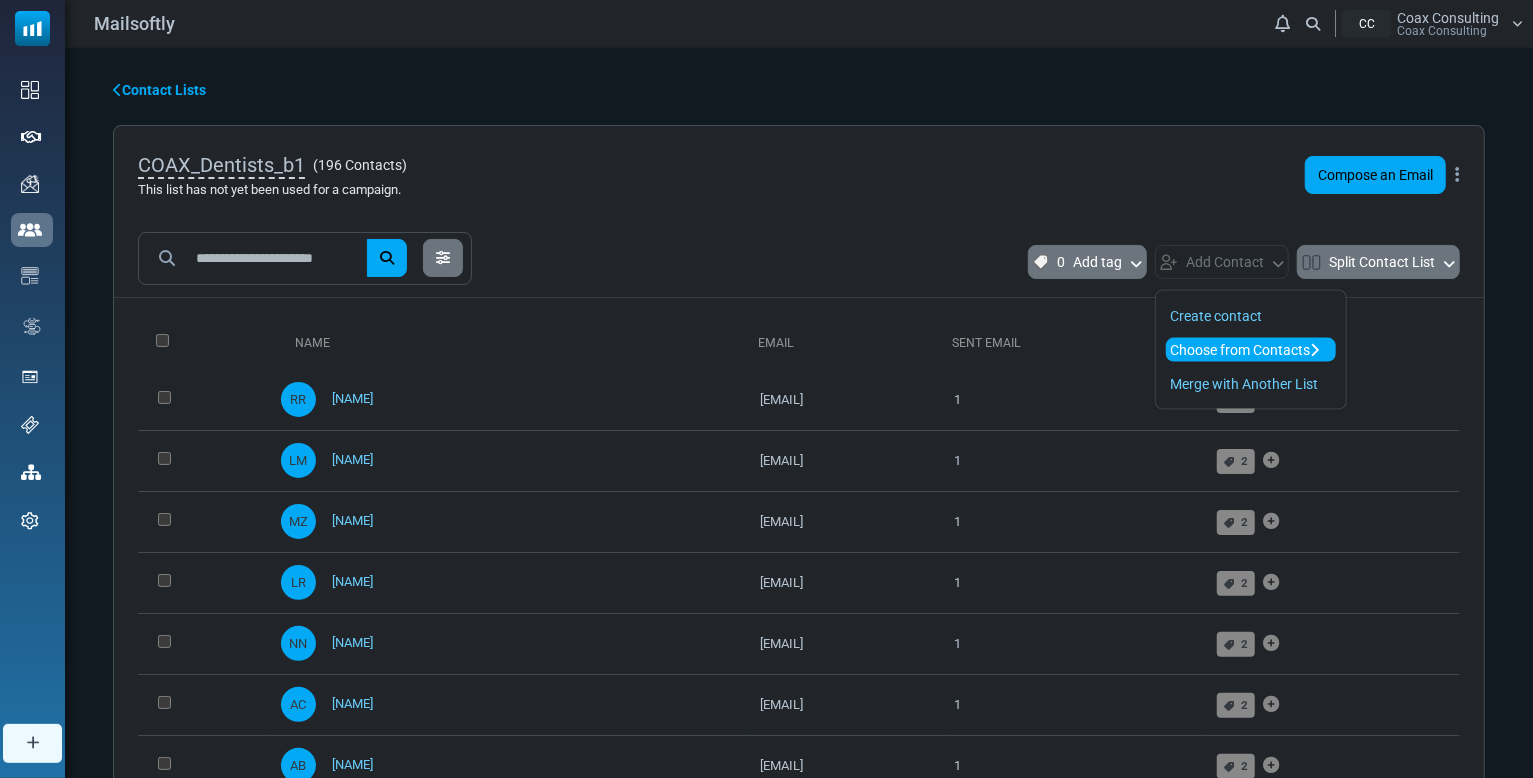 click on "Choose from Contacts" at bounding box center (1251, 350) 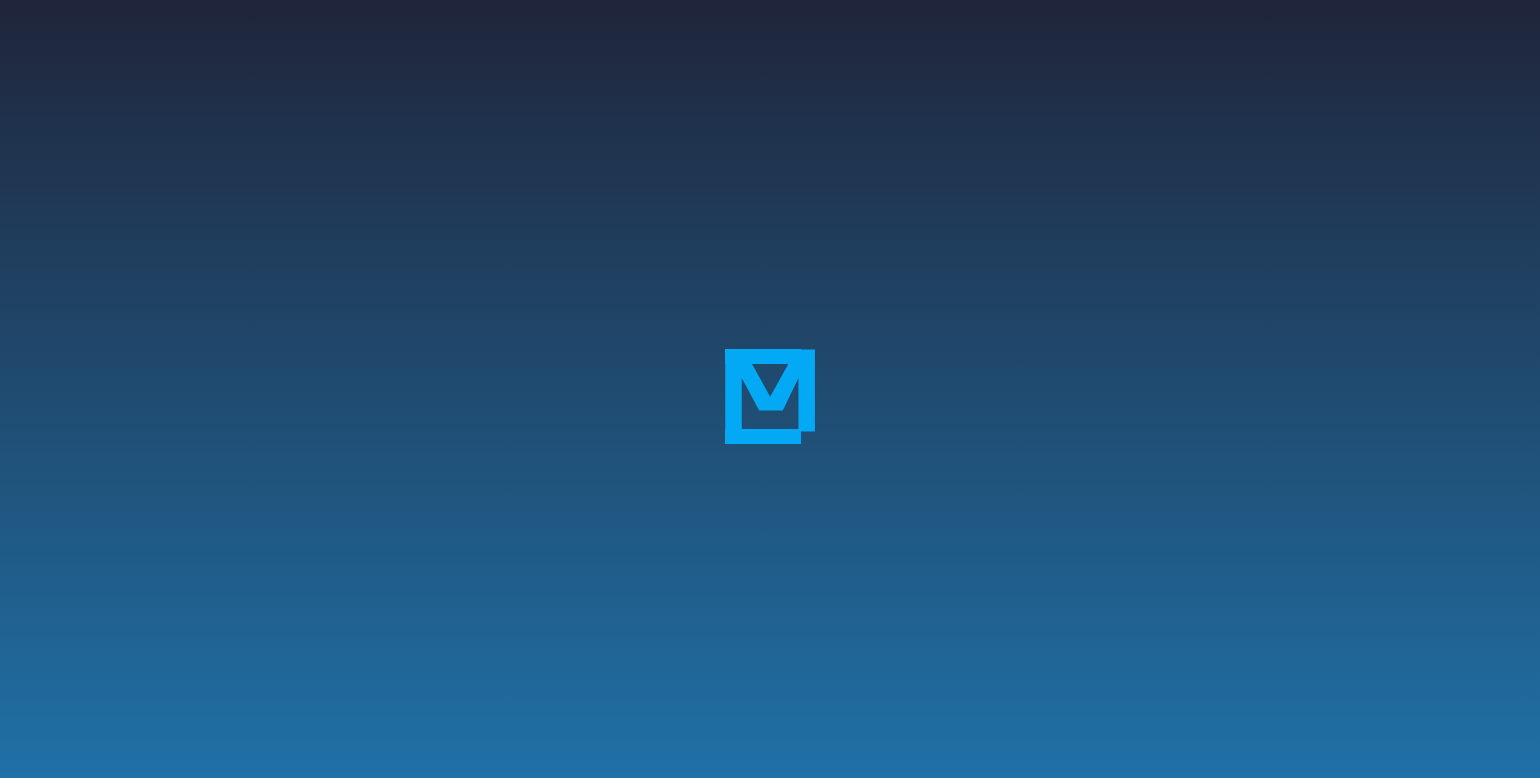 scroll, scrollTop: 0, scrollLeft: 0, axis: both 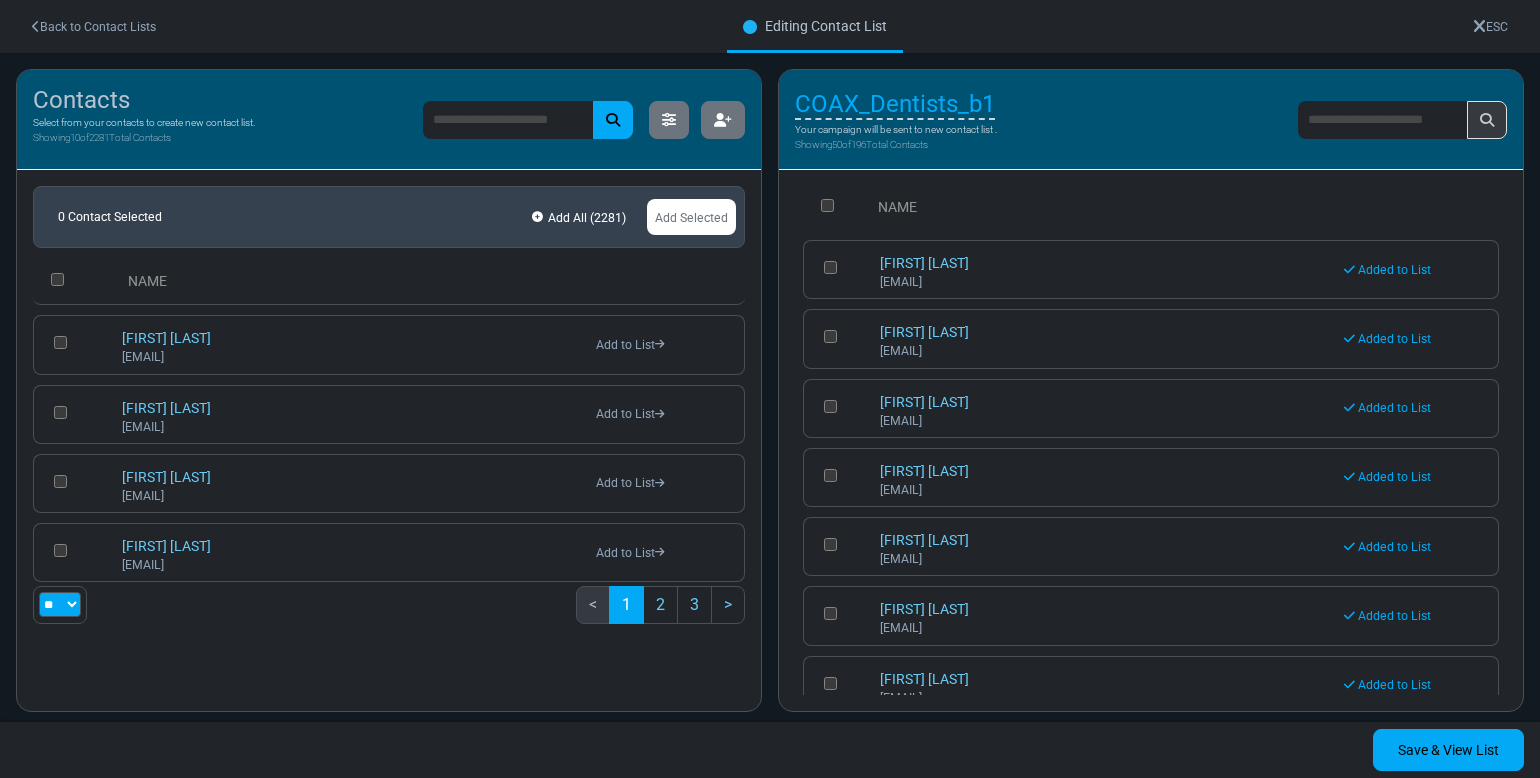 click on "Back to Contact Lists" at bounding box center (94, 27) 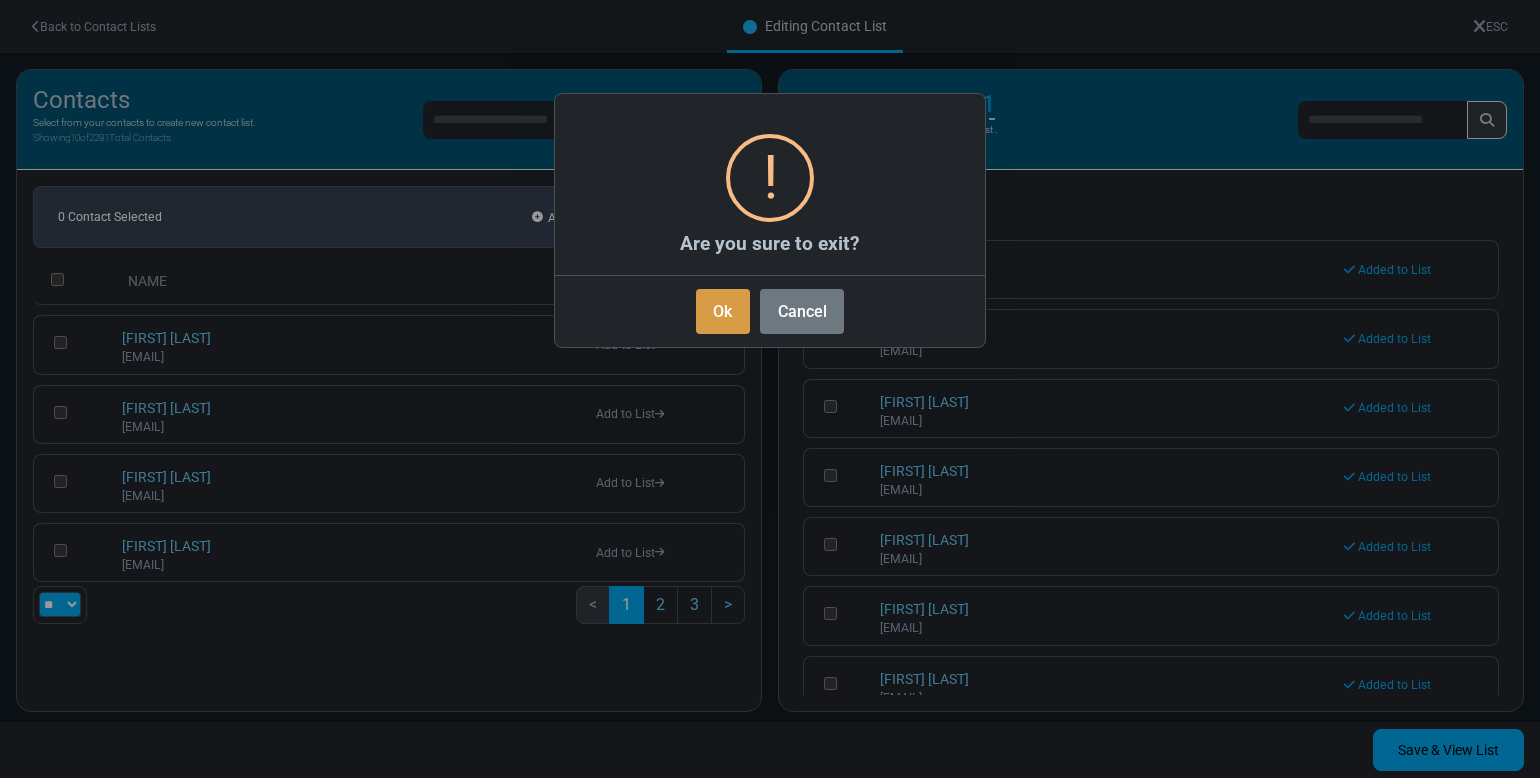 click on "Ok" at bounding box center (723, 311) 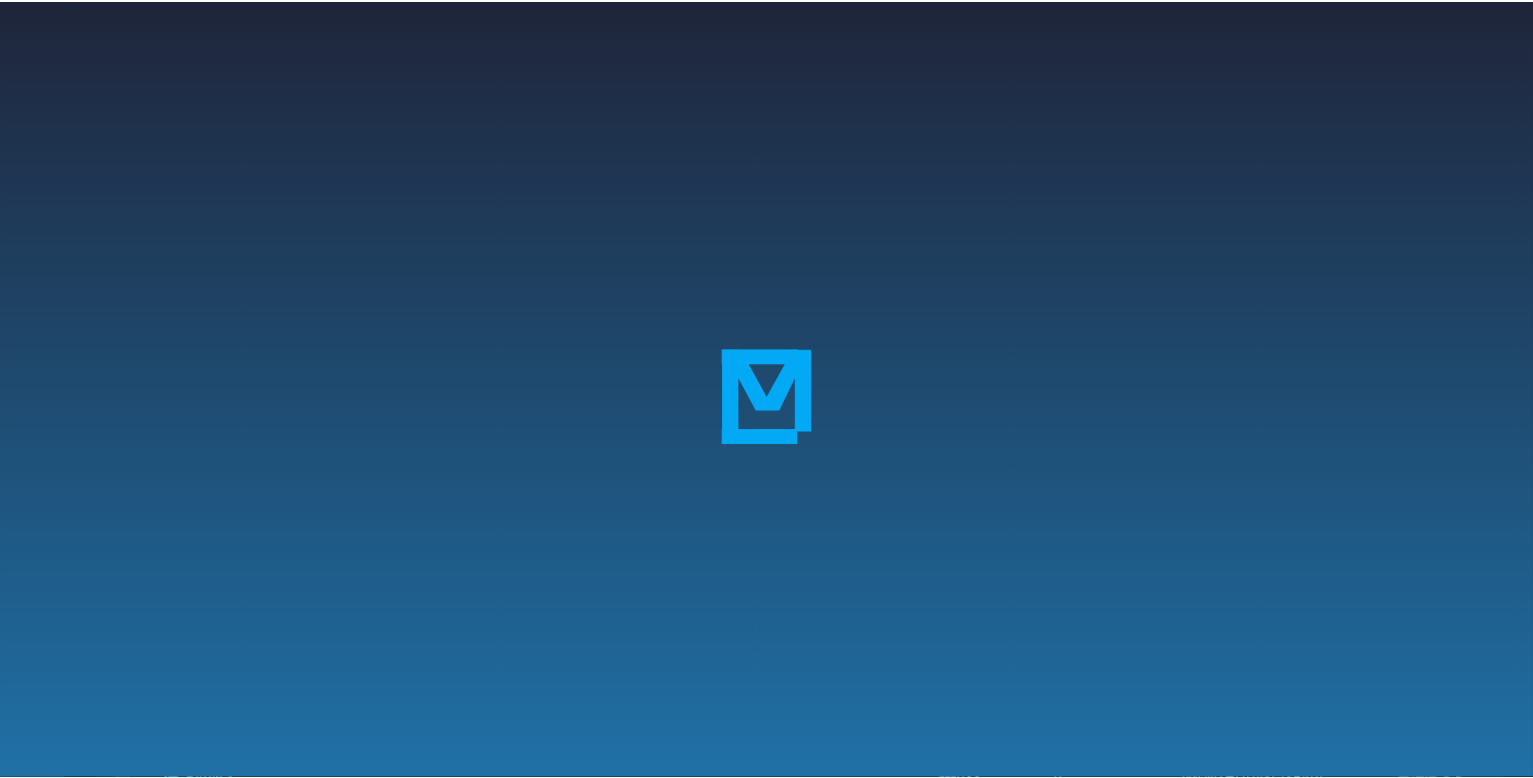 scroll, scrollTop: 0, scrollLeft: 0, axis: both 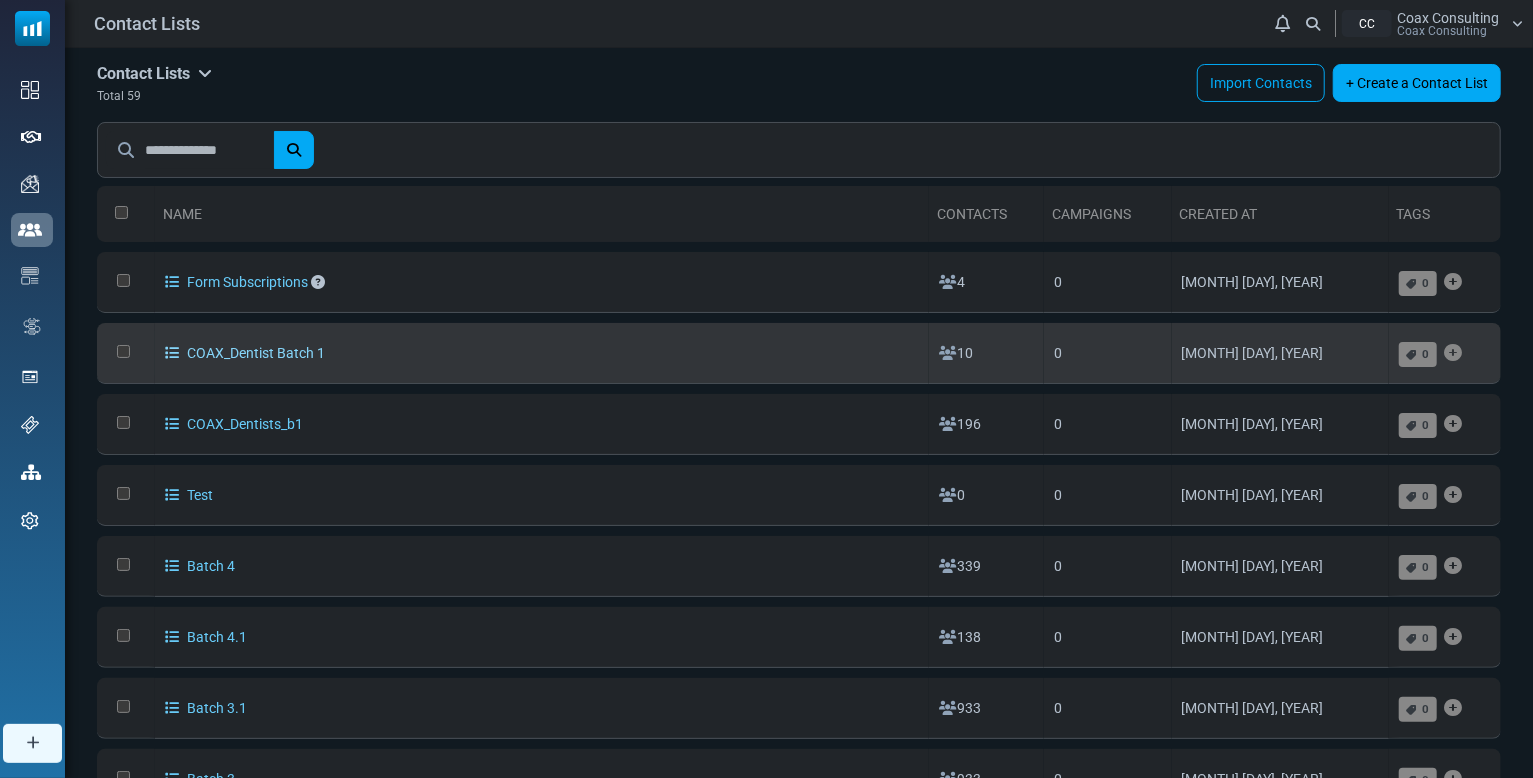 click on "COAX_Dentist Batch 1" at bounding box center [245, 353] 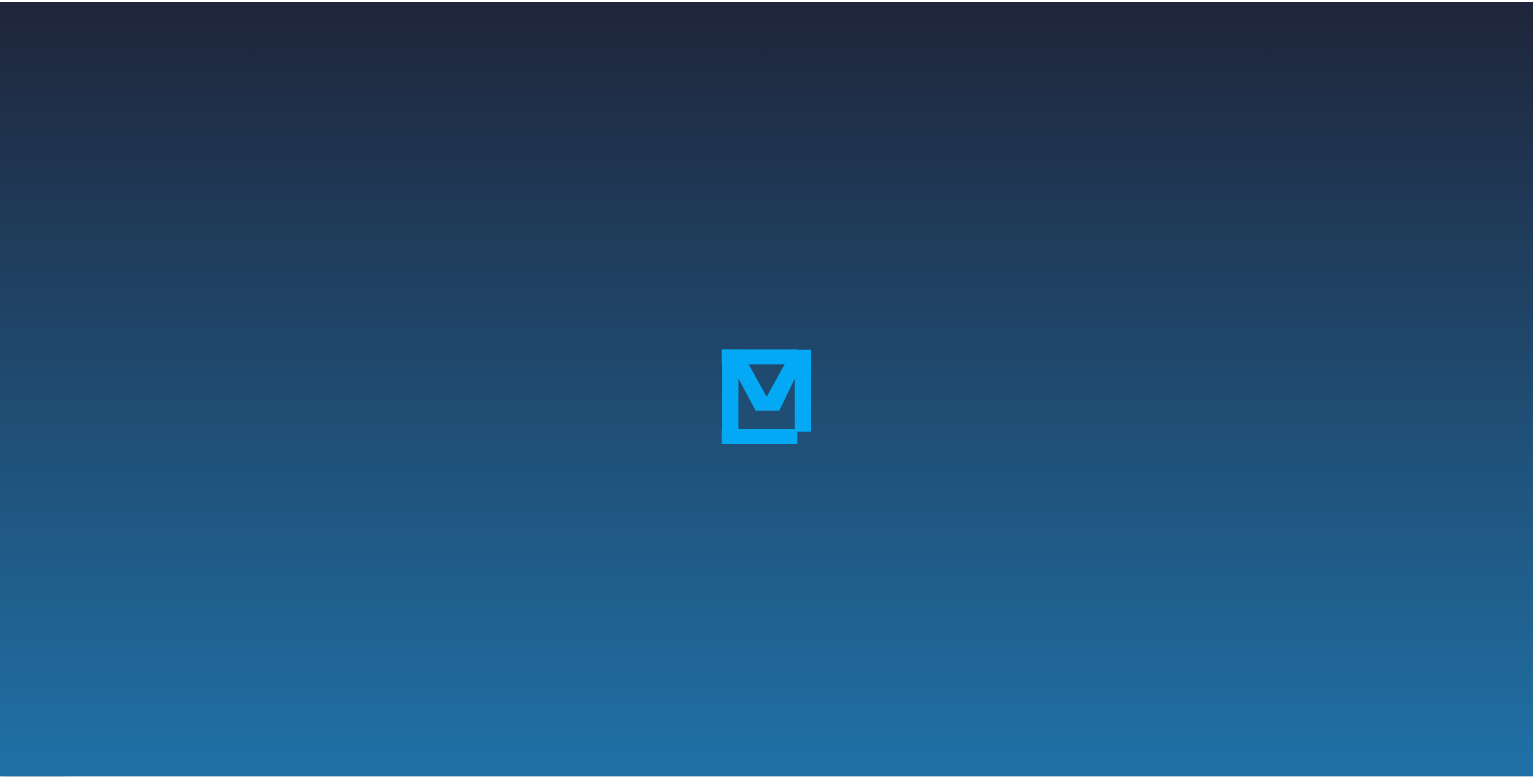 scroll, scrollTop: 0, scrollLeft: 0, axis: both 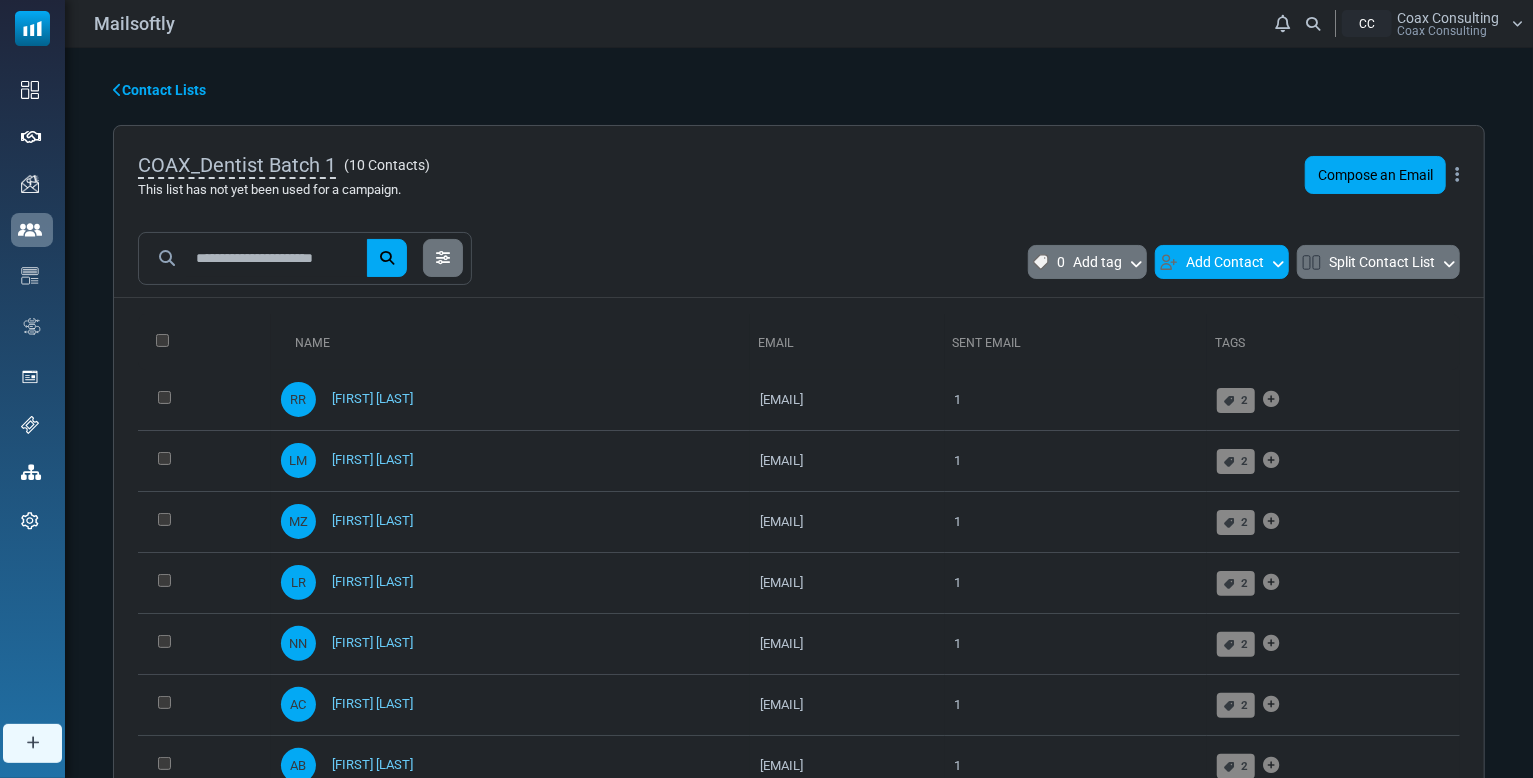 click on "Add Contact" at bounding box center (1222, 262) 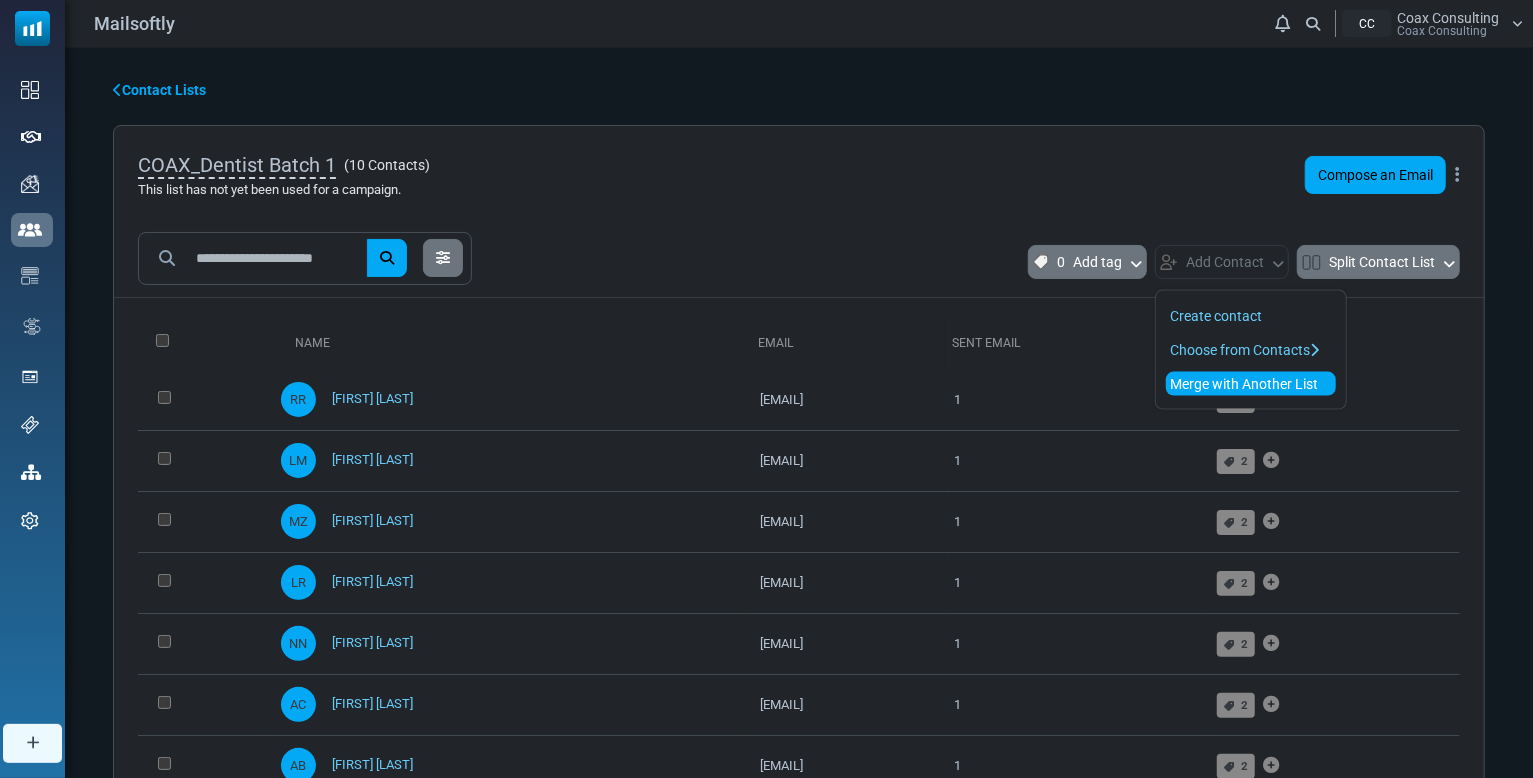 click on "Merge with Another List" at bounding box center (1251, 384) 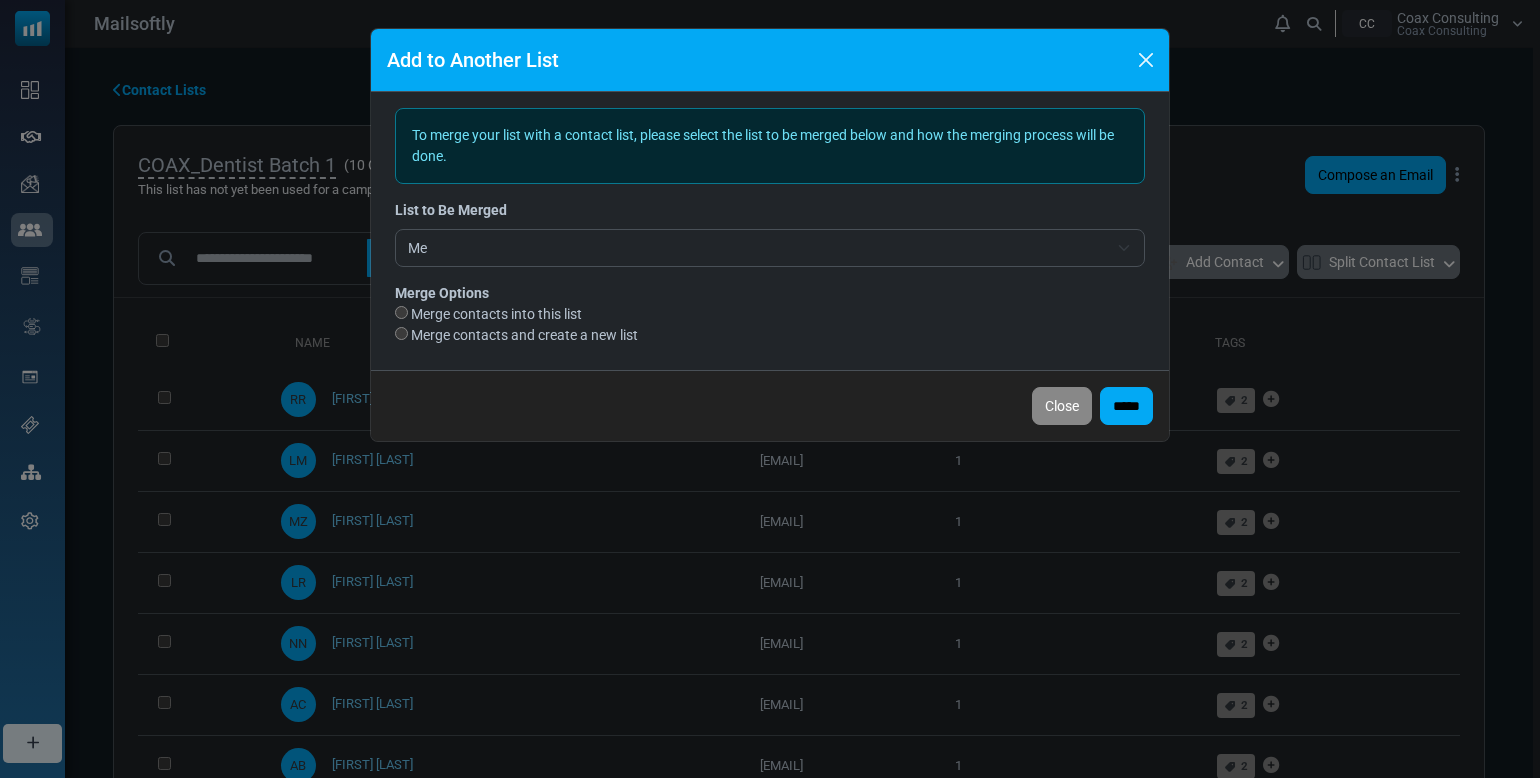 click on "Merge contacts into this list" at bounding box center (496, 314) 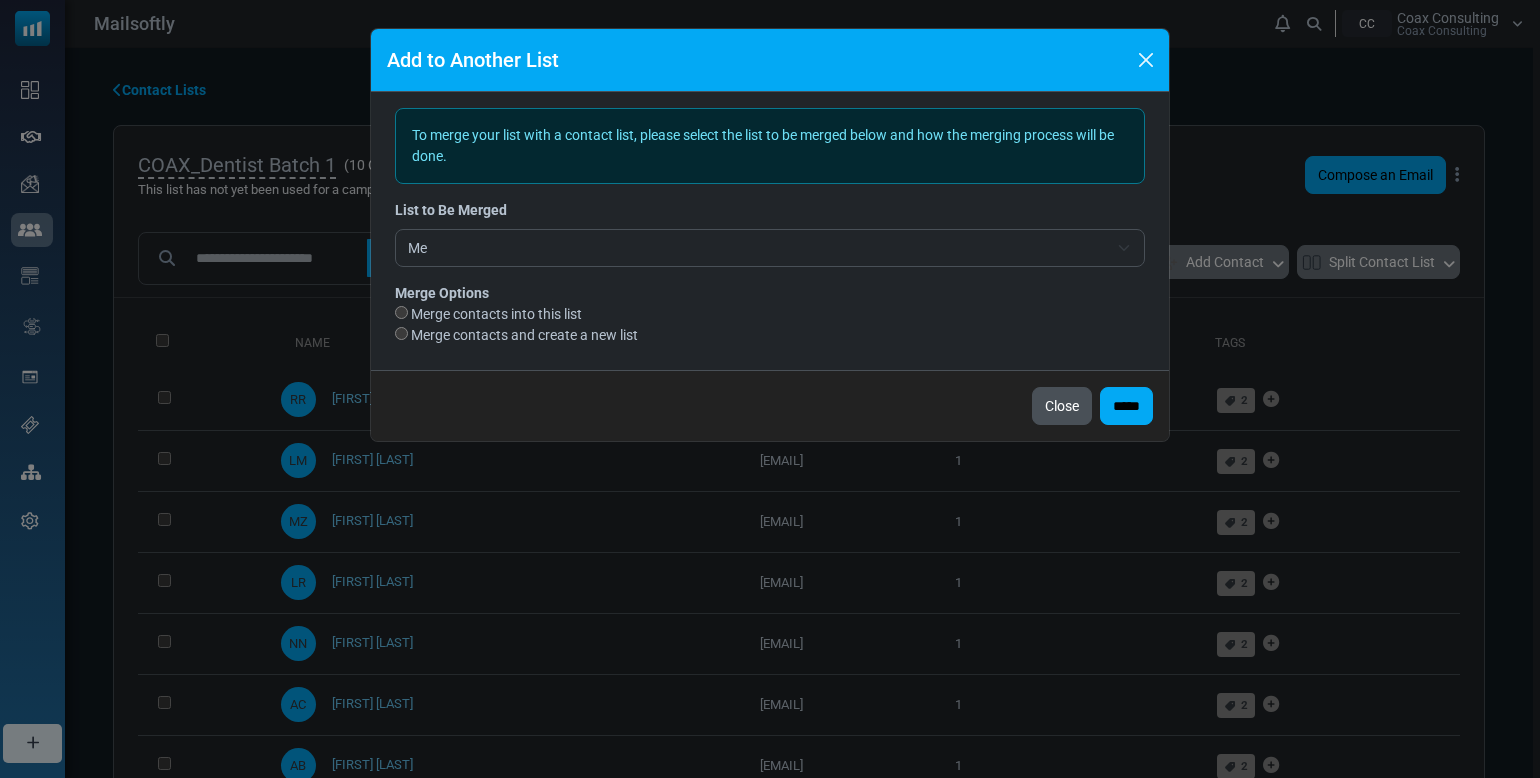 click on "Close" at bounding box center [1062, 406] 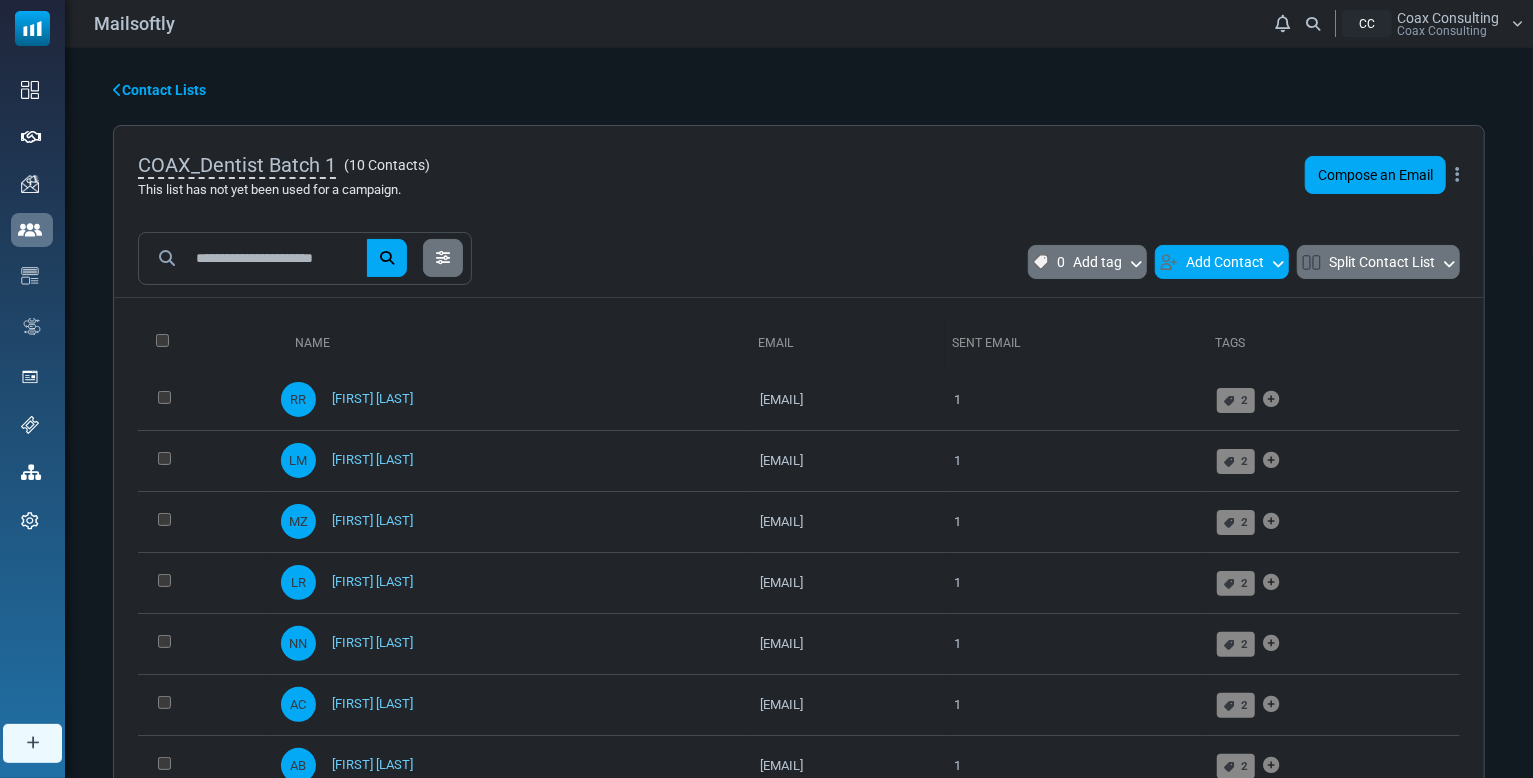 click on "Add Contact" at bounding box center [1222, 262] 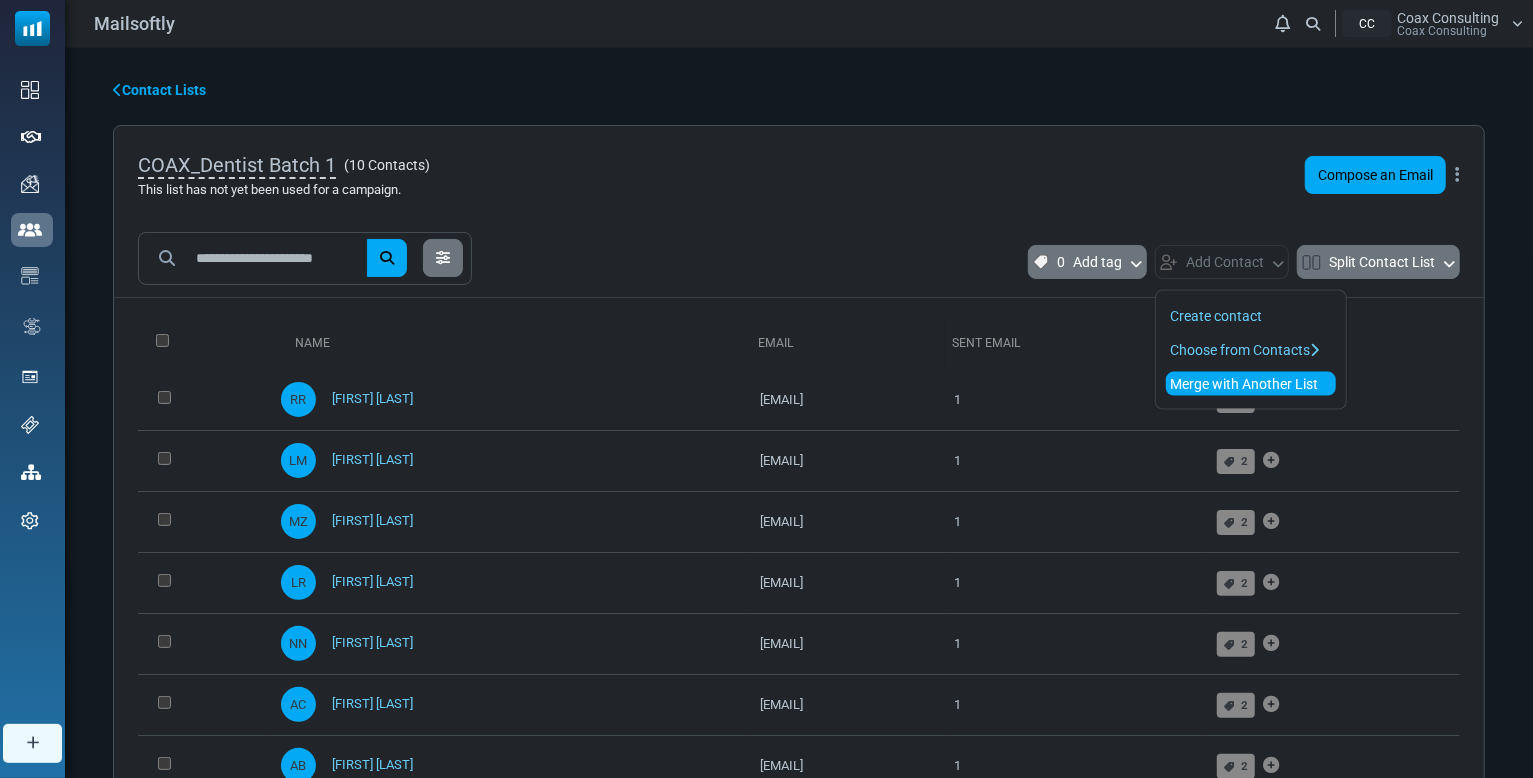 click on "Merge with Another List" at bounding box center (1251, 384) 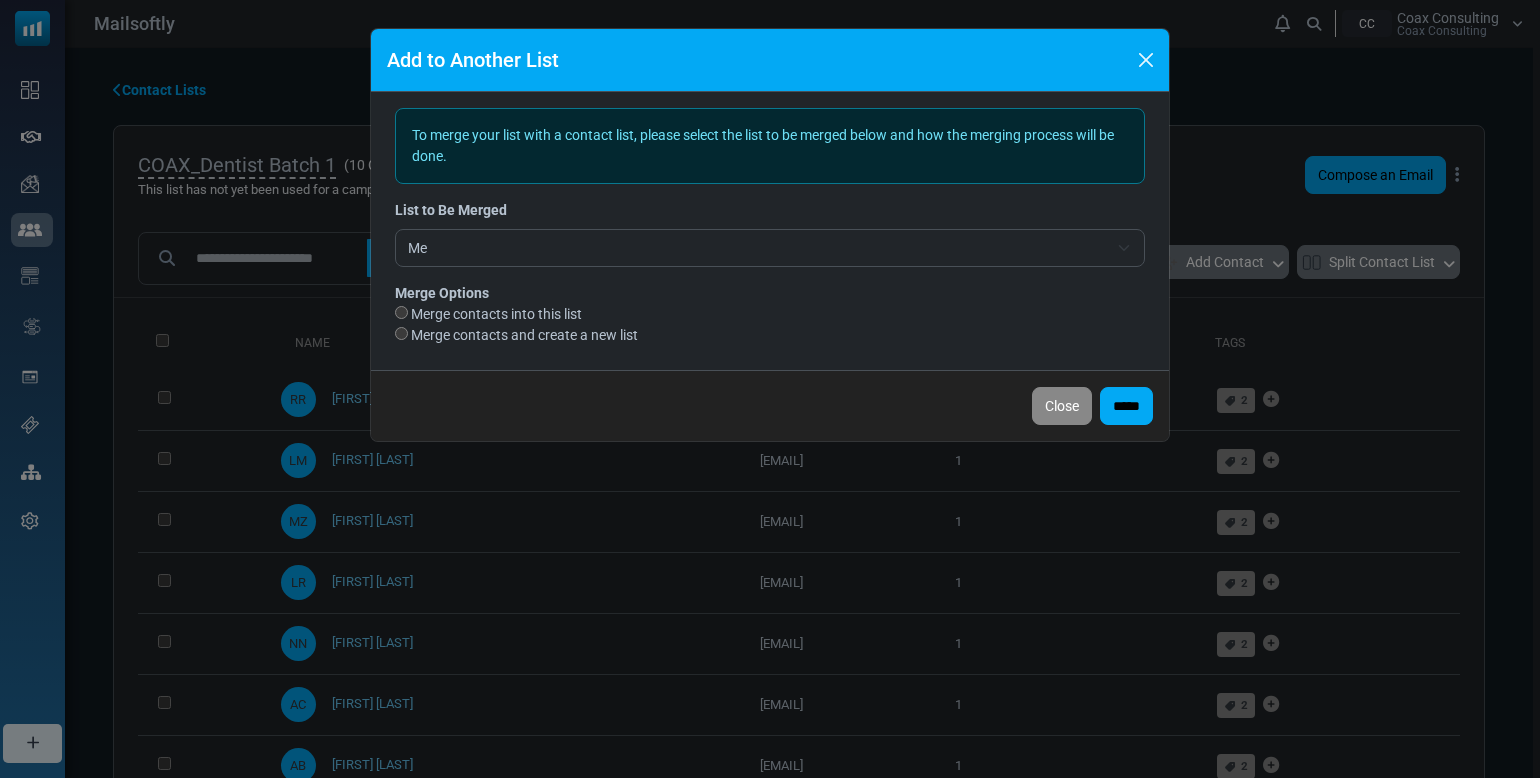 click on "Me" at bounding box center (758, 248) 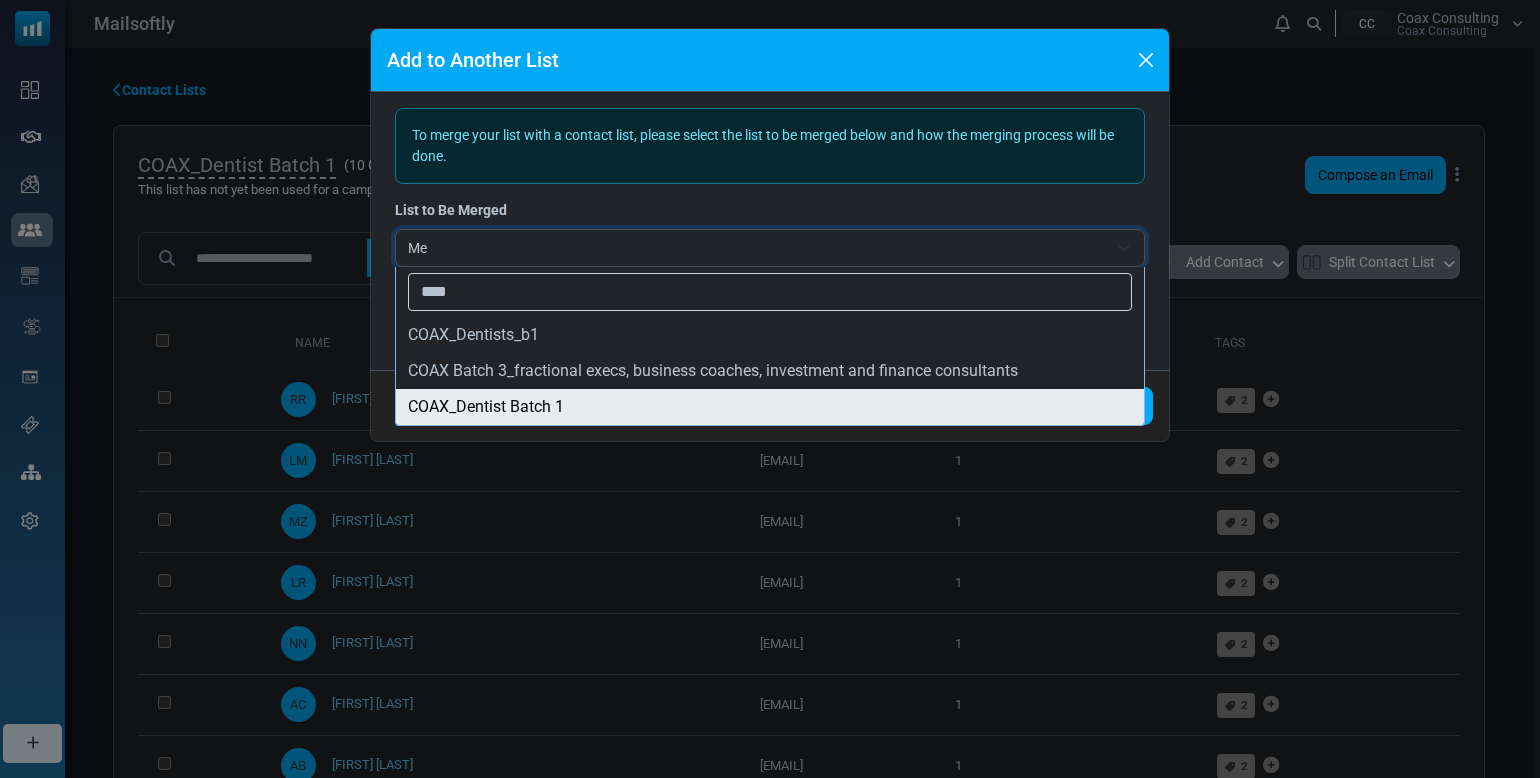 type on "****" 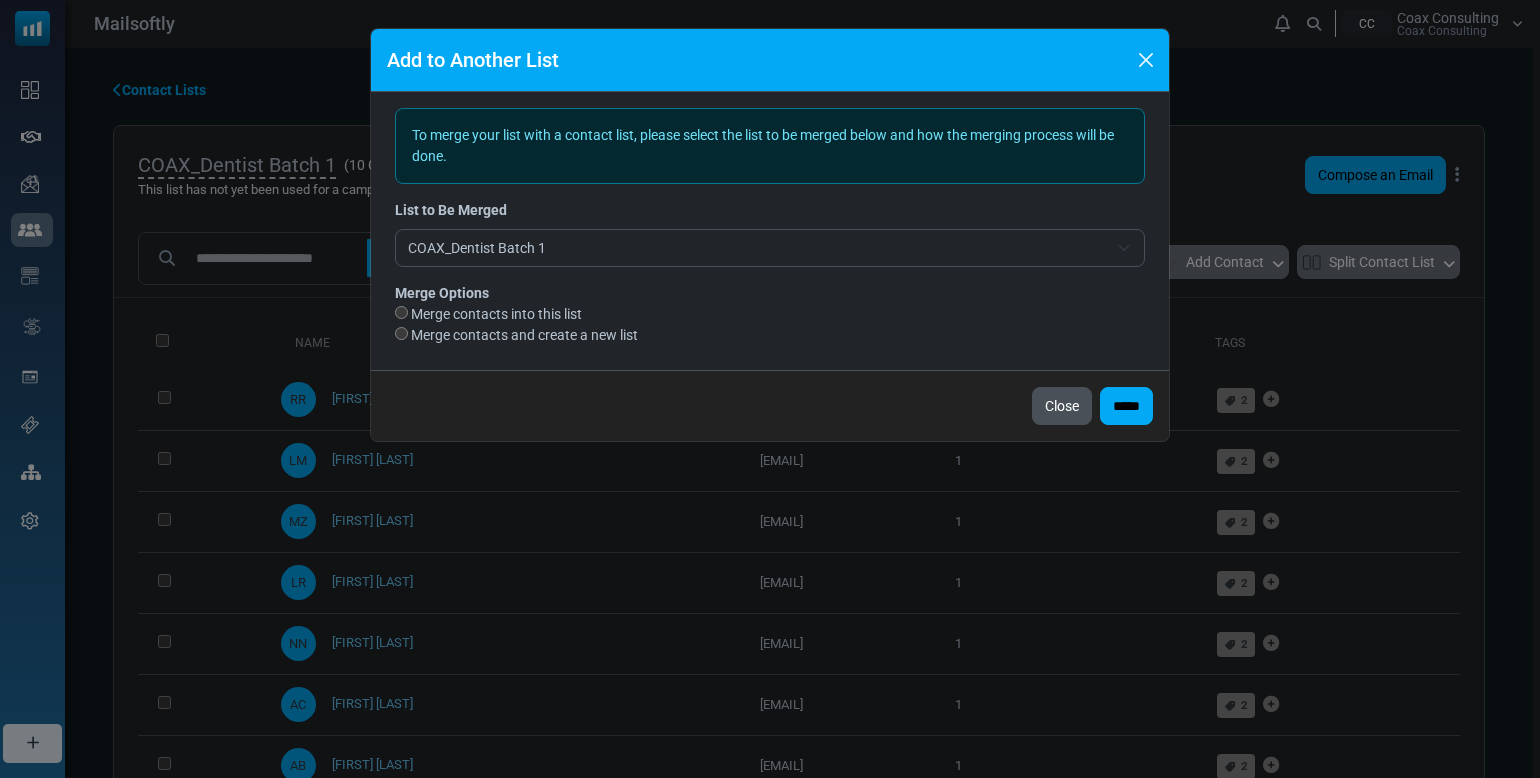 click on "Close" at bounding box center (1062, 406) 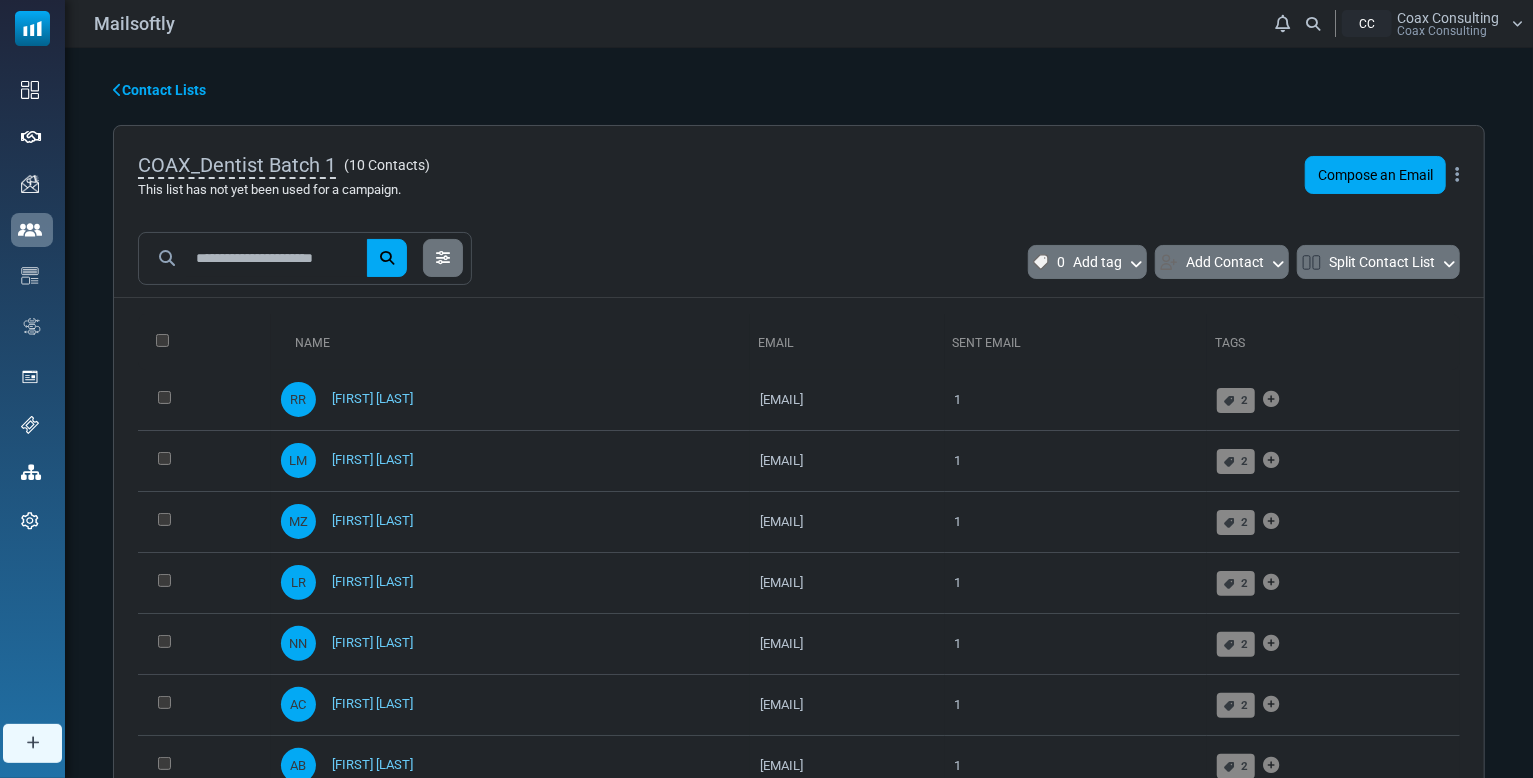 click on "COAX_Dentist Batch 1
( 10 Contacts )
This list has not yet been used for a campaign.
Compose an Email
Edit
Export List
Delete List
Delete List with Contacts" at bounding box center (799, 175) 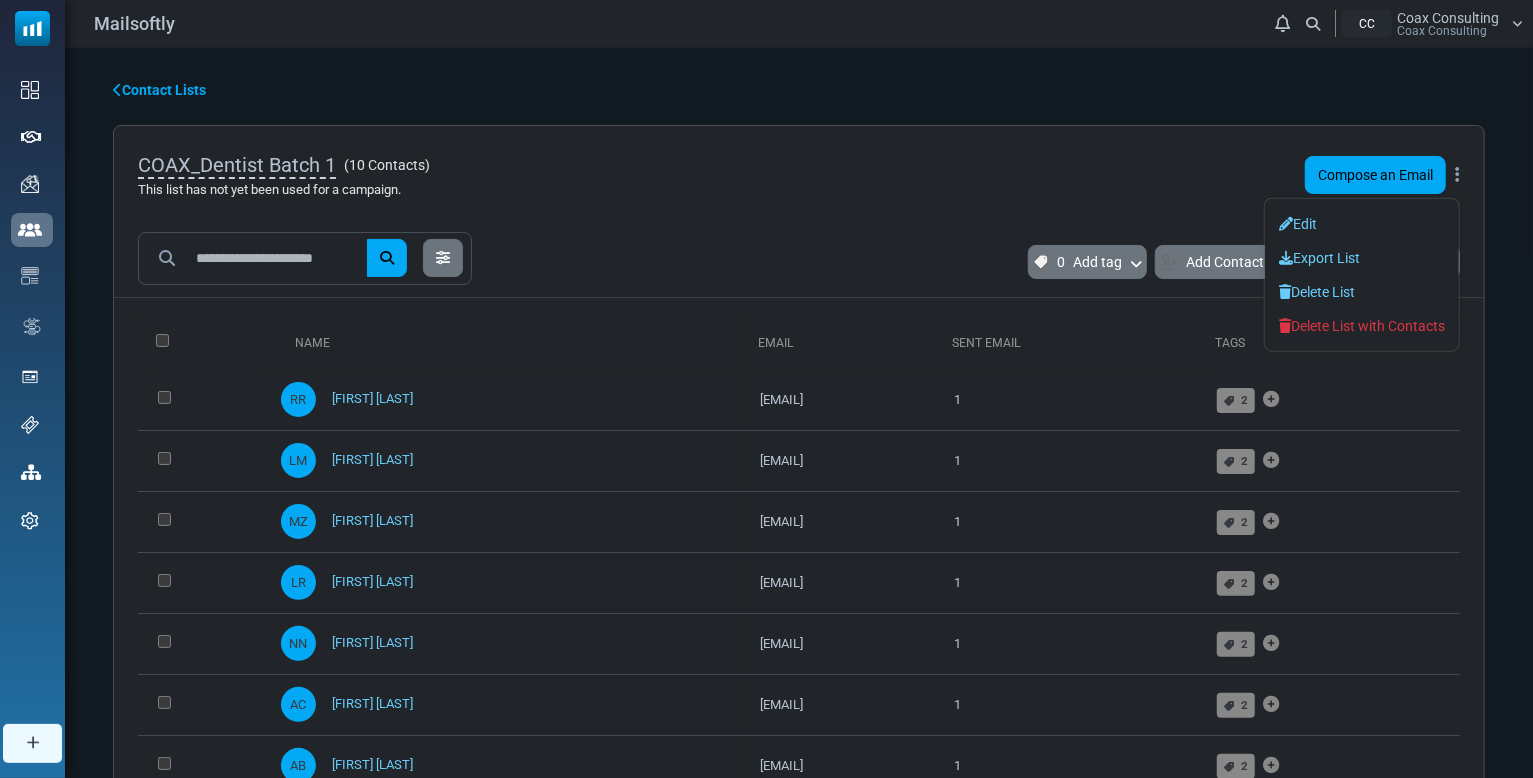 click on "COAX_Dentist Batch 1
( 10 Contacts )
This list has not yet been used for a campaign.
Compose an Email
Edit
Export List
Delete List
Delete List with Contacts" at bounding box center (799, 175) 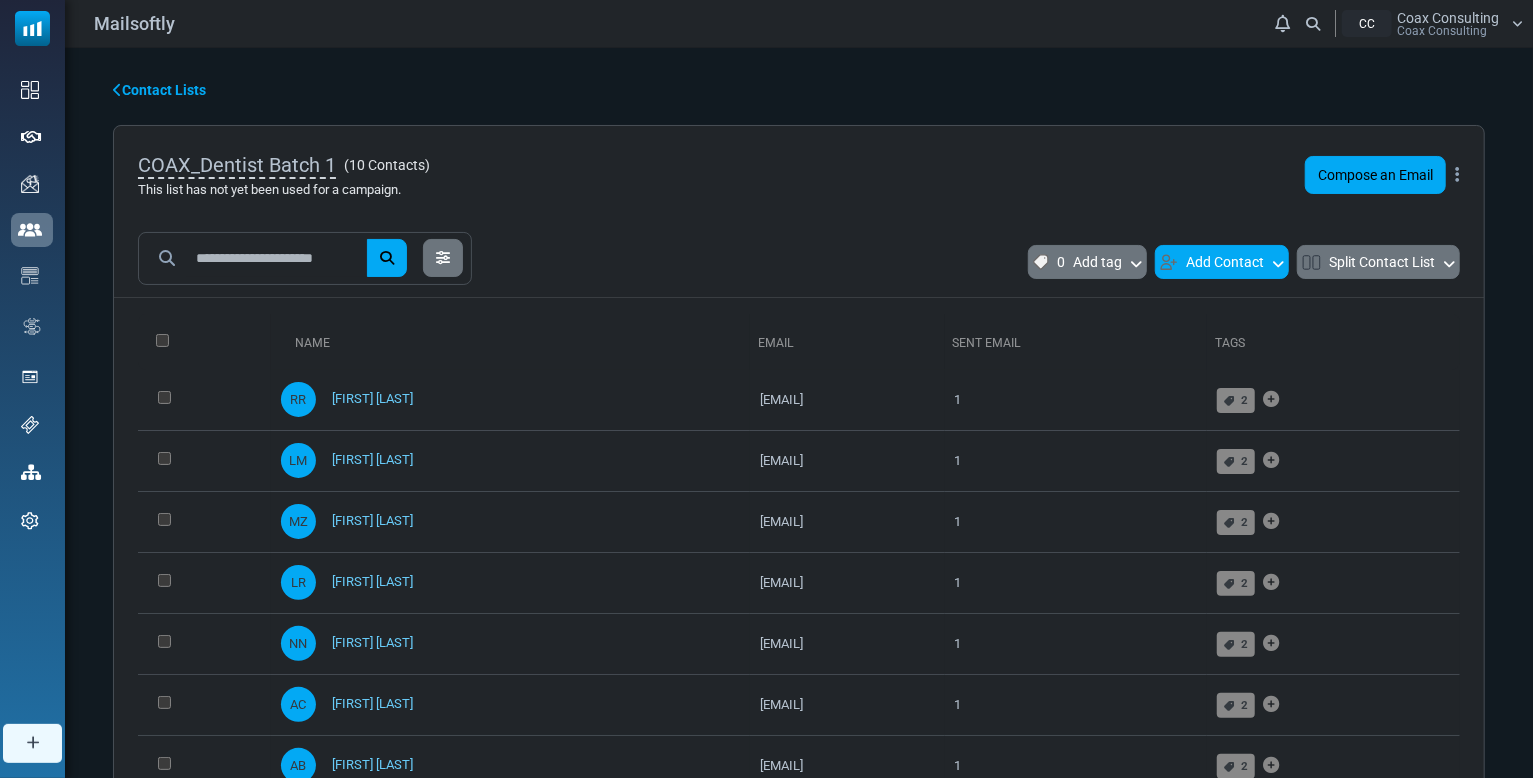 click on "Add Contact" at bounding box center (1222, 262) 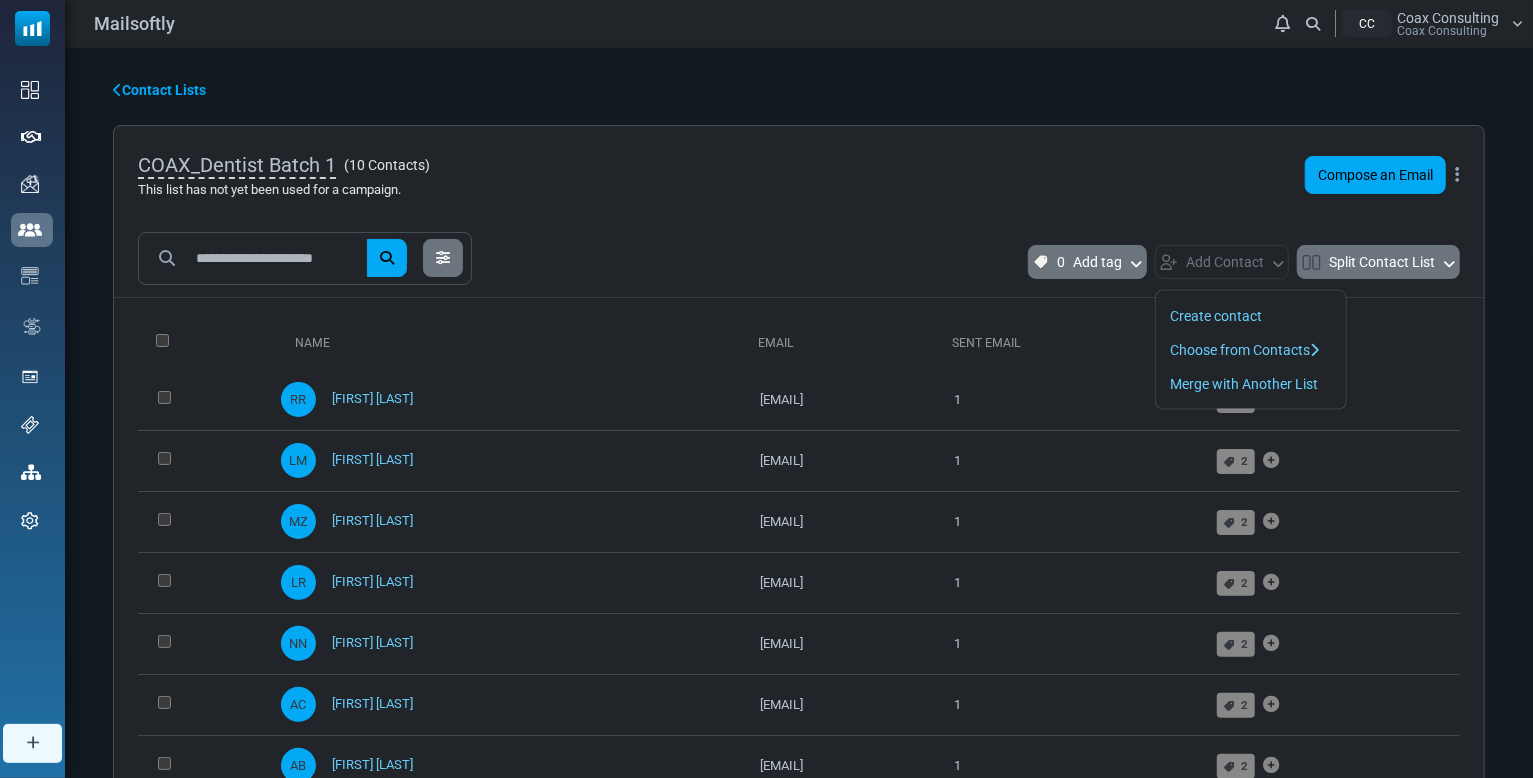 drag, startPoint x: 921, startPoint y: 197, endPoint x: 293, endPoint y: 354, distance: 647.3276 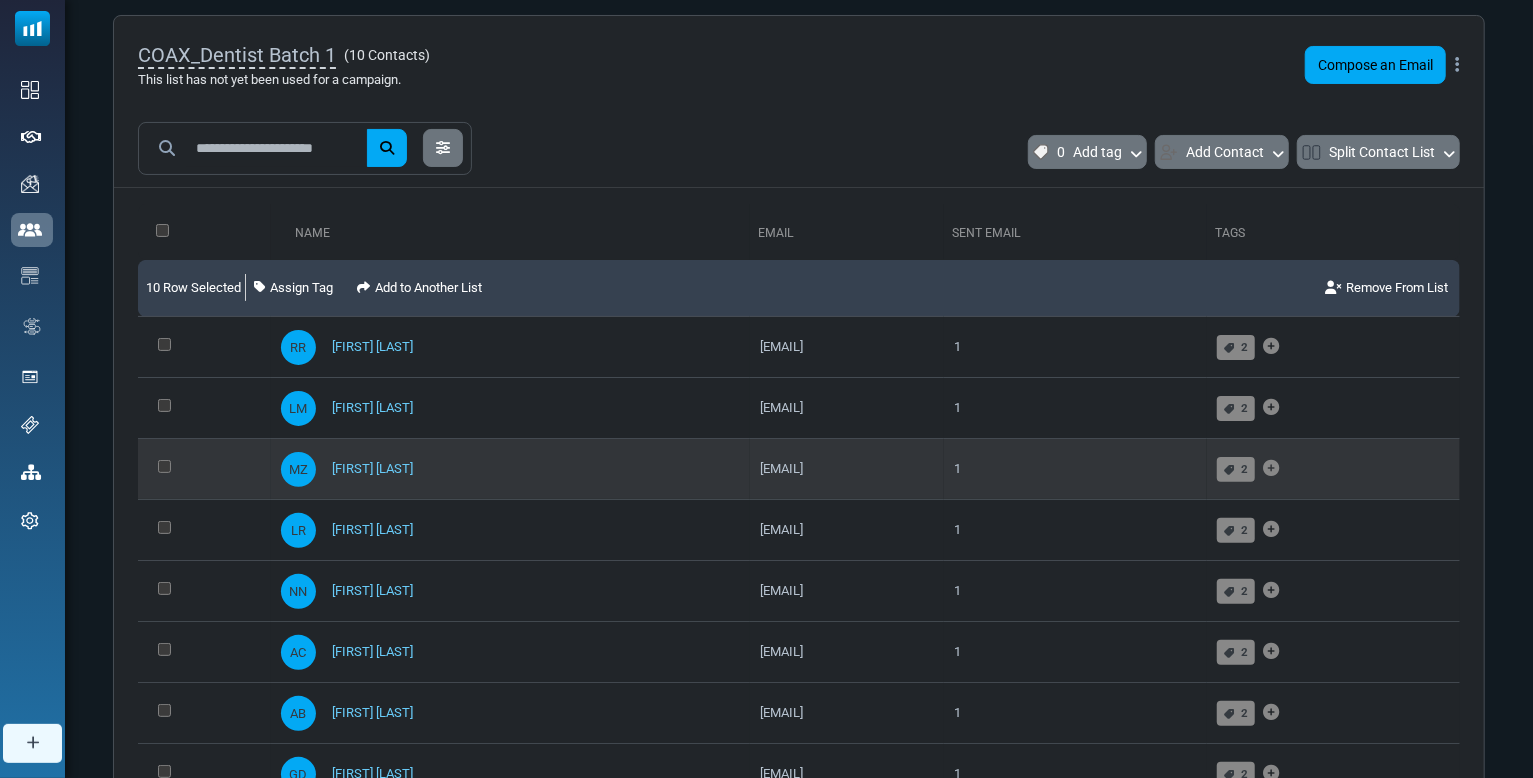 scroll, scrollTop: 111, scrollLeft: 0, axis: vertical 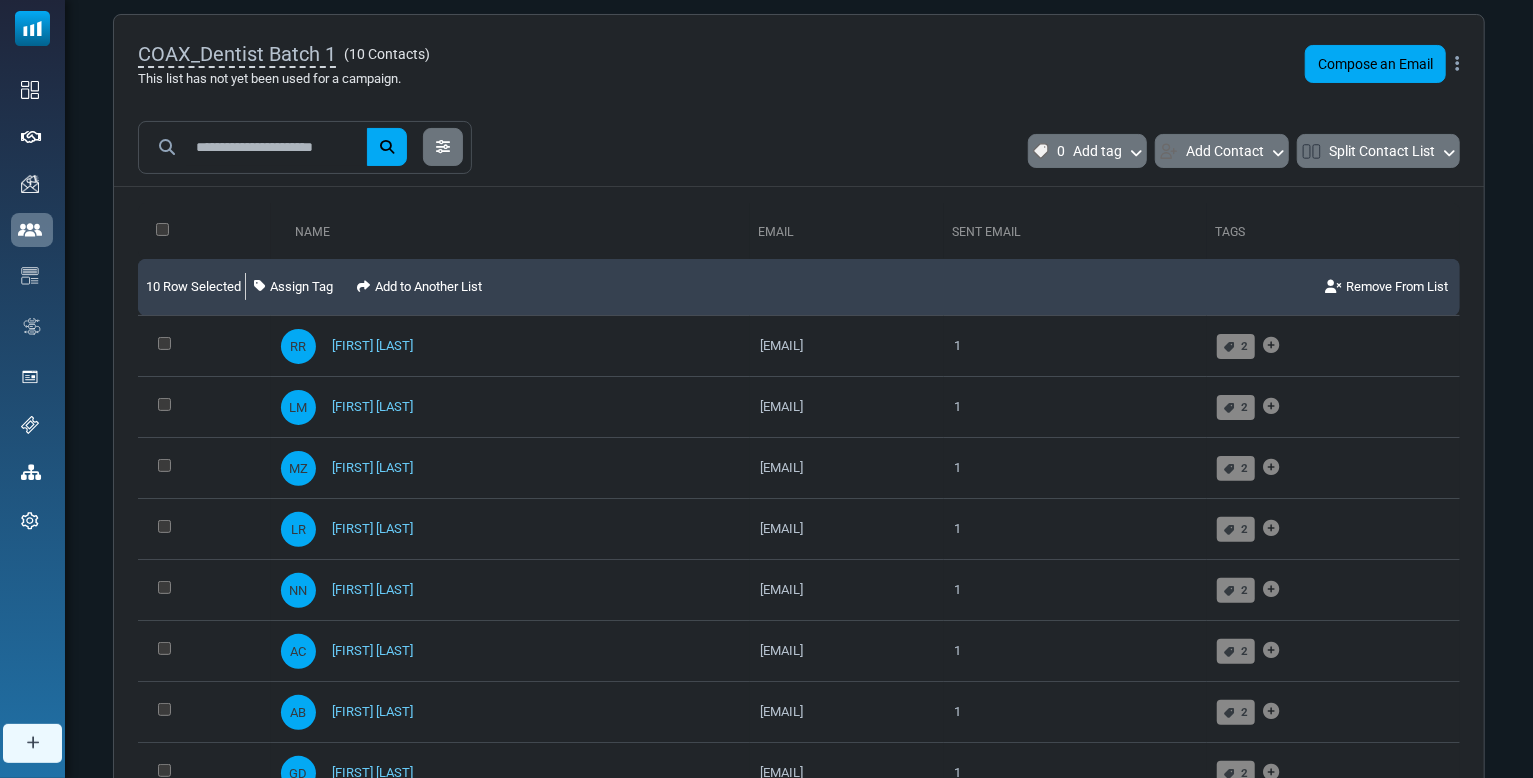 click on "10 Row Selected" at bounding box center [193, 287] 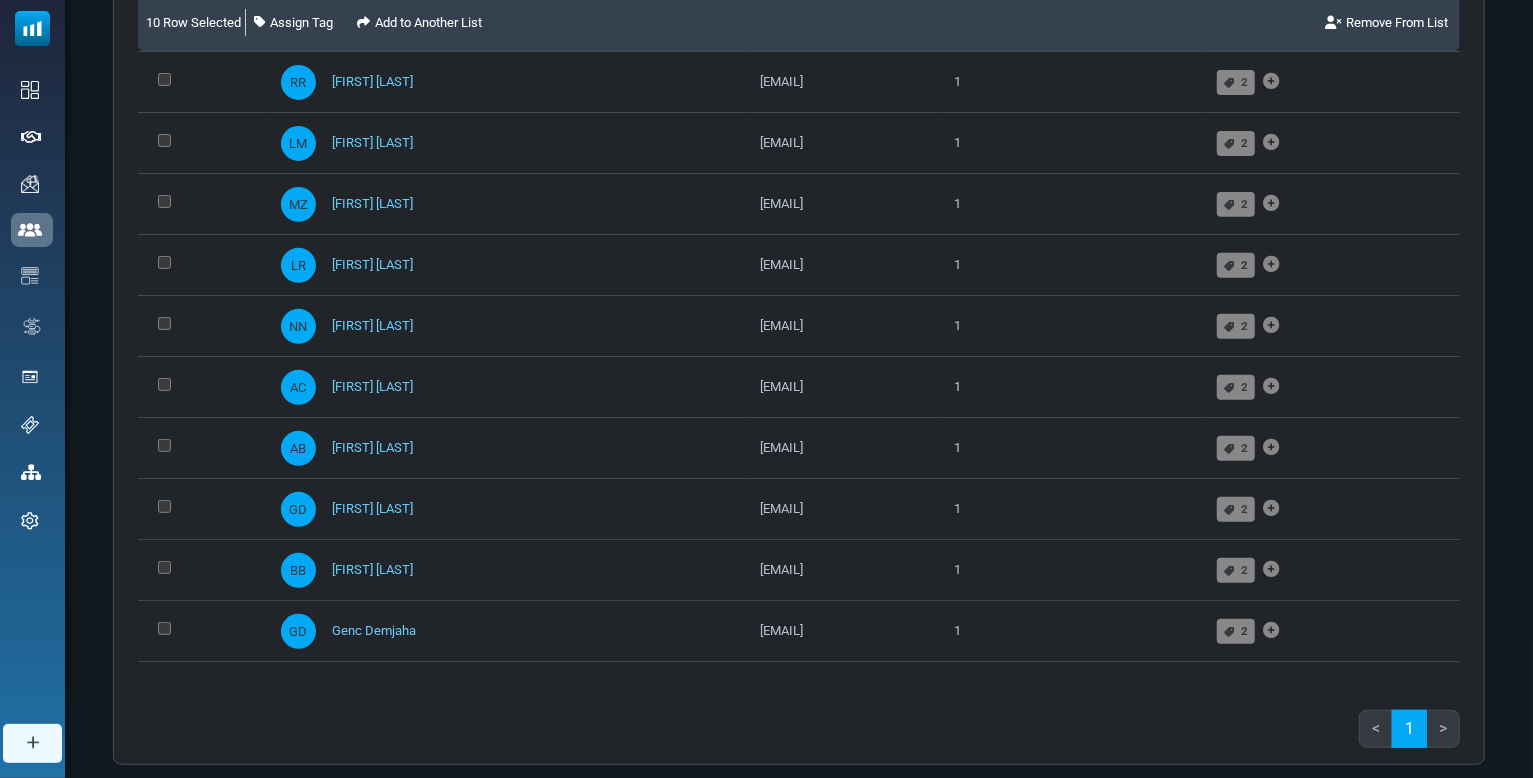 scroll, scrollTop: 430, scrollLeft: 0, axis: vertical 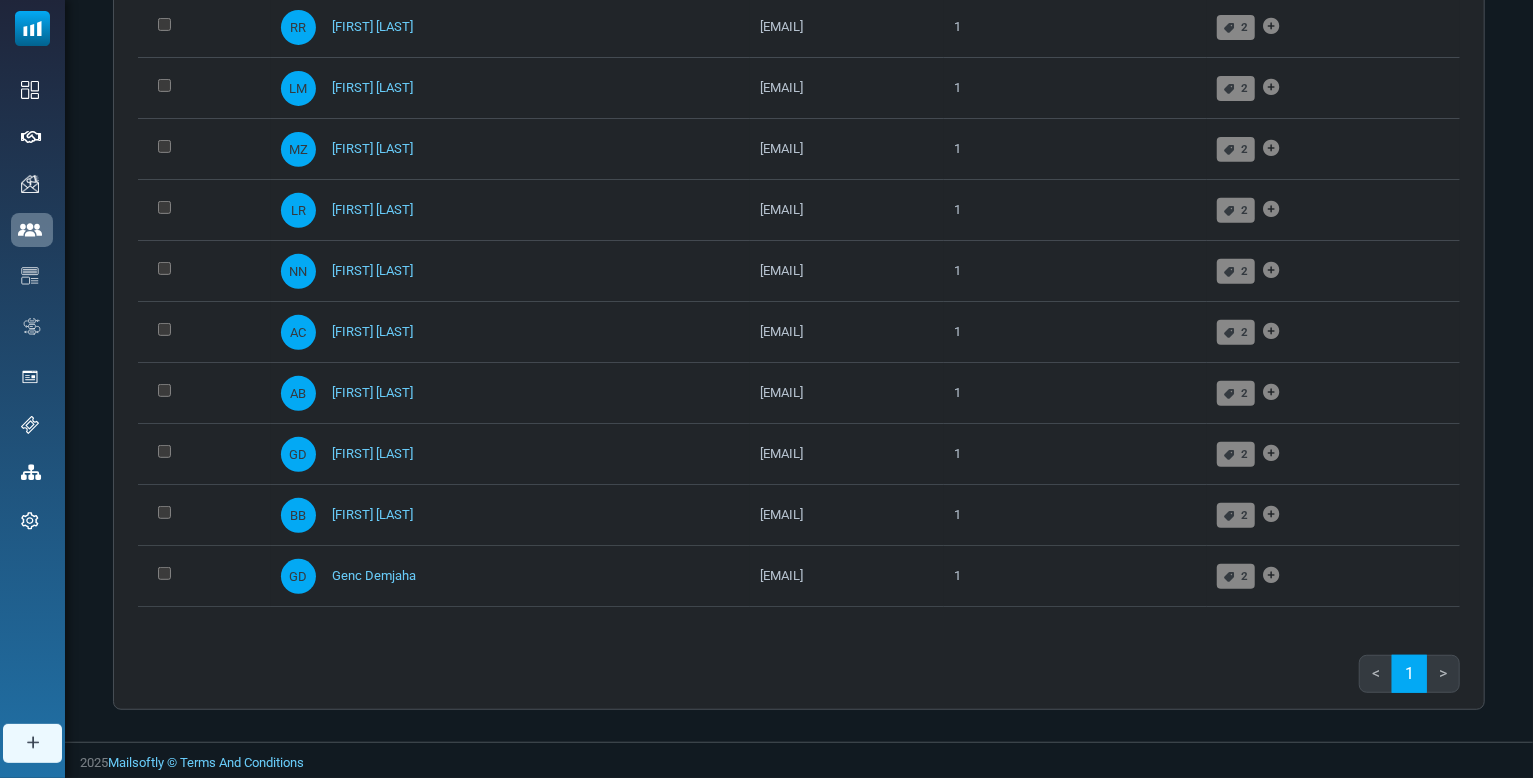 click on ">" at bounding box center (1443, 674) 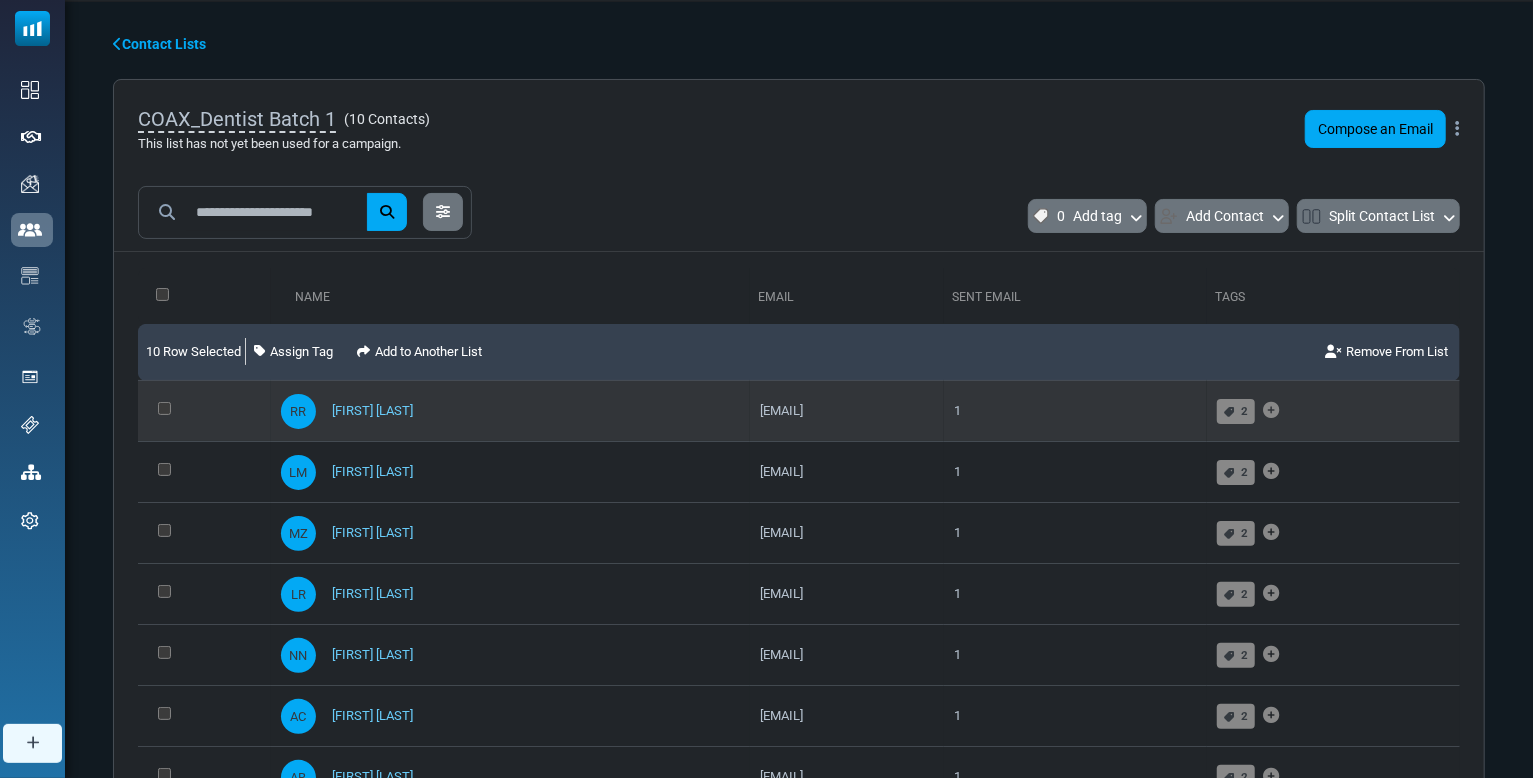 scroll, scrollTop: 0, scrollLeft: 0, axis: both 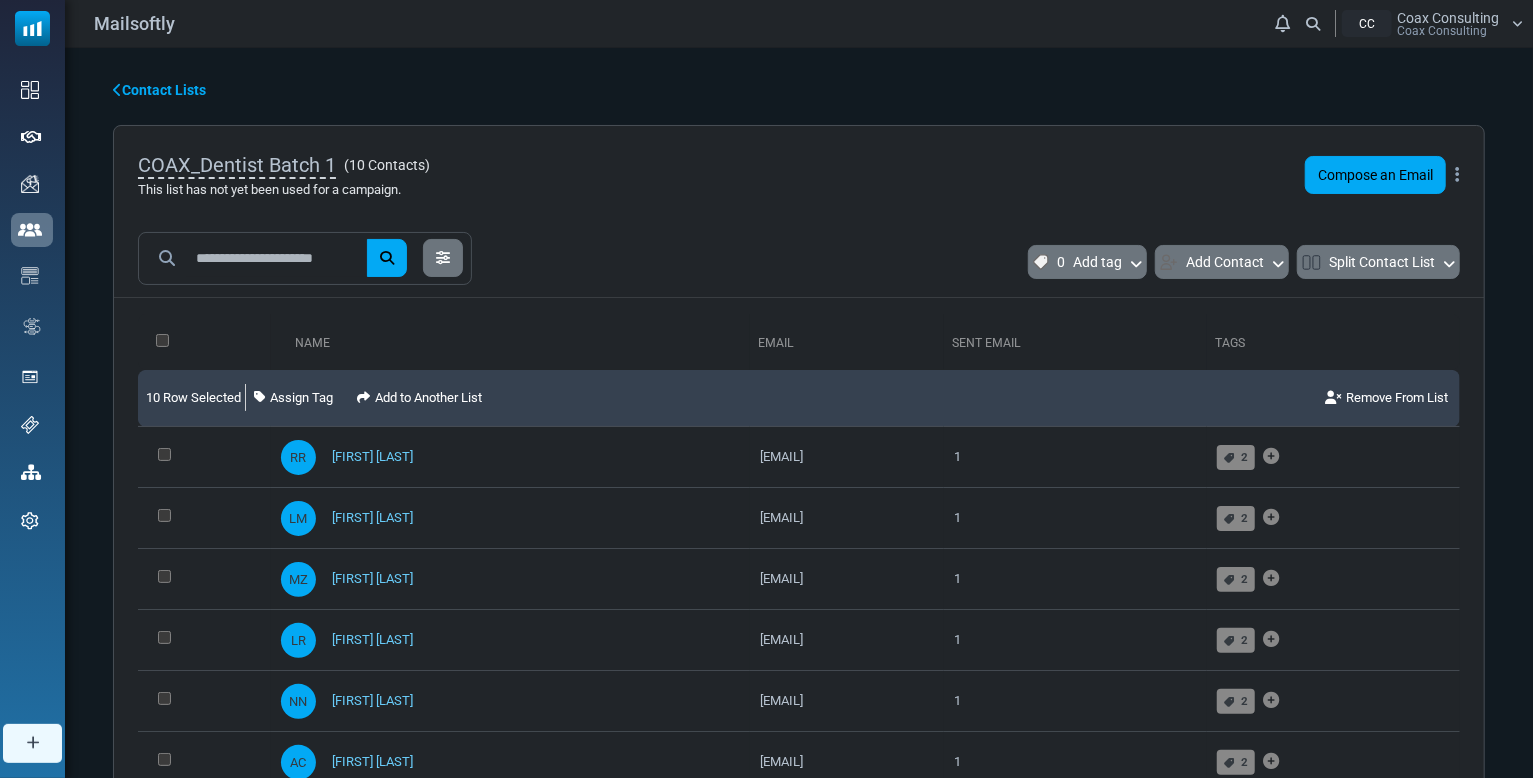 click on "Contact Lists
COAX_Dentist Batch 1
( 10 Contacts )
This list has not yet been used for a campaign.
Compose an Email
Edit
Export List
Delete List
Delete List with Contacts" at bounding box center [799, 610] 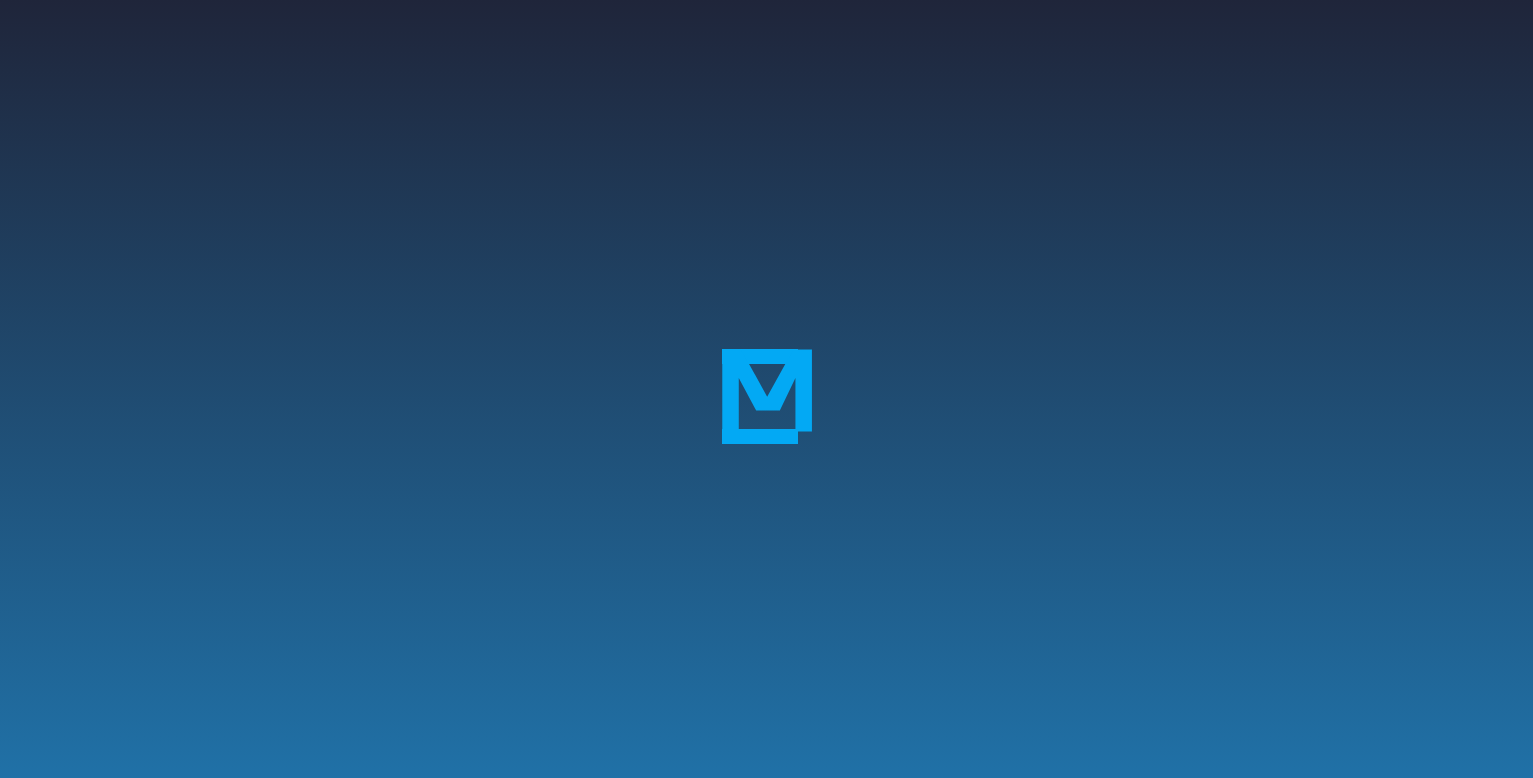 scroll, scrollTop: 0, scrollLeft: 0, axis: both 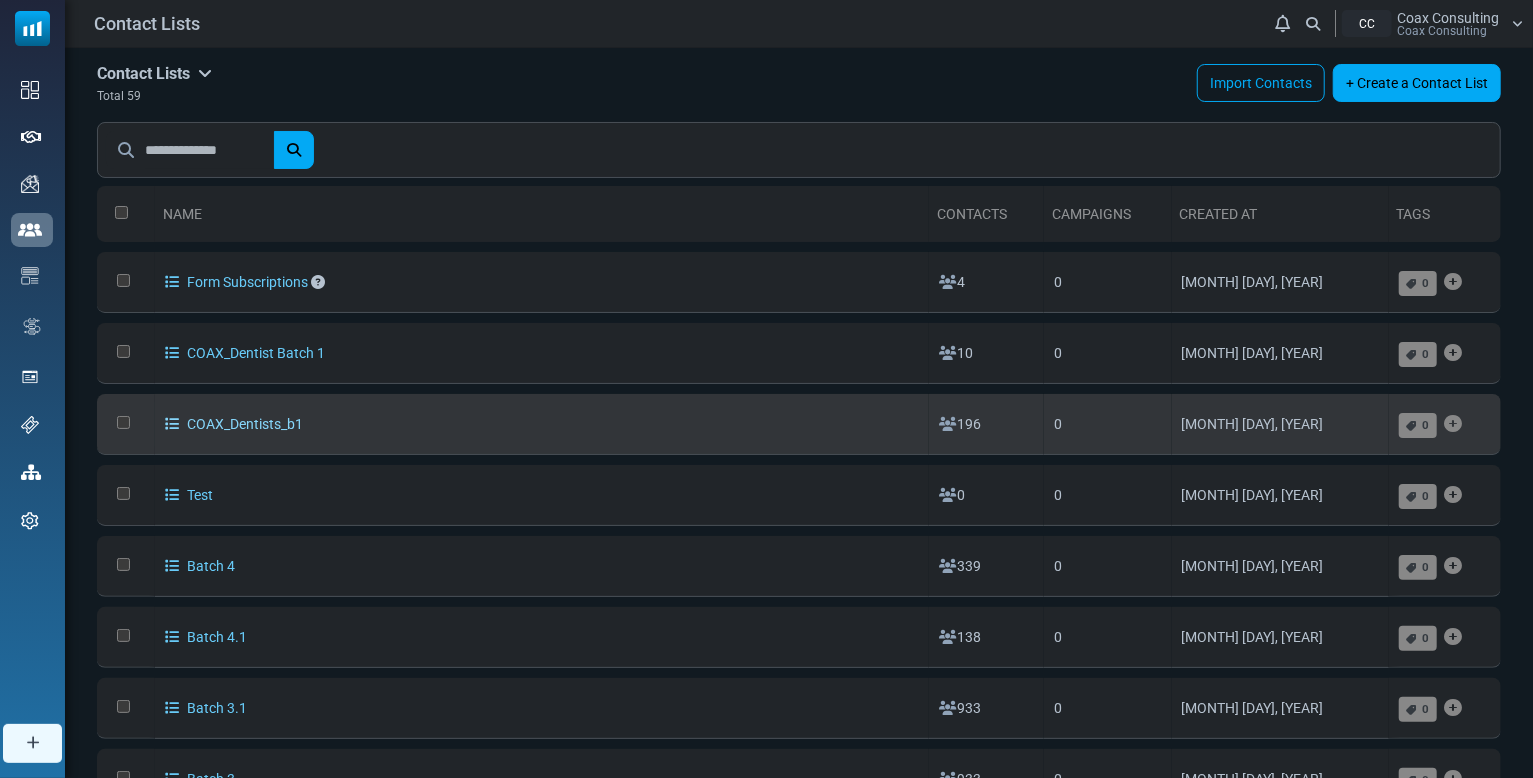 click on "COAX_Dentists_b1" at bounding box center (234, 424) 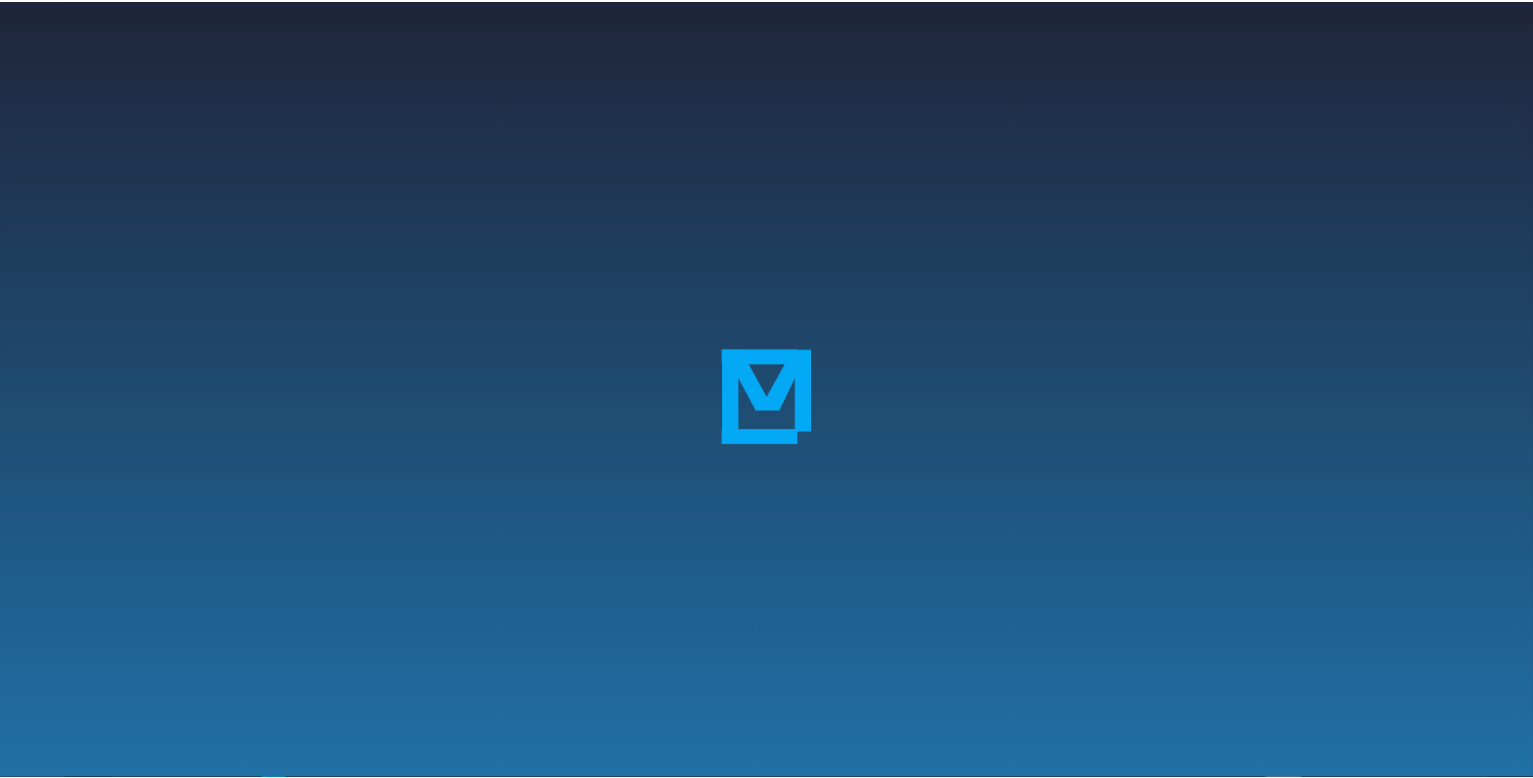 scroll, scrollTop: 0, scrollLeft: 0, axis: both 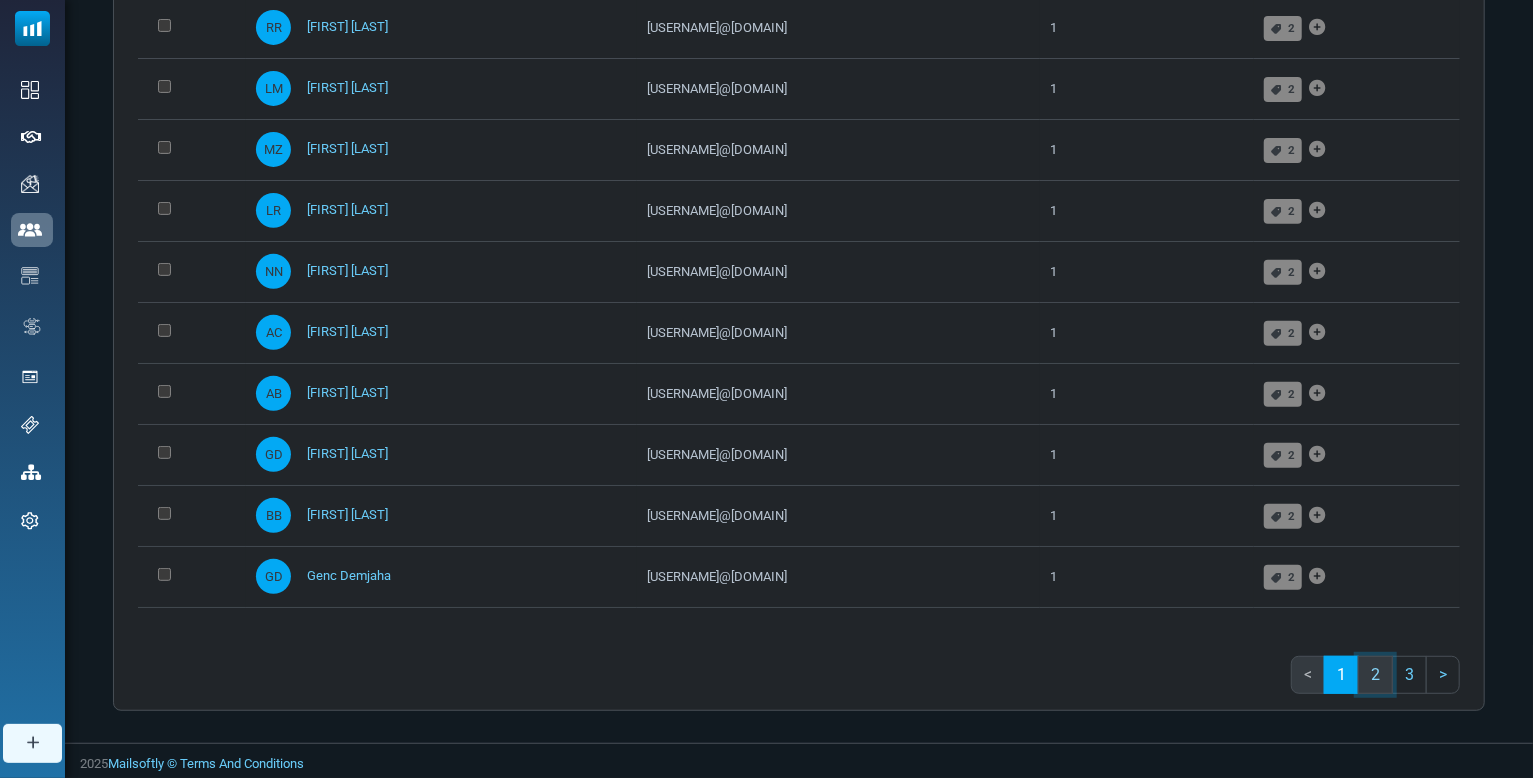 click on "2" at bounding box center (1375, 675) 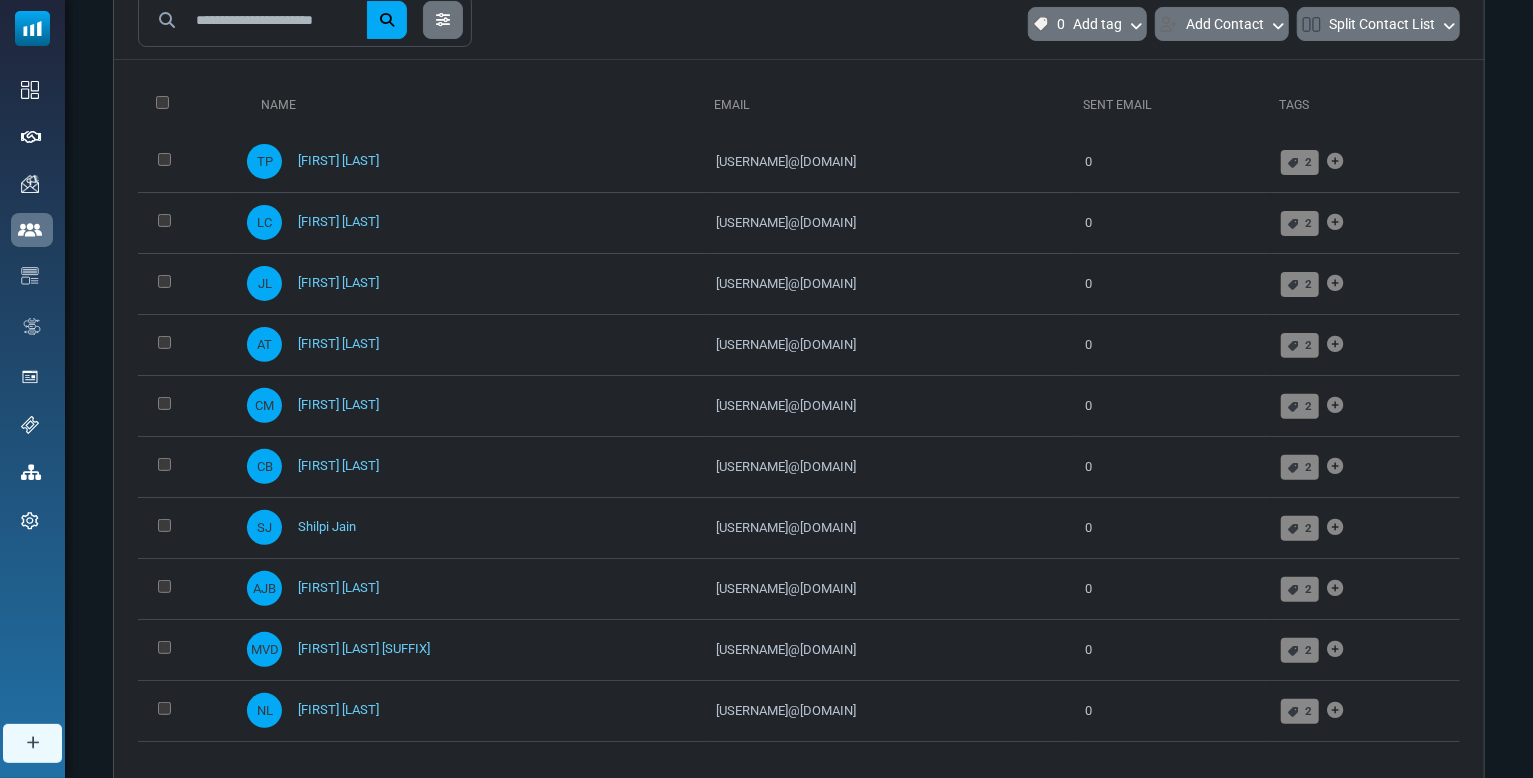 scroll, scrollTop: 0, scrollLeft: 0, axis: both 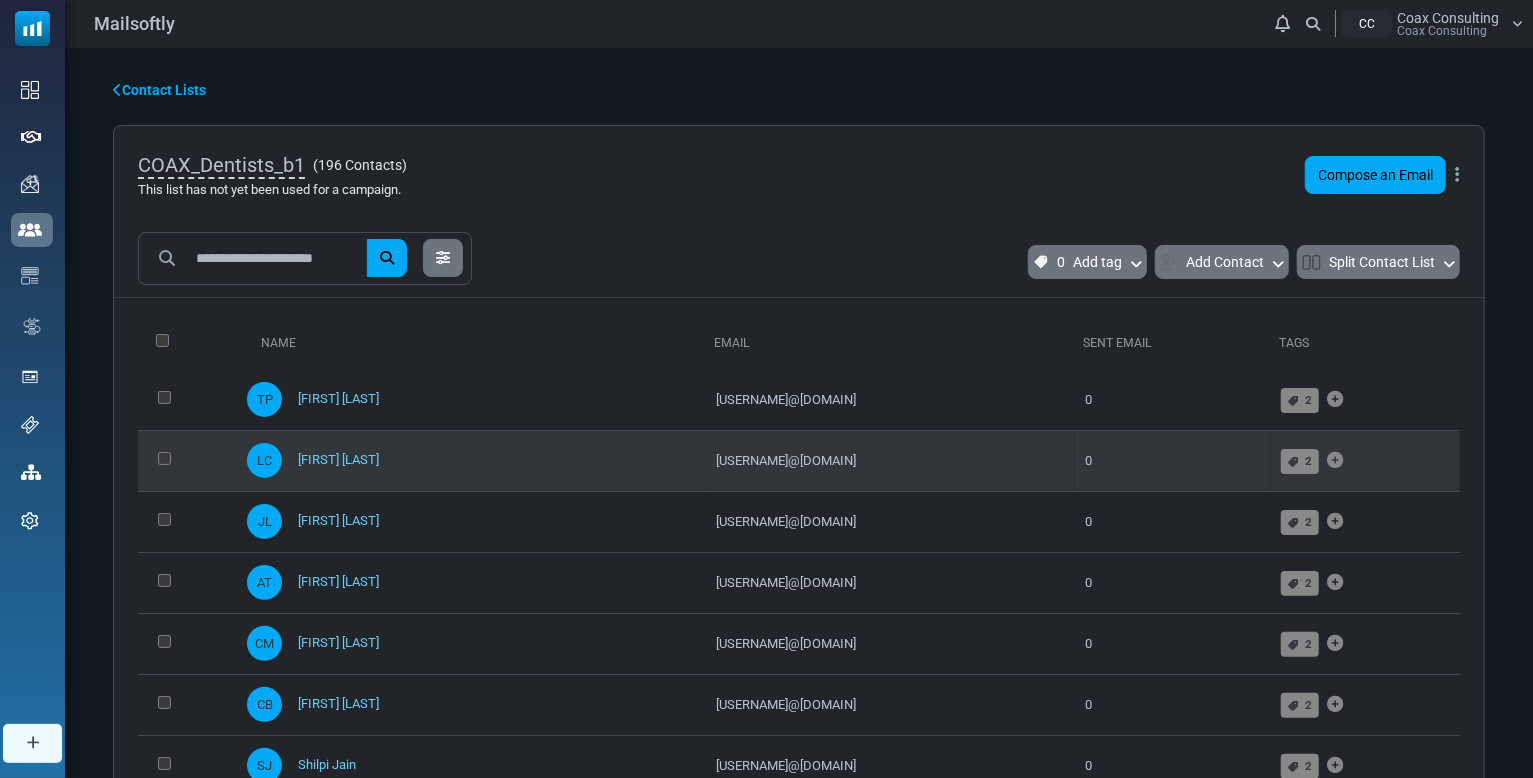 click at bounding box center (187, 460) 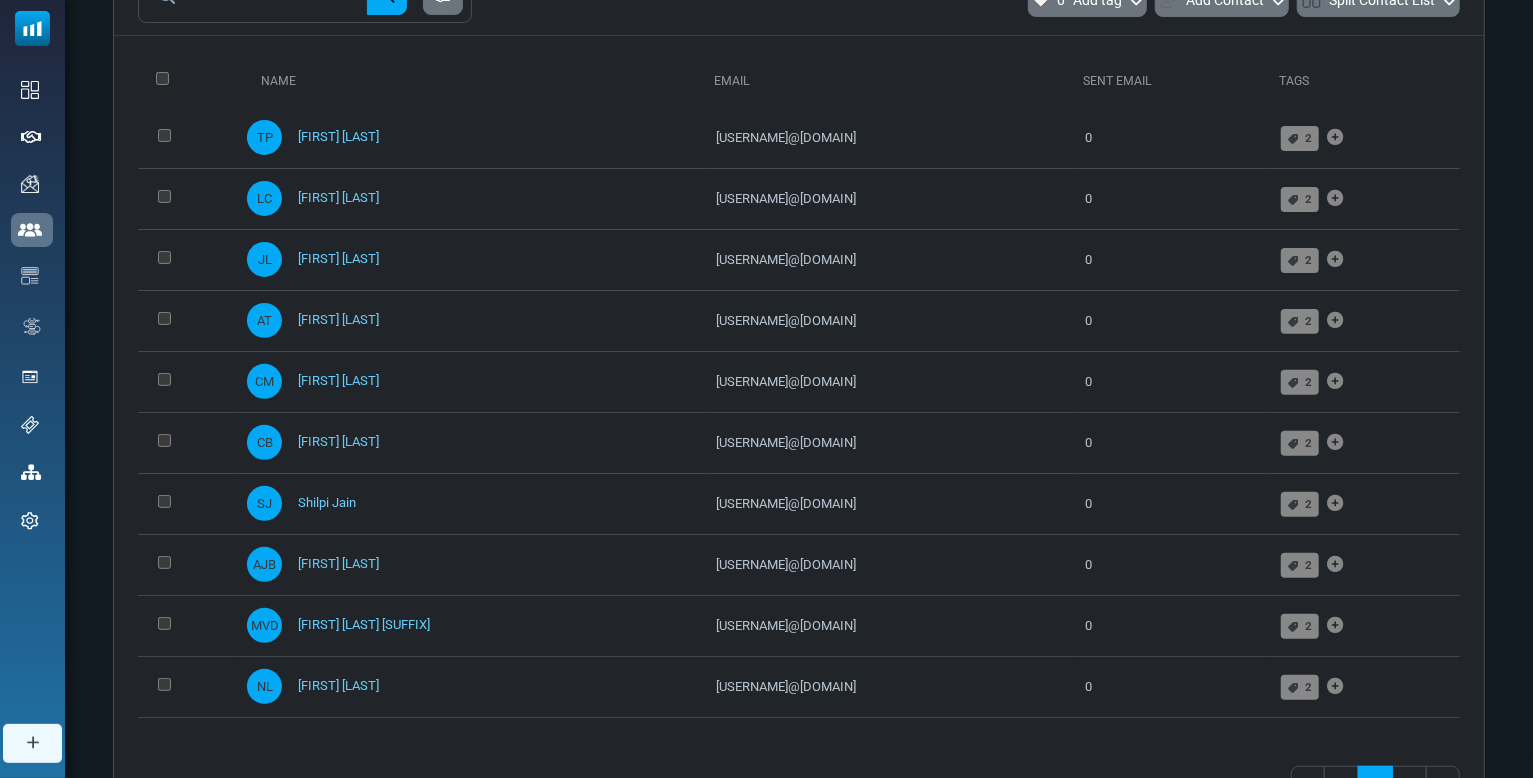 scroll, scrollTop: 373, scrollLeft: 0, axis: vertical 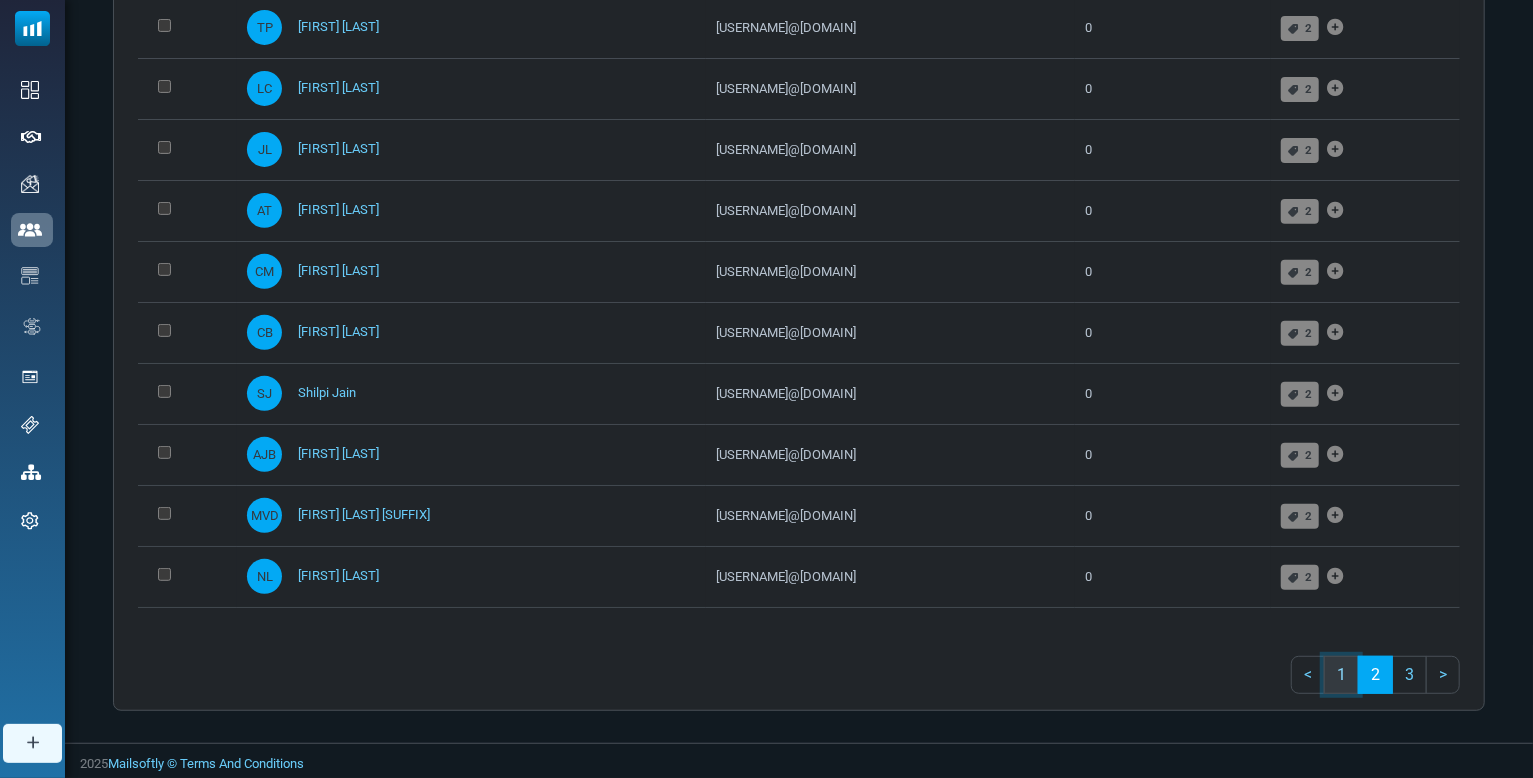 click on "1" at bounding box center [1341, 675] 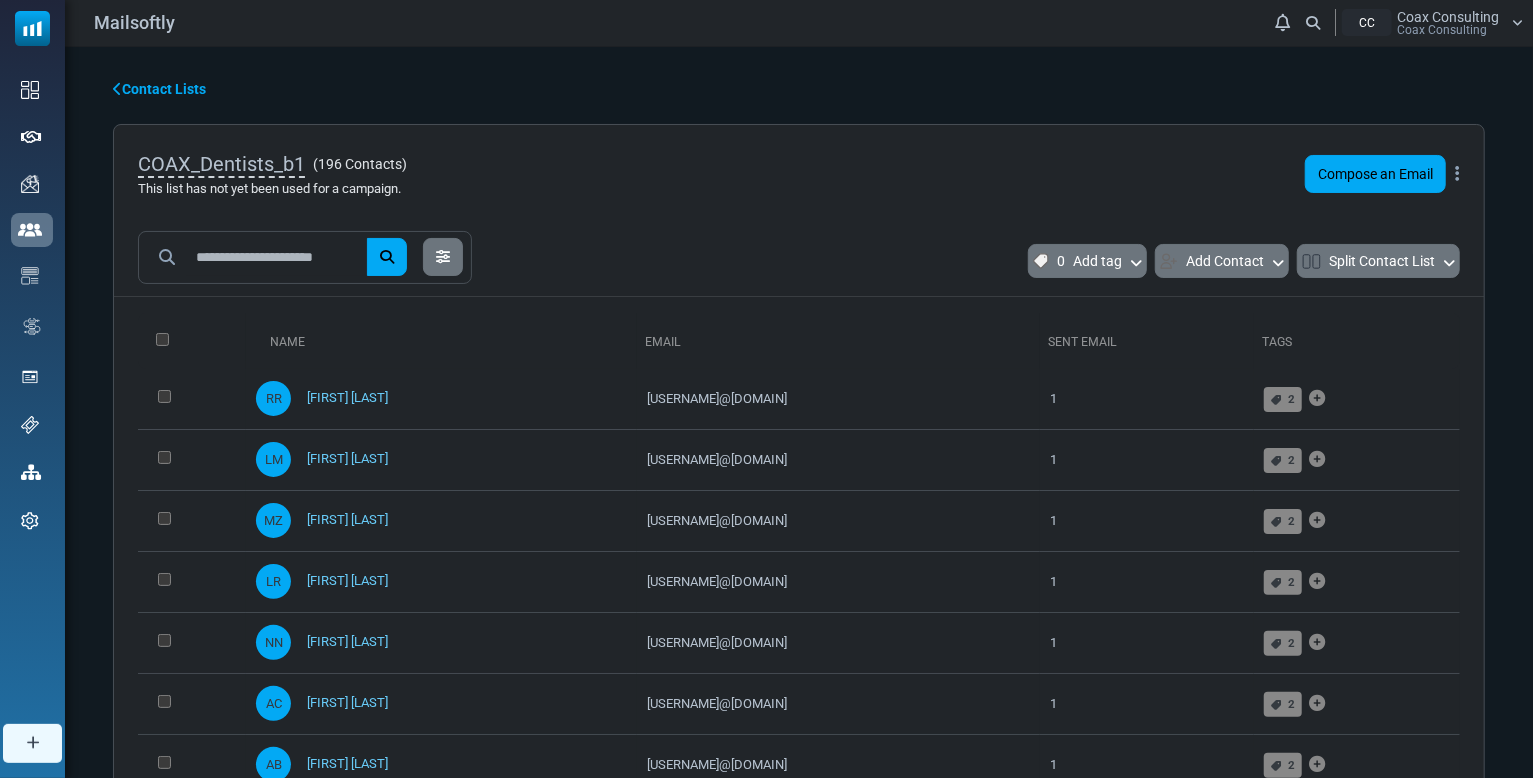 scroll, scrollTop: 0, scrollLeft: 0, axis: both 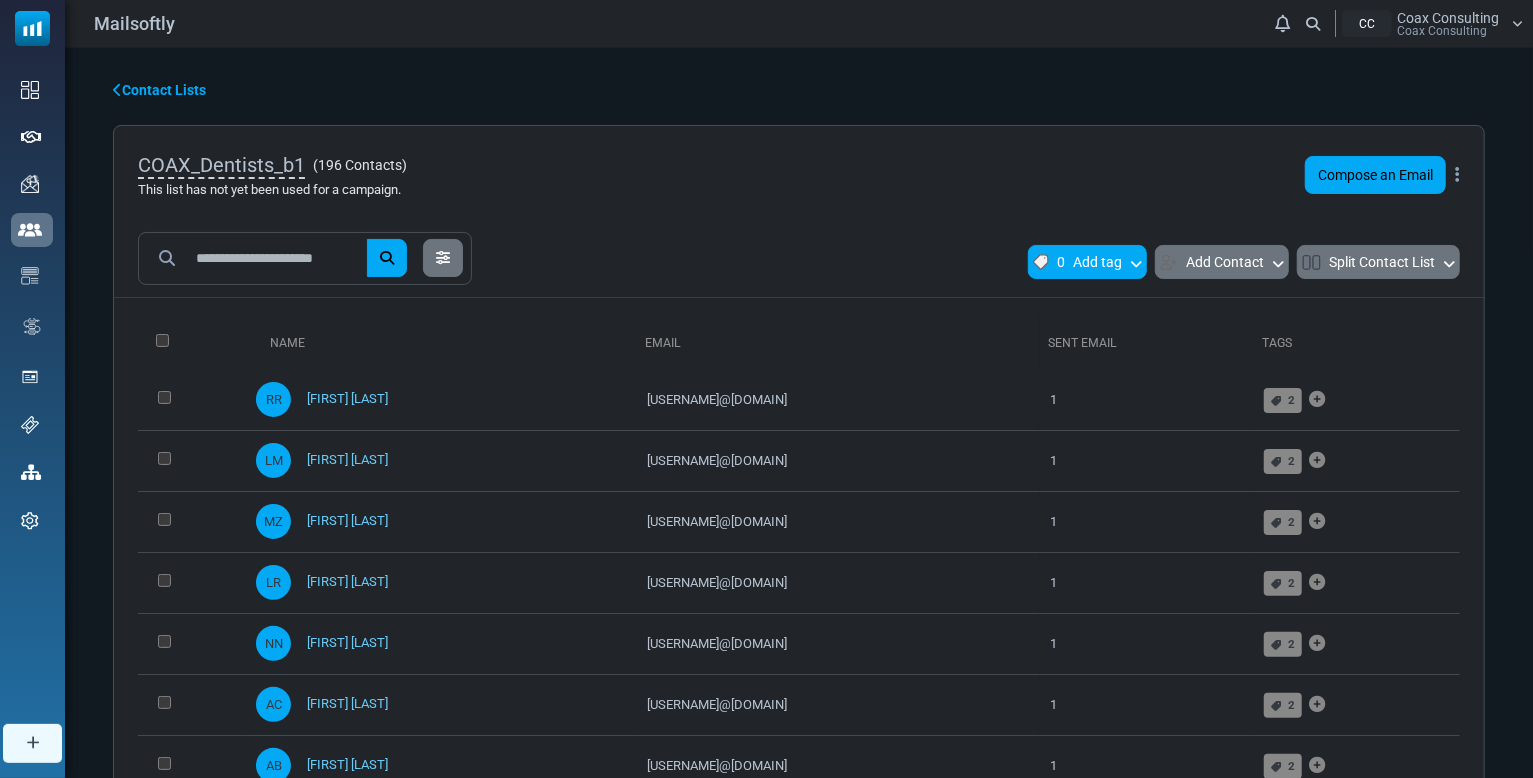 click on "0
Add tag" at bounding box center [1087, 262] 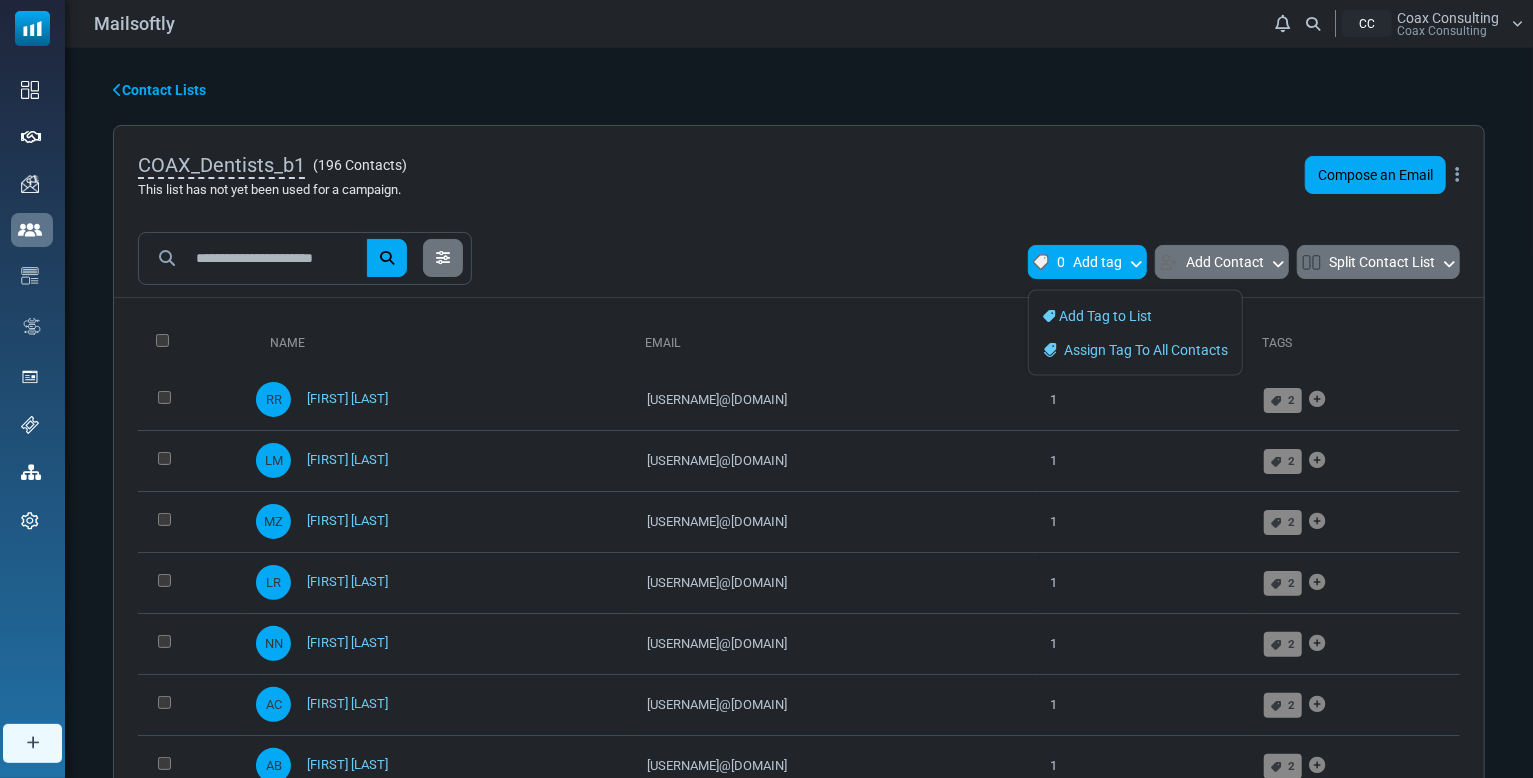 click on "0
Add tag" at bounding box center [1087, 262] 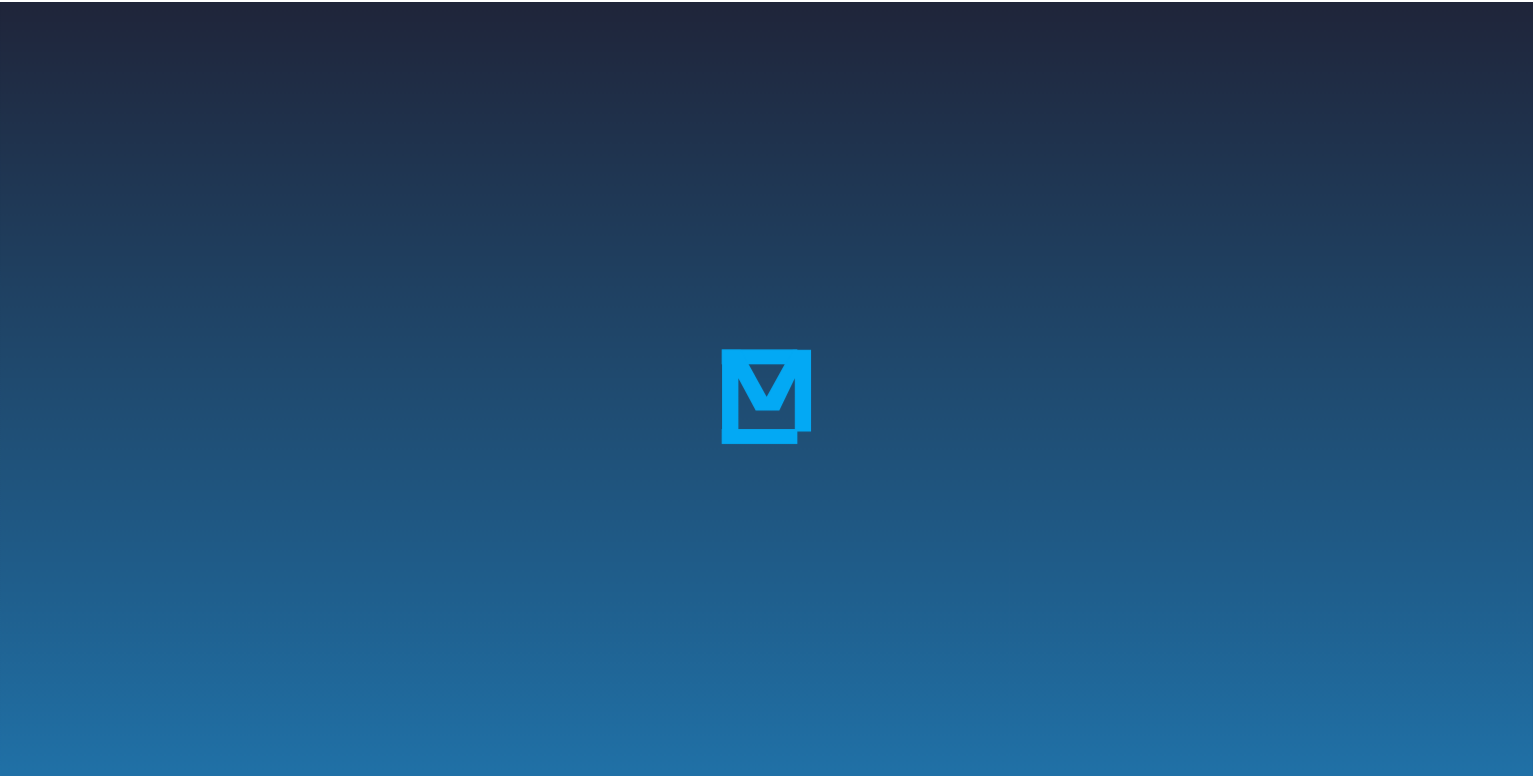 scroll, scrollTop: 0, scrollLeft: 0, axis: both 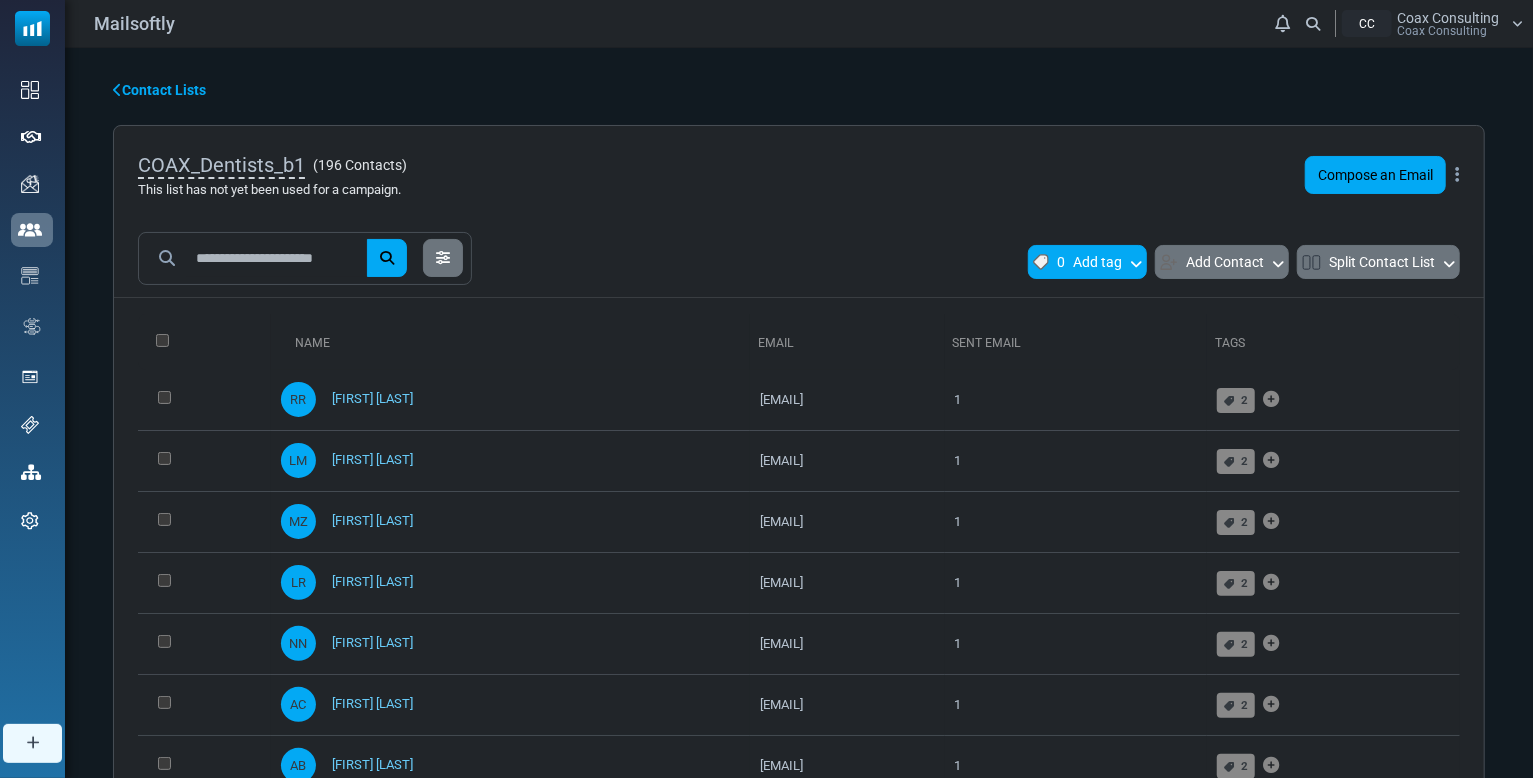 click on "0
Add tag" at bounding box center [1087, 262] 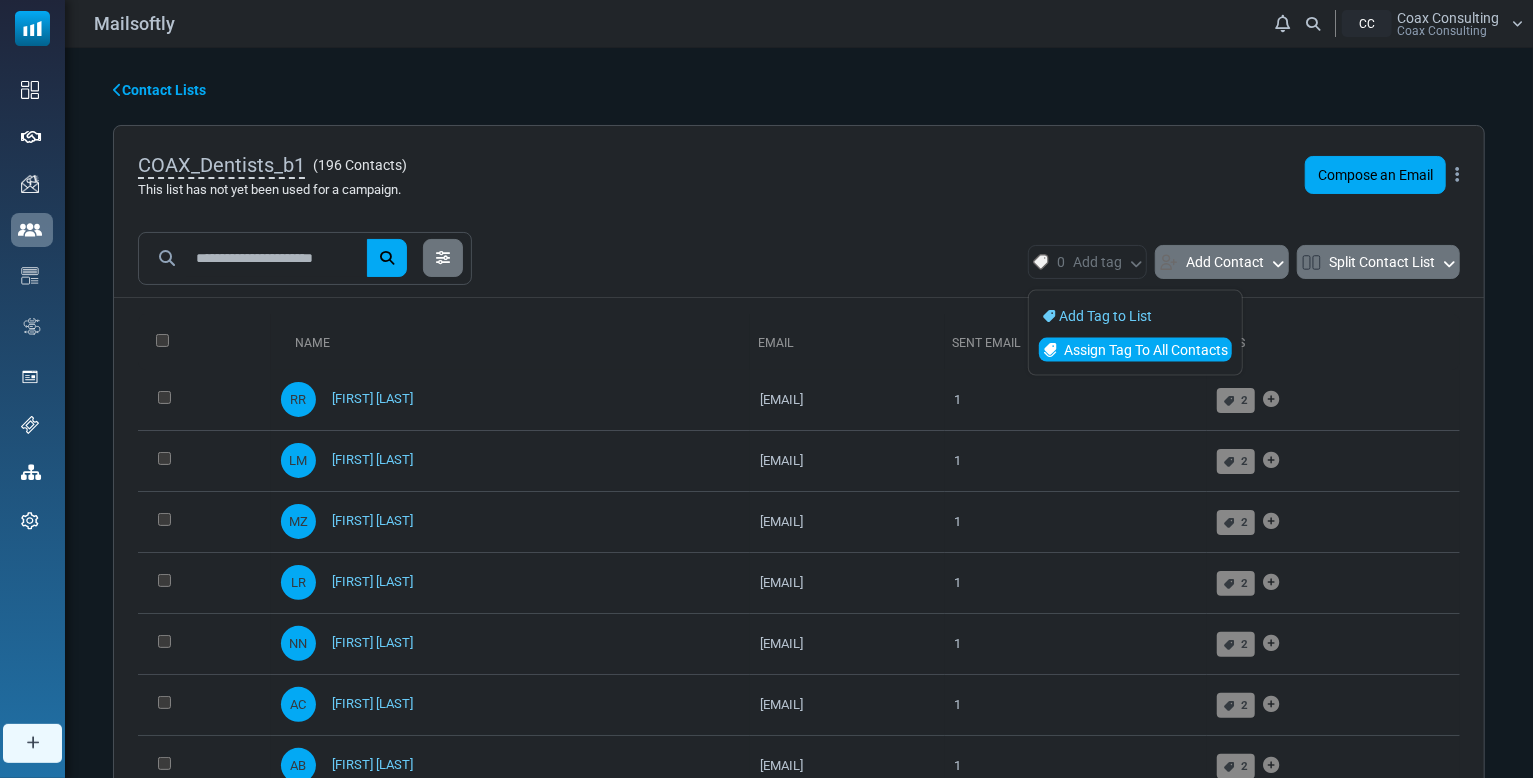 click on "Assign Tag To All Contacts" at bounding box center [1146, 350] 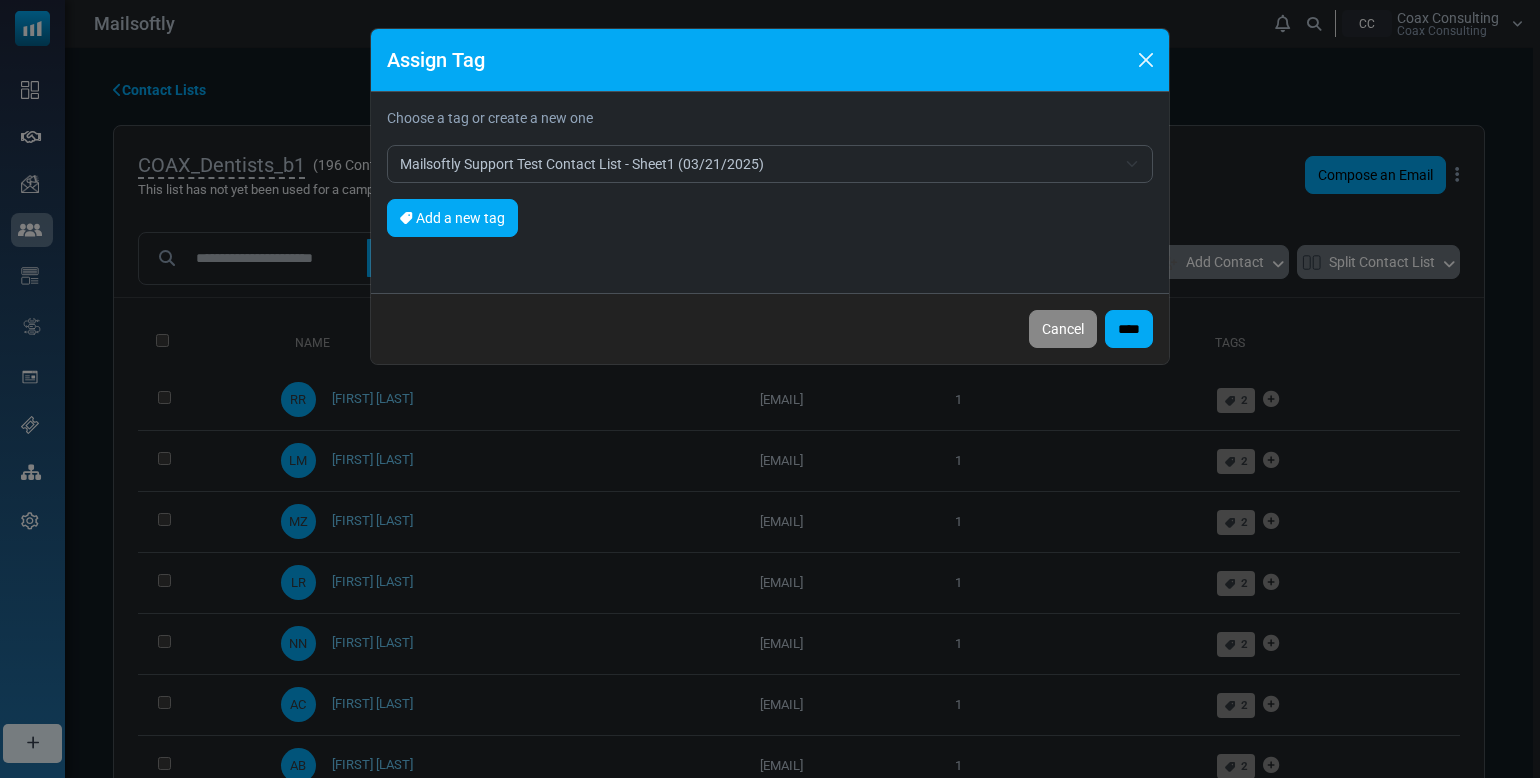 click on "Add a new tag" at bounding box center (452, 218) 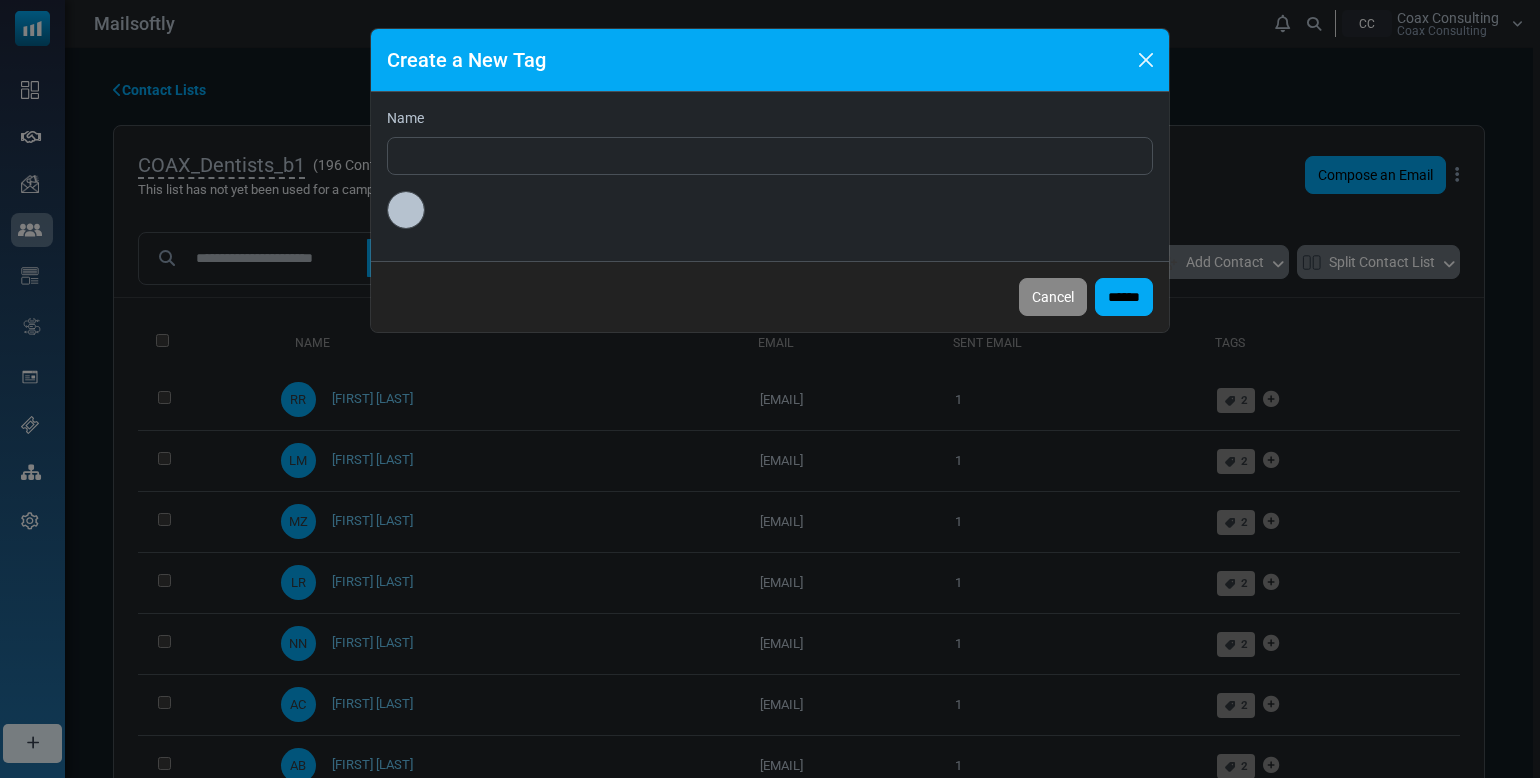 click on "Name
*******" at bounding box center (770, 176) 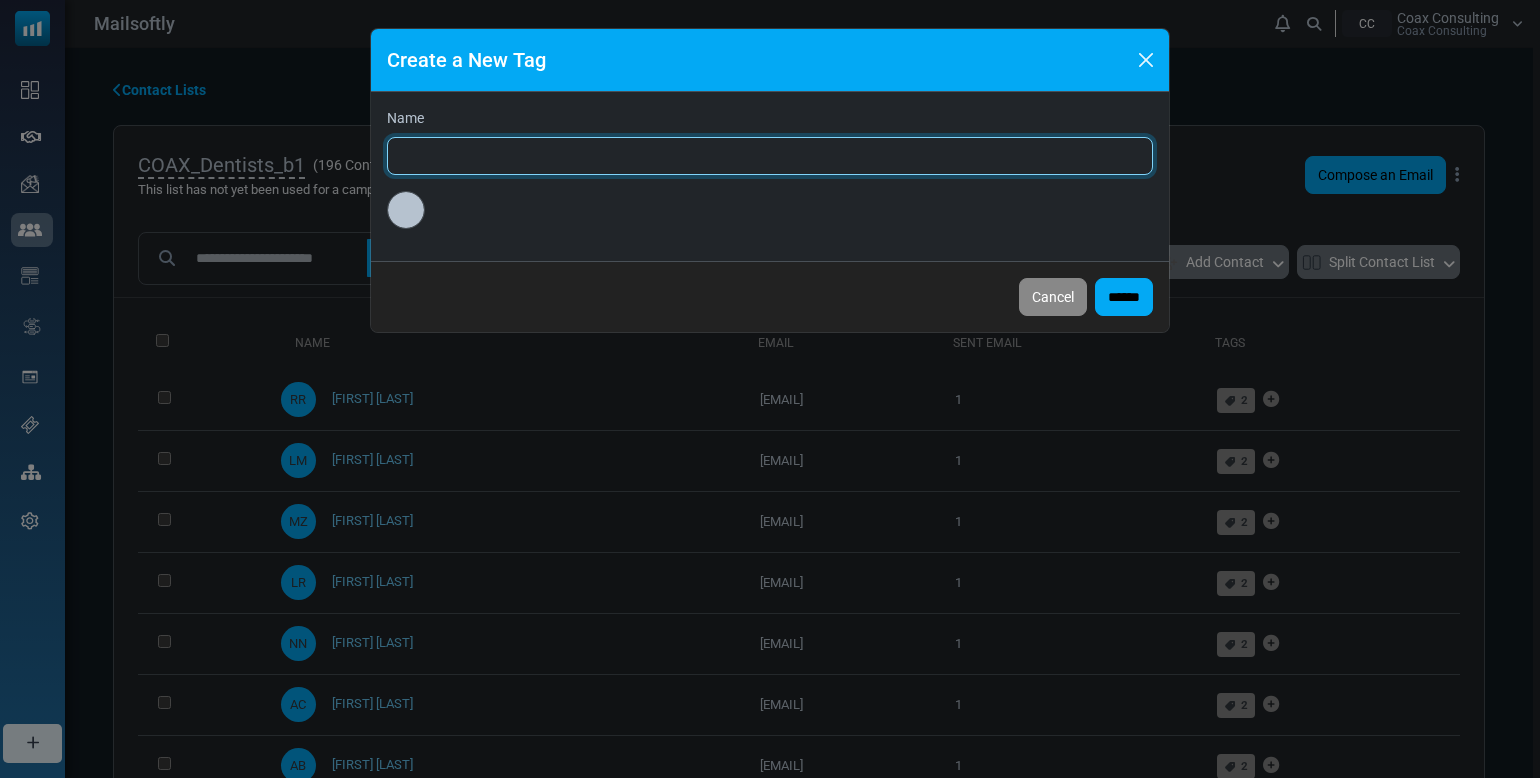 click on "Name" at bounding box center [770, 156] 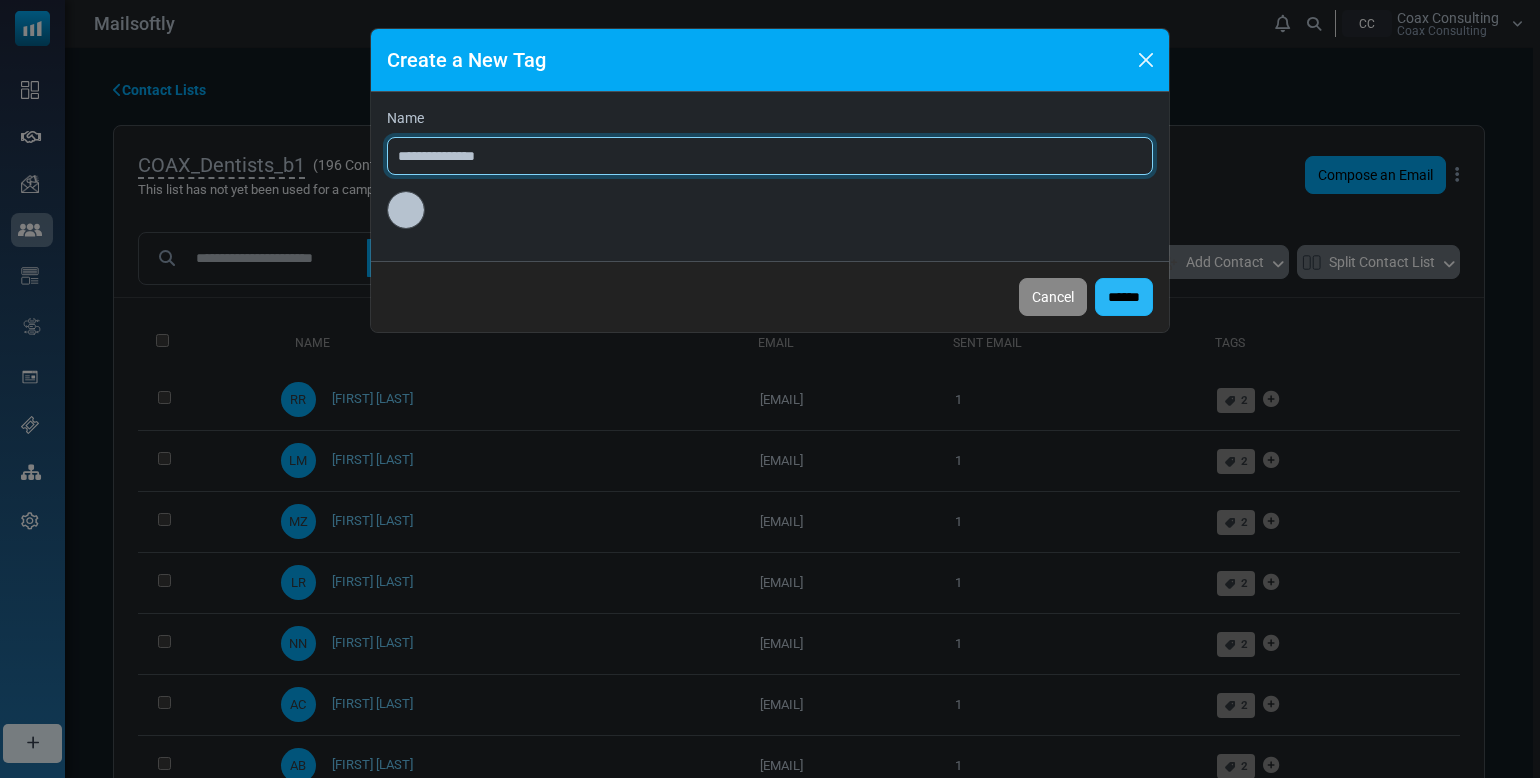 type on "**********" 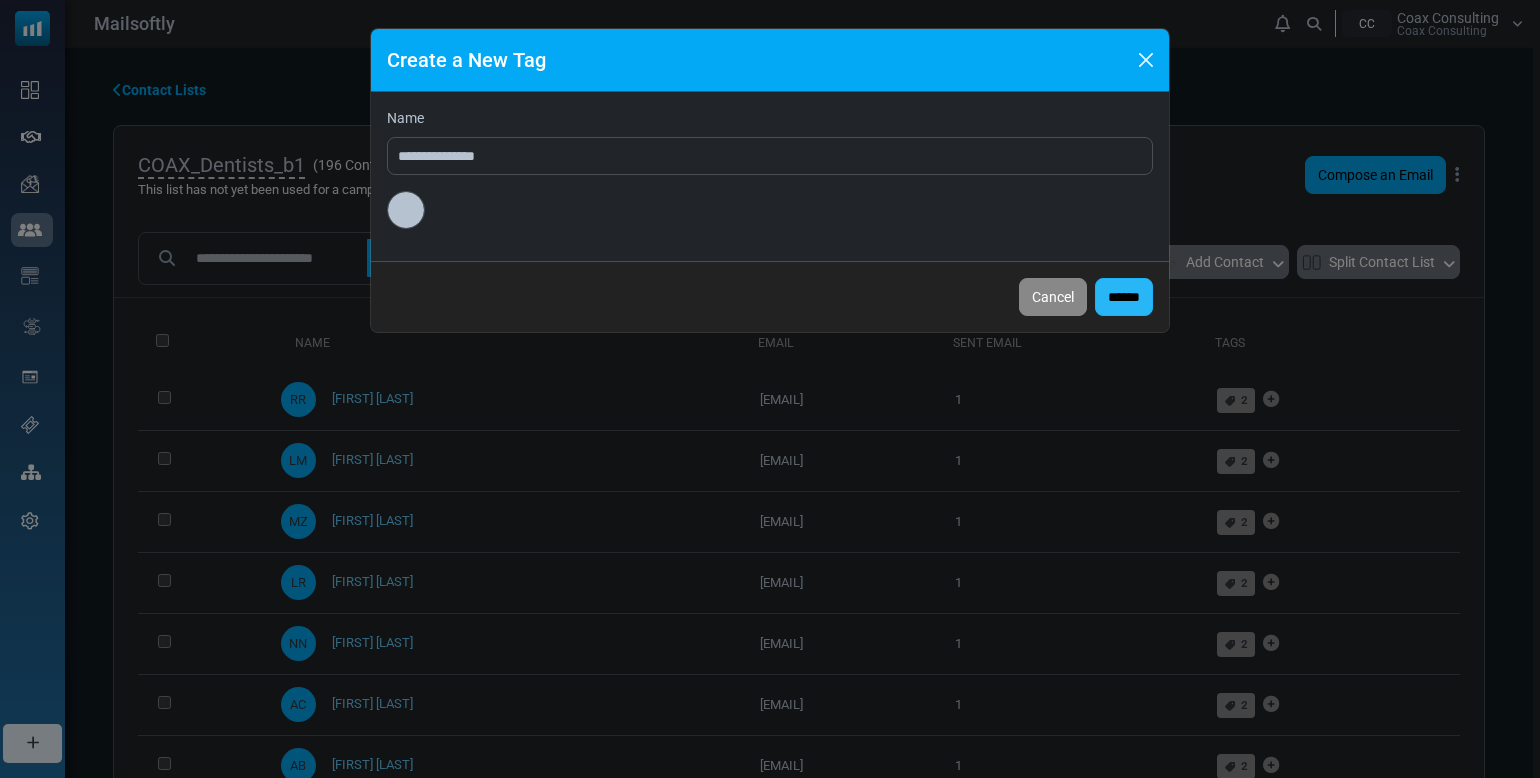 click on "******" at bounding box center [1124, 297] 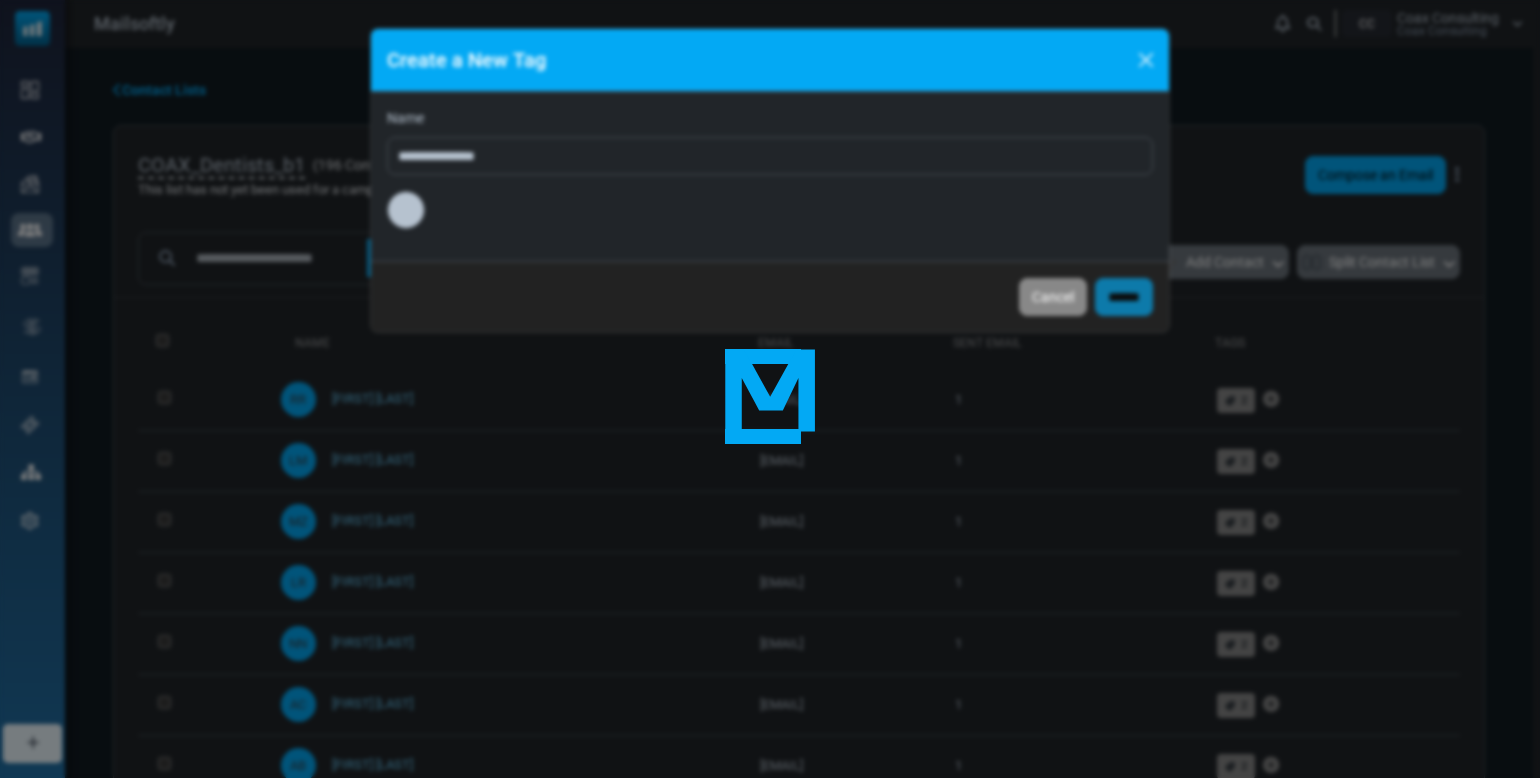 select on "*****" 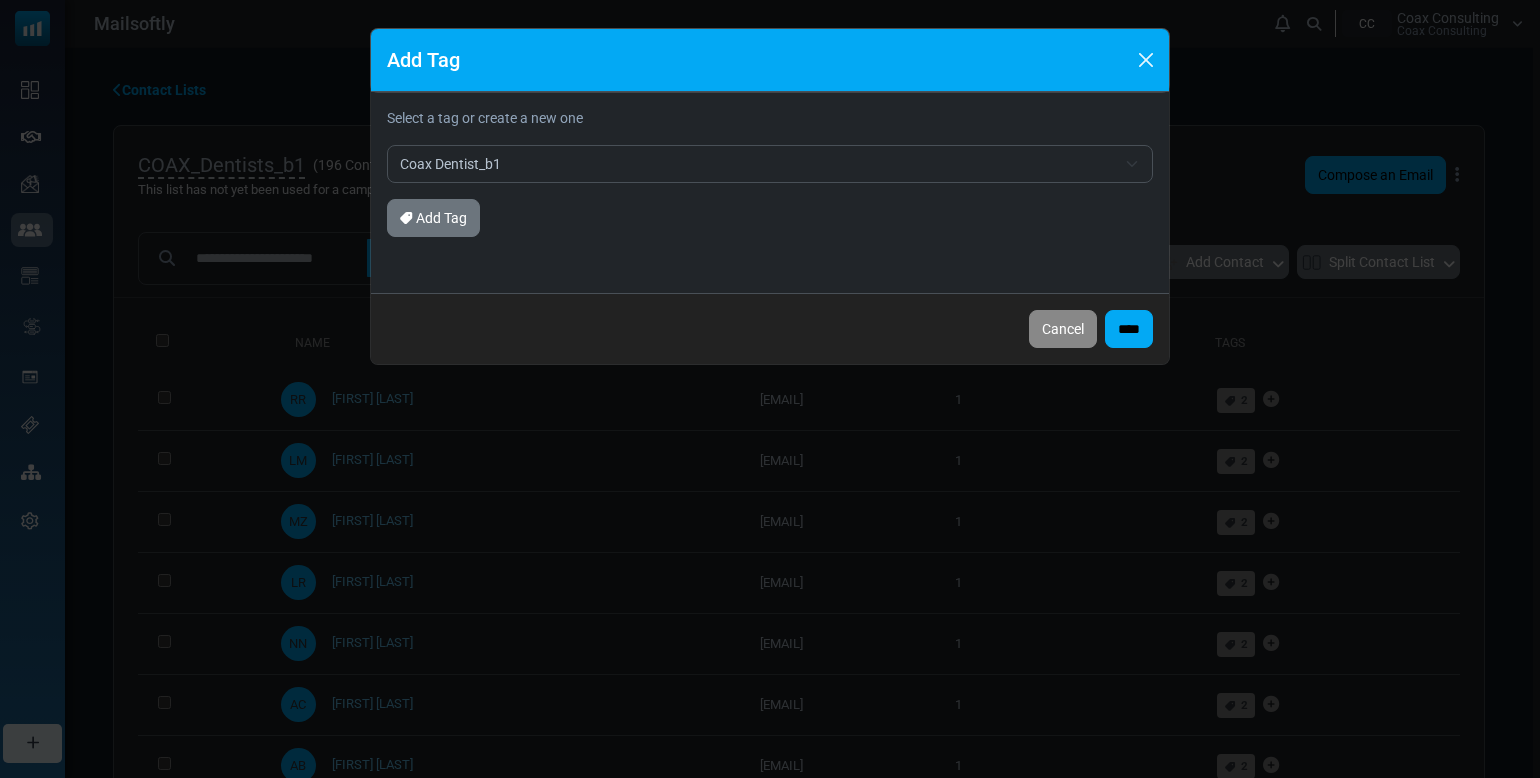 click on "Add Tag" at bounding box center (770, 389) 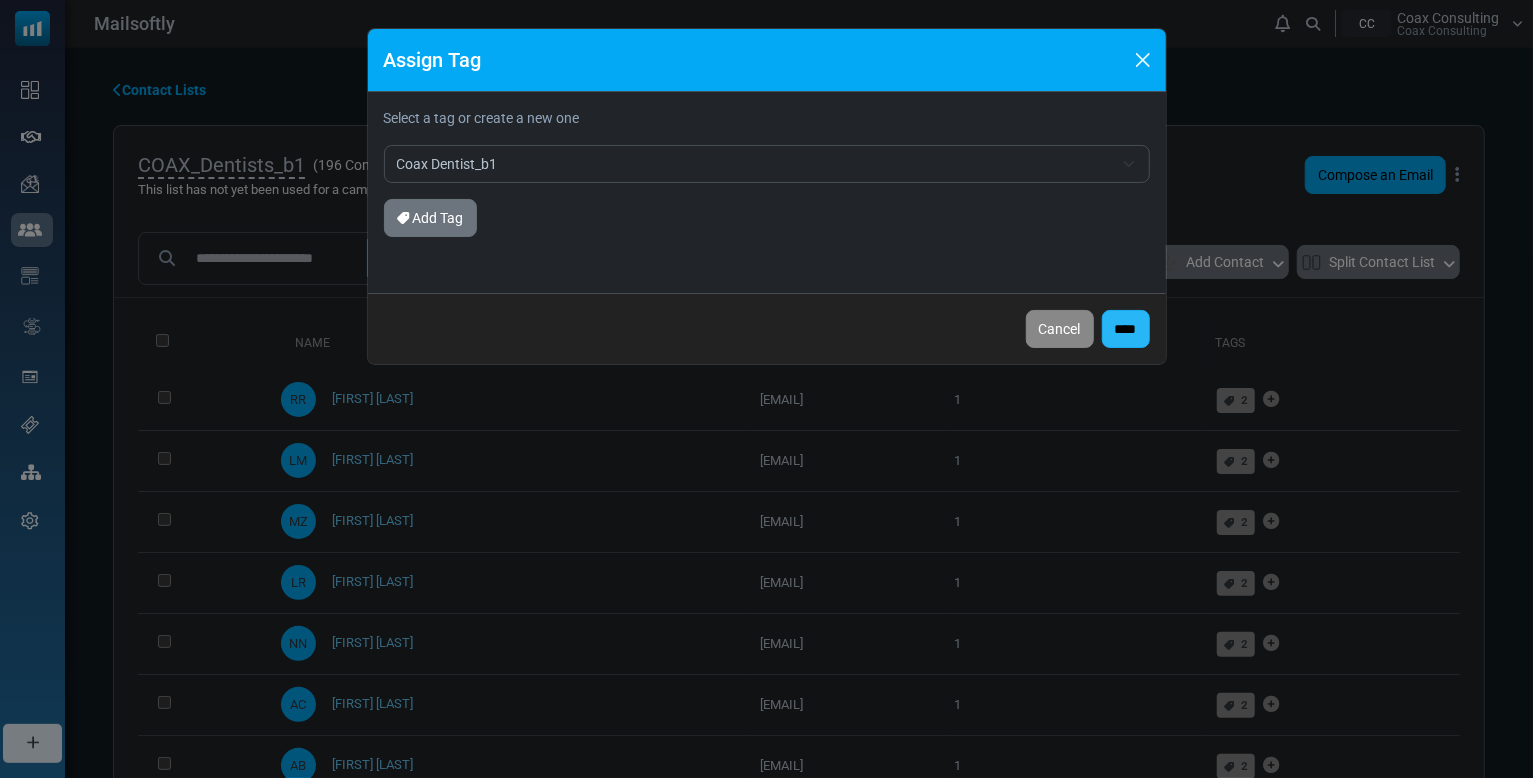 click on "****" at bounding box center (1126, 329) 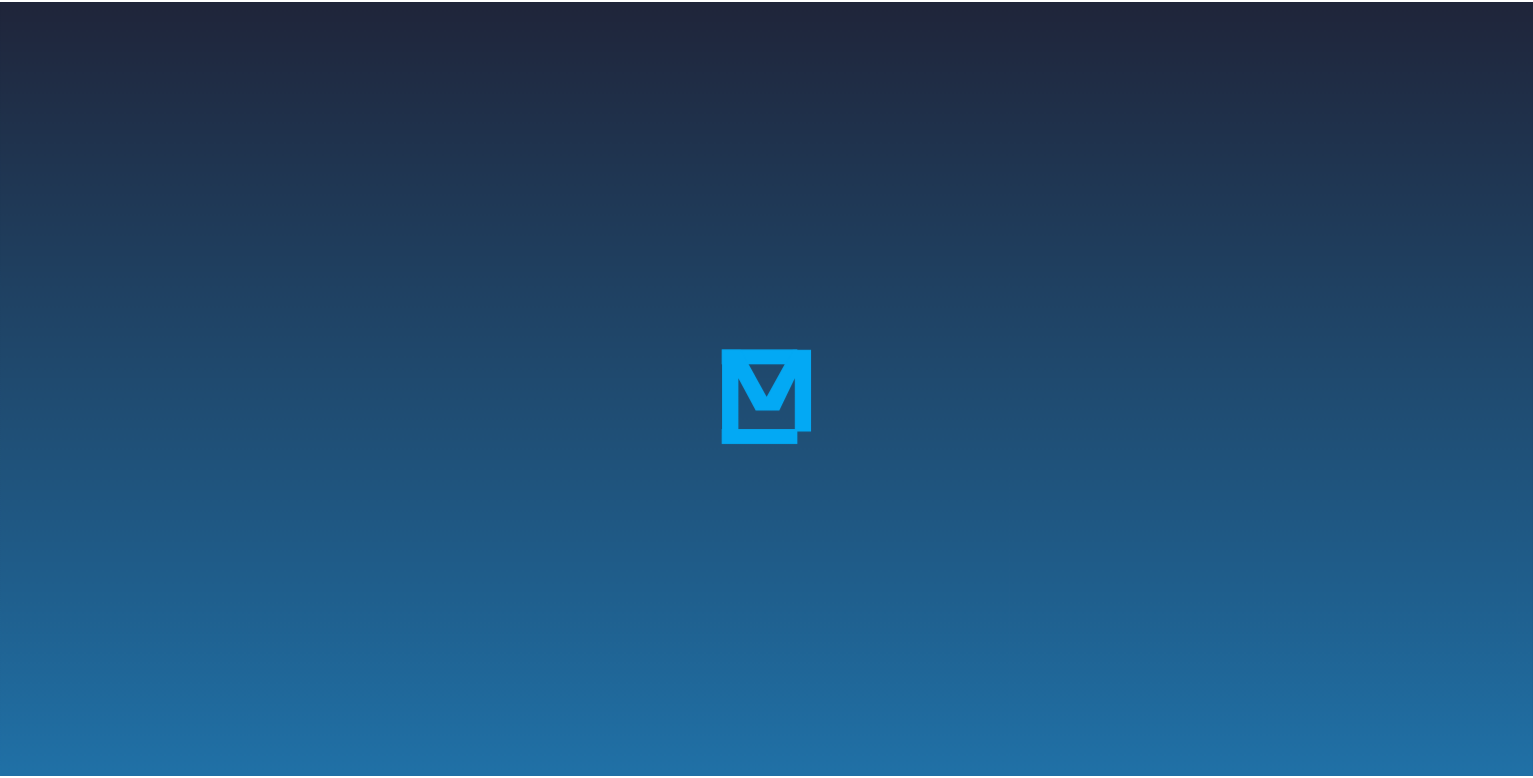 scroll, scrollTop: 0, scrollLeft: 0, axis: both 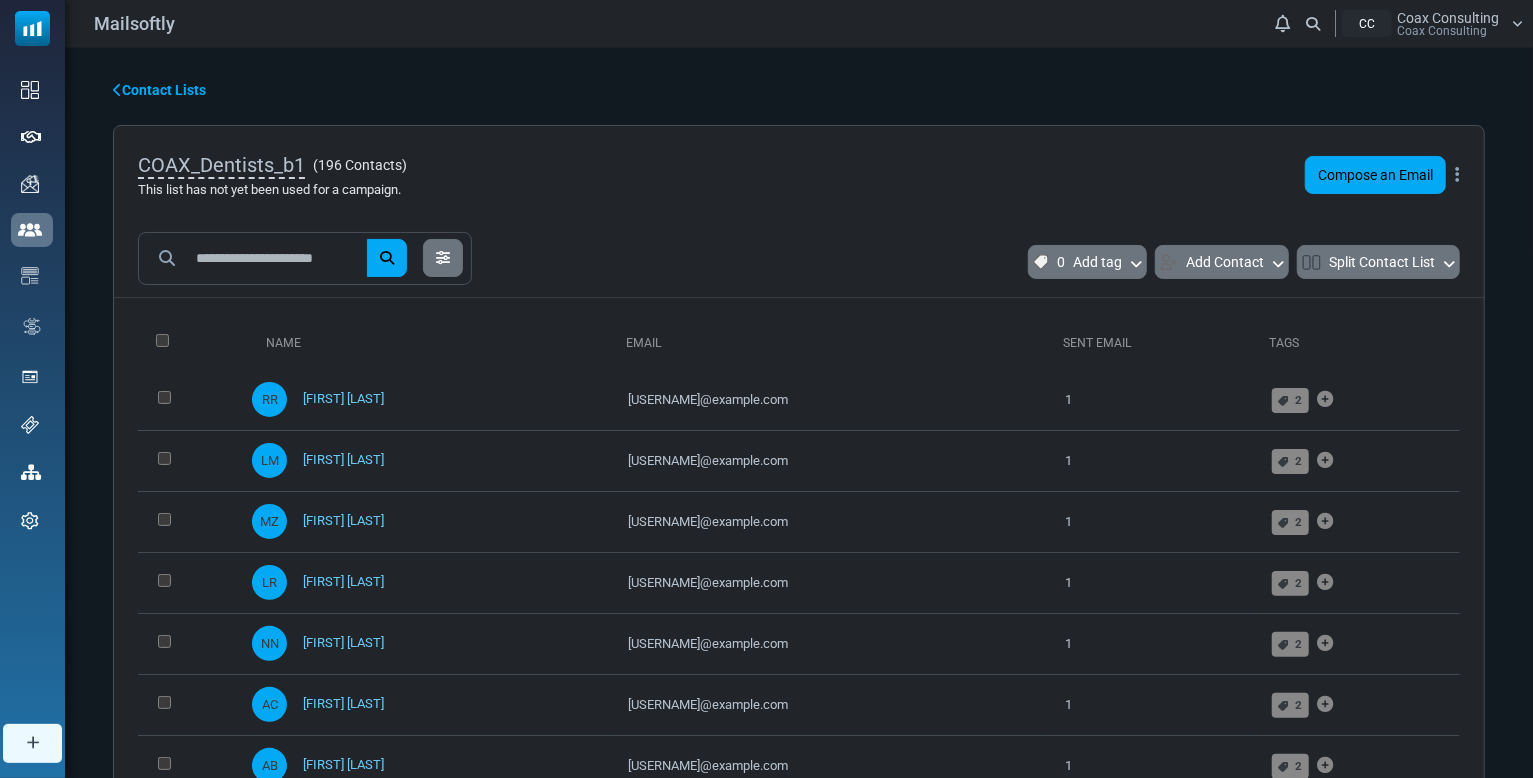click on "Contact Lists" at bounding box center (159, 90) 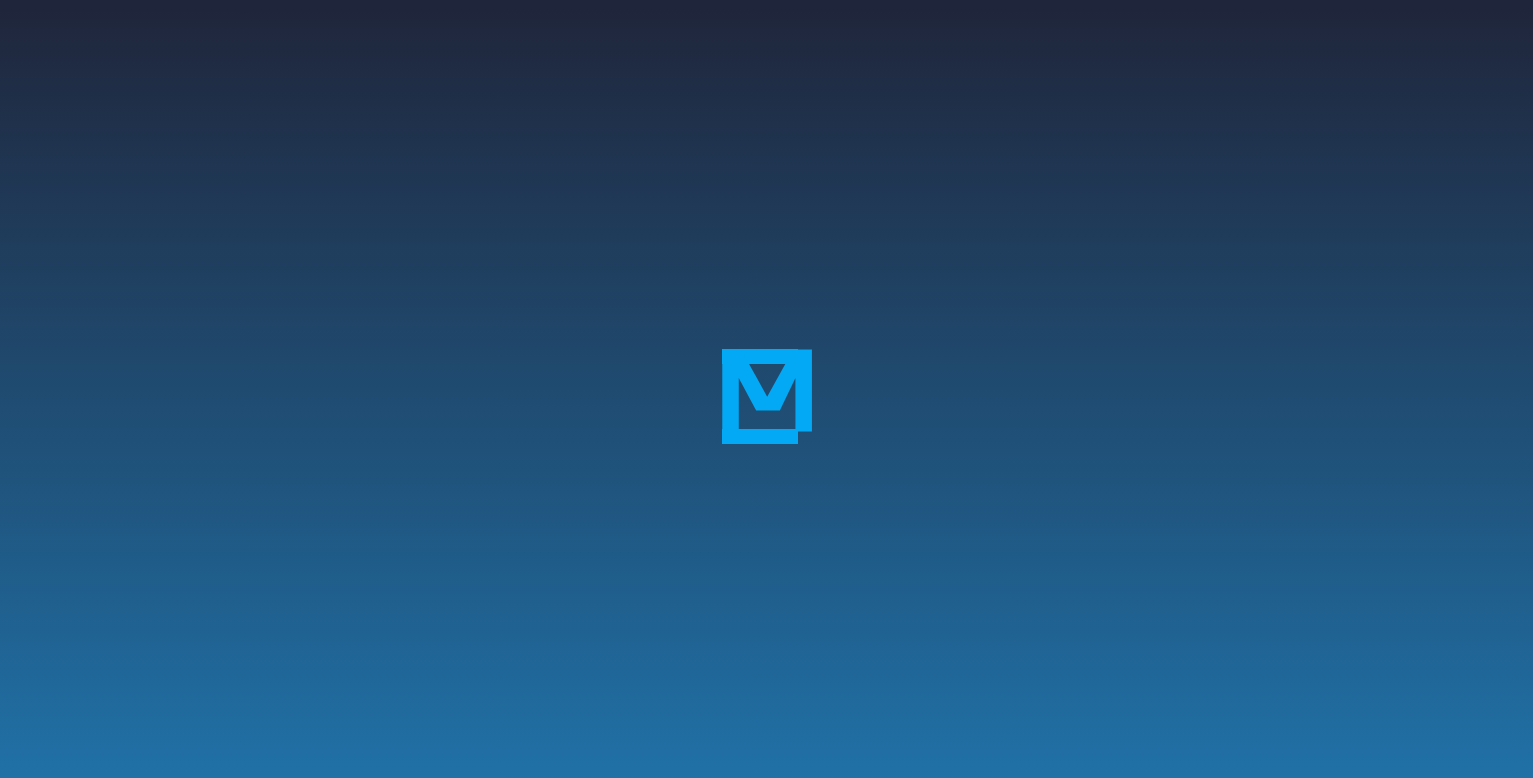 scroll, scrollTop: 0, scrollLeft: 0, axis: both 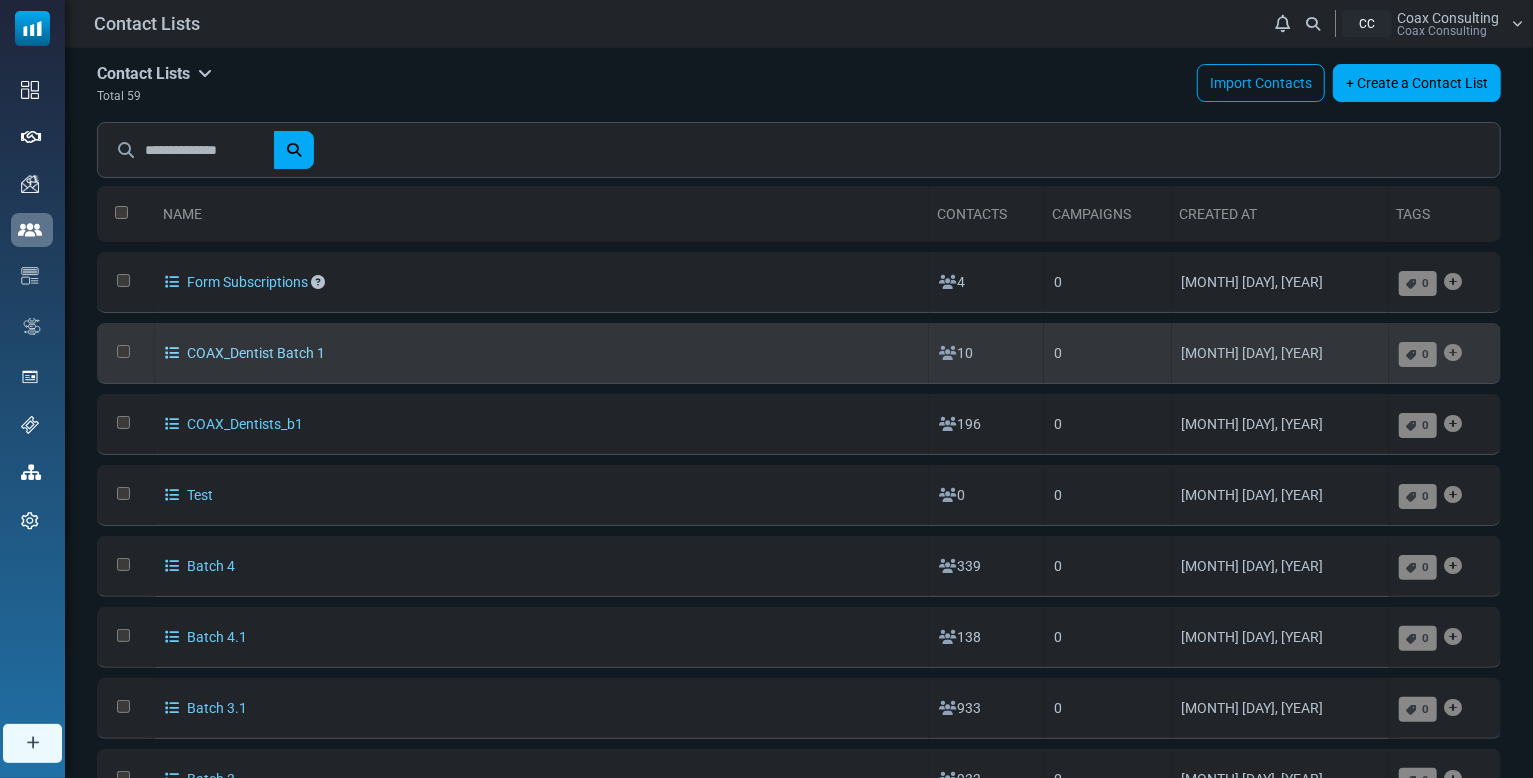 click on "COAX_Dentist Batch 1" at bounding box center [245, 353] 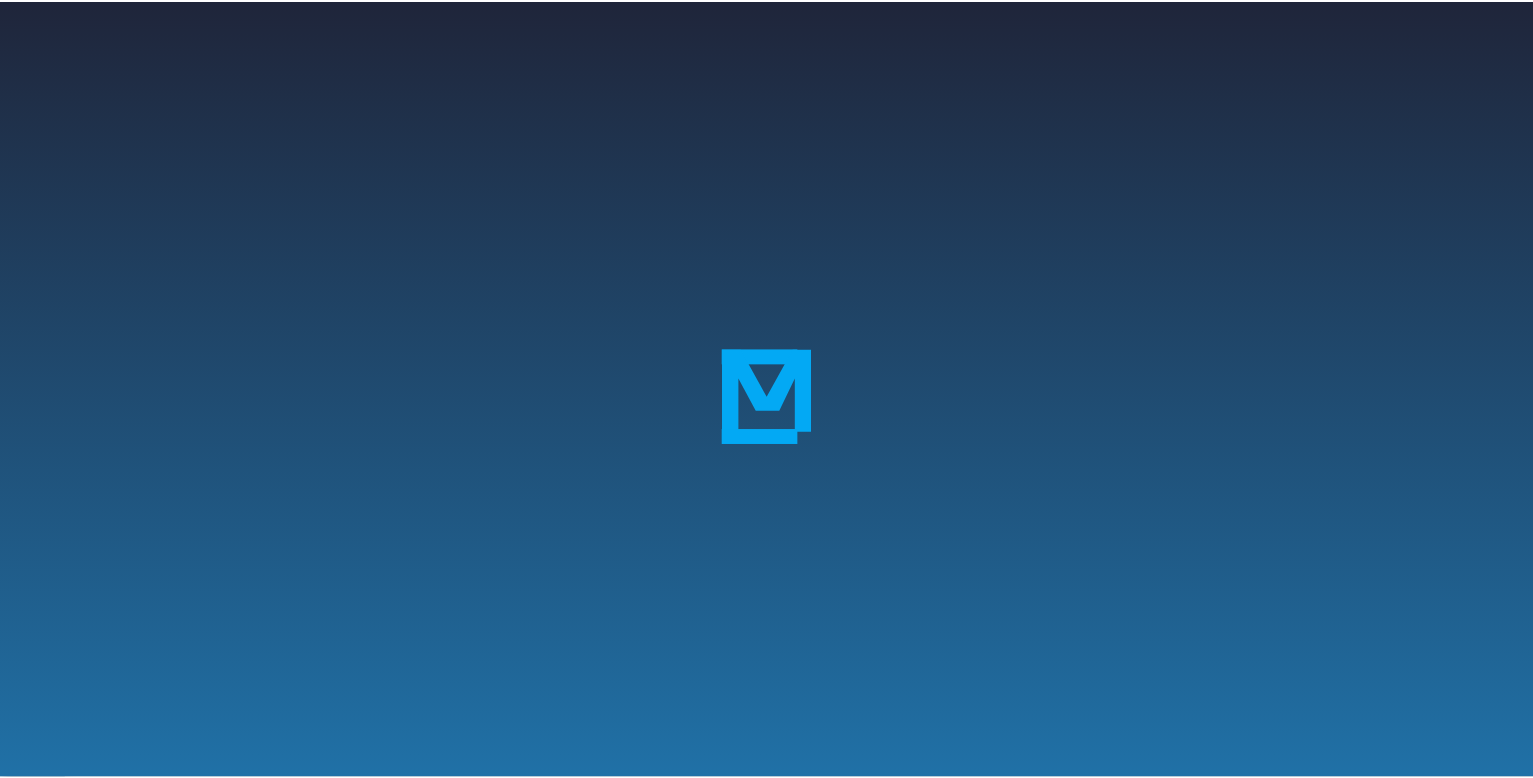 scroll, scrollTop: 0, scrollLeft: 0, axis: both 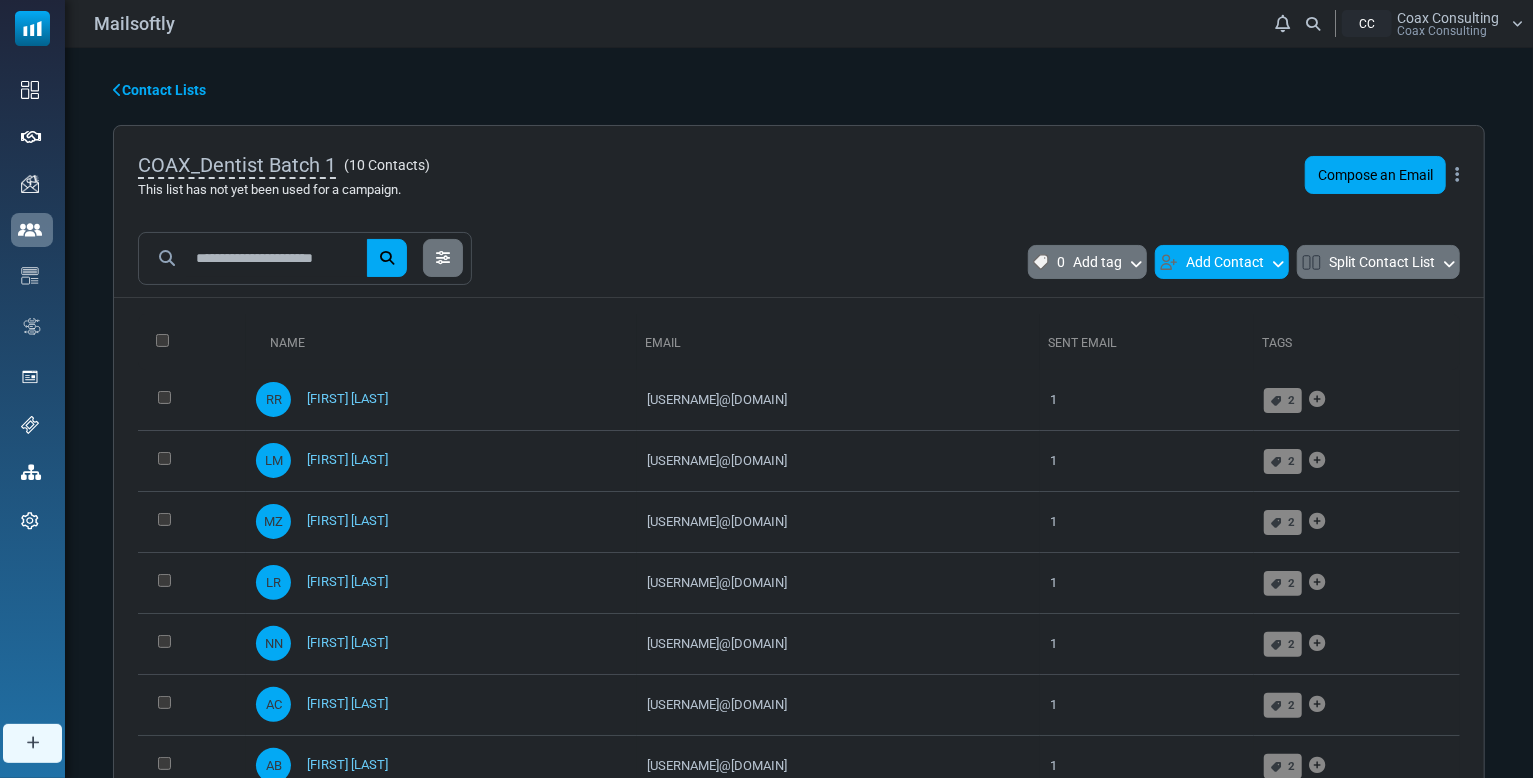 click on "Add Contact" at bounding box center (1222, 262) 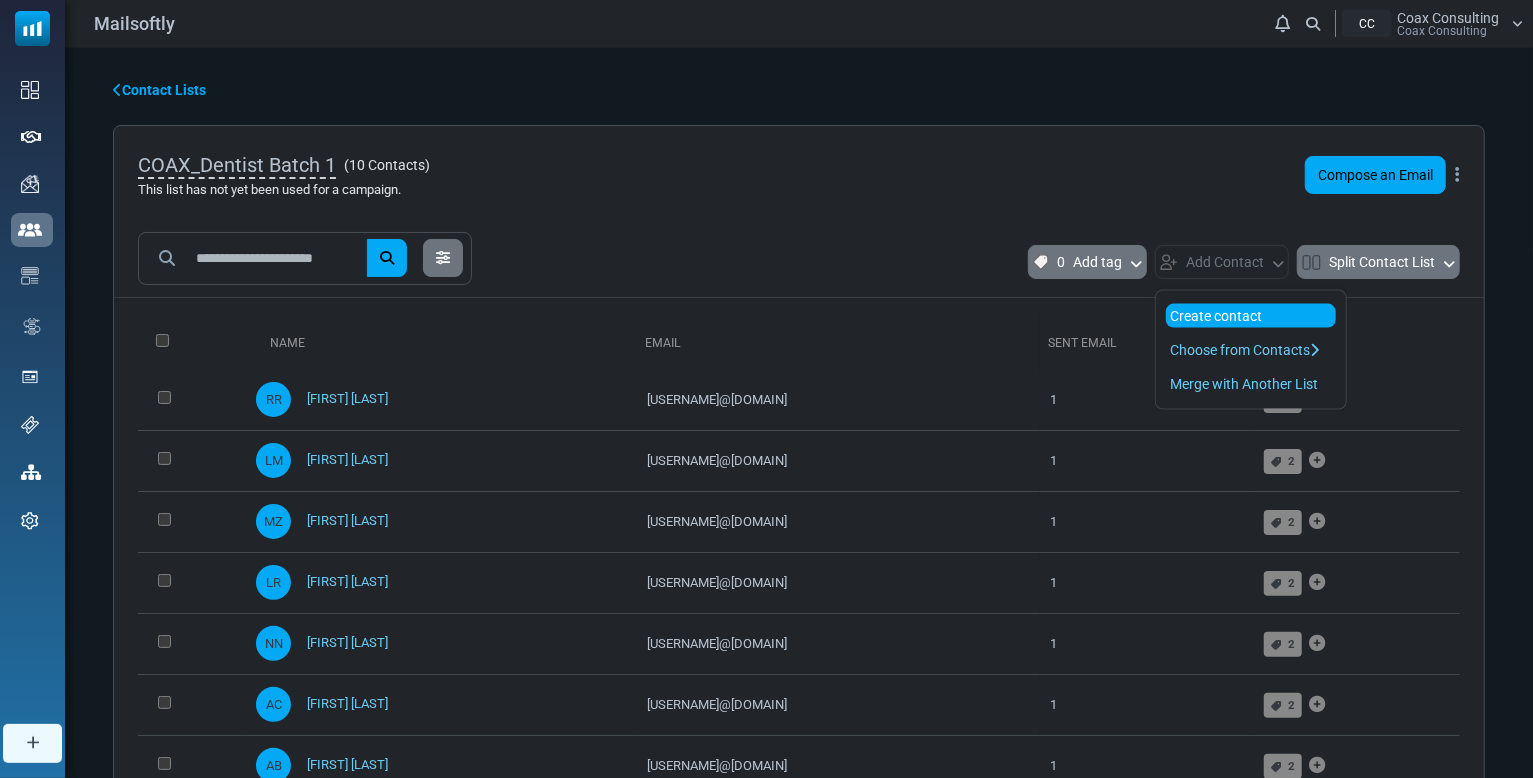 click on "Create contact" at bounding box center (1251, 316) 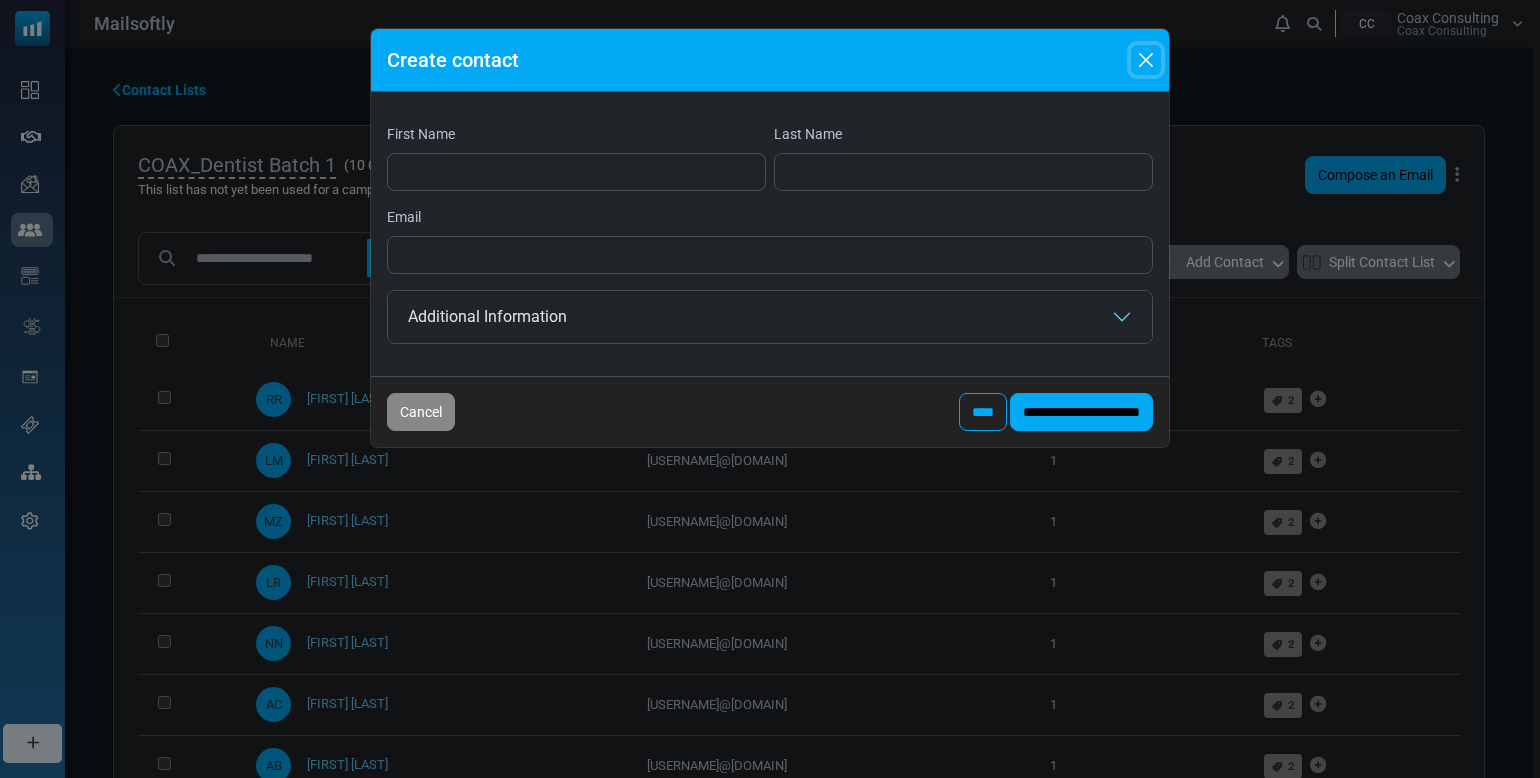 click at bounding box center [1146, 60] 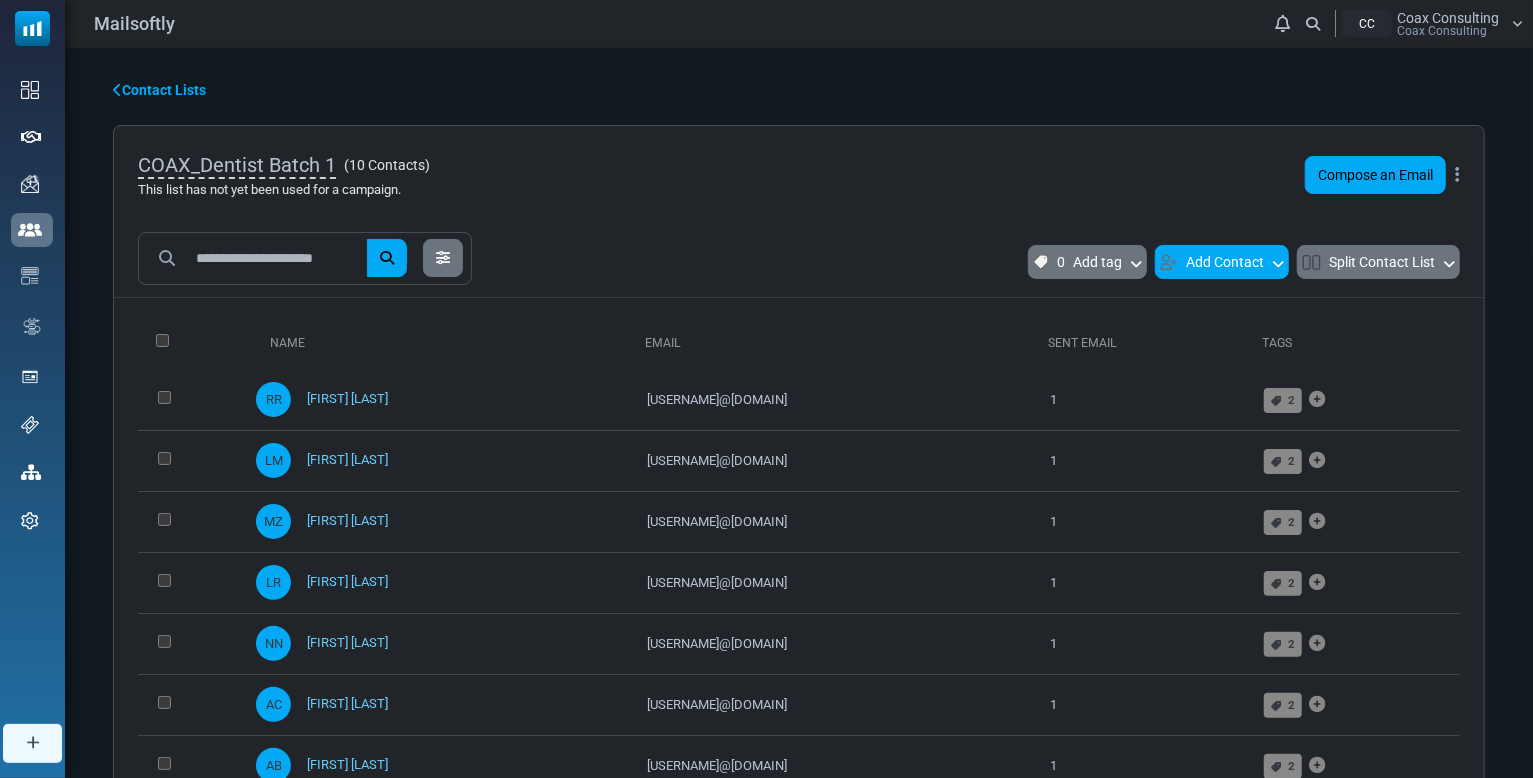 click on "Add Contact" at bounding box center (1222, 262) 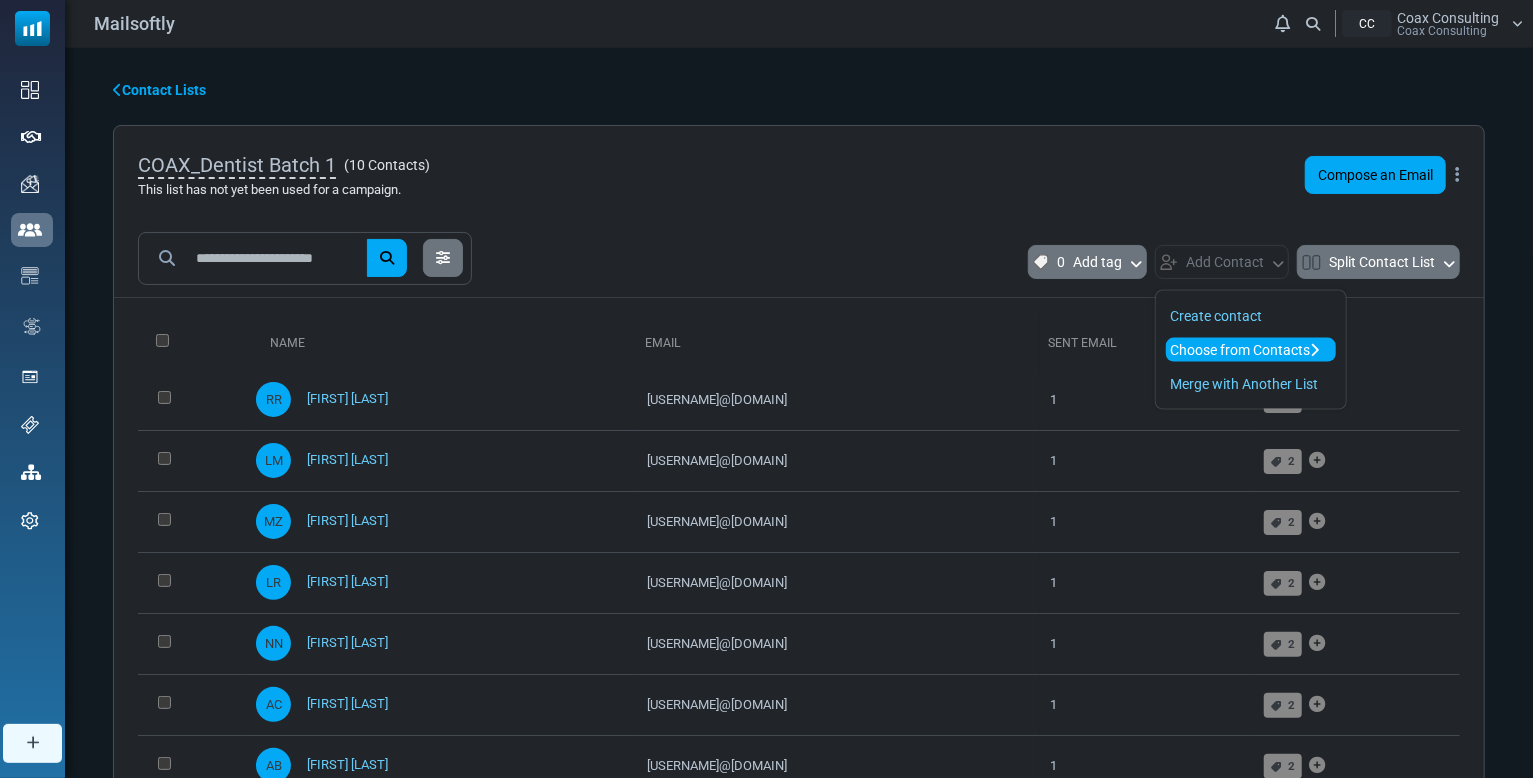 click on "Choose from Contacts" at bounding box center (1251, 350) 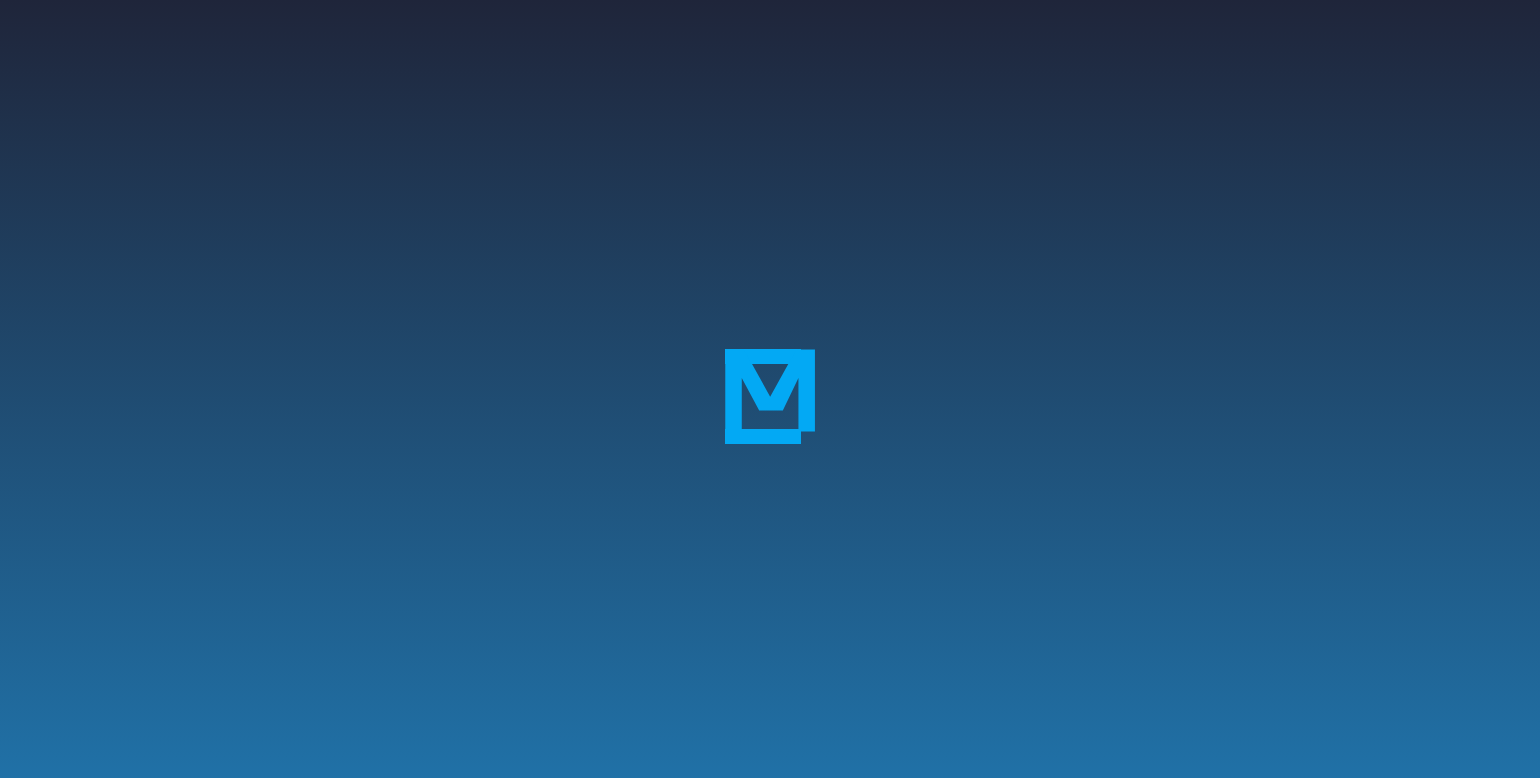 scroll, scrollTop: 0, scrollLeft: 0, axis: both 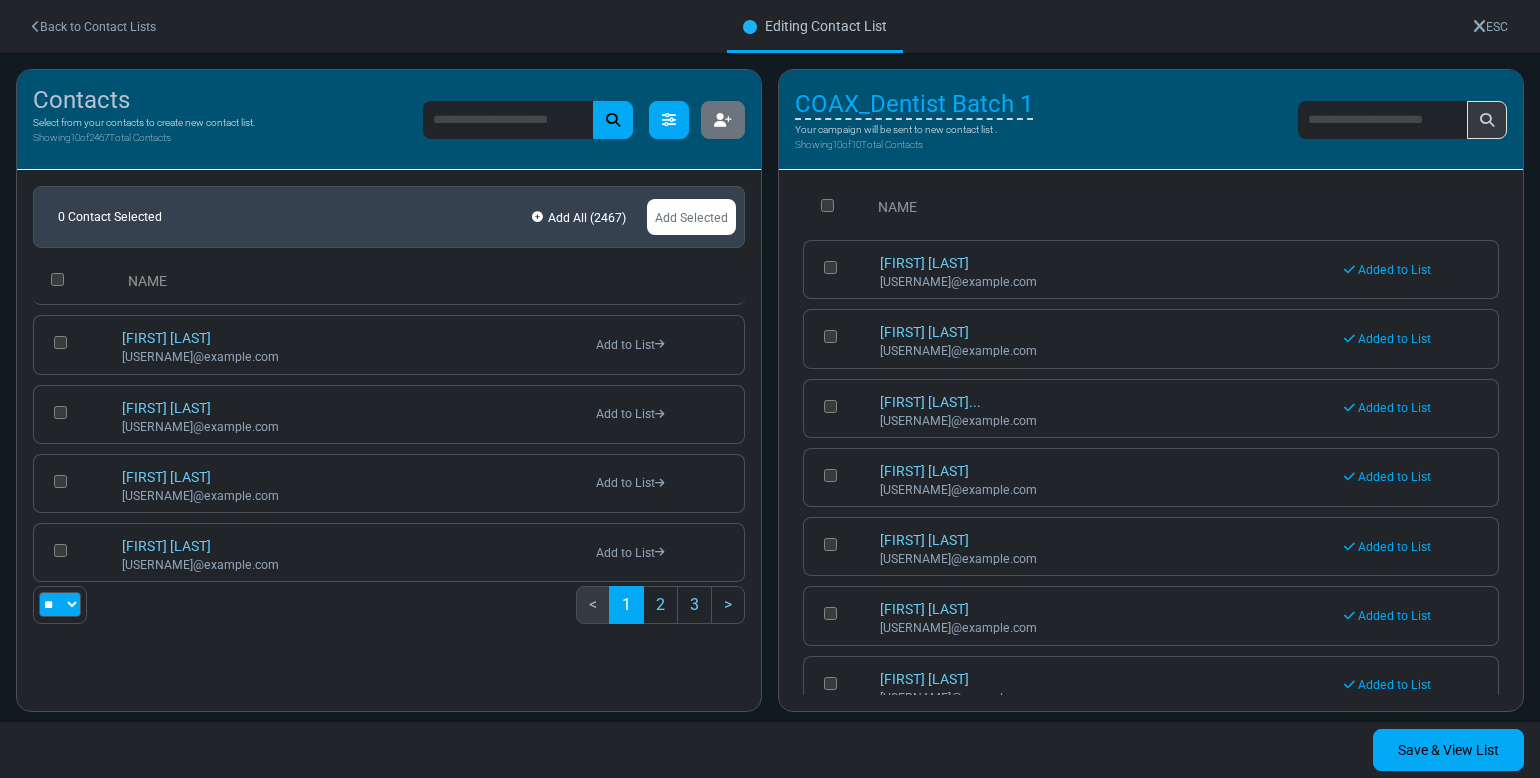 click at bounding box center (669, 120) 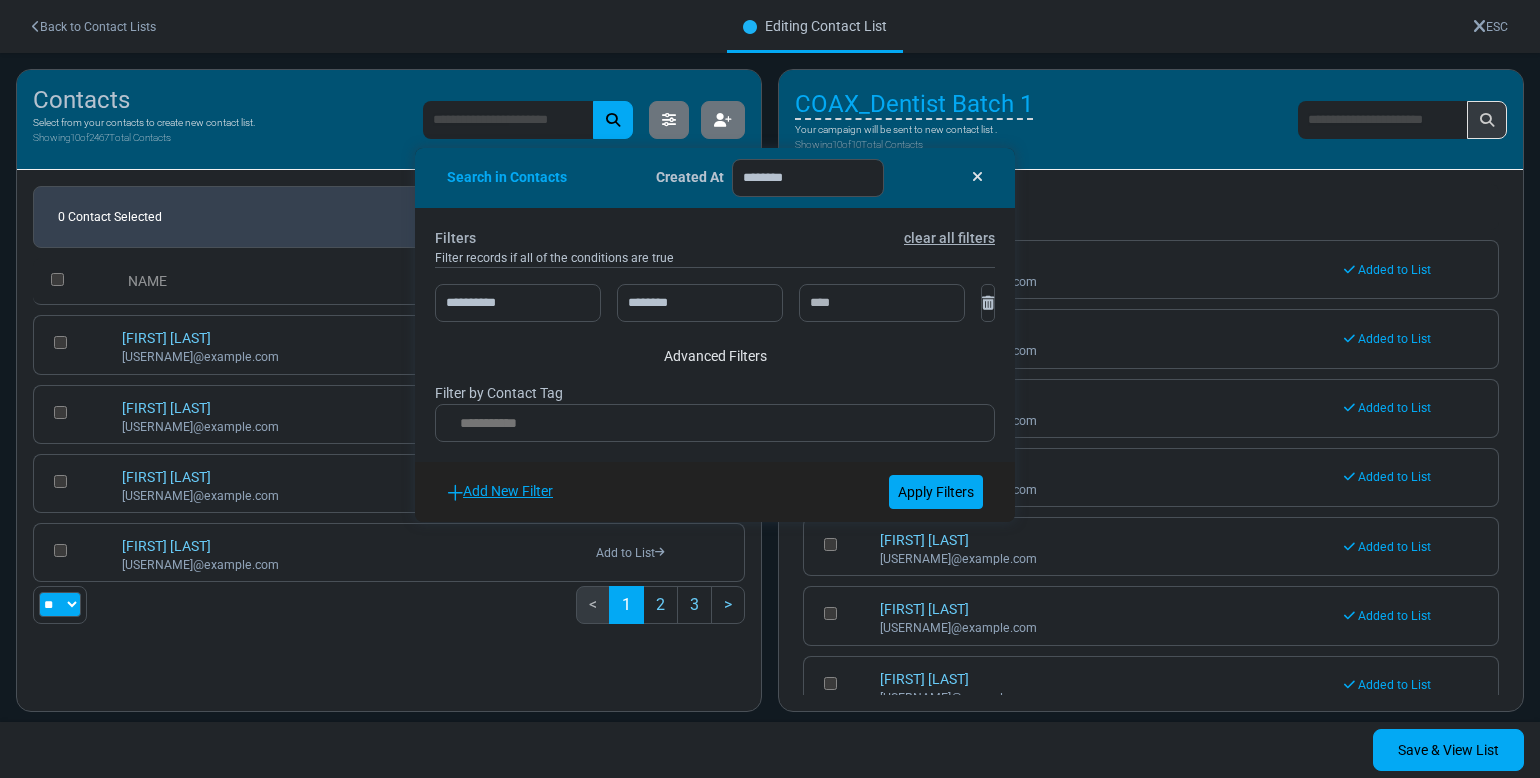 click at bounding box center (715, 427) 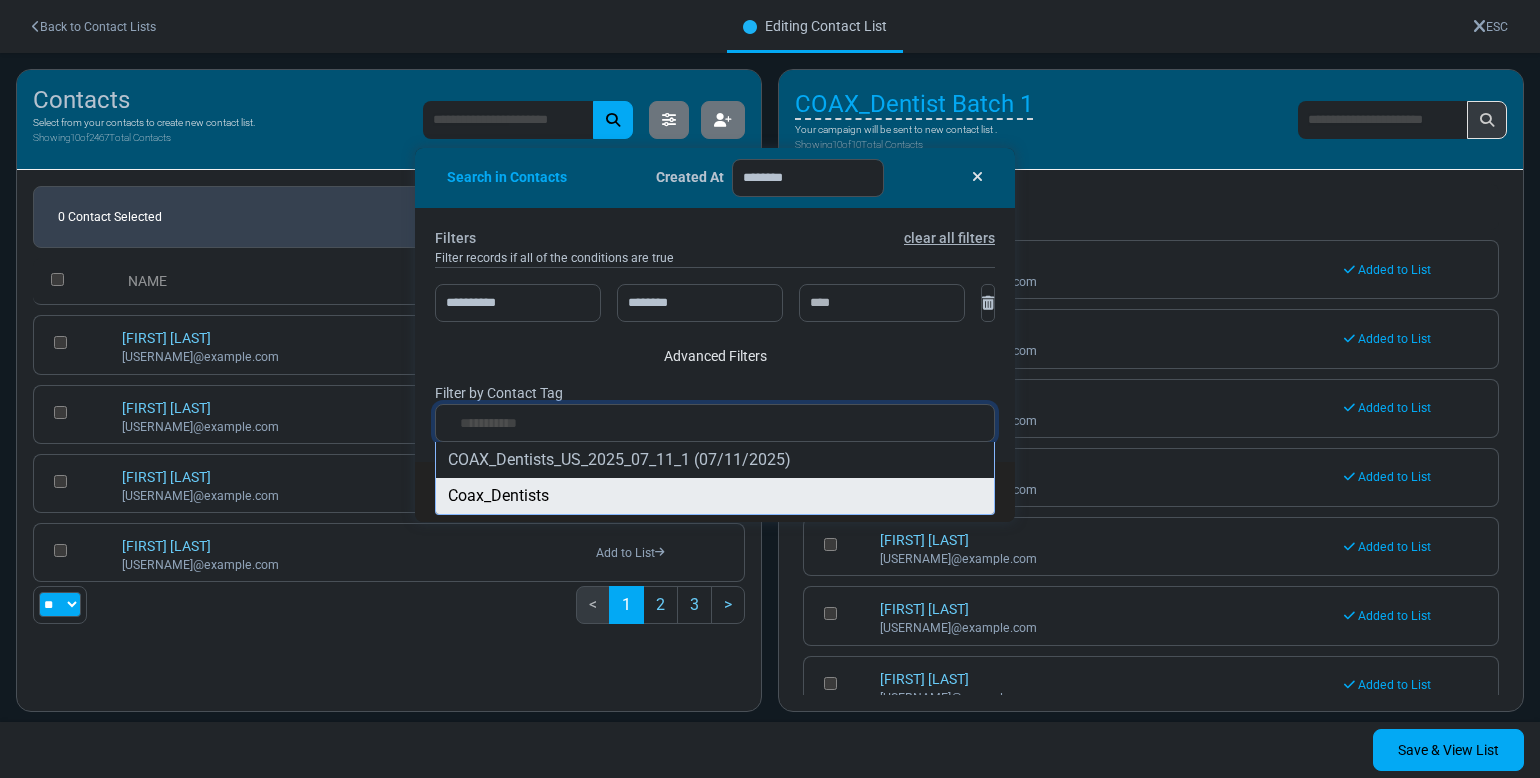 type on "**********" 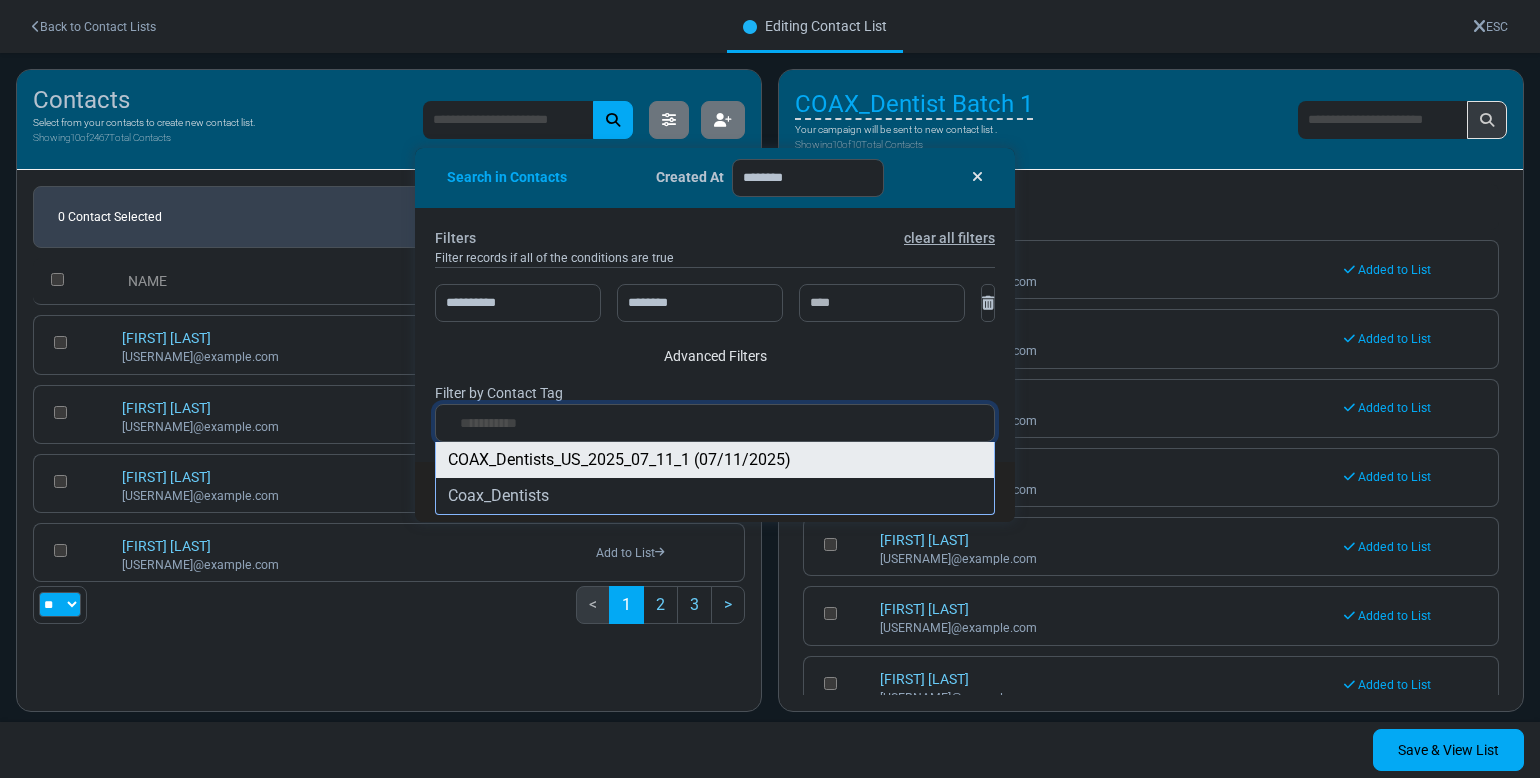 drag, startPoint x: 646, startPoint y: 492, endPoint x: 691, endPoint y: 398, distance: 104.21612 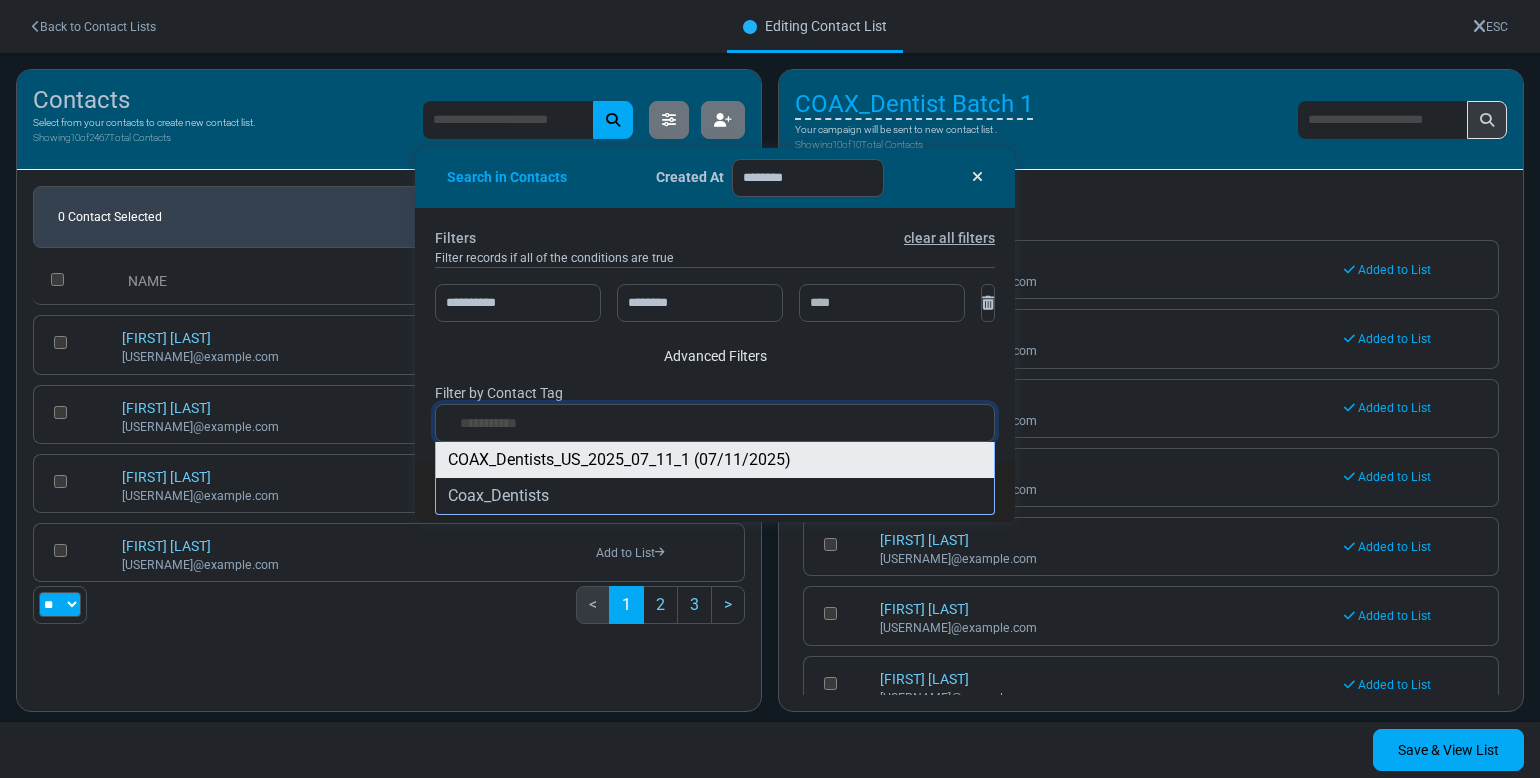 click on "**********" at bounding box center (715, 412) 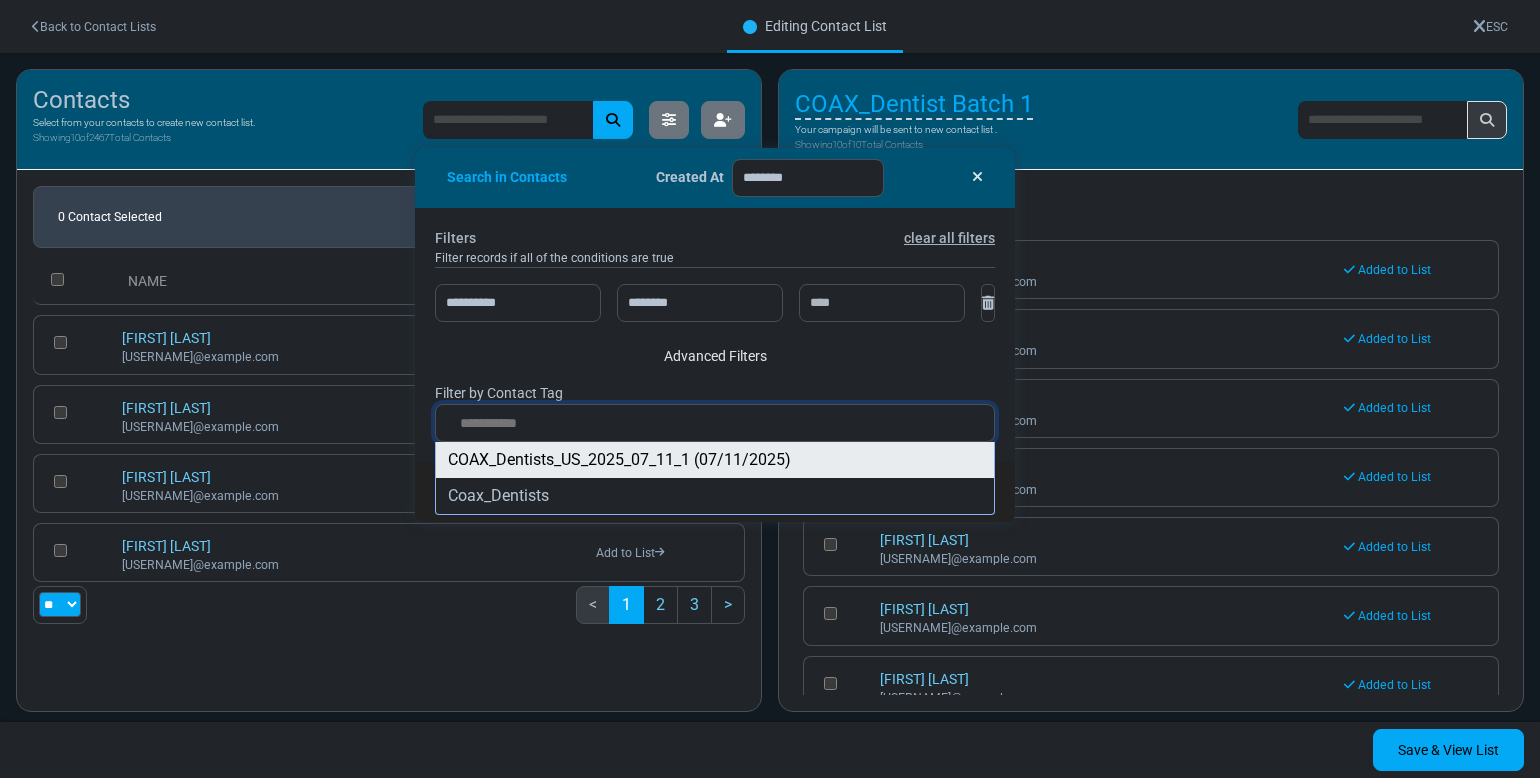 scroll, scrollTop: 992, scrollLeft: 0, axis: vertical 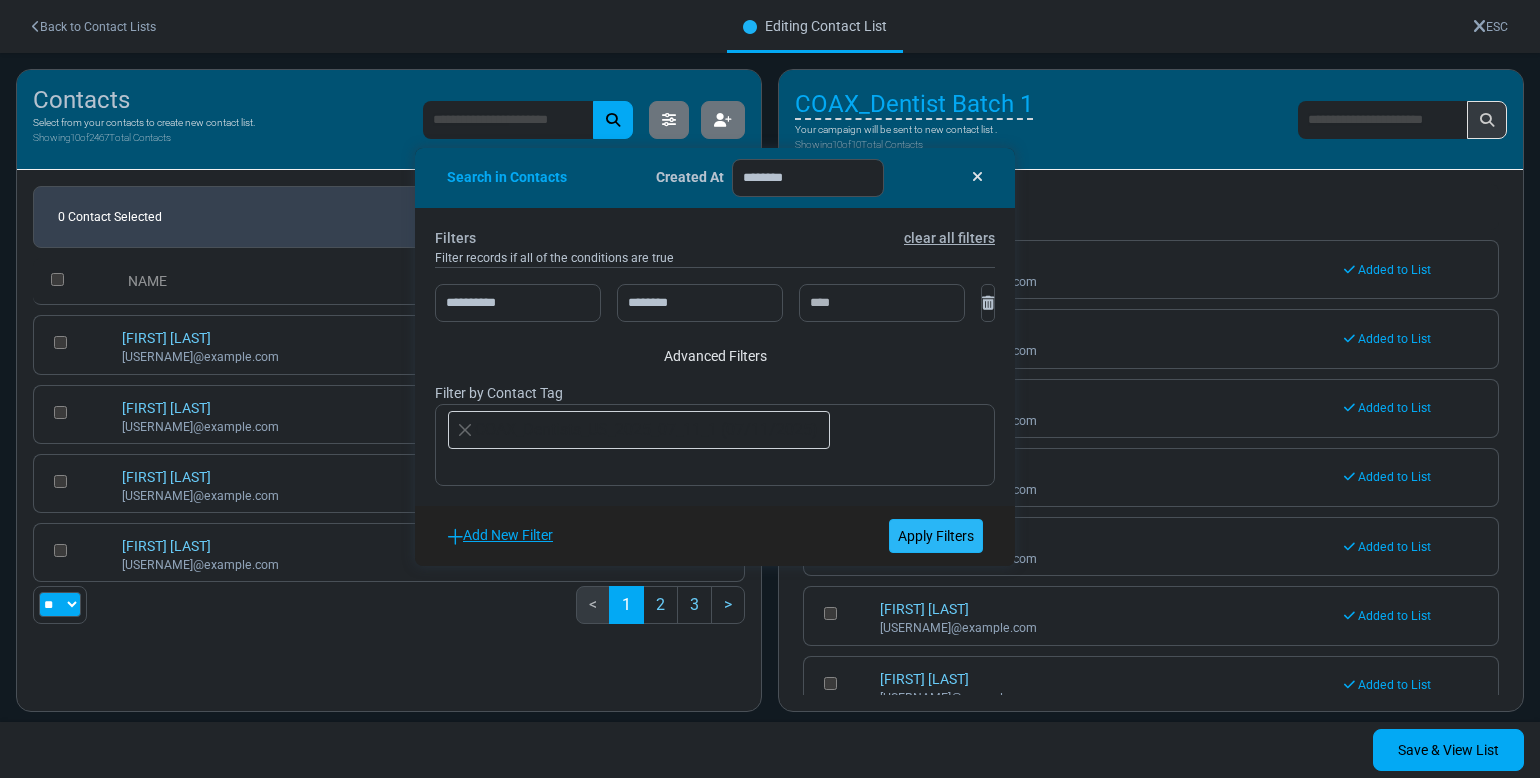 click on "Apply Filters" at bounding box center (936, 536) 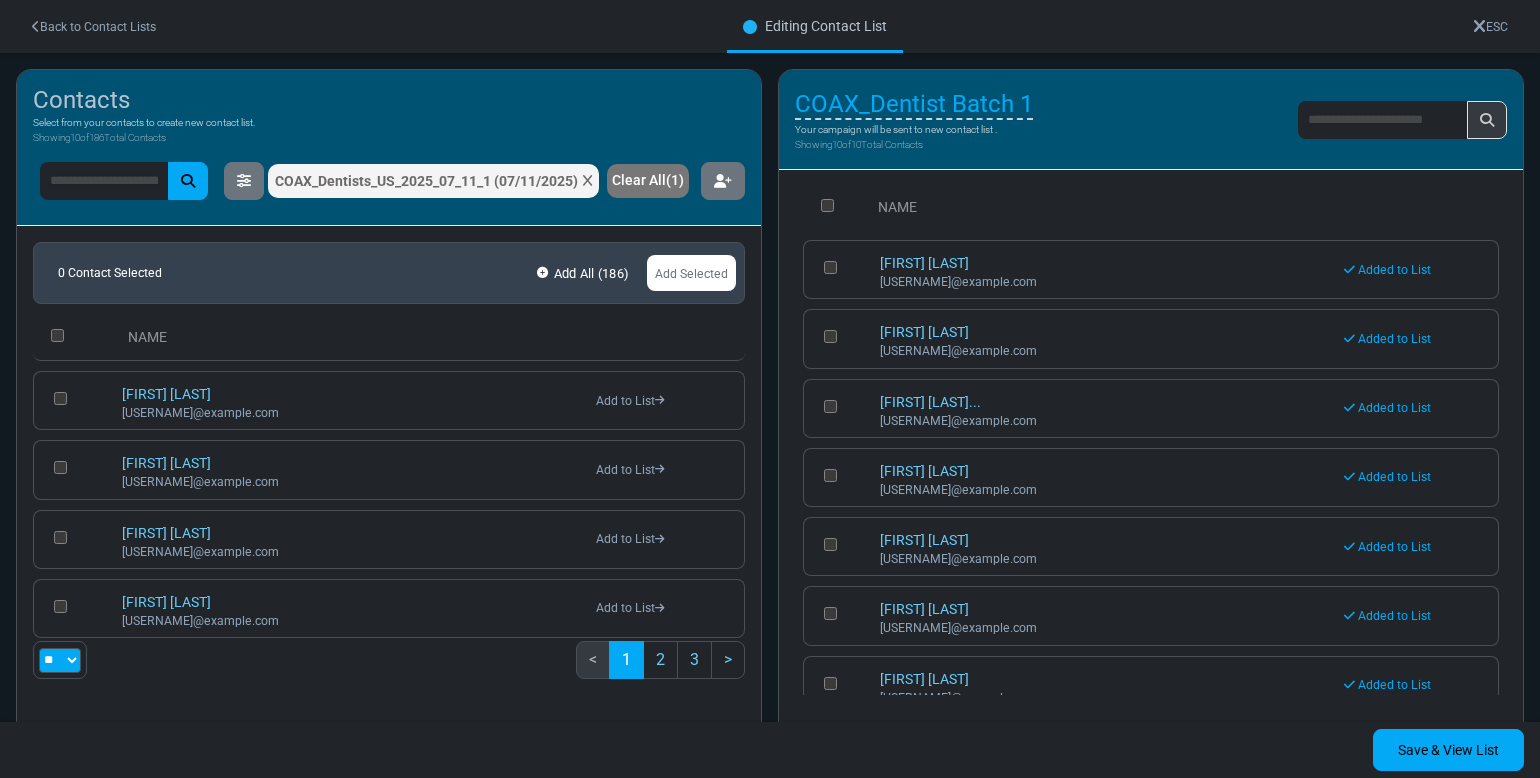 click on "Add All ( 186 )" at bounding box center [583, 273] 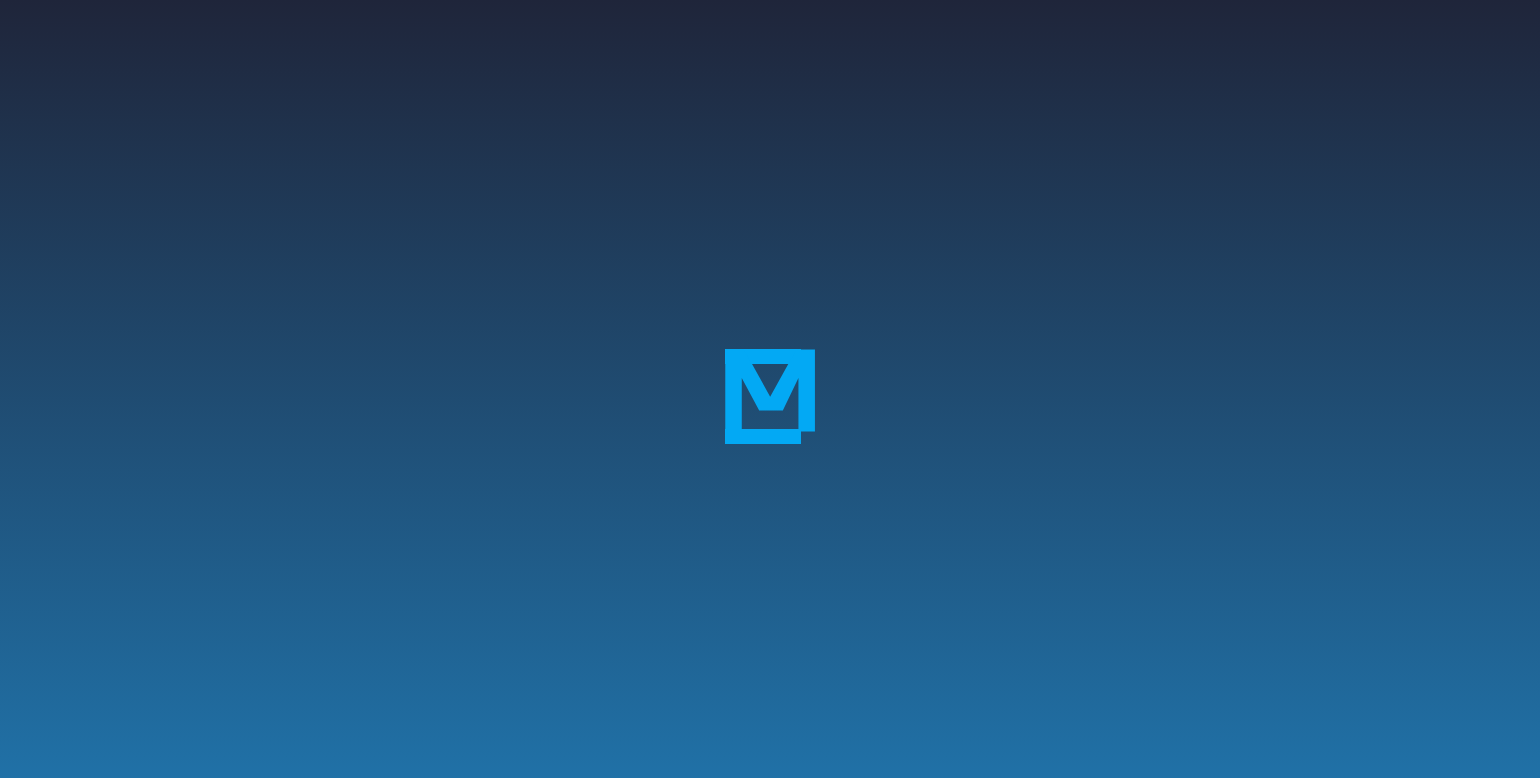 scroll, scrollTop: 0, scrollLeft: 0, axis: both 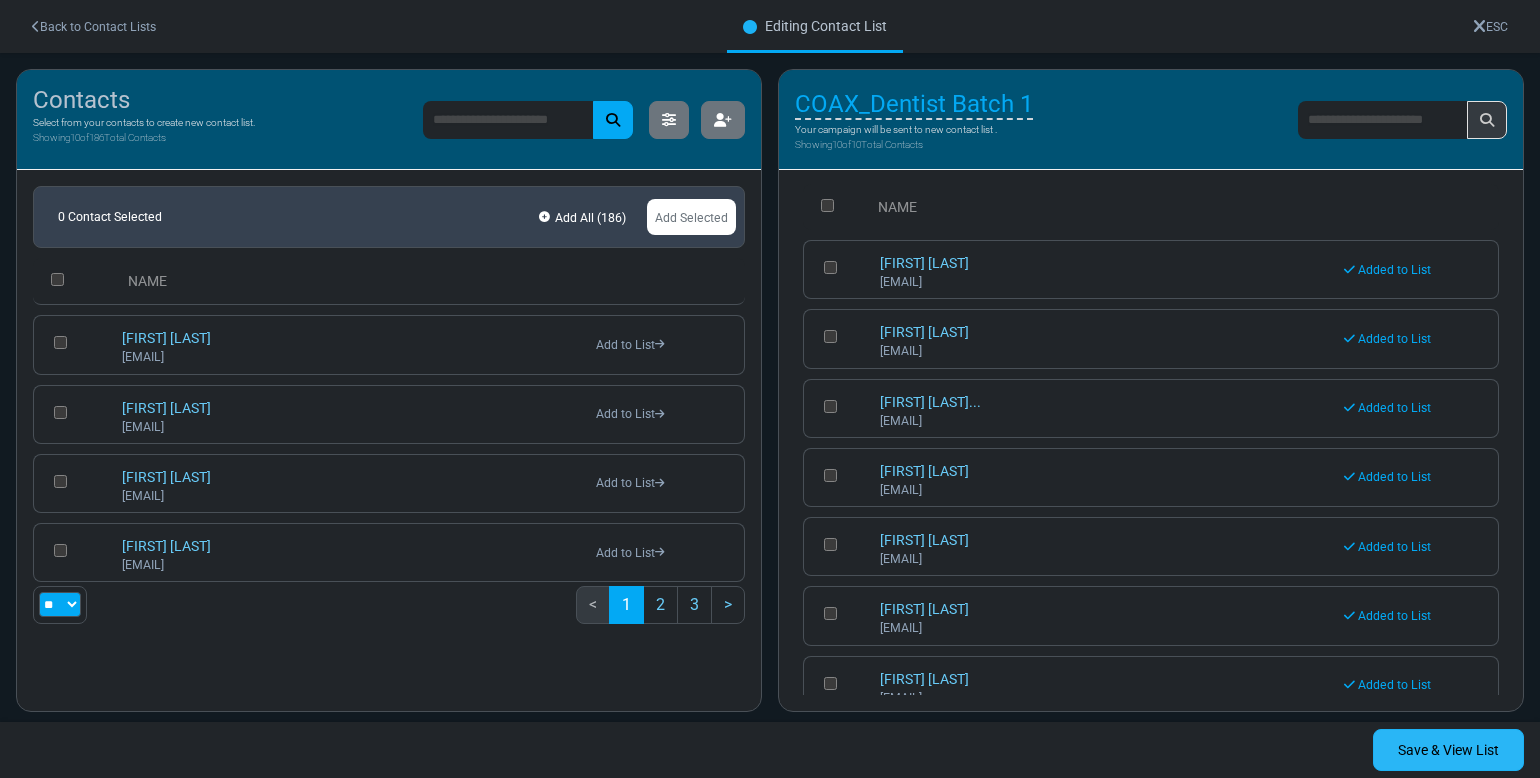 click on "Save & View List" at bounding box center [1448, 750] 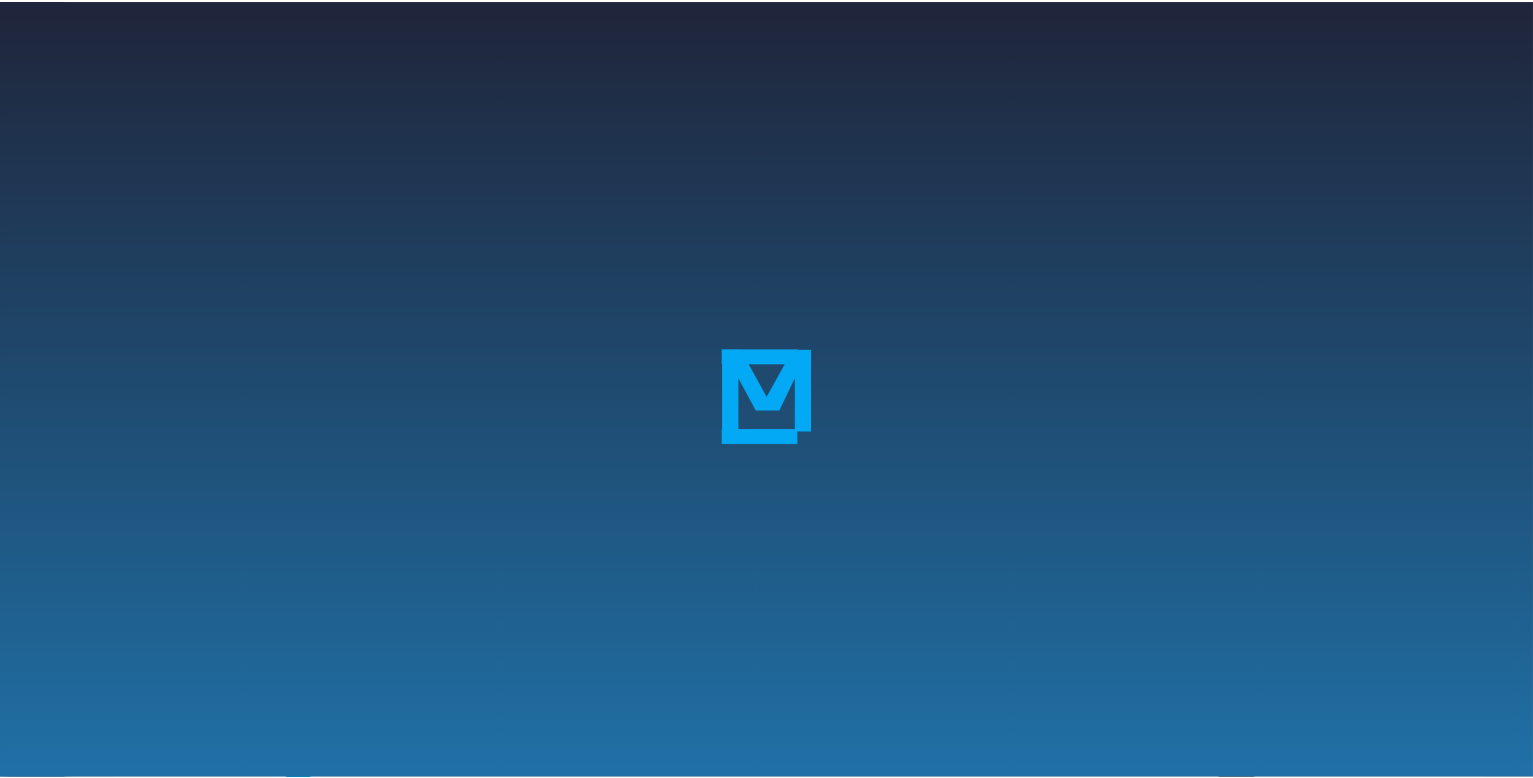 scroll, scrollTop: 0, scrollLeft: 0, axis: both 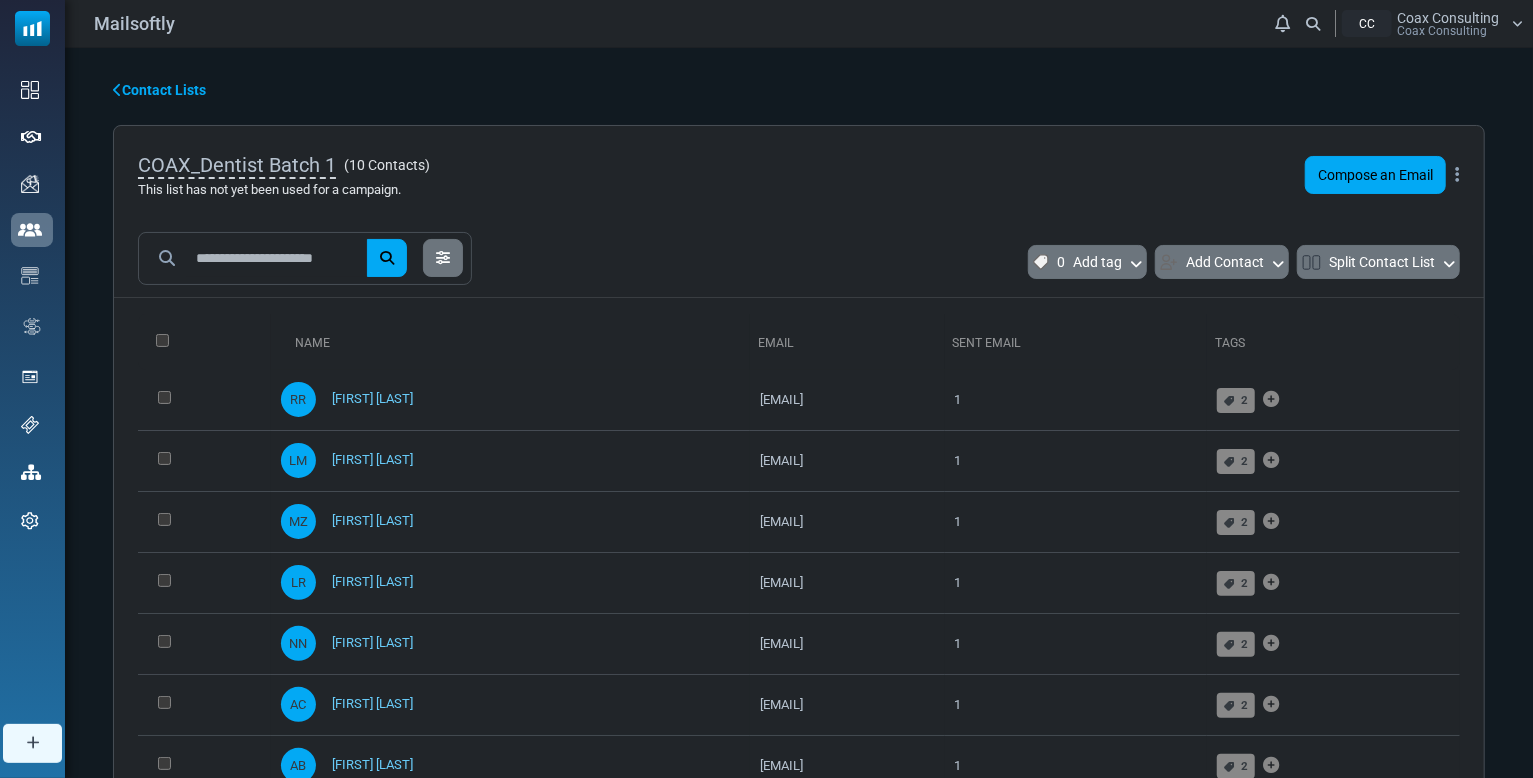 click on "Contact Lists" at bounding box center (159, 90) 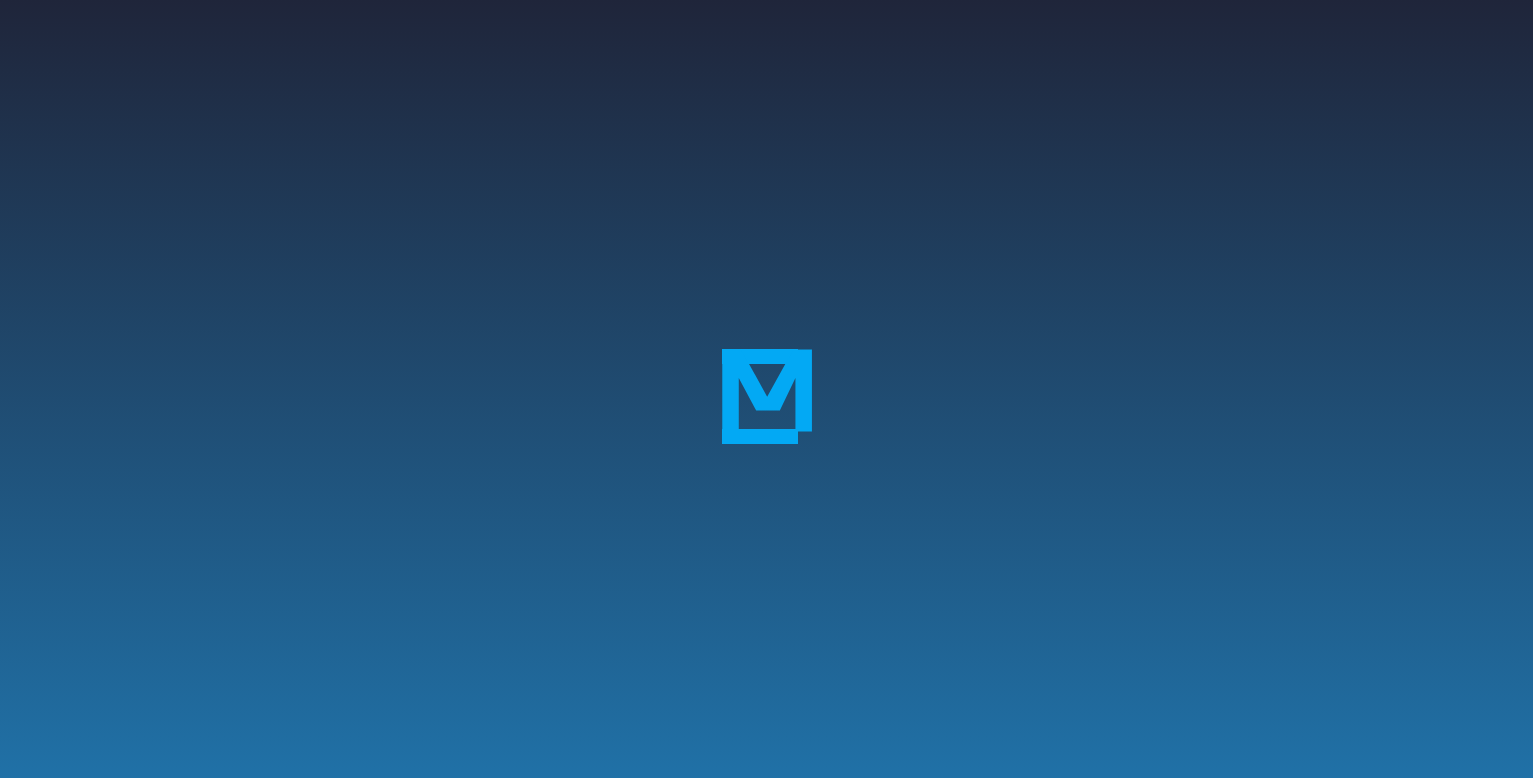scroll, scrollTop: 0, scrollLeft: 0, axis: both 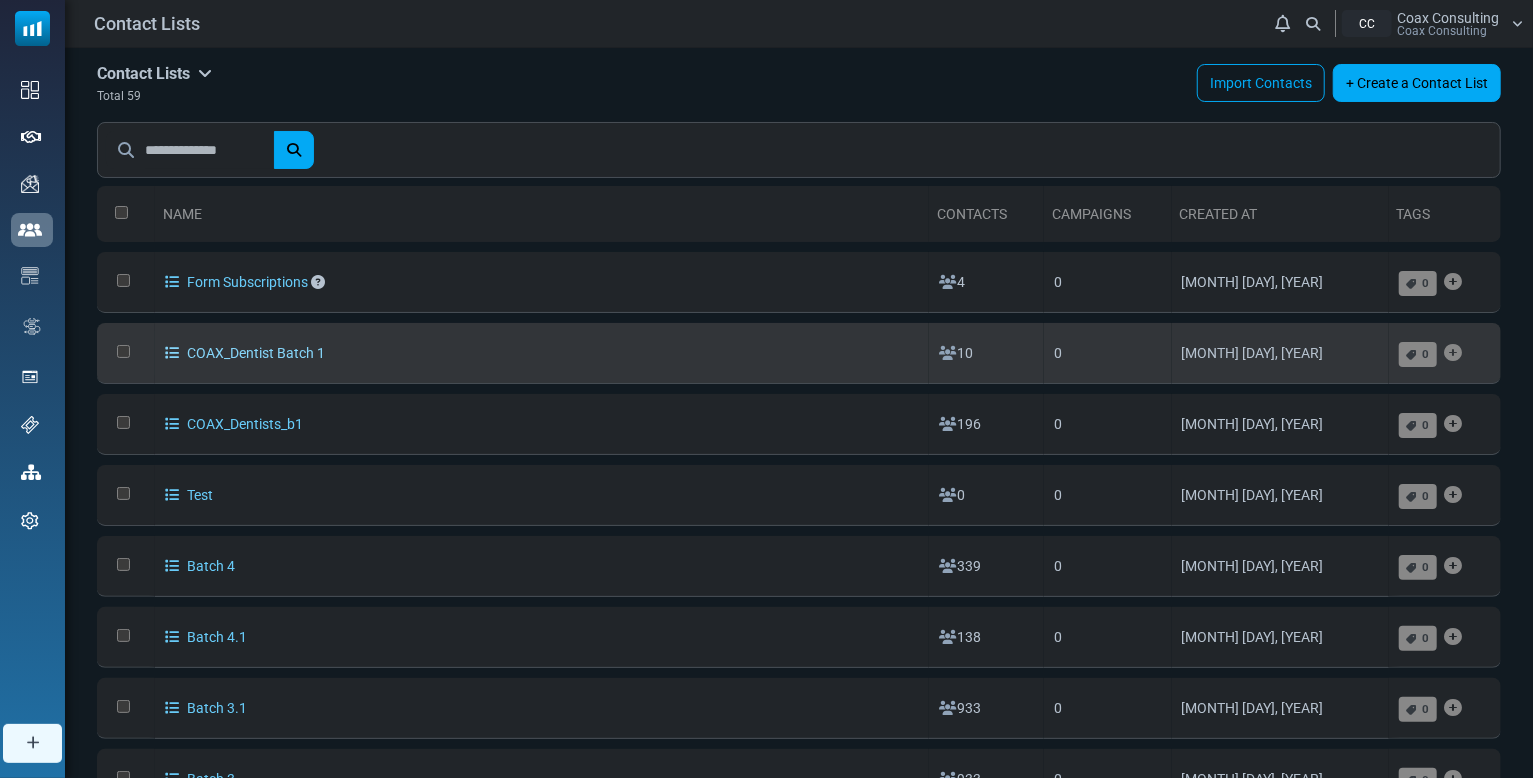 click on "COAX_Dentist Batch 1" at bounding box center [245, 353] 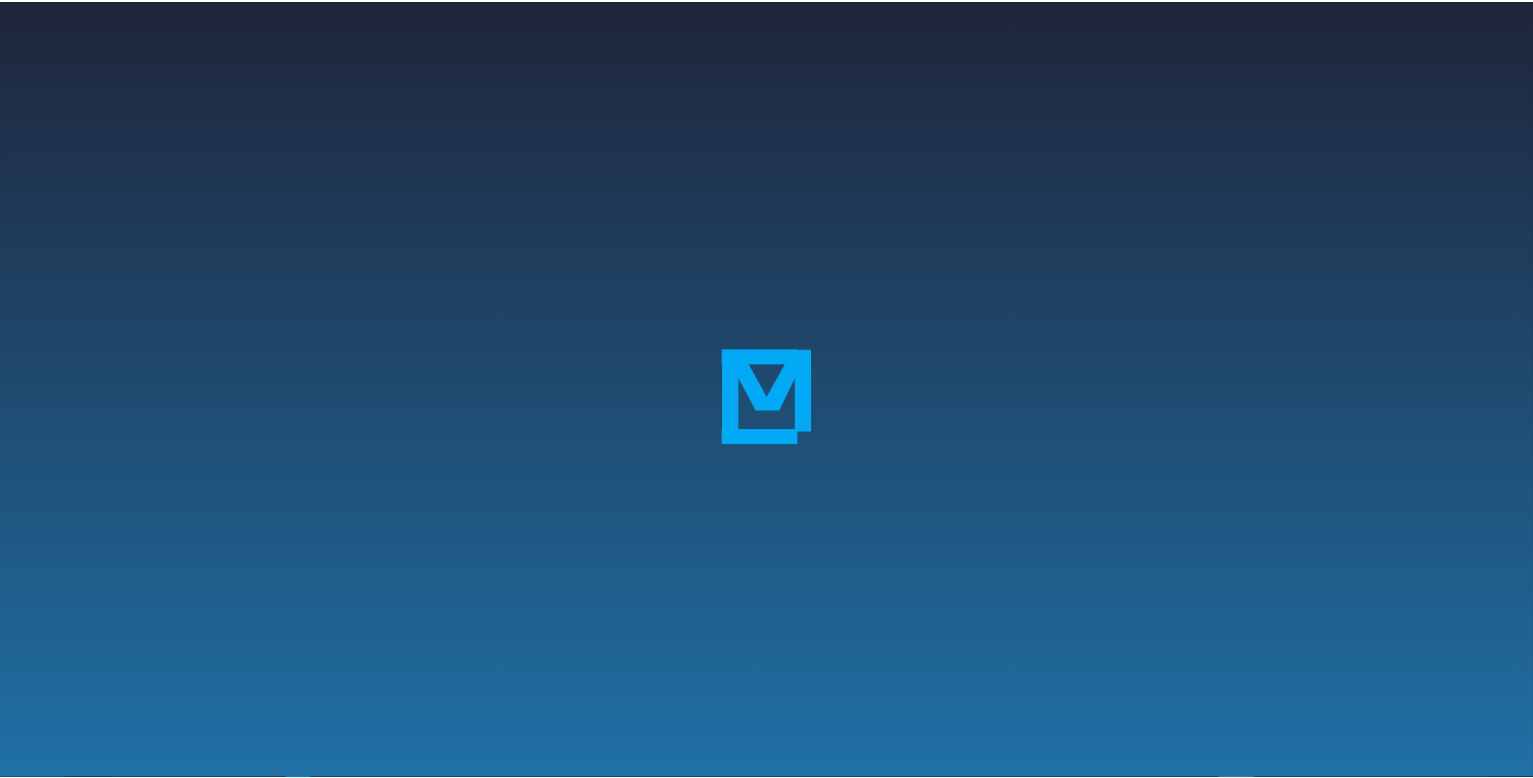 scroll, scrollTop: 0, scrollLeft: 0, axis: both 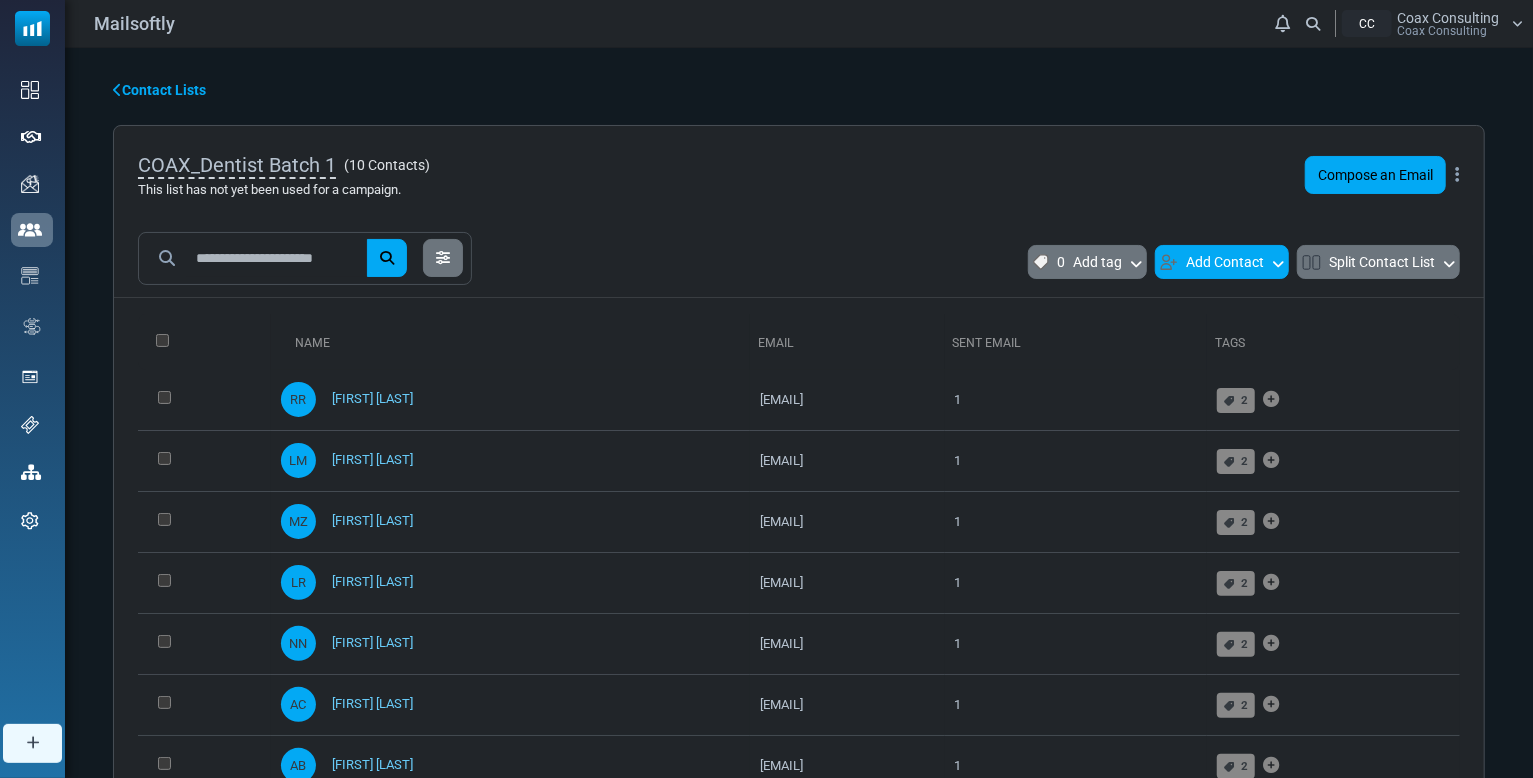 click on "Add Contact" at bounding box center (1222, 262) 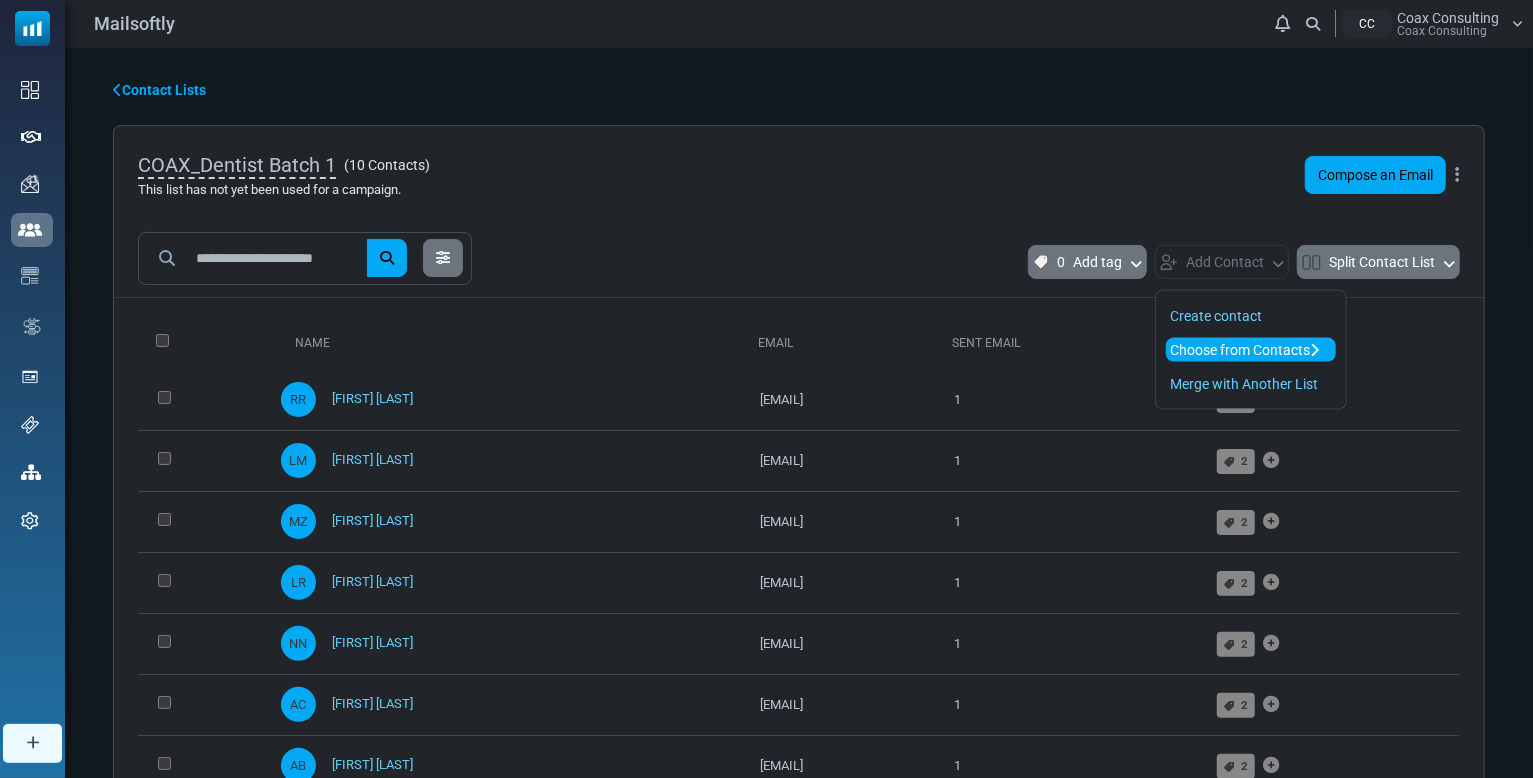 drag, startPoint x: 1194, startPoint y: 310, endPoint x: 1184, endPoint y: 357, distance: 48.052055 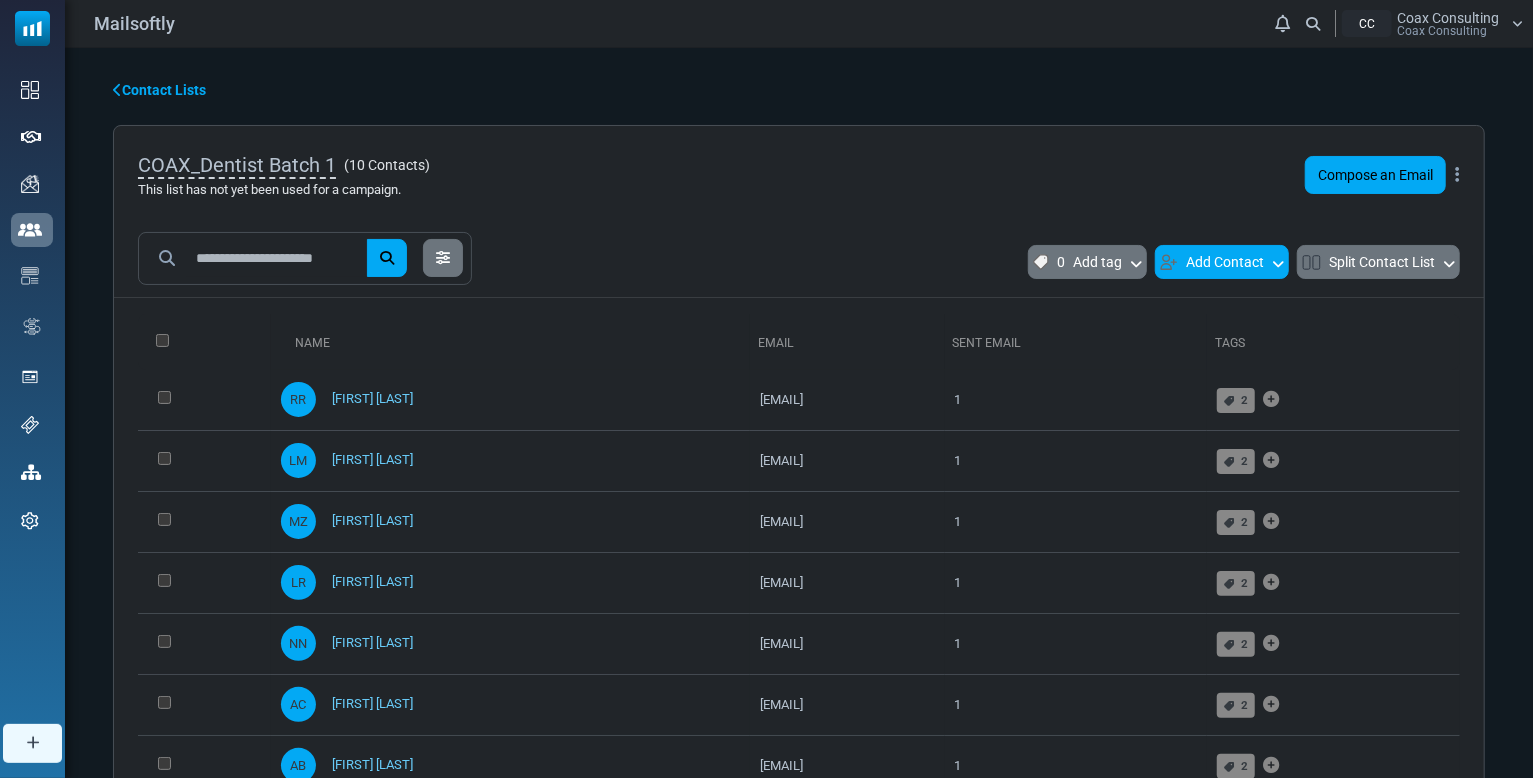 click on "Add Contact" at bounding box center (1222, 262) 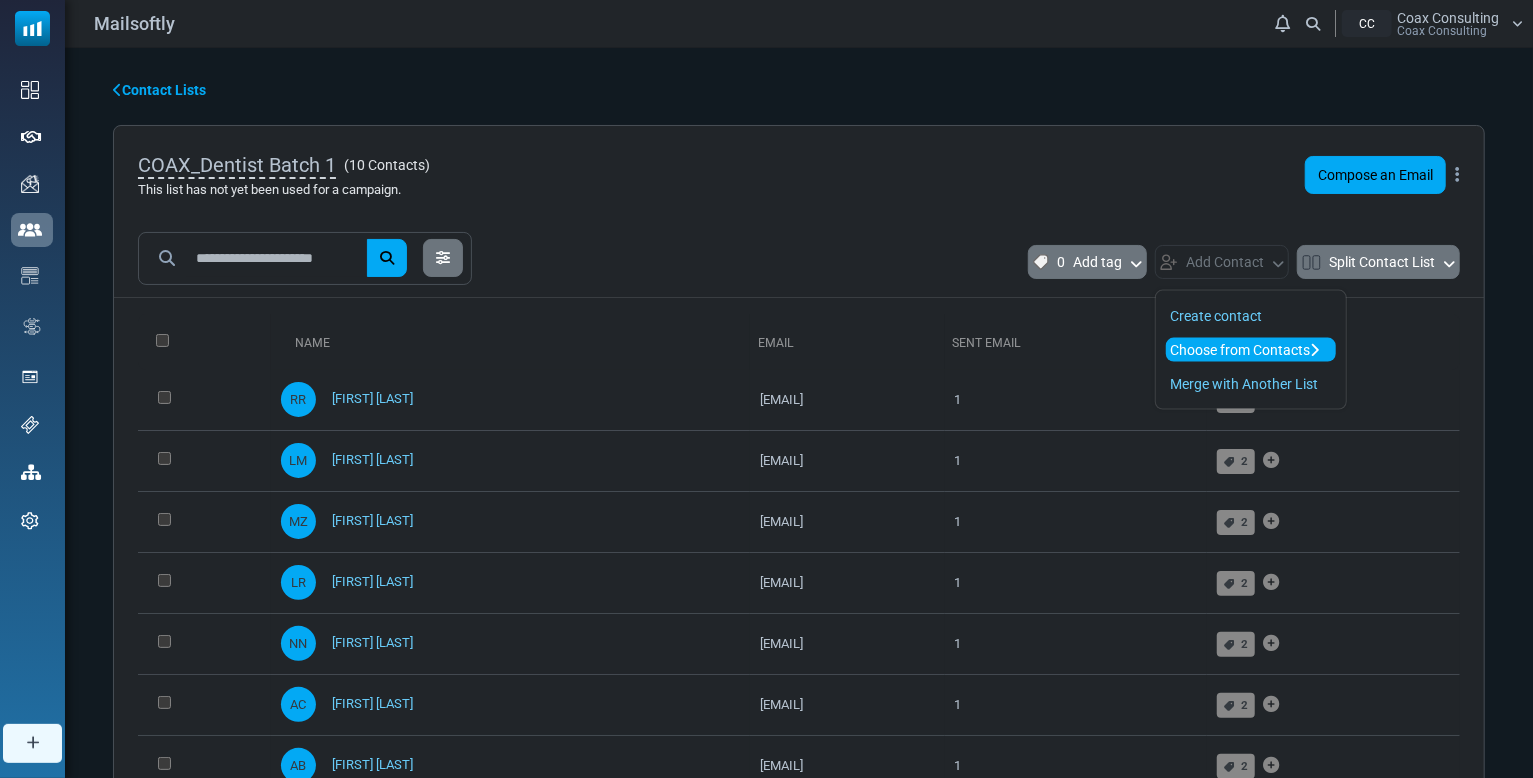 click on "Choose from Contacts" at bounding box center [1251, 350] 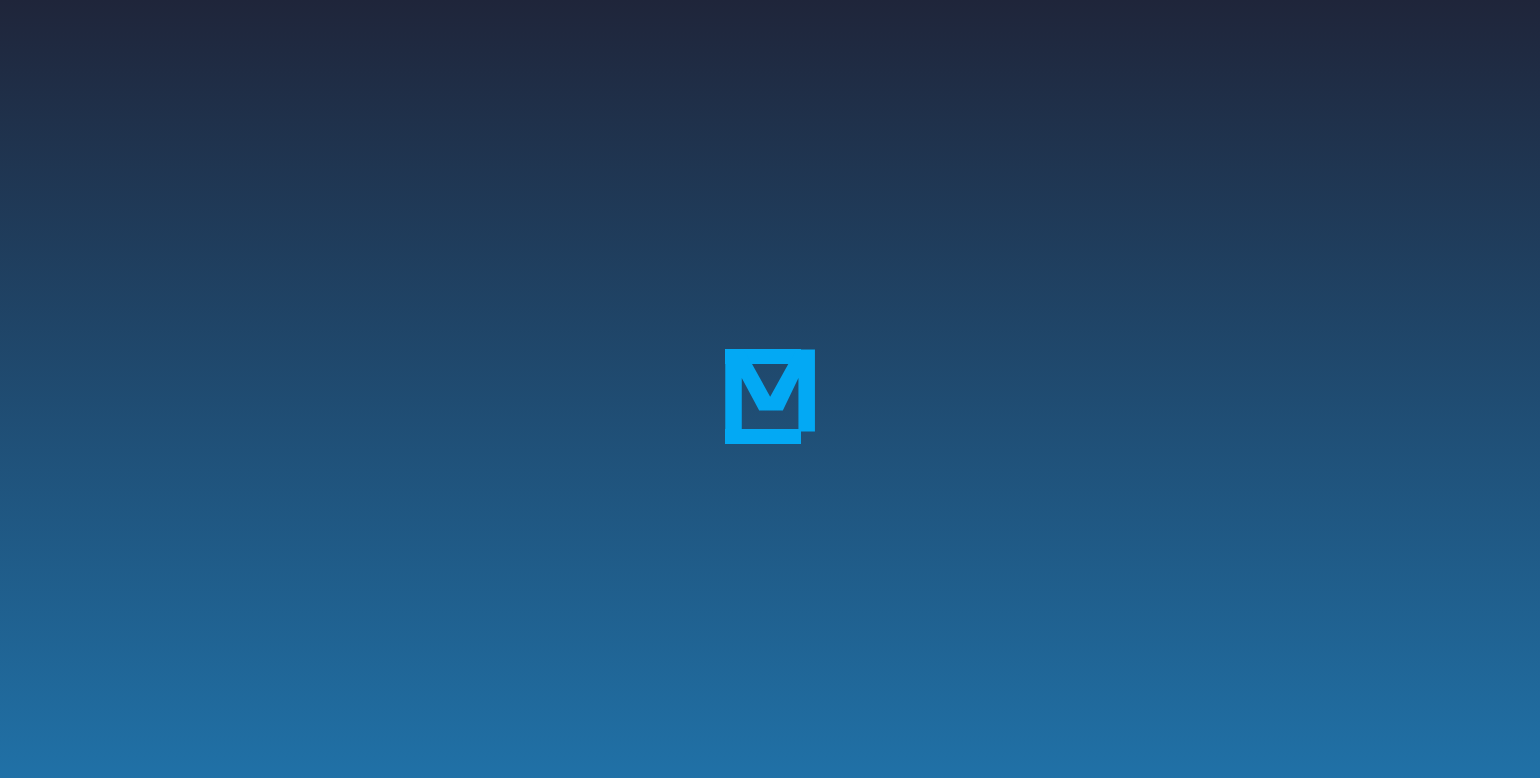 scroll, scrollTop: 0, scrollLeft: 0, axis: both 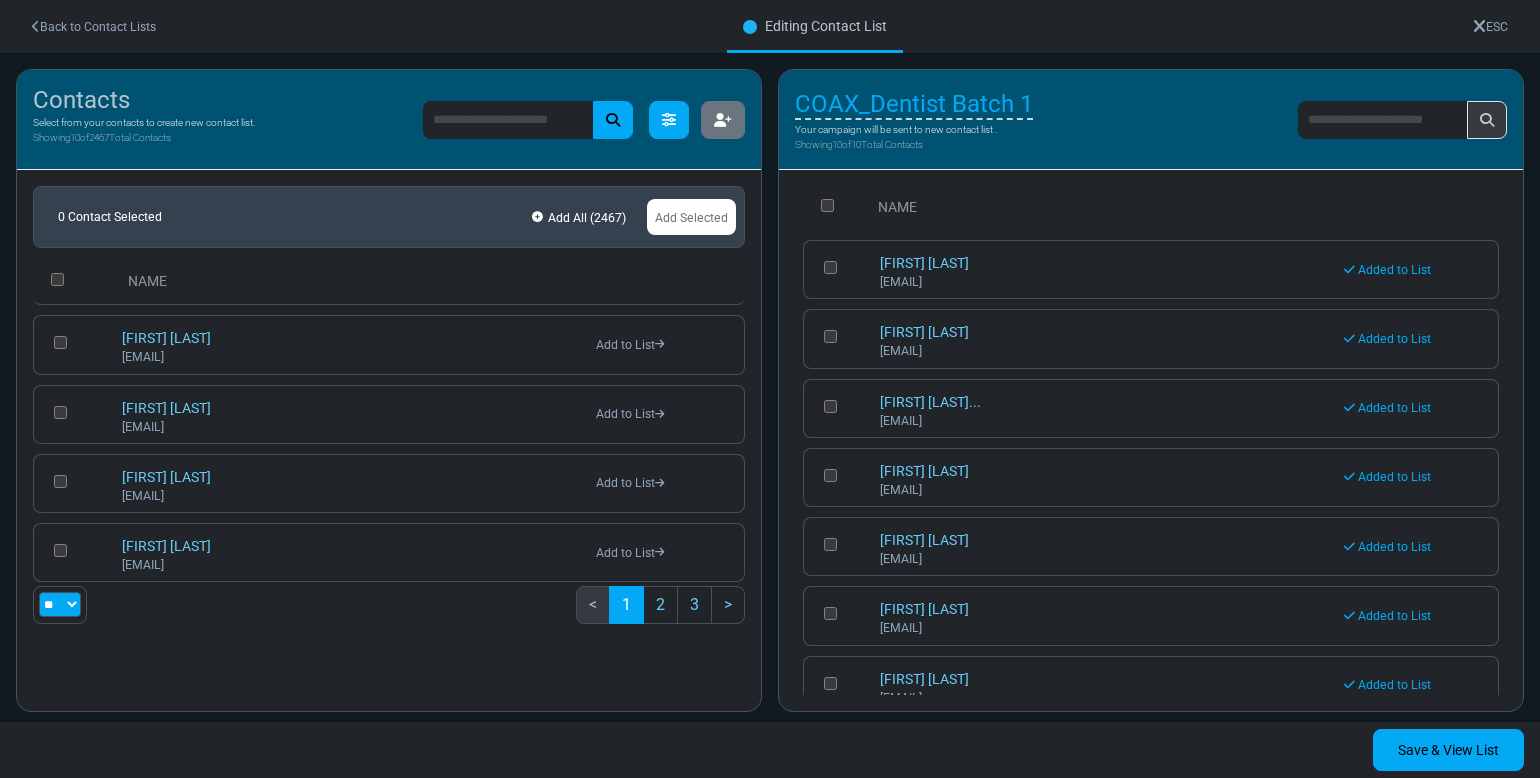 click at bounding box center (669, 120) 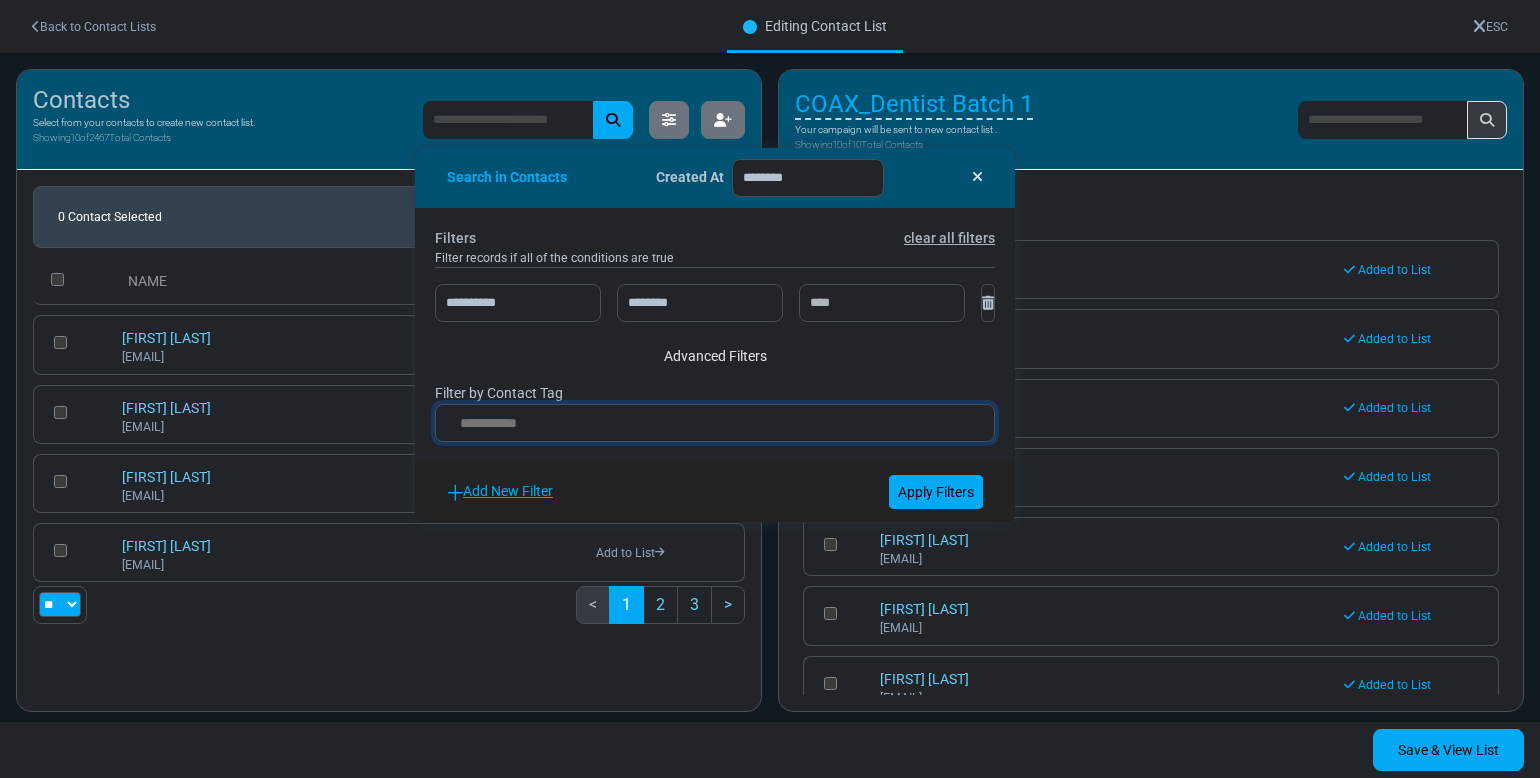 click at bounding box center [715, 423] 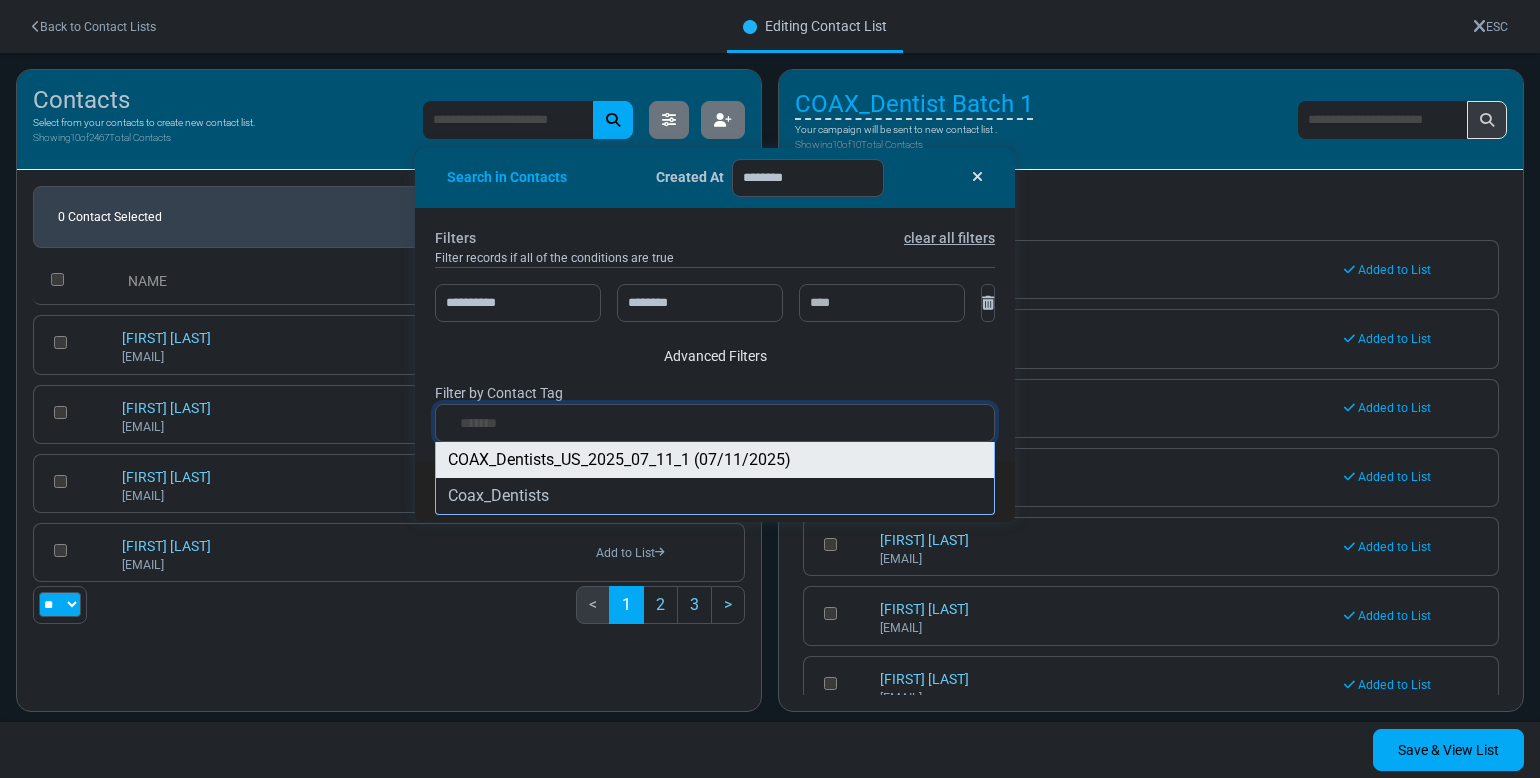 type on "*******" 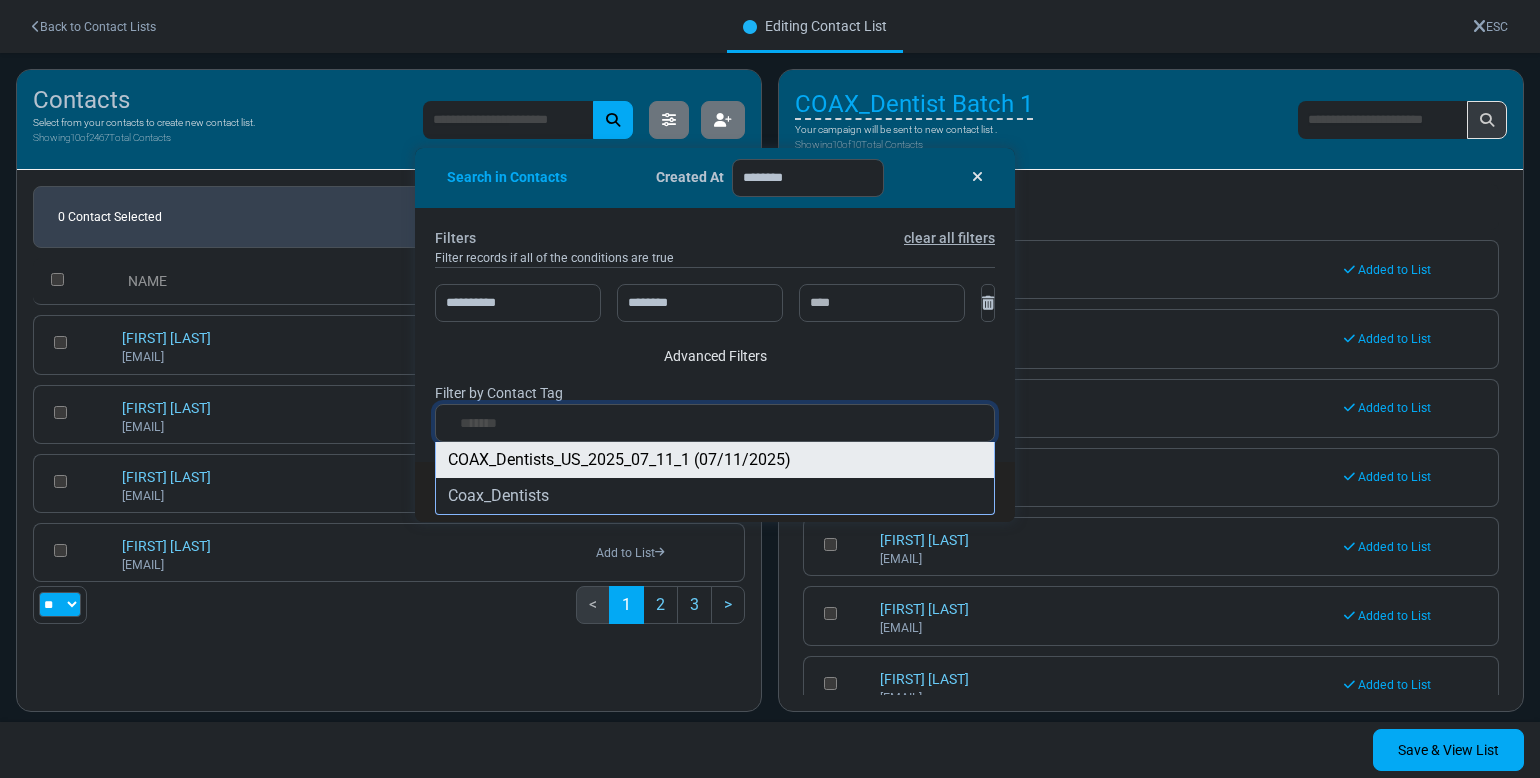 select on "*****" 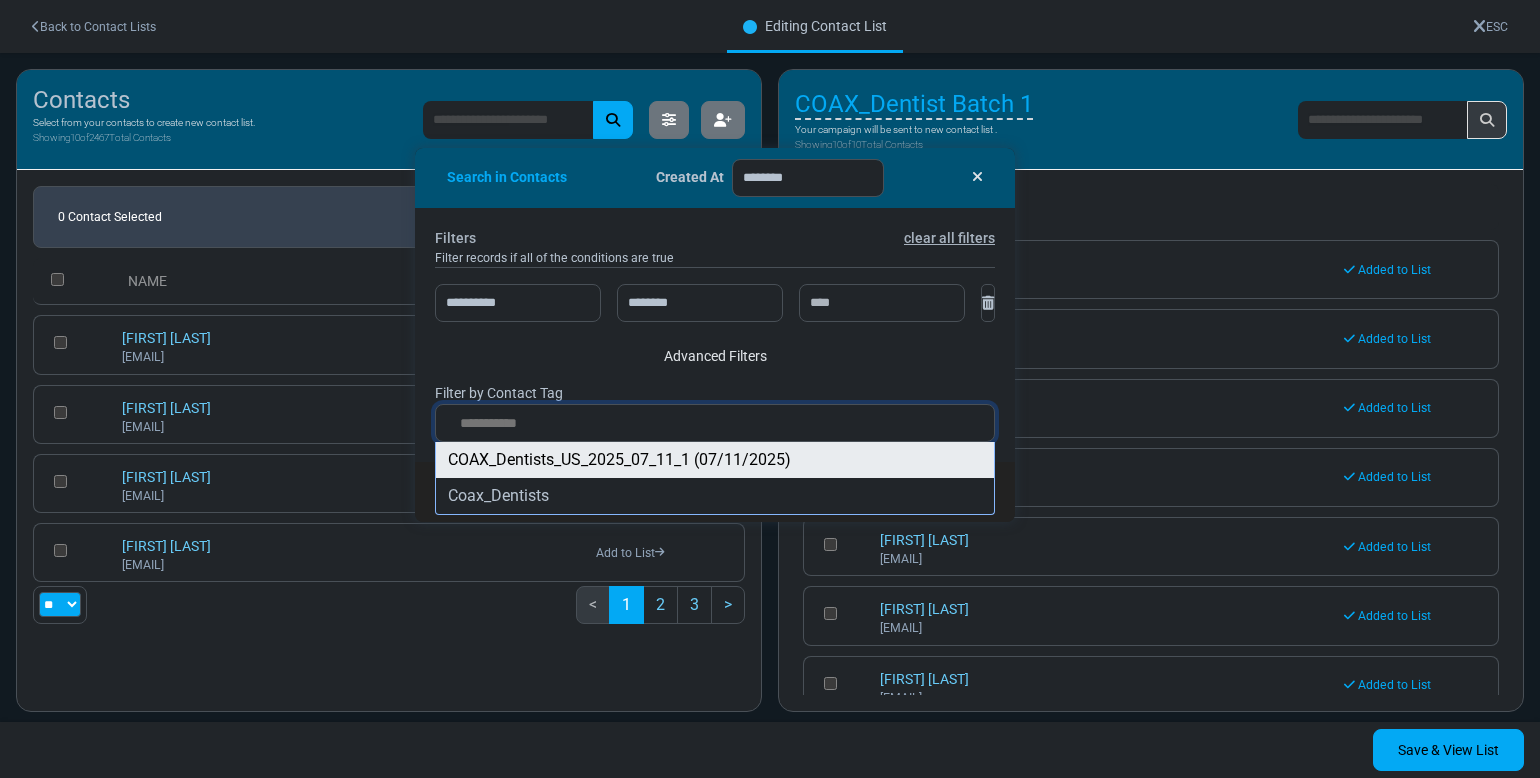 scroll, scrollTop: 992, scrollLeft: 0, axis: vertical 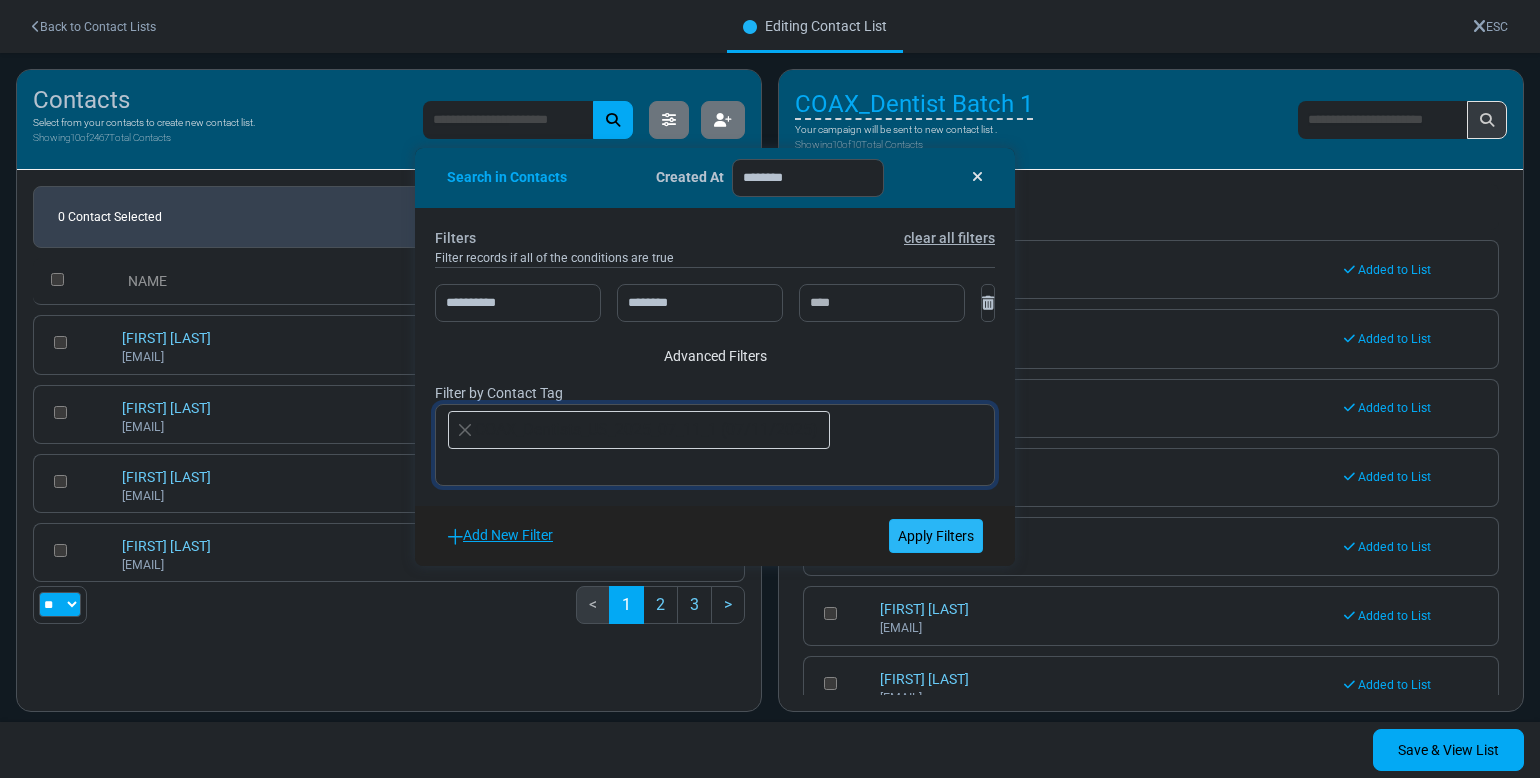 click on "Apply Filters" at bounding box center [936, 536] 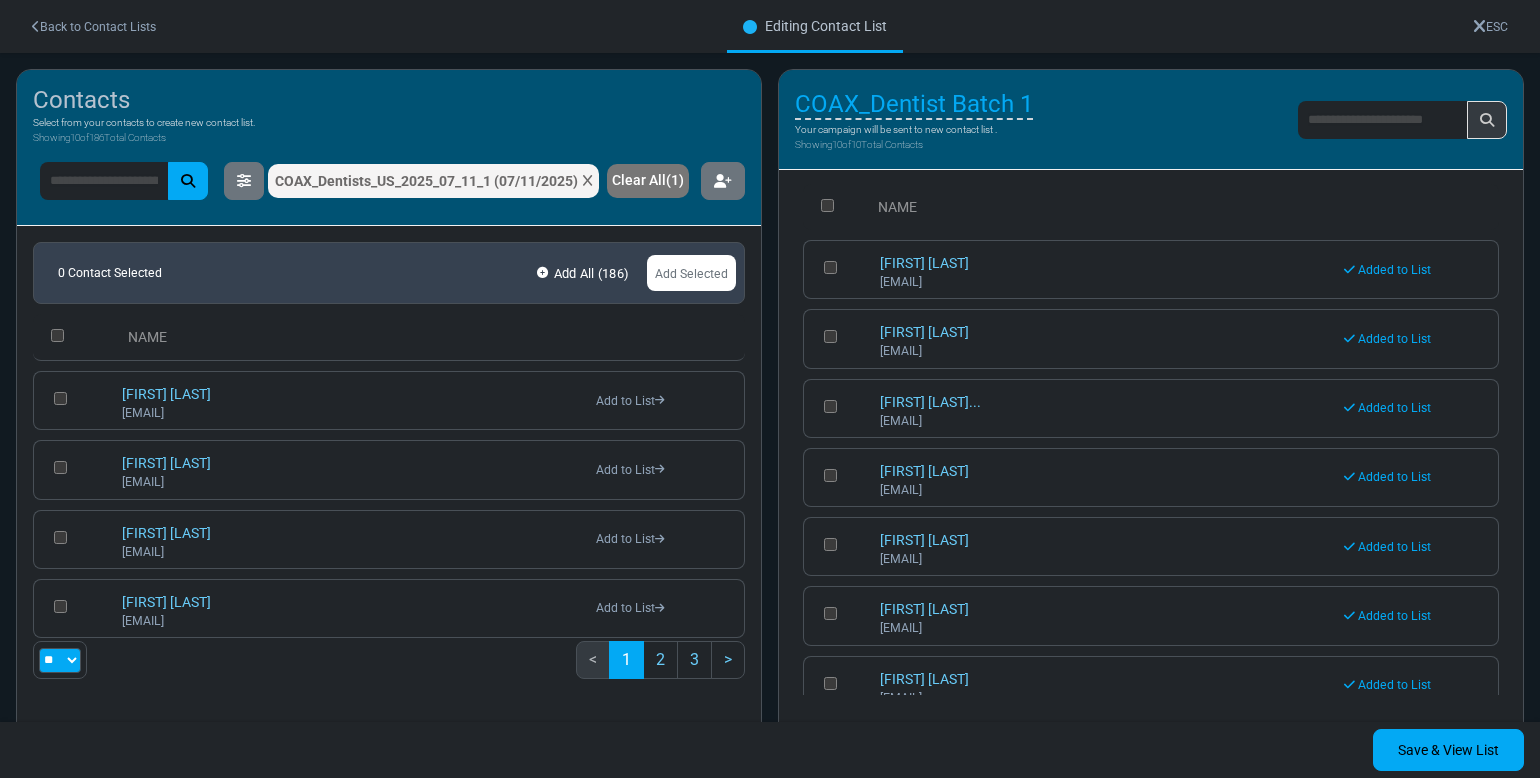 click on "Add All ( 186 )" at bounding box center (583, 273) 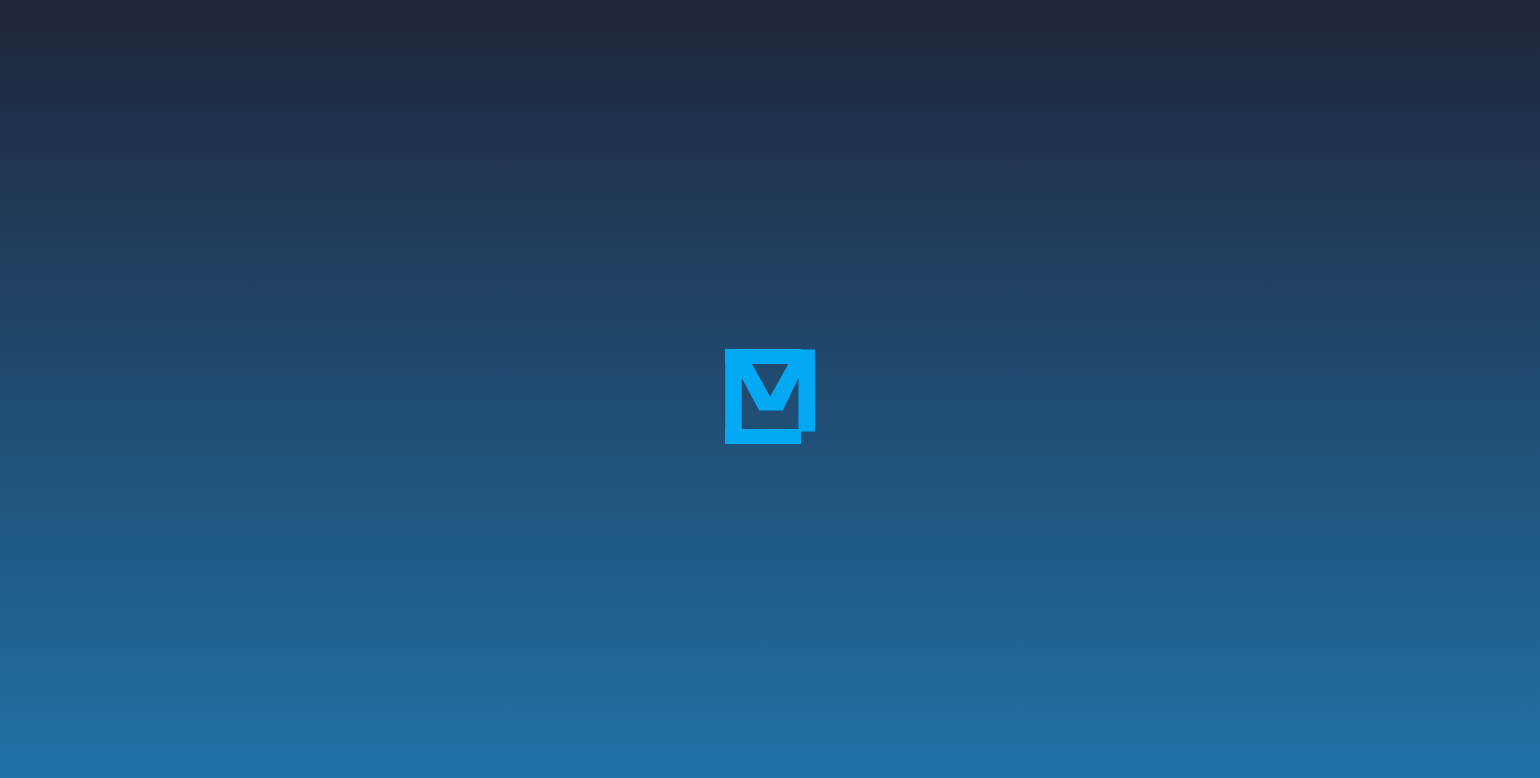 scroll, scrollTop: 0, scrollLeft: 0, axis: both 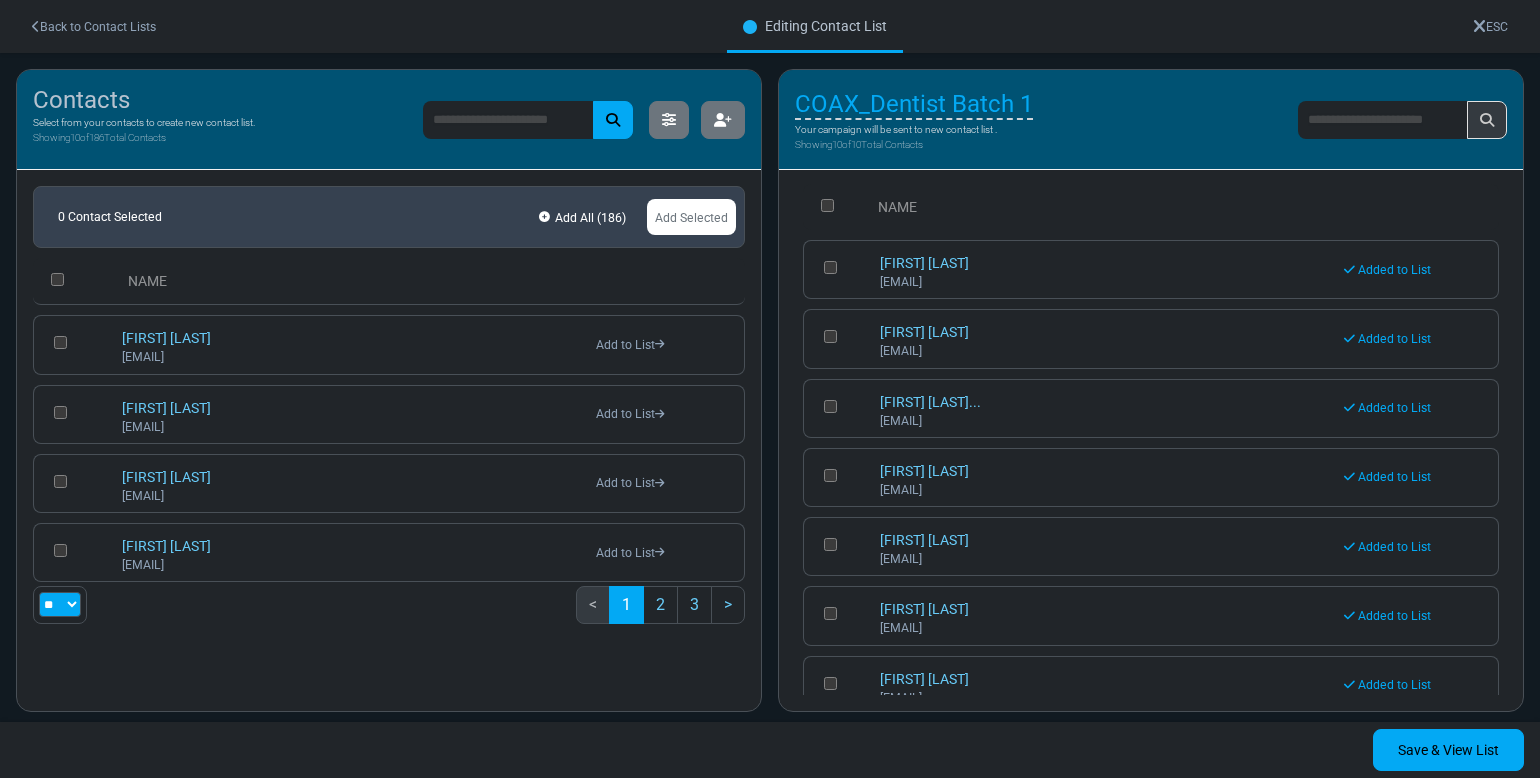 click on "**
**
***" at bounding box center [60, 604] 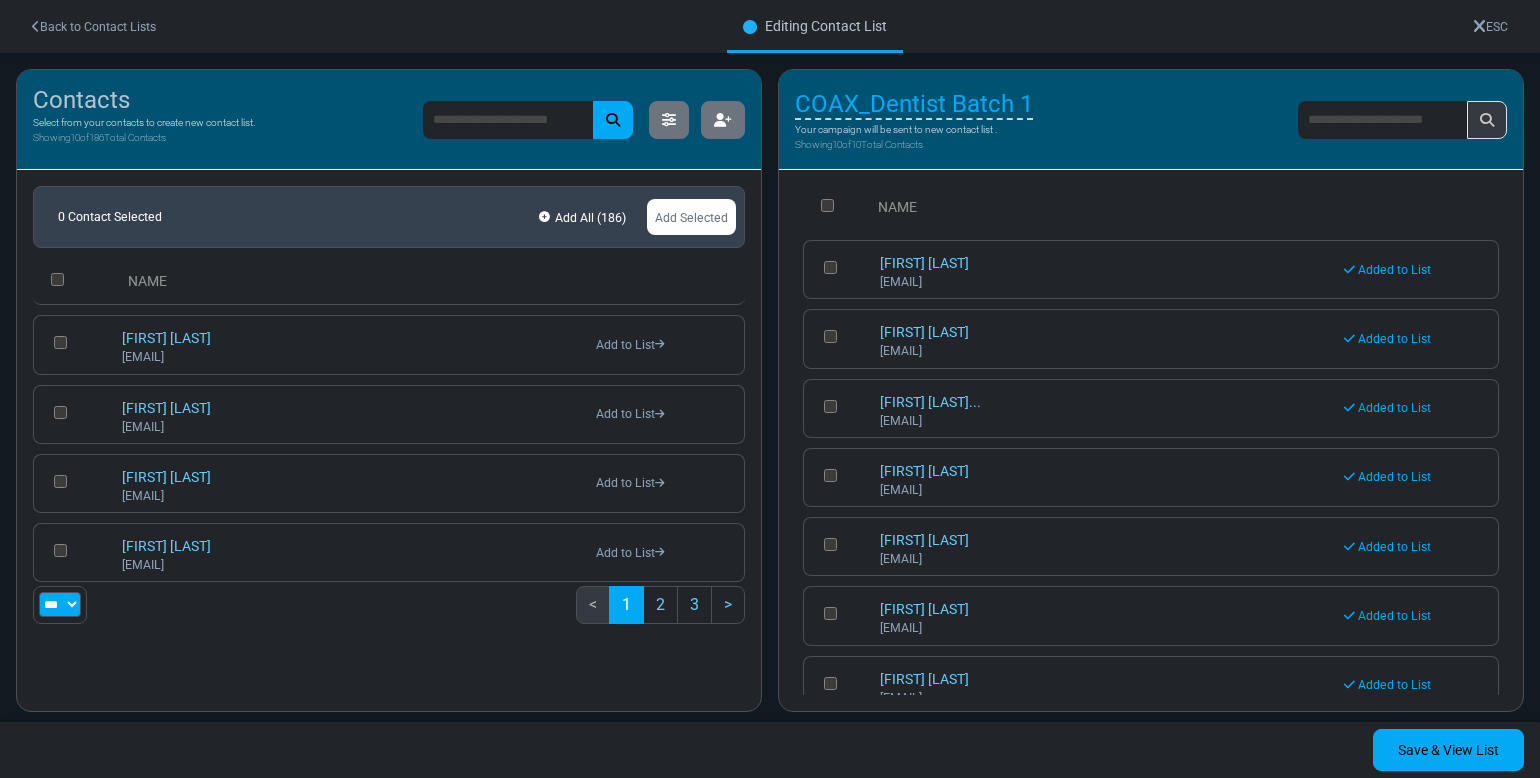 click on "**
**
***" at bounding box center (60, 604) 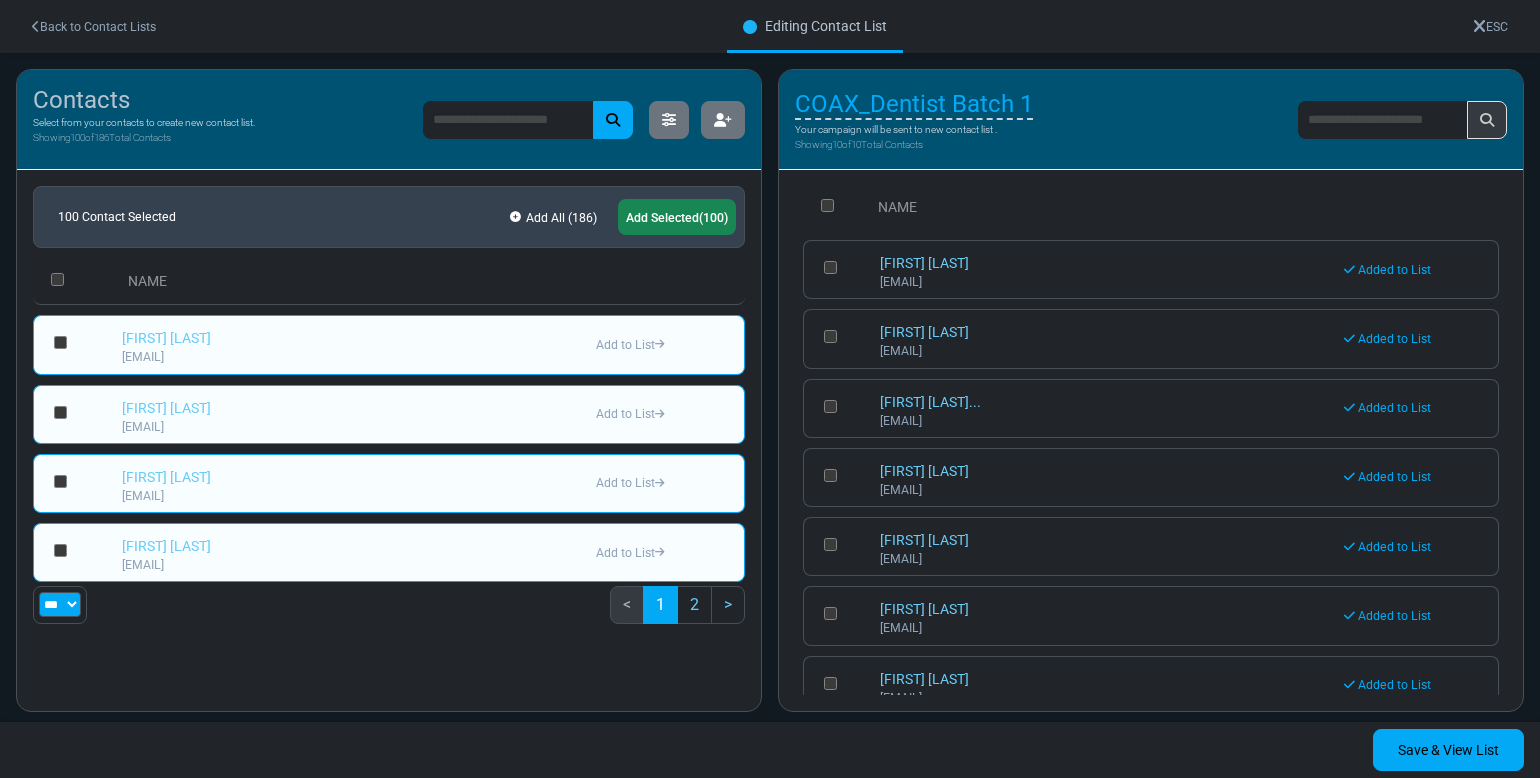 click on "Add Selected  (100)" at bounding box center (677, 217) 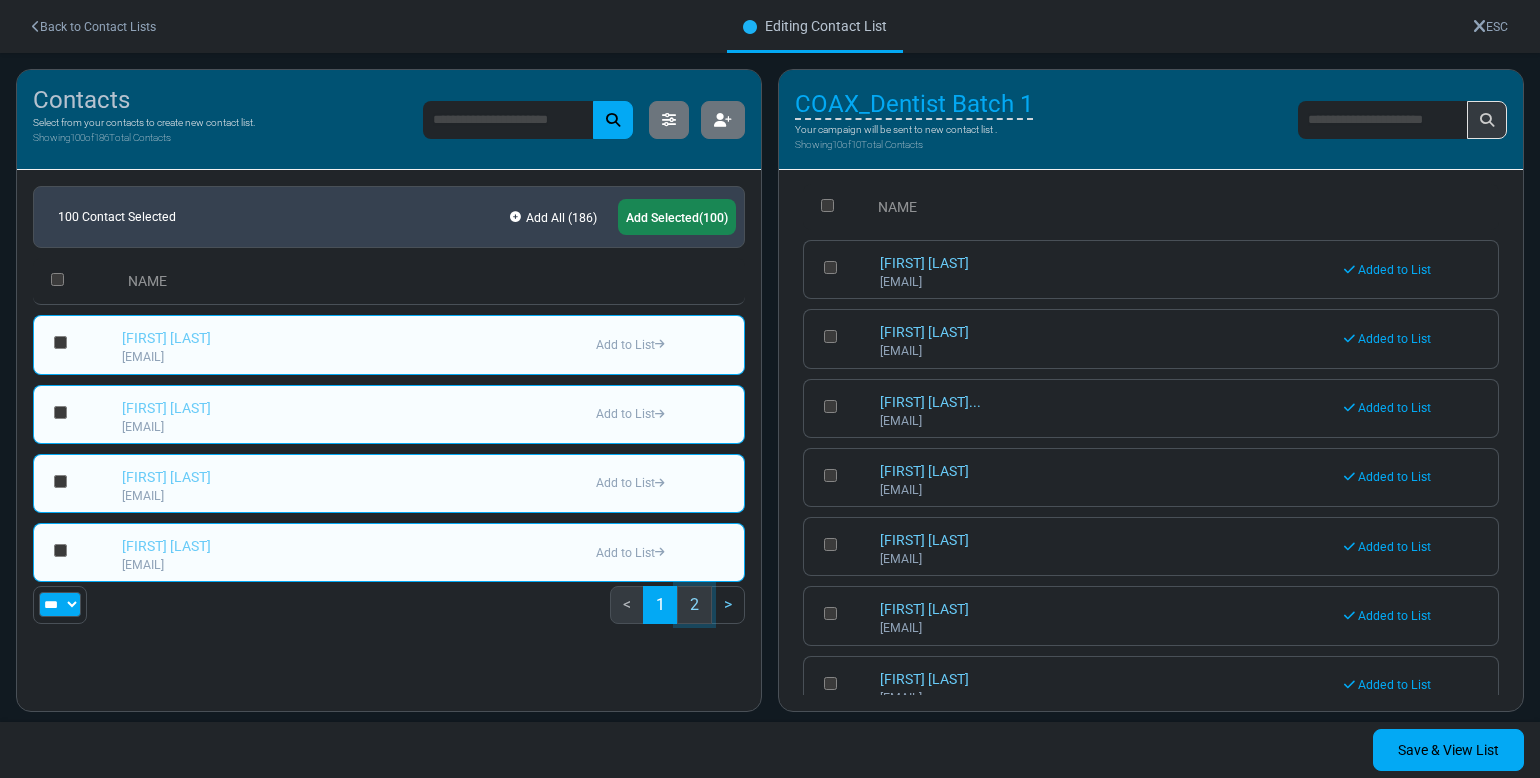 click on "2" at bounding box center [694, 605] 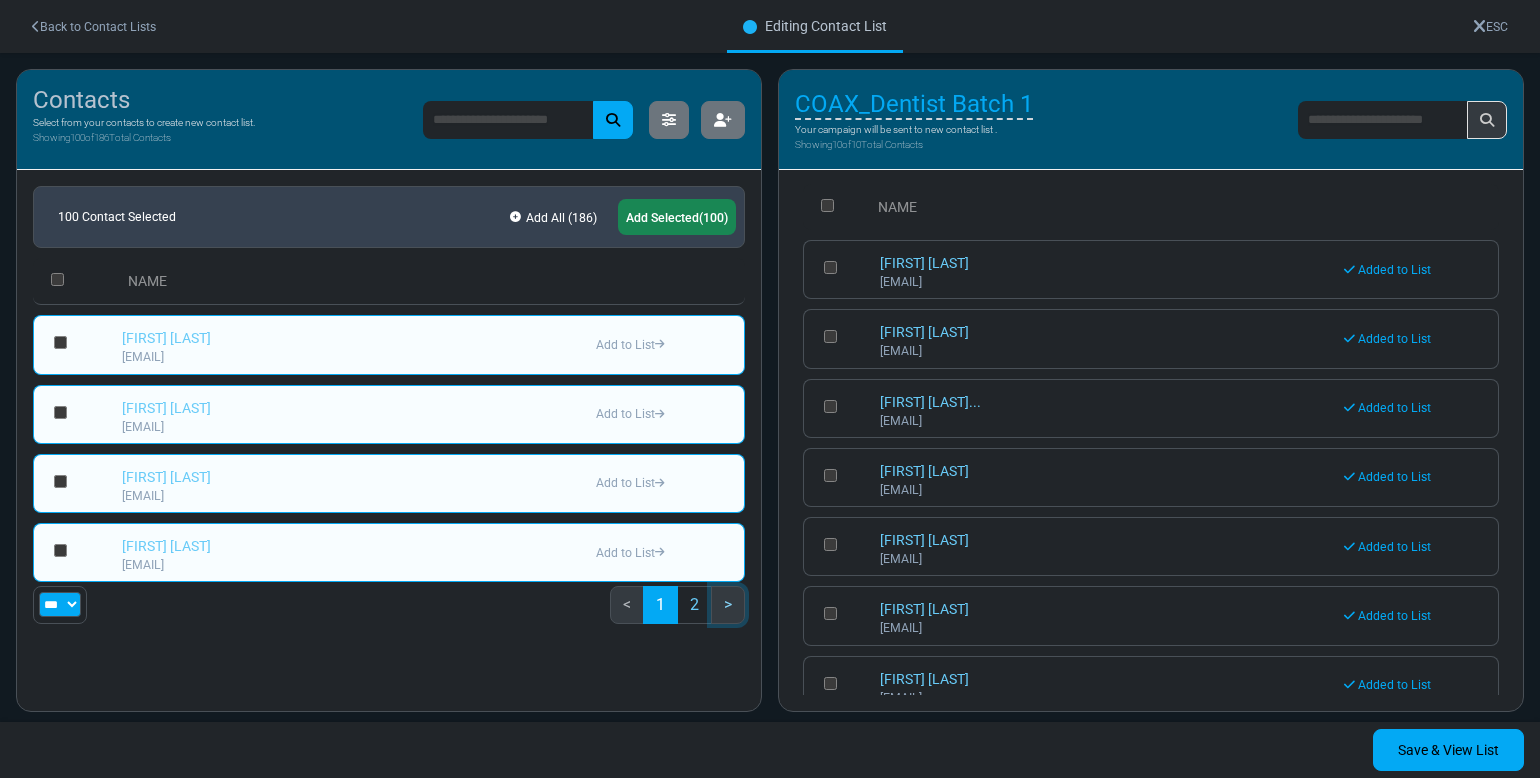 click on ">" at bounding box center [728, 605] 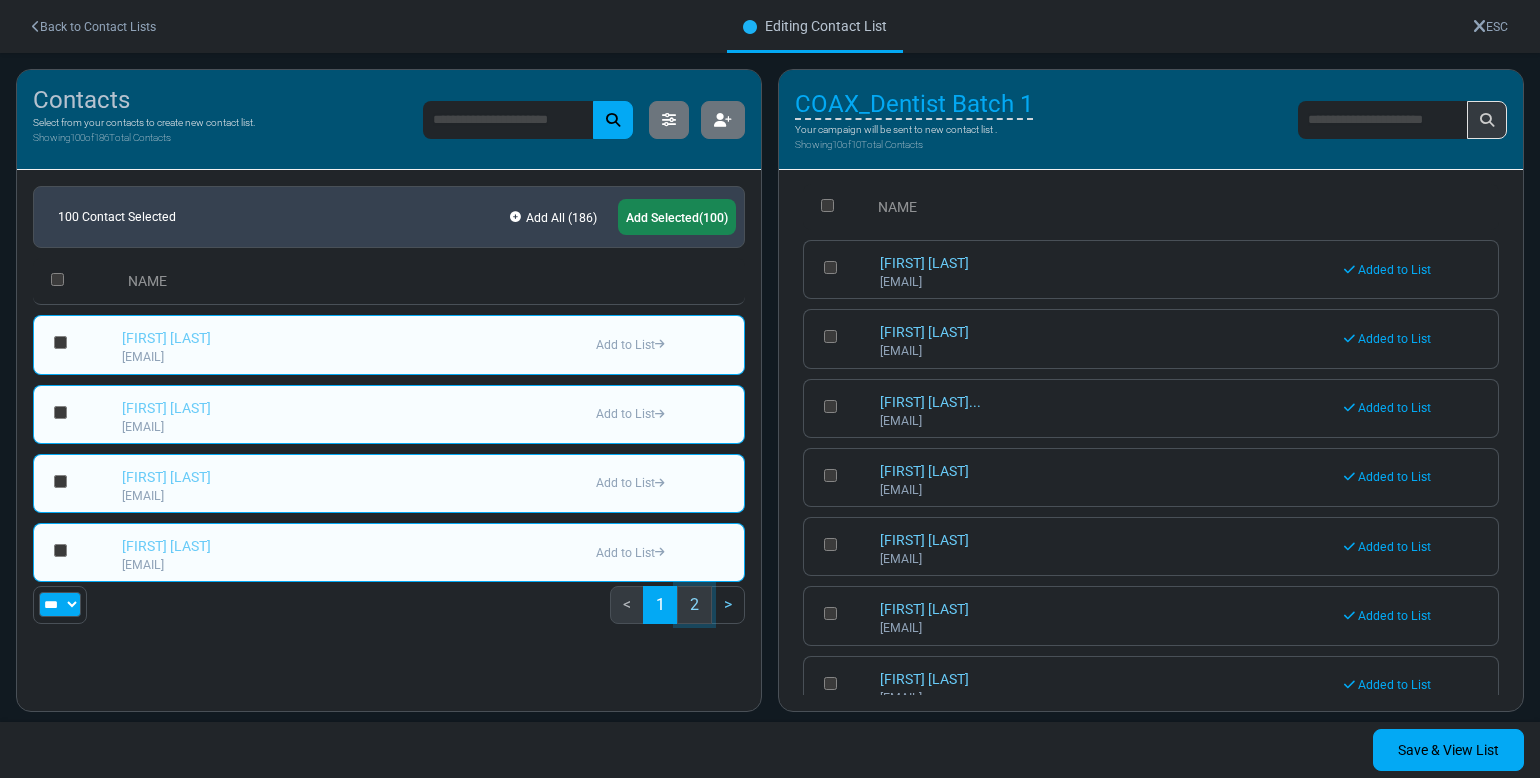 click on "2" at bounding box center (694, 605) 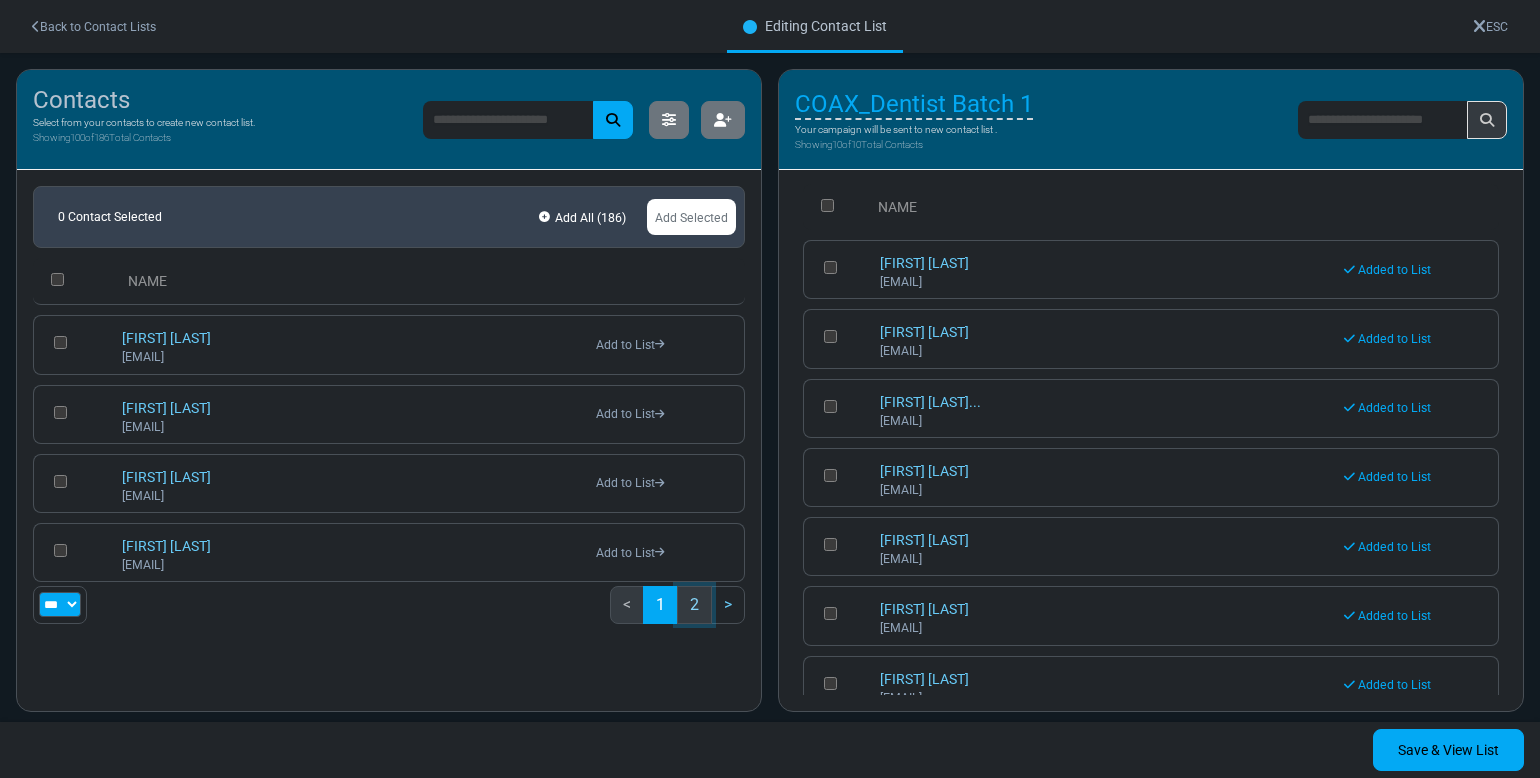 click on "2" at bounding box center (694, 605) 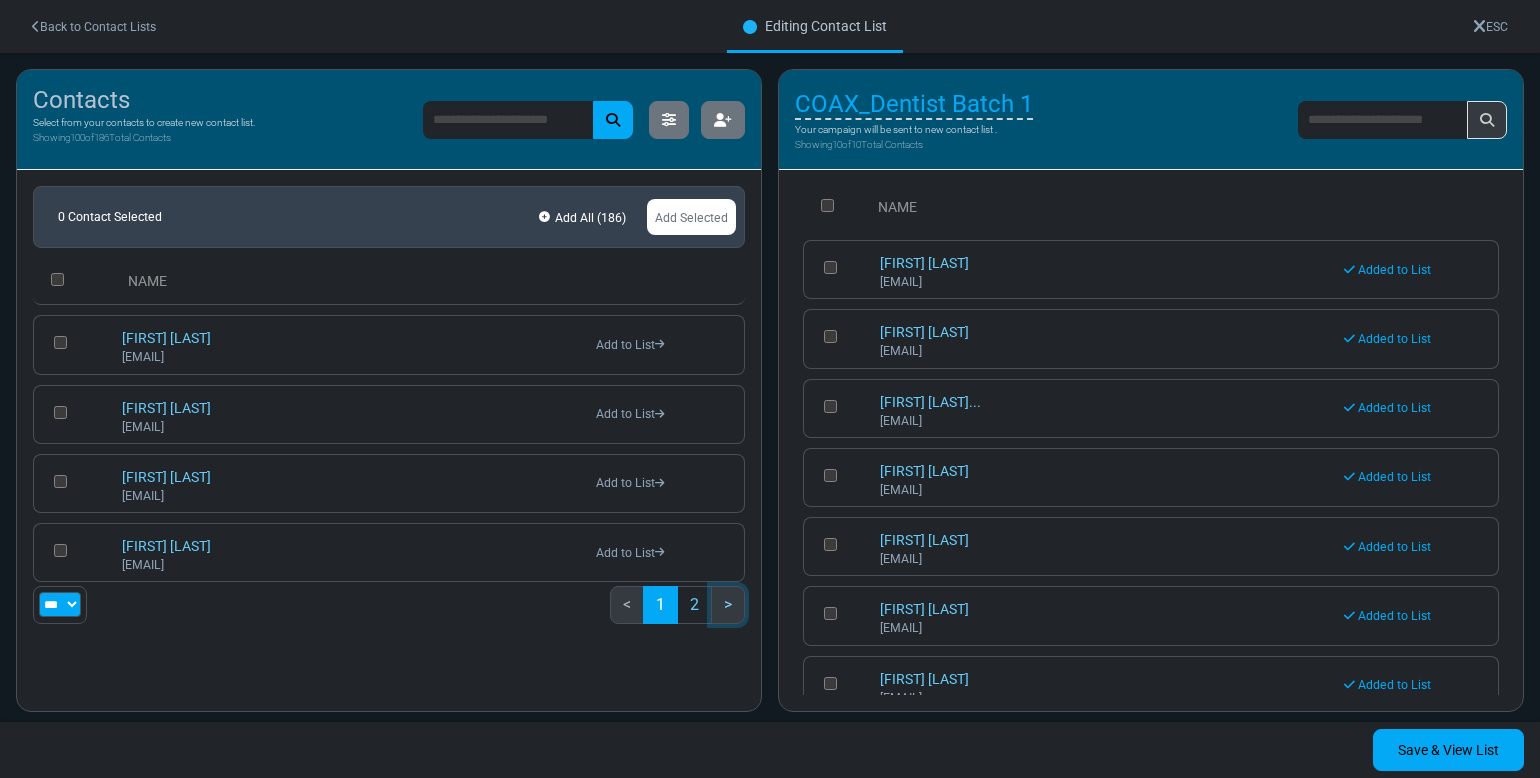 click on ">" at bounding box center (728, 605) 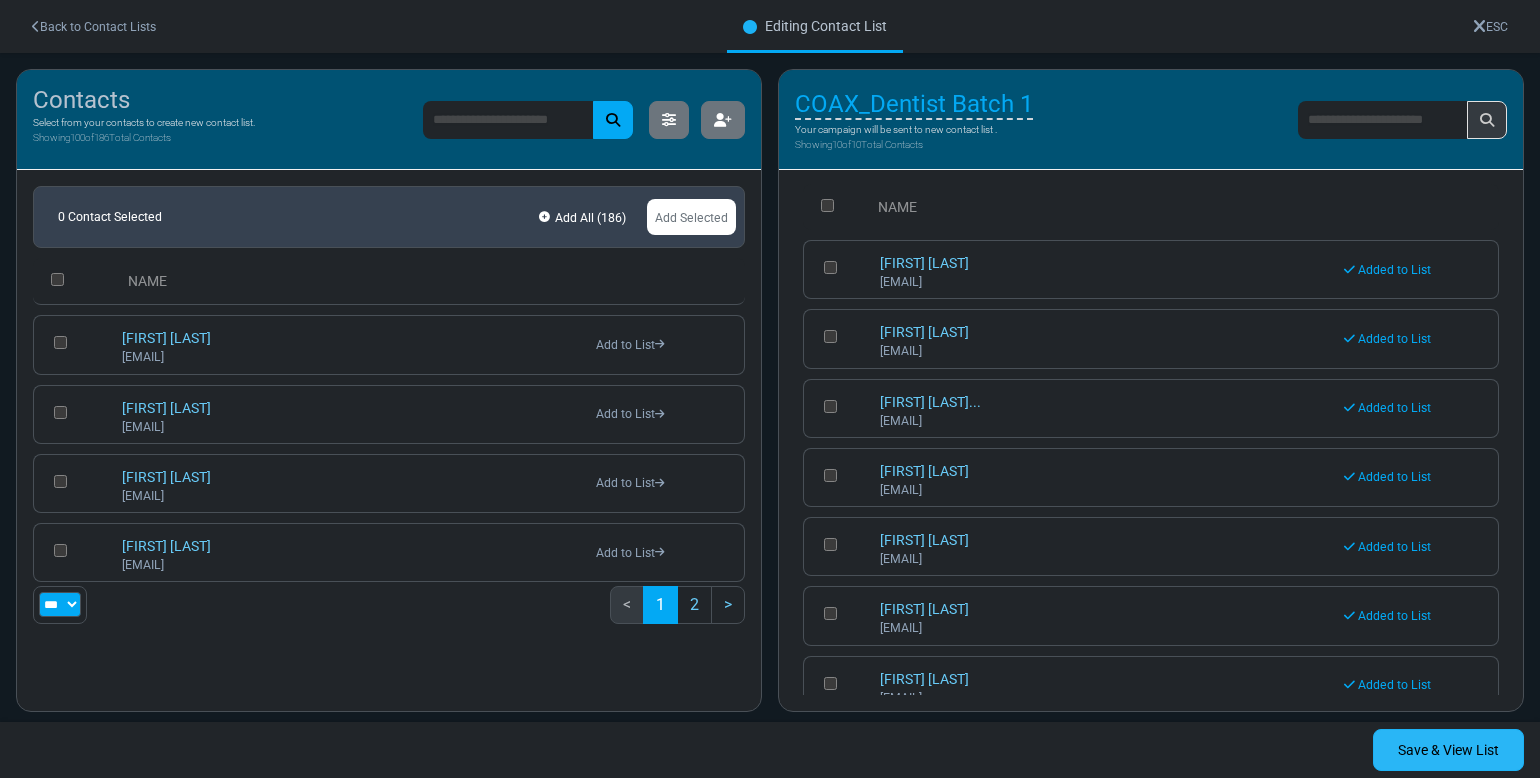 click on "Save & View List" at bounding box center (1448, 750) 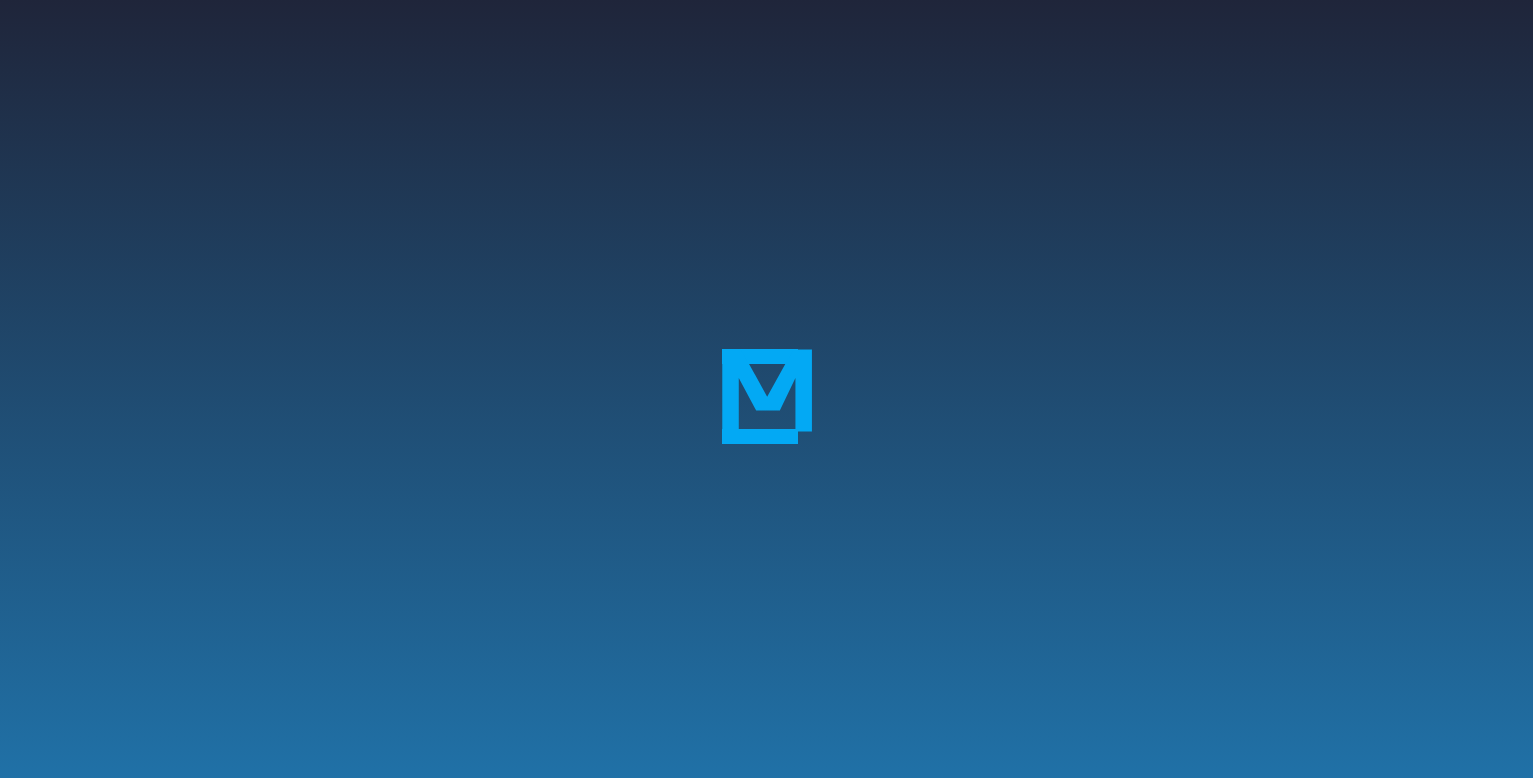 scroll, scrollTop: 0, scrollLeft: 0, axis: both 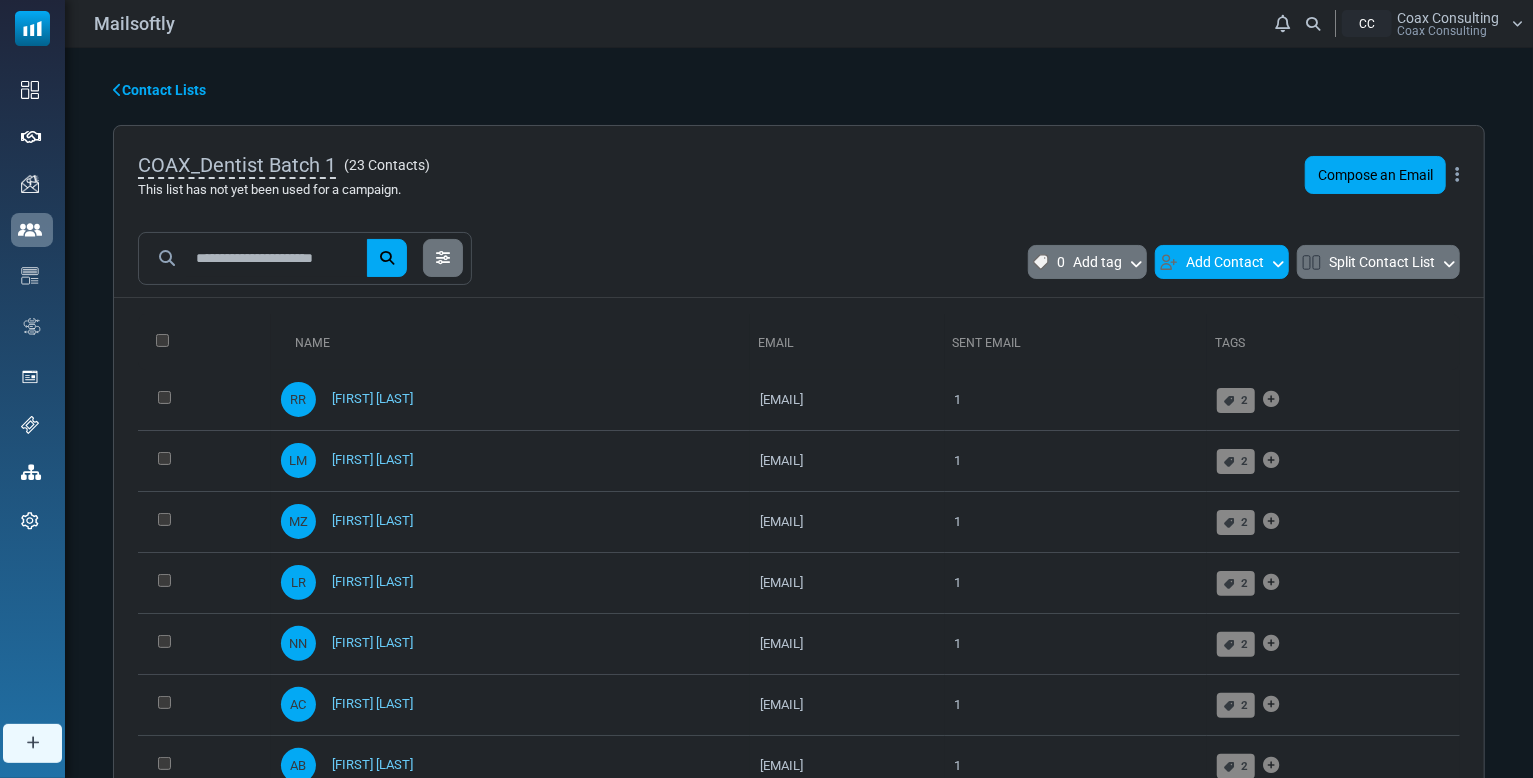 click on "Add Contact" at bounding box center (1222, 262) 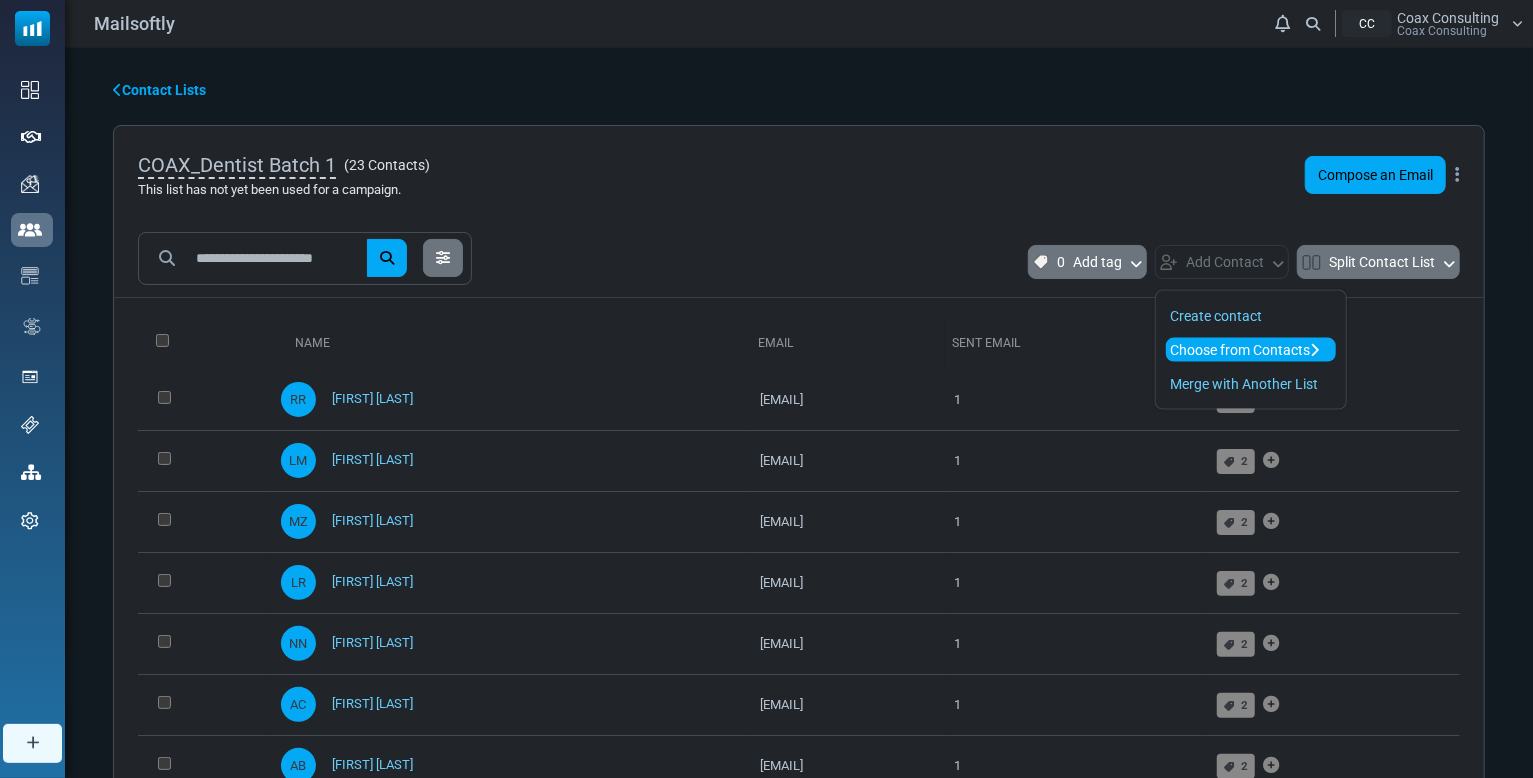 click on "Choose from Contacts" at bounding box center (1251, 350) 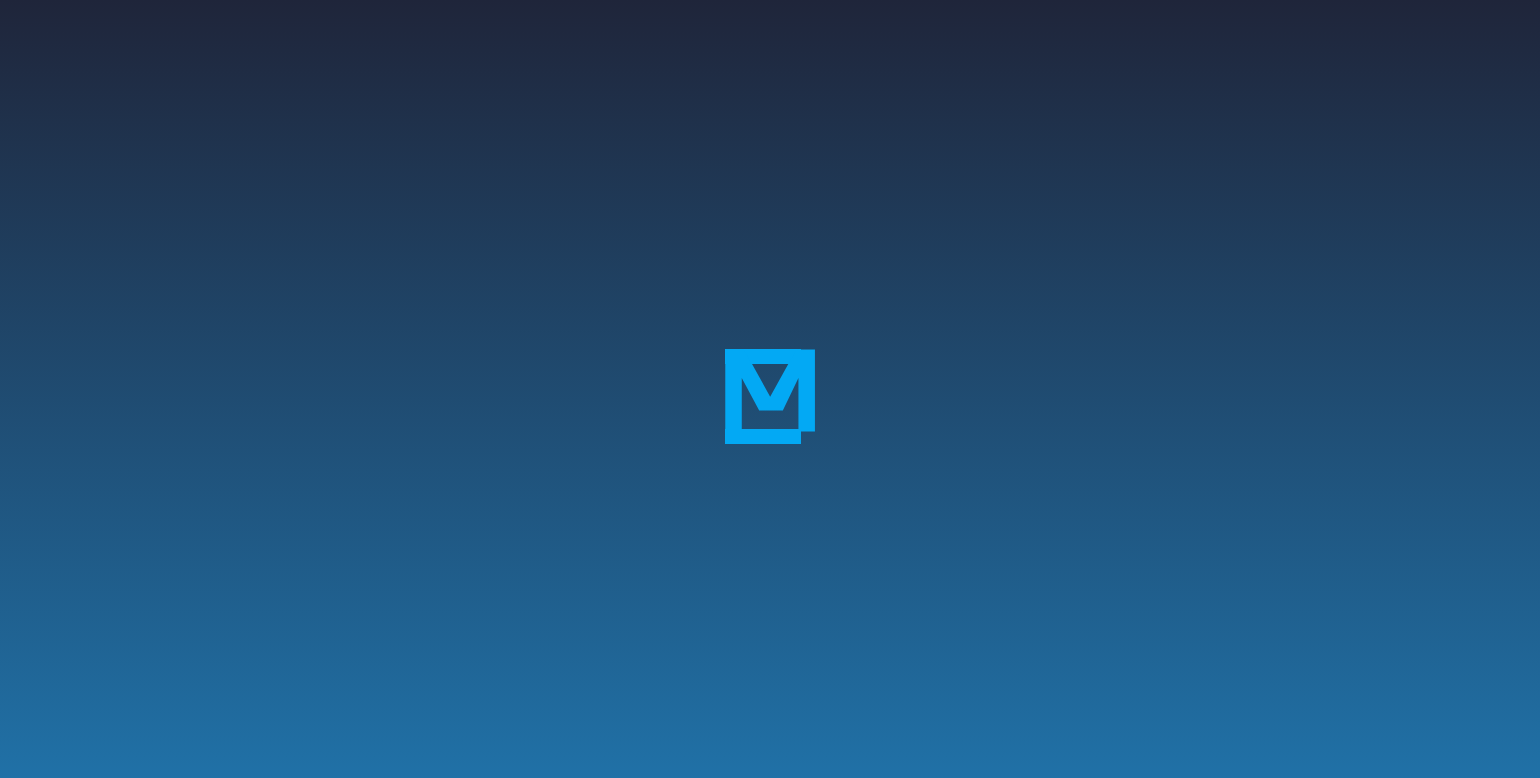 scroll, scrollTop: 0, scrollLeft: 0, axis: both 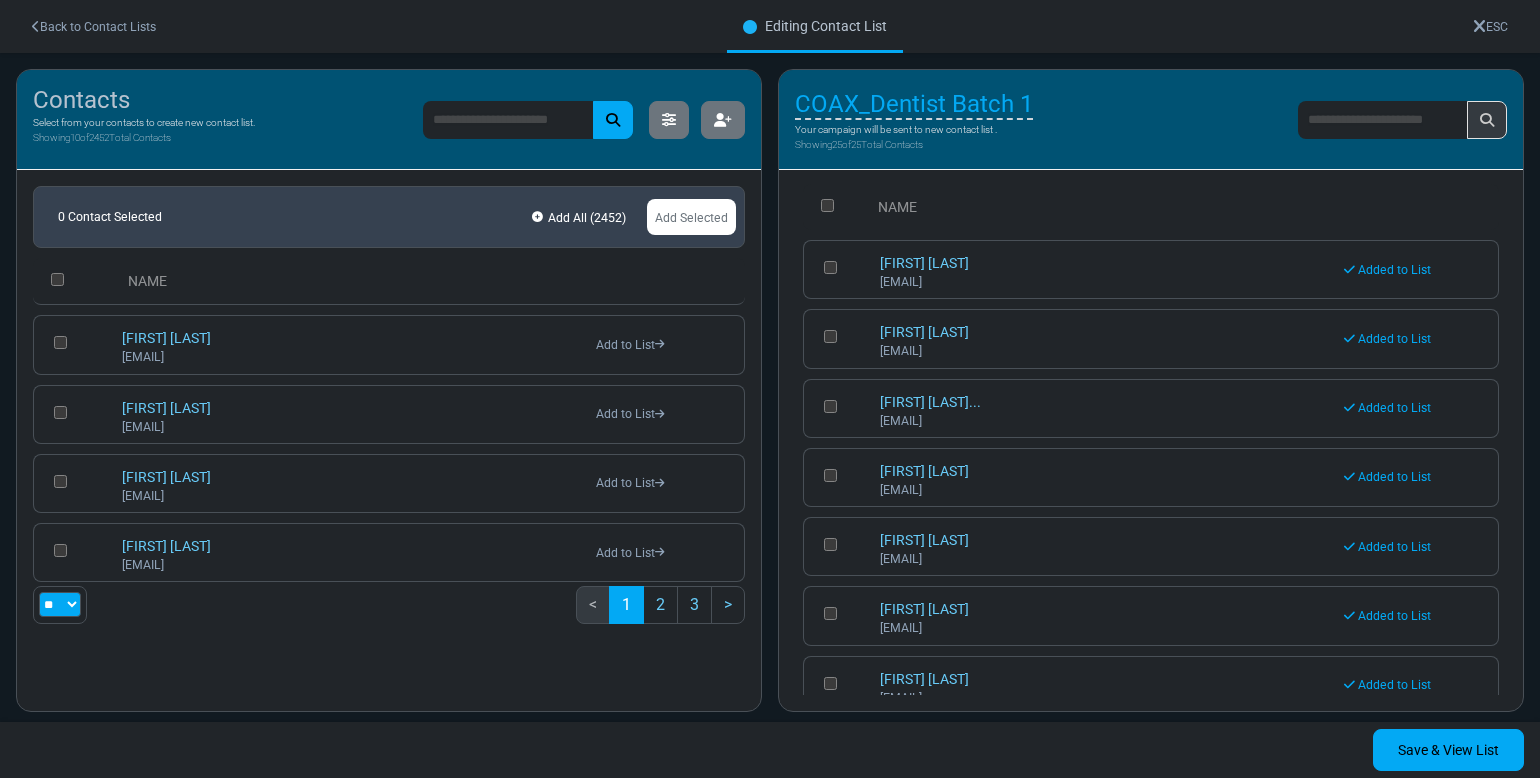 click on "**
**
***" at bounding box center [60, 604] 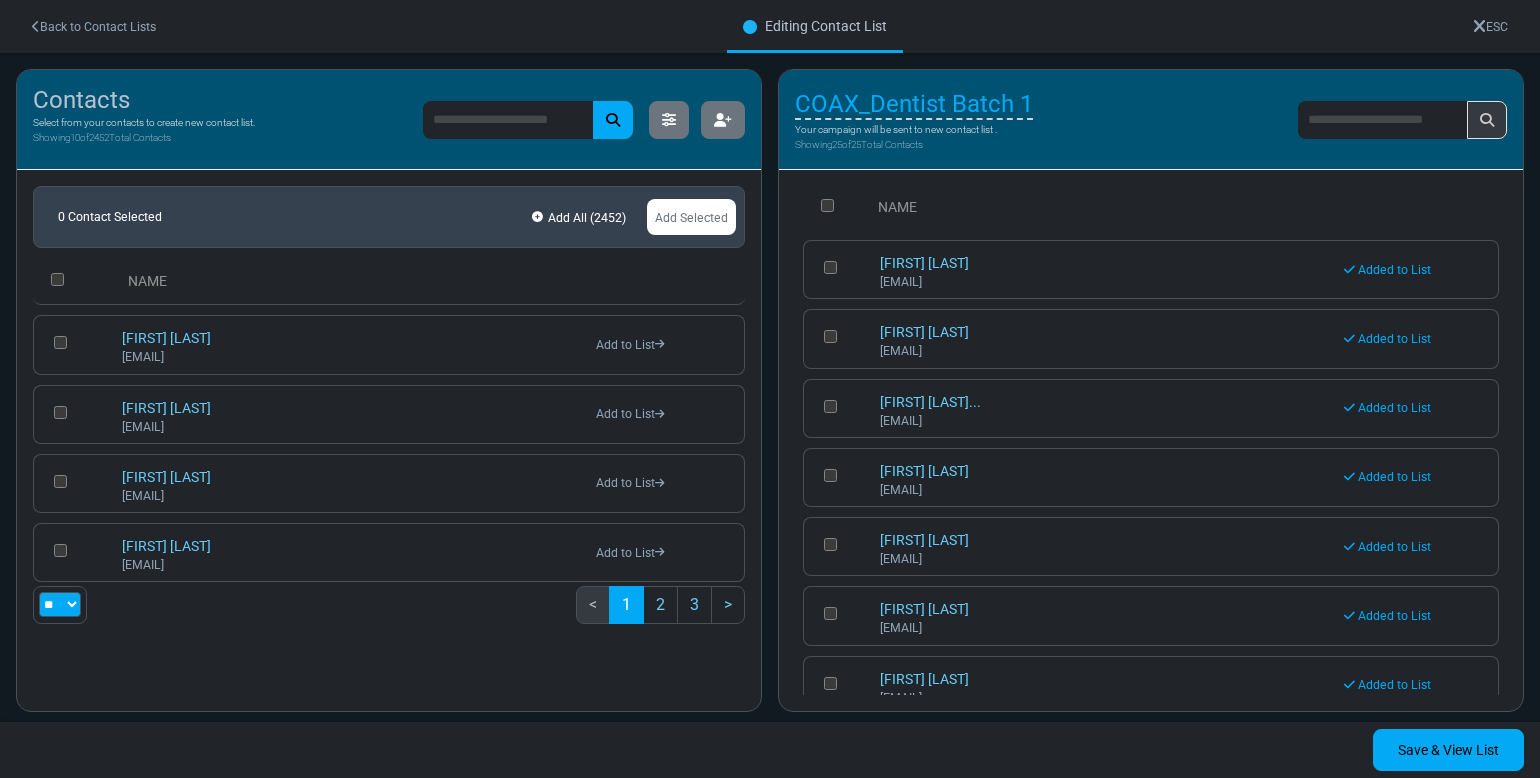 select on "***" 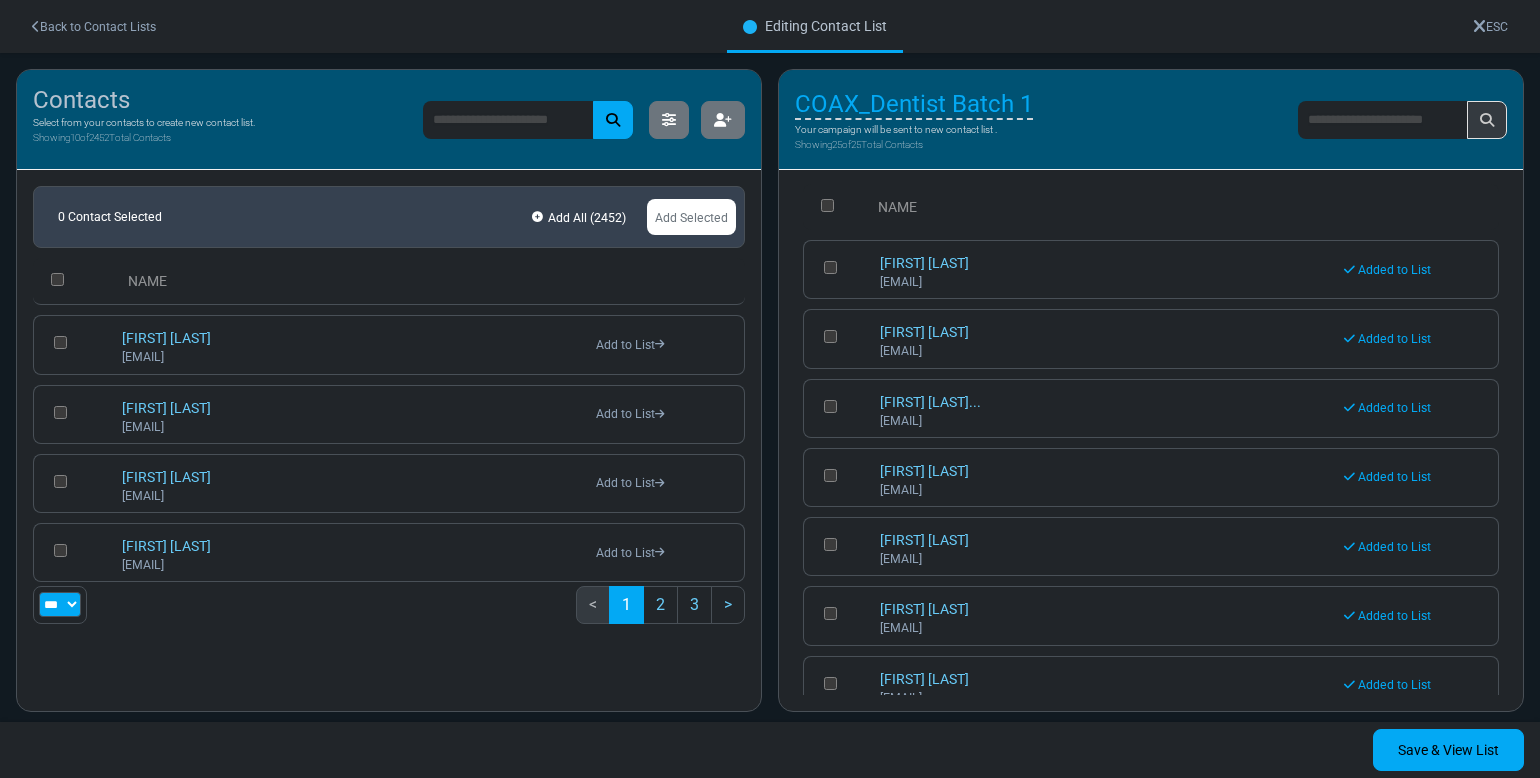 click on "**
**
***" at bounding box center [60, 604] 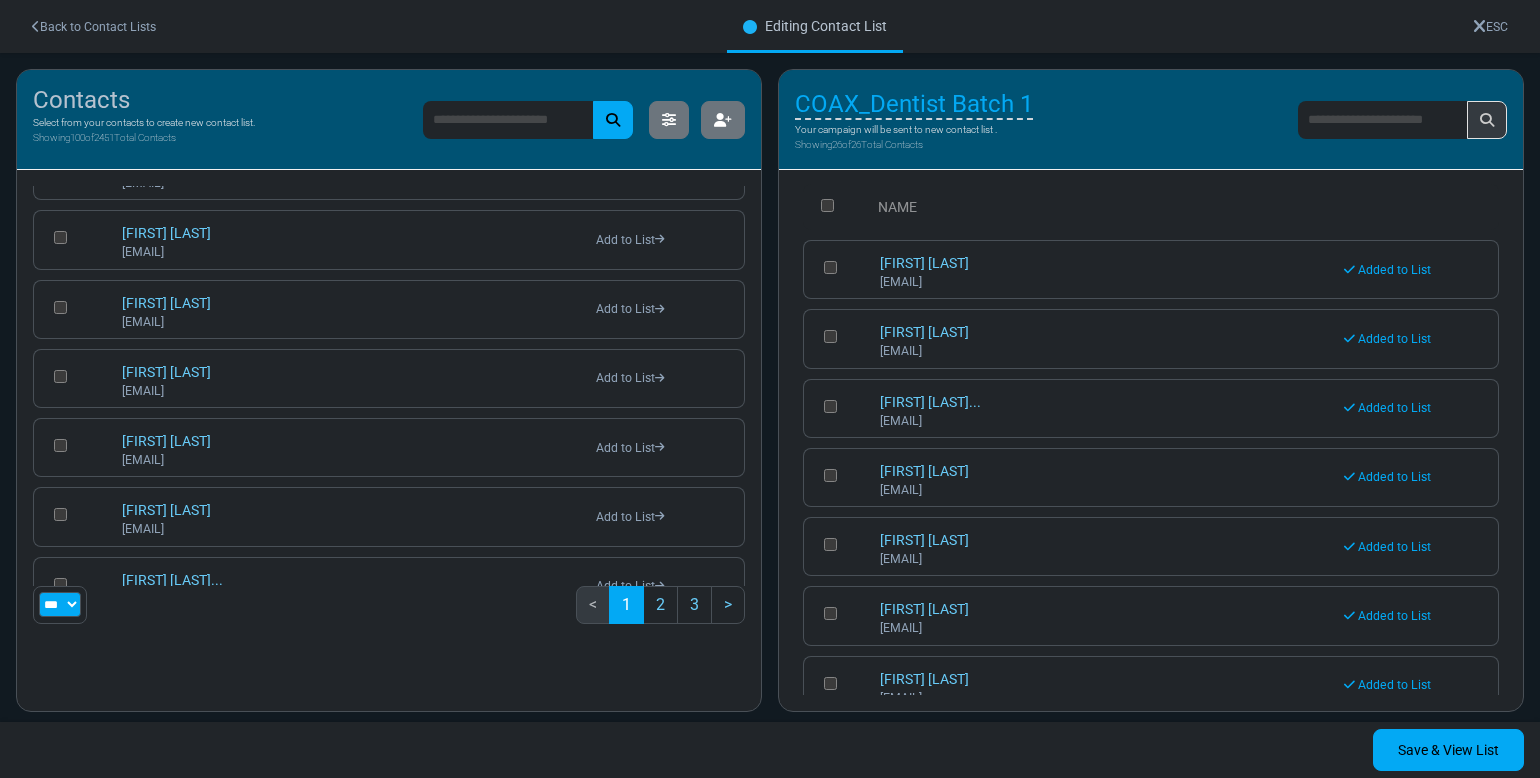 scroll, scrollTop: 0, scrollLeft: 0, axis: both 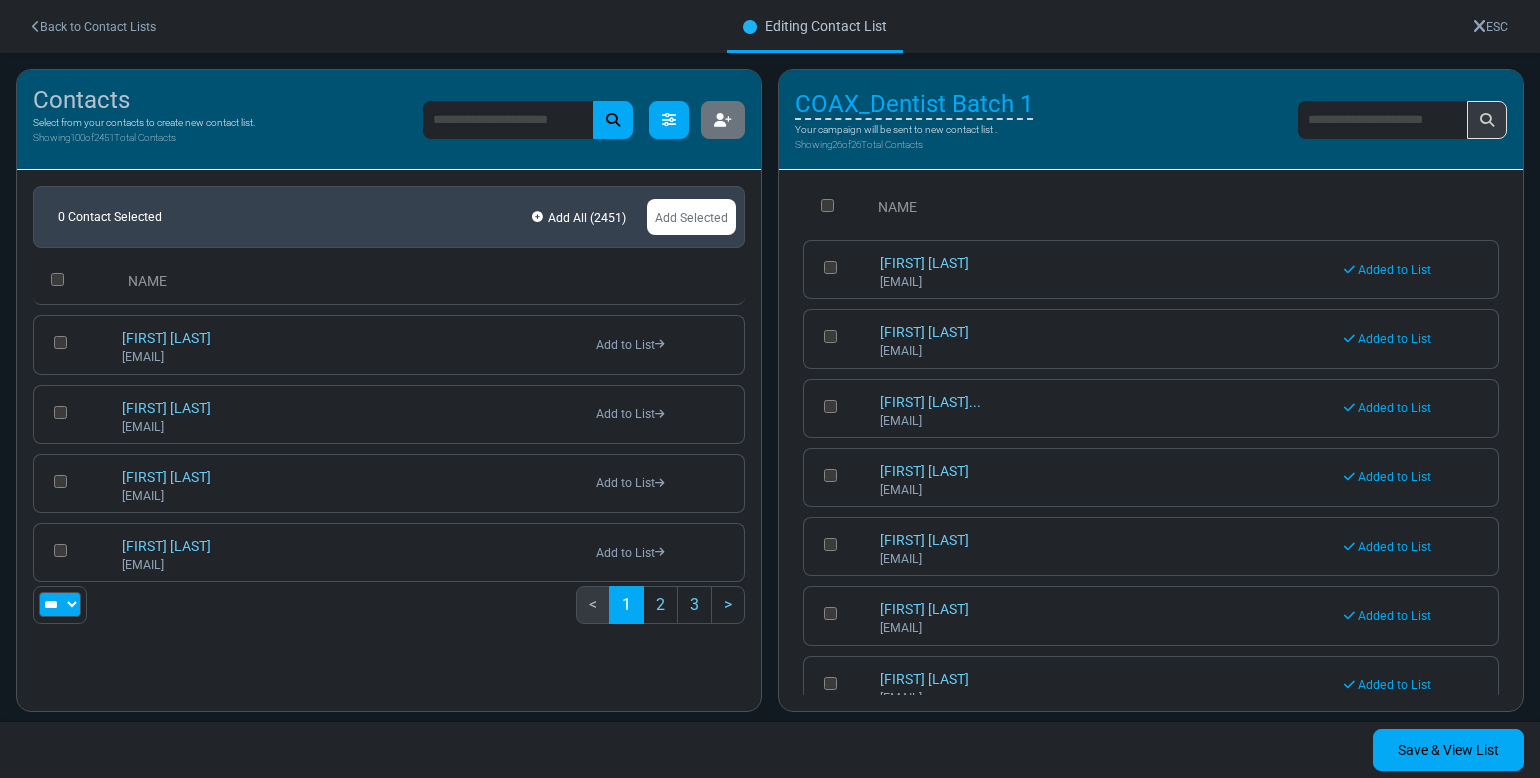 click at bounding box center [669, 120] 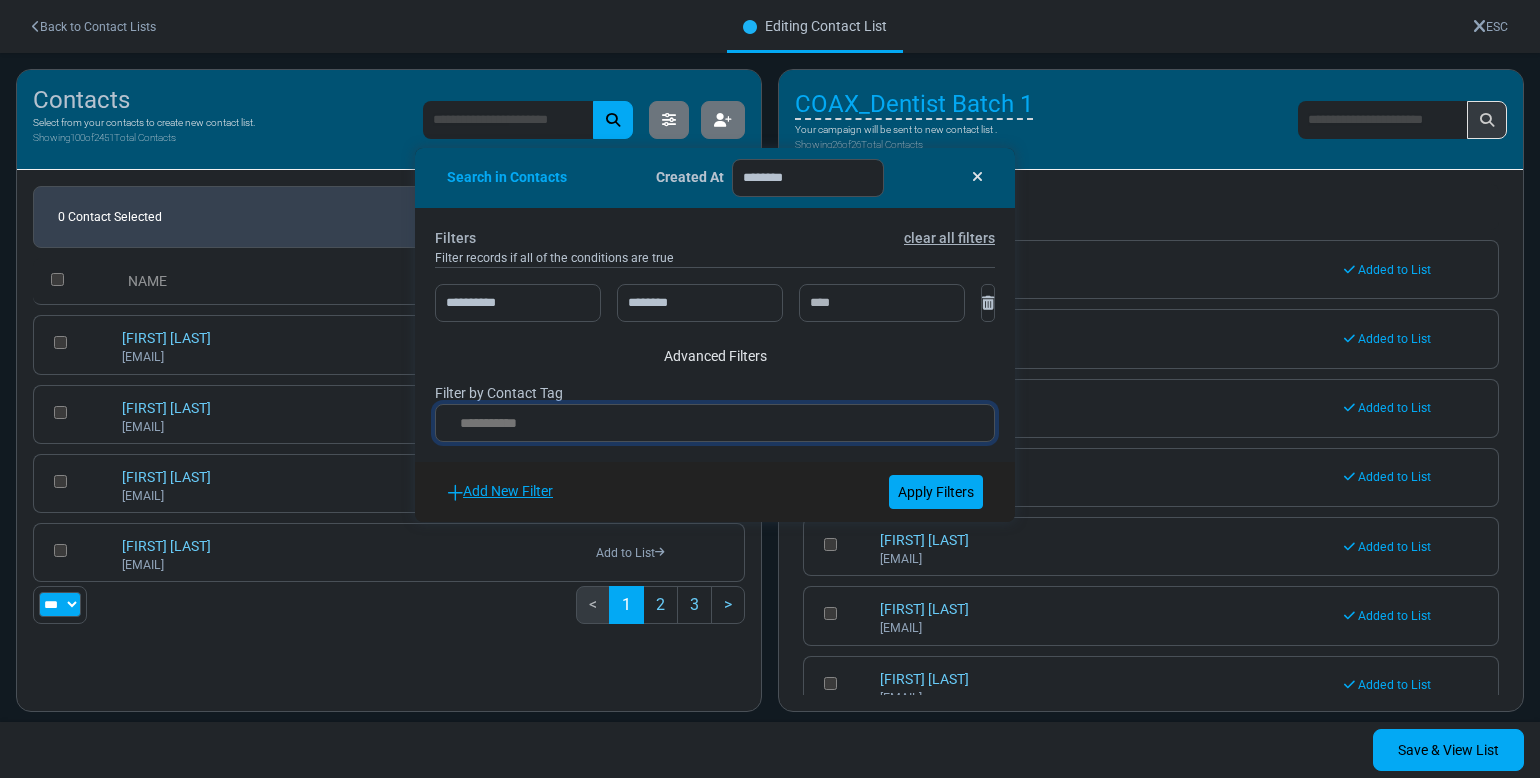 click at bounding box center [715, 427] 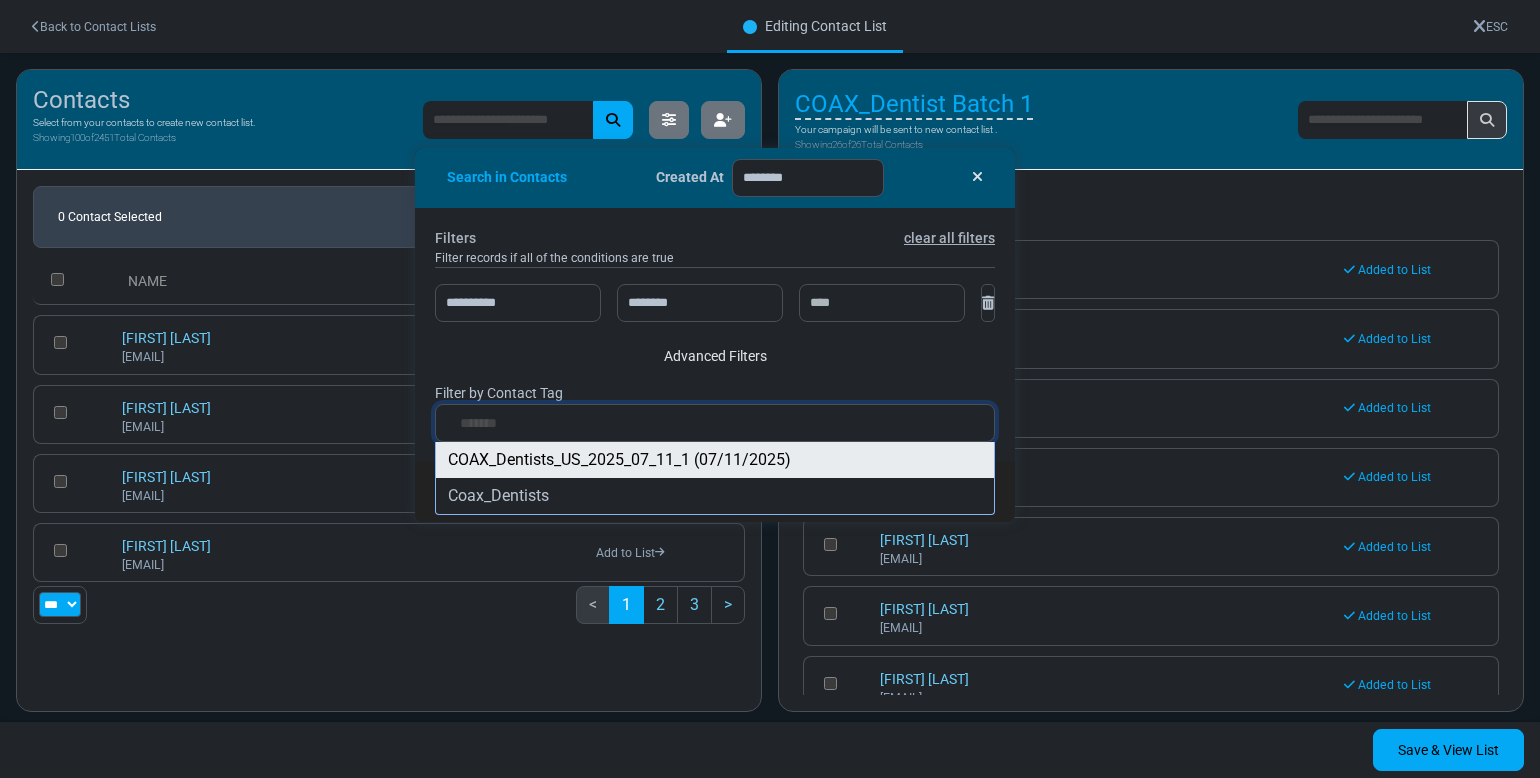 type on "*******" 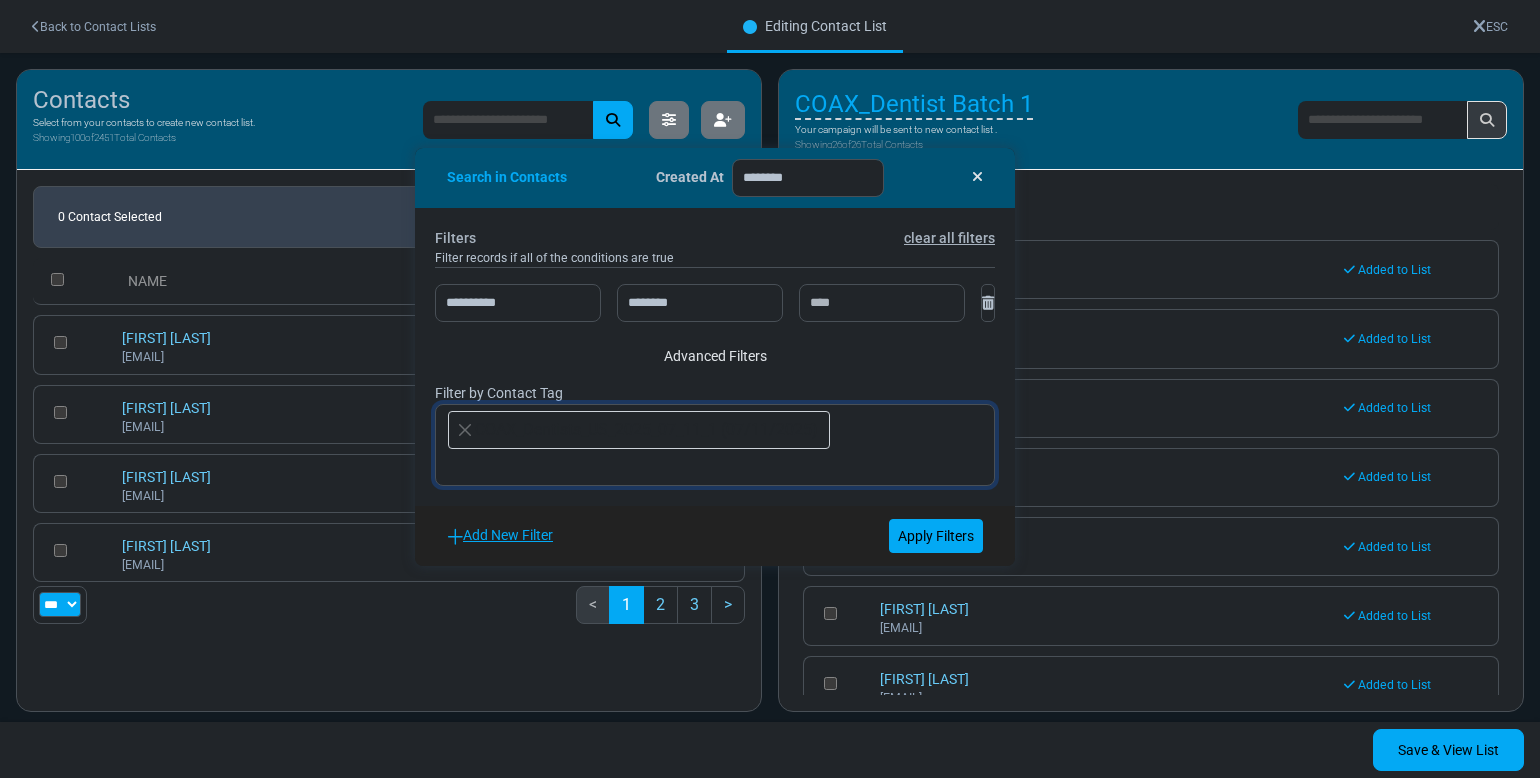 scroll, scrollTop: 992, scrollLeft: 0, axis: vertical 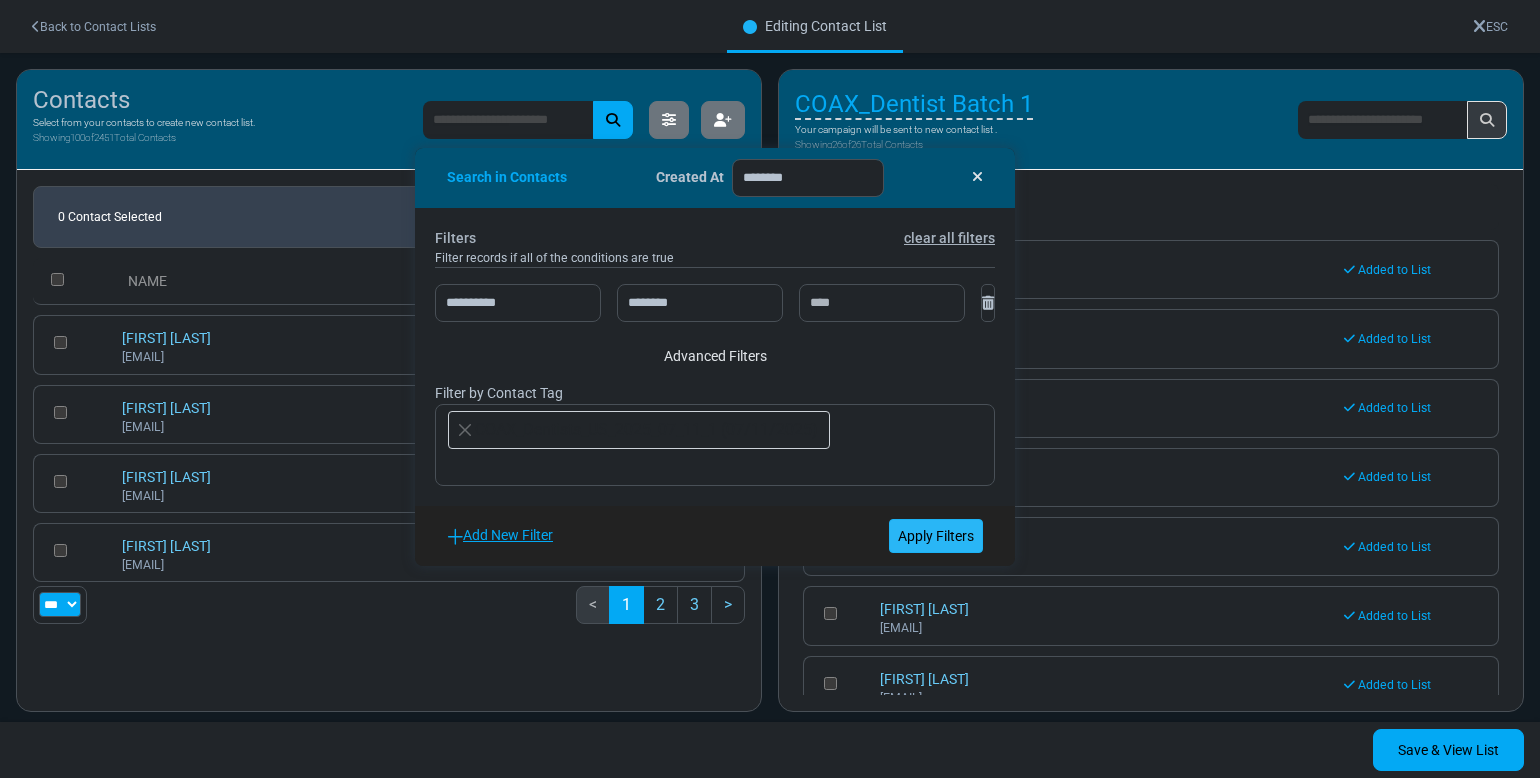 click on "Apply Filters" at bounding box center [936, 536] 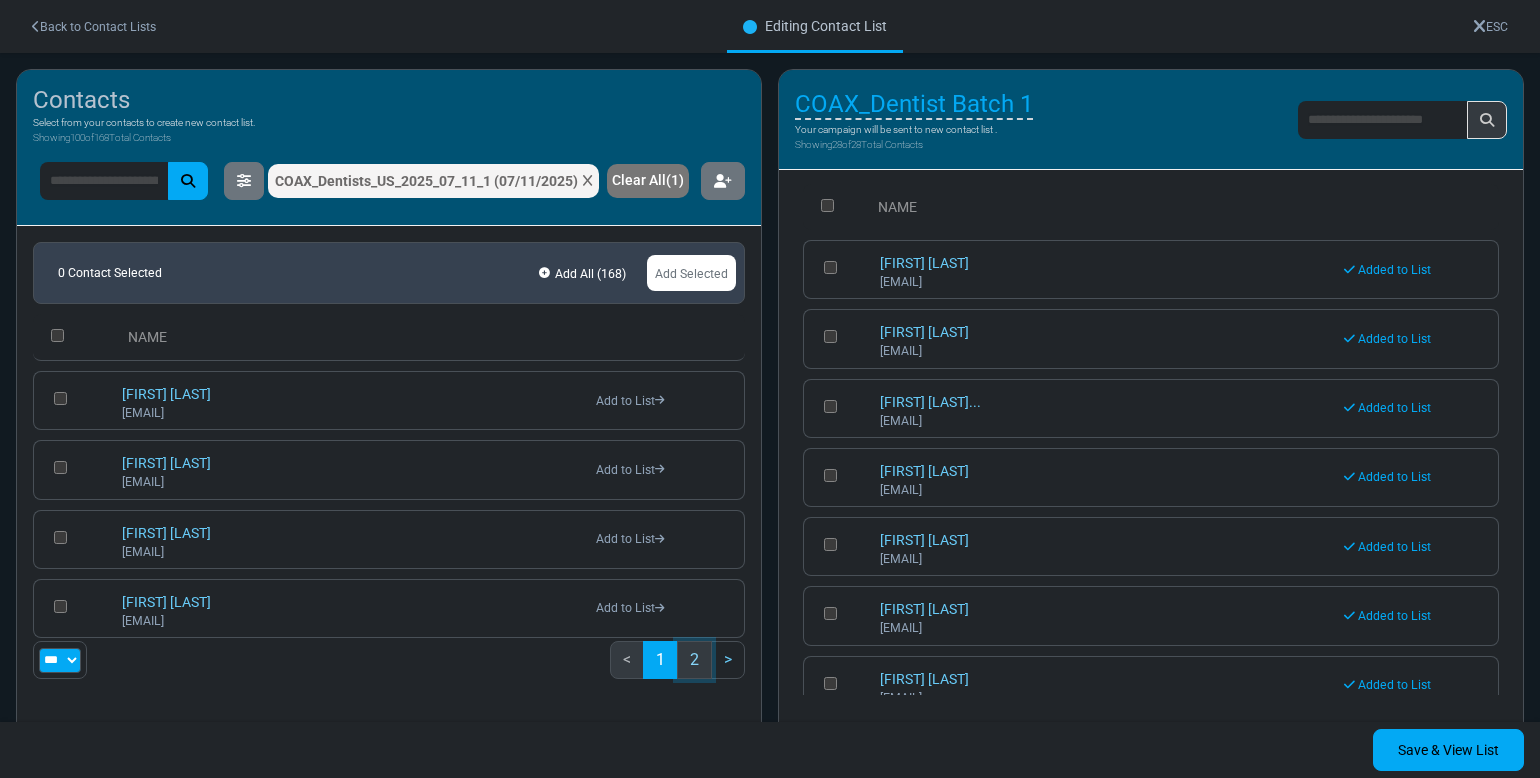 click on "2" at bounding box center (694, 660) 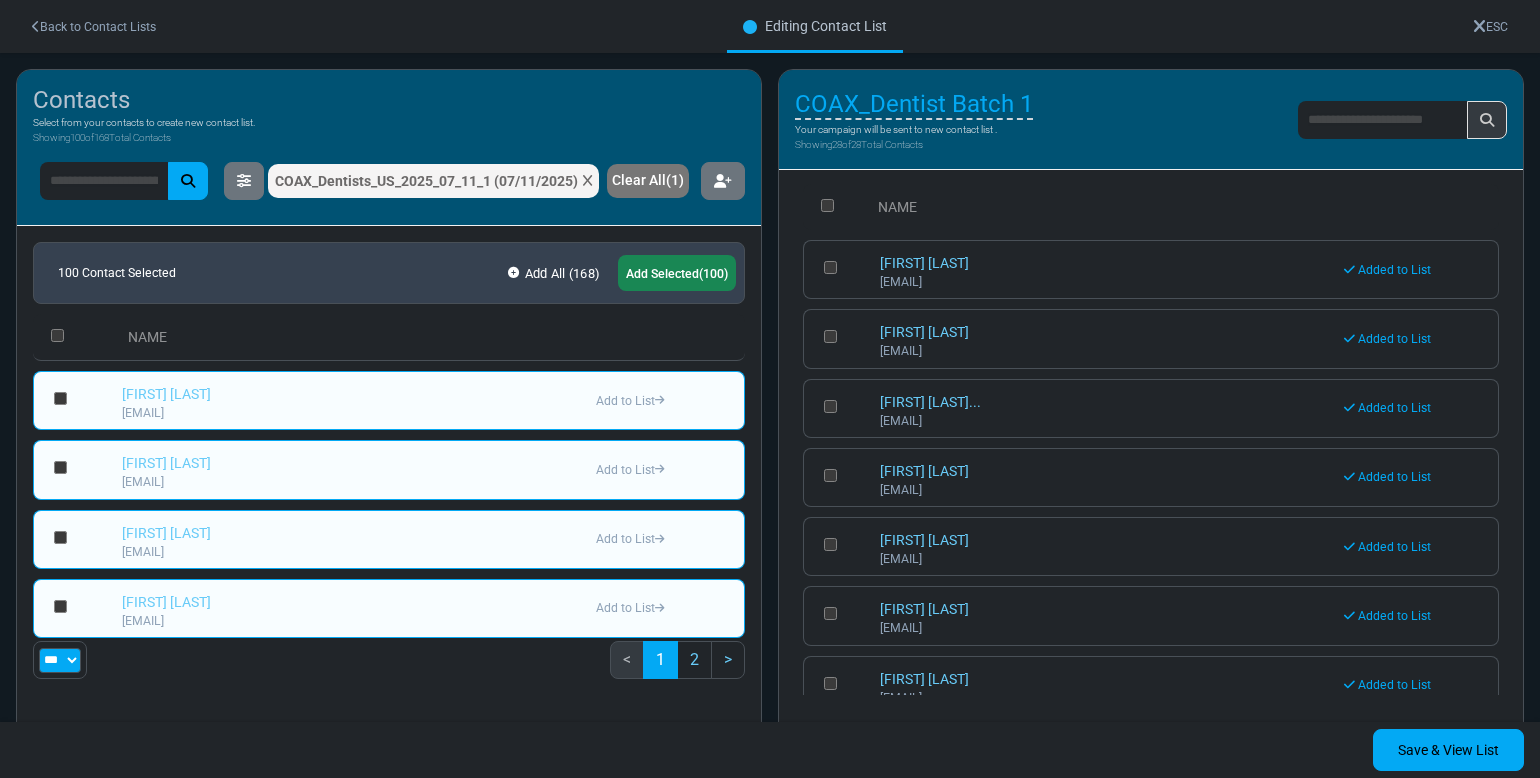 click on "Add All ( 168 )" at bounding box center [554, 273] 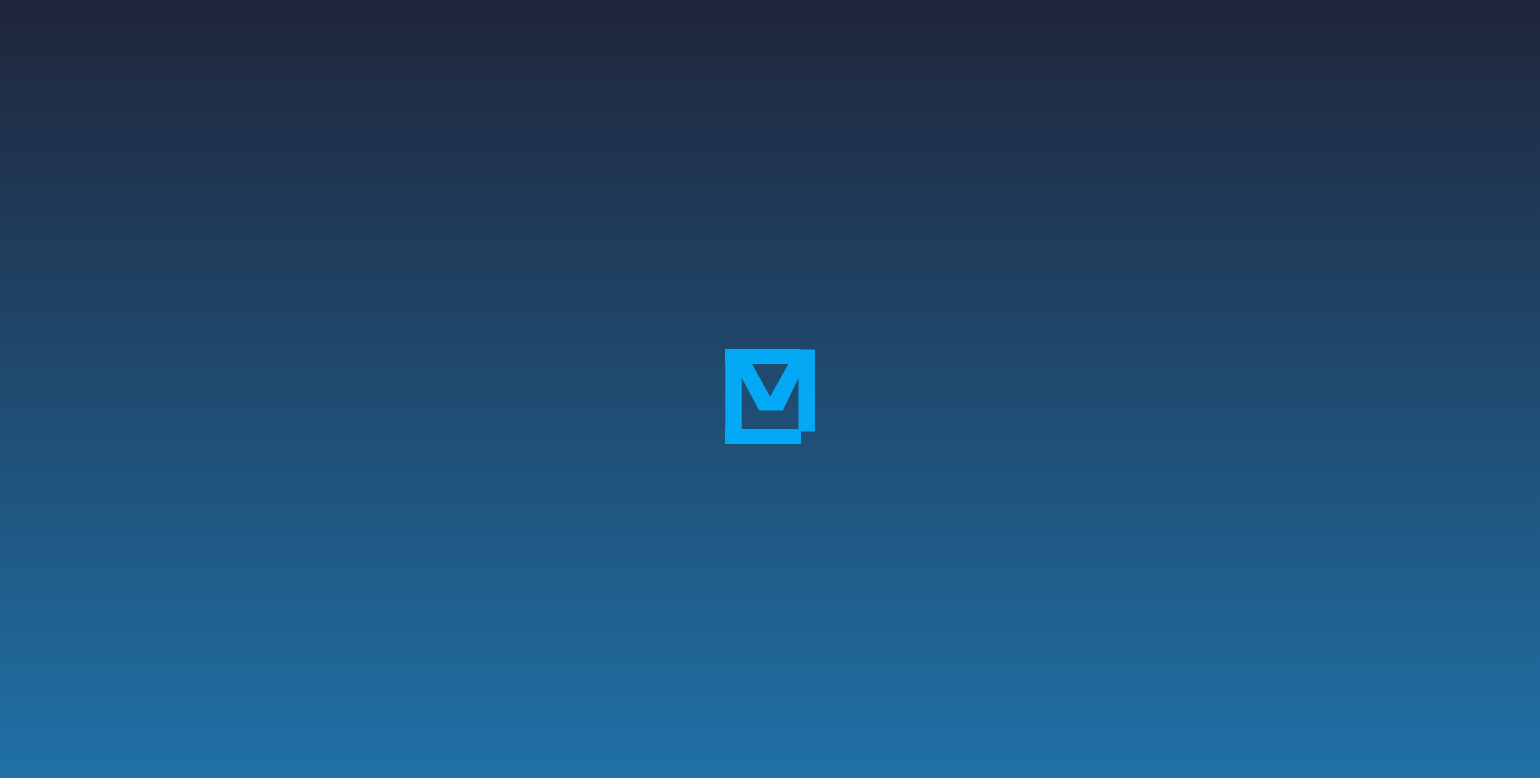 scroll, scrollTop: 0, scrollLeft: 0, axis: both 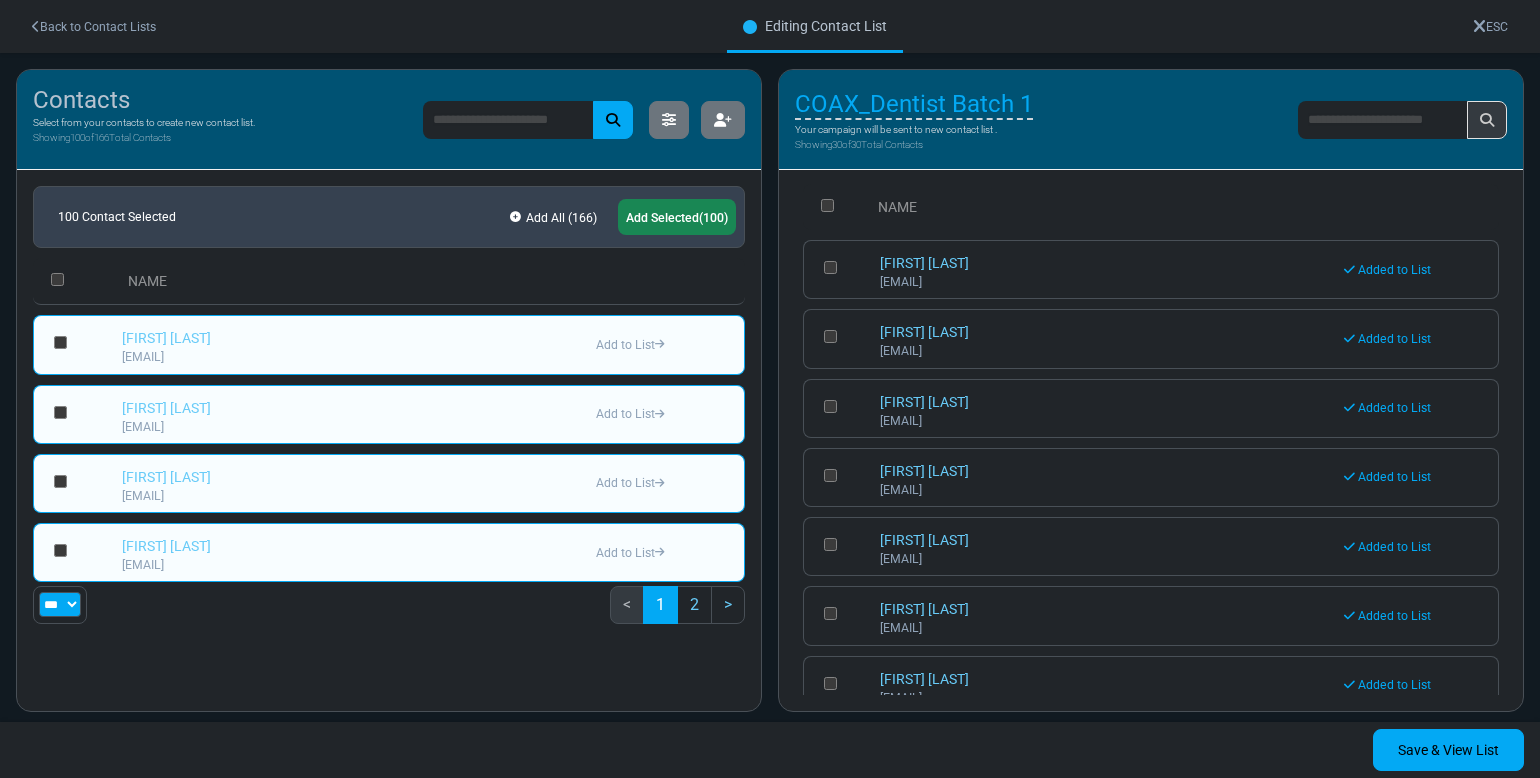 click on "Add Selected  (100)" at bounding box center (677, 217) 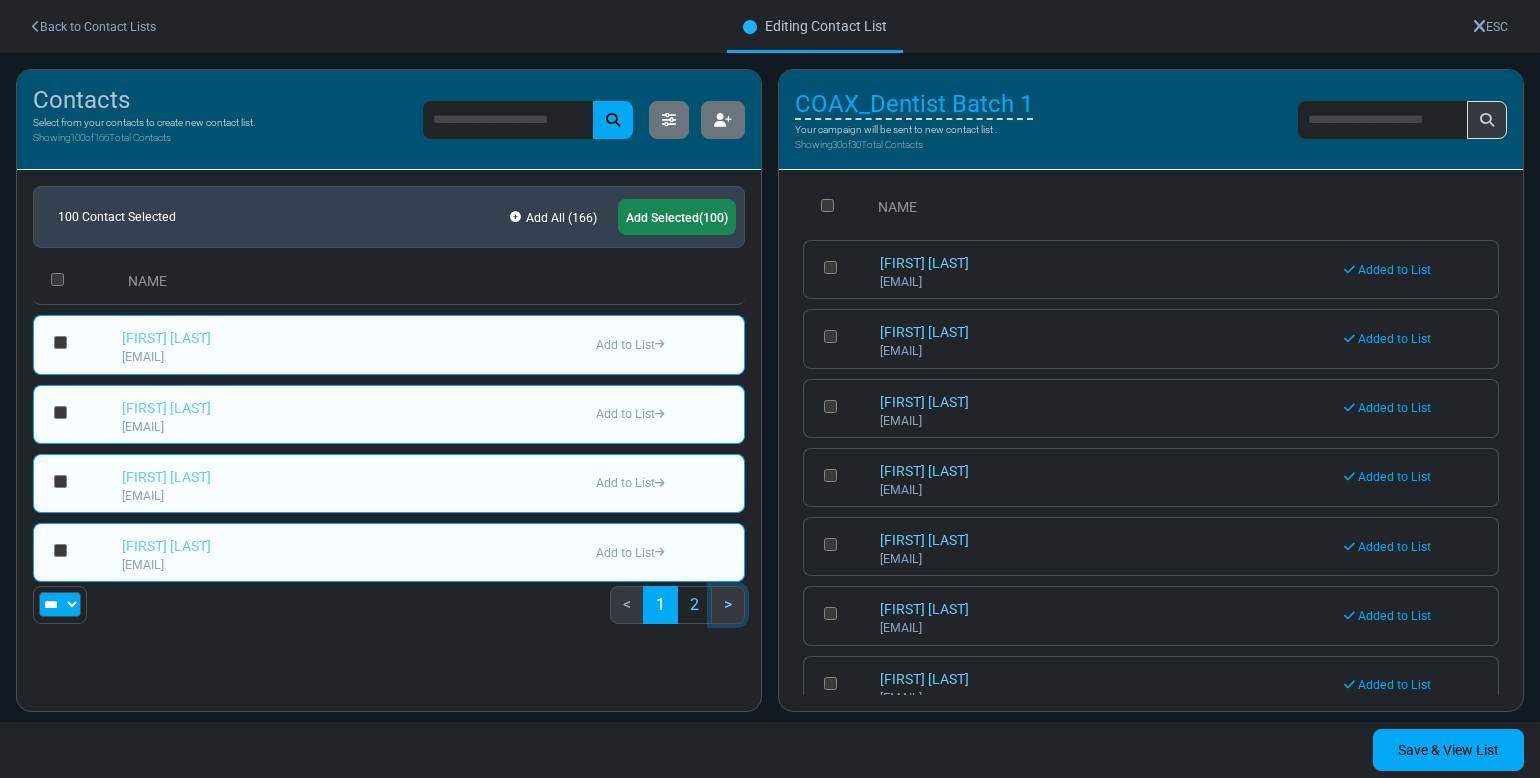 click on ">" at bounding box center (728, 605) 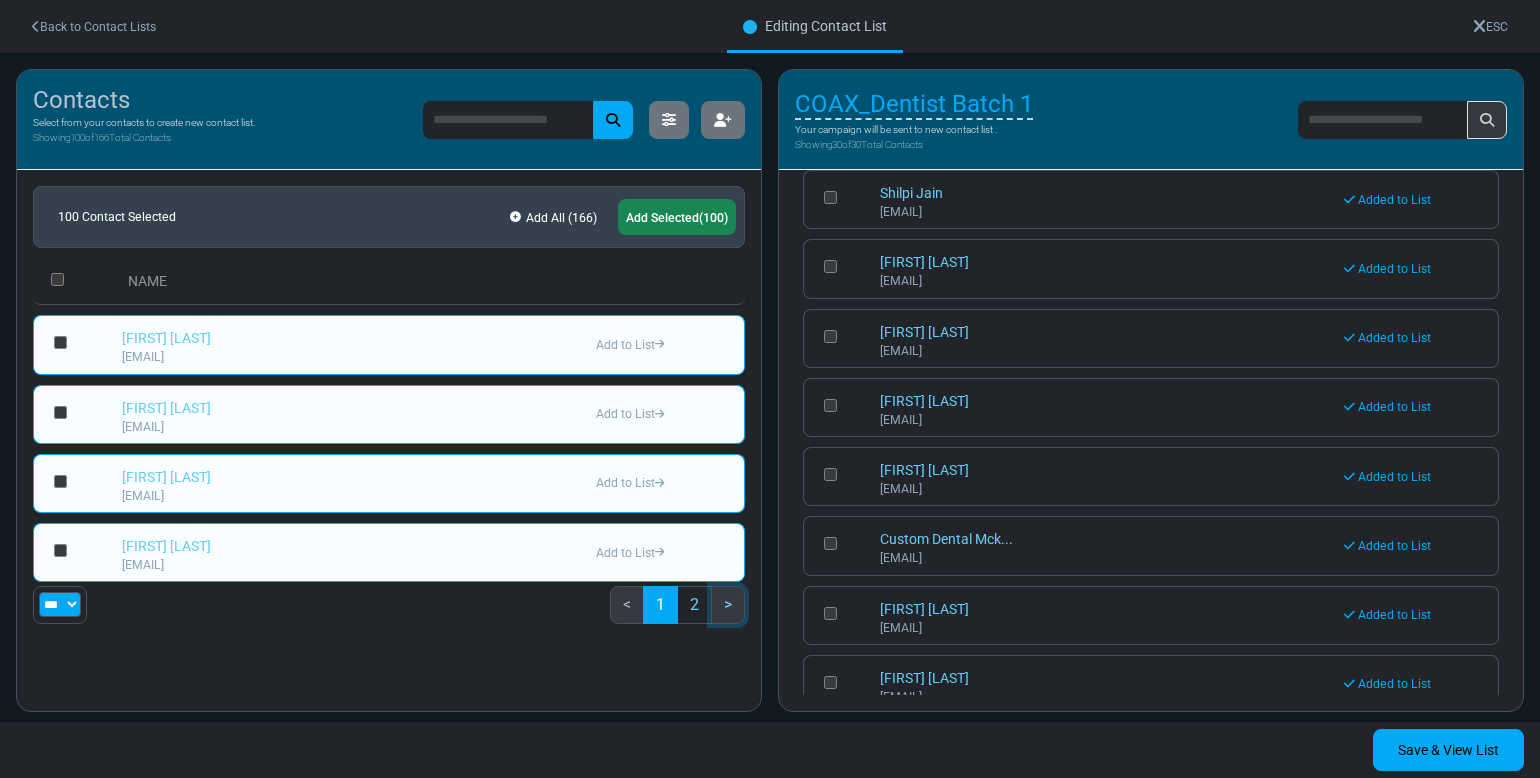 scroll, scrollTop: 290, scrollLeft: 0, axis: vertical 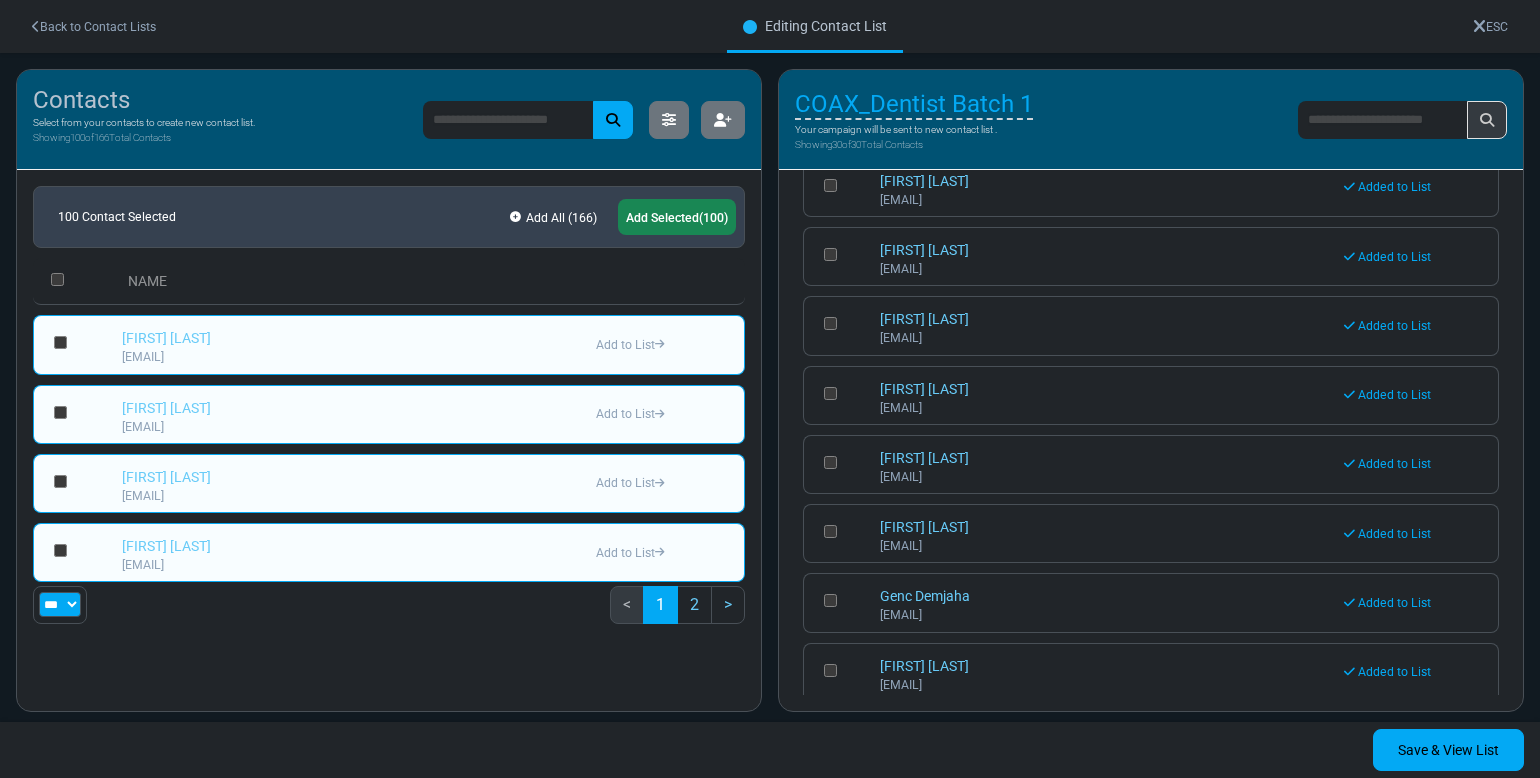 click on "Add Selected  (100)" at bounding box center (677, 217) 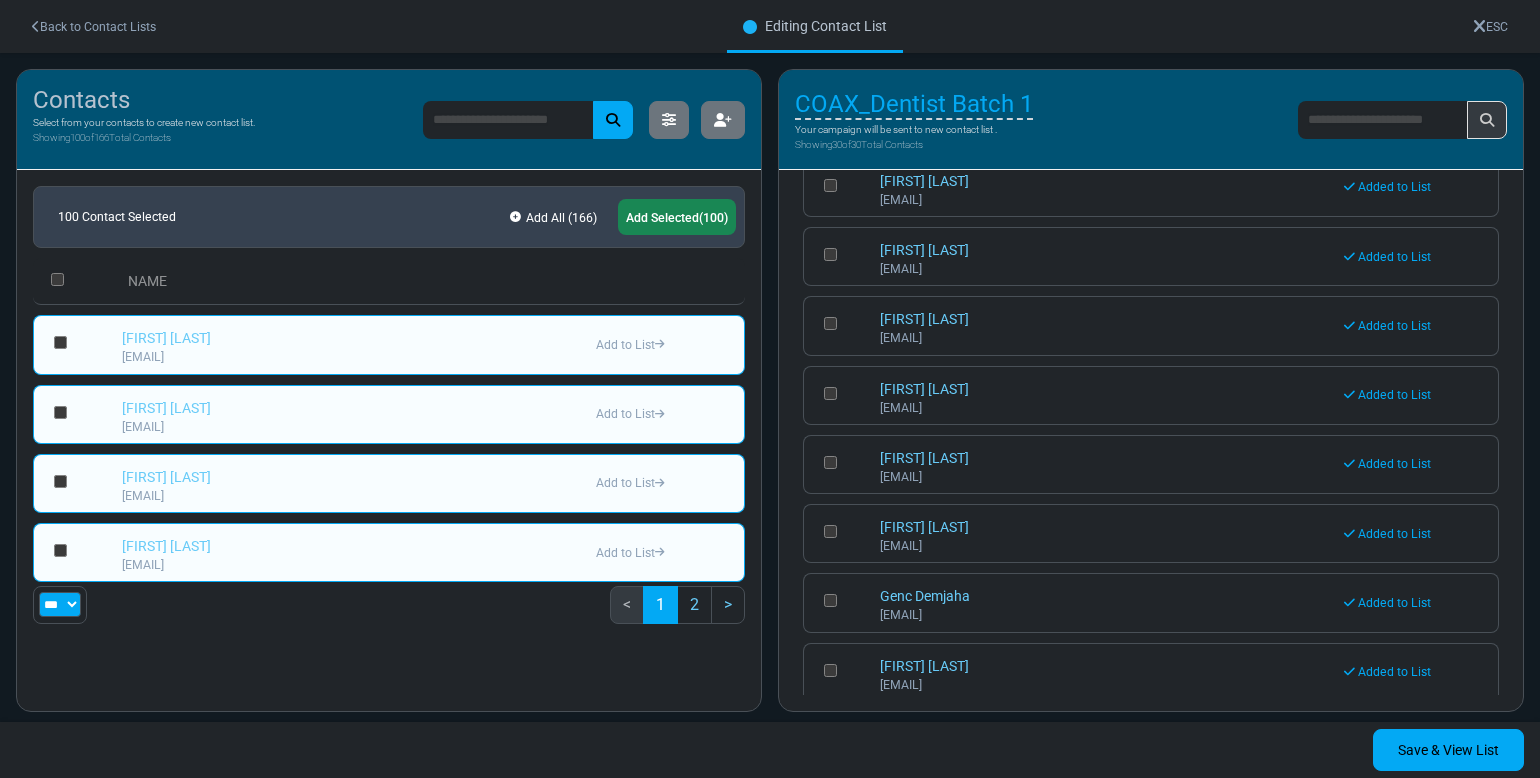 click on "Add to List" at bounding box center [665, 344] 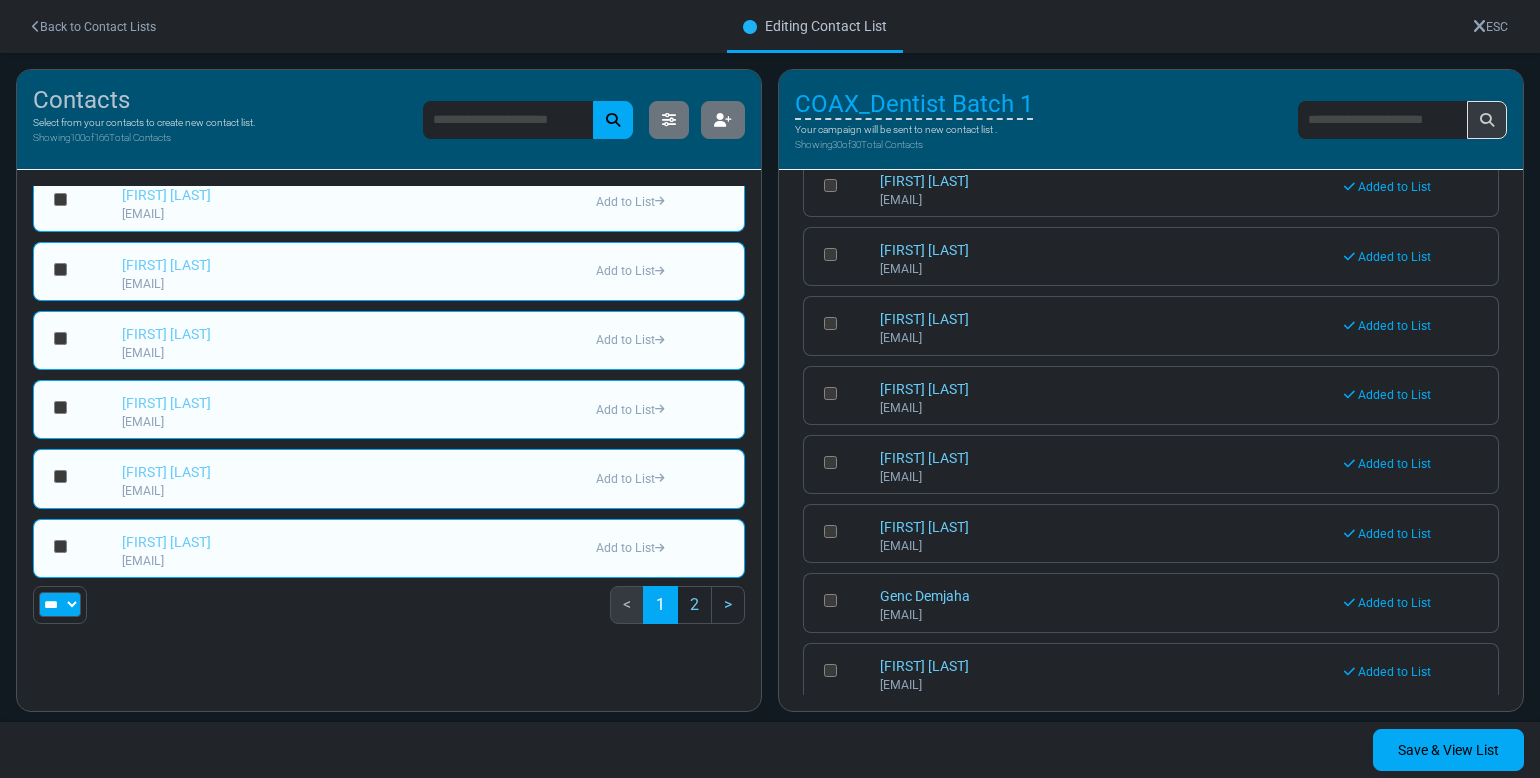 scroll, scrollTop: 0, scrollLeft: 0, axis: both 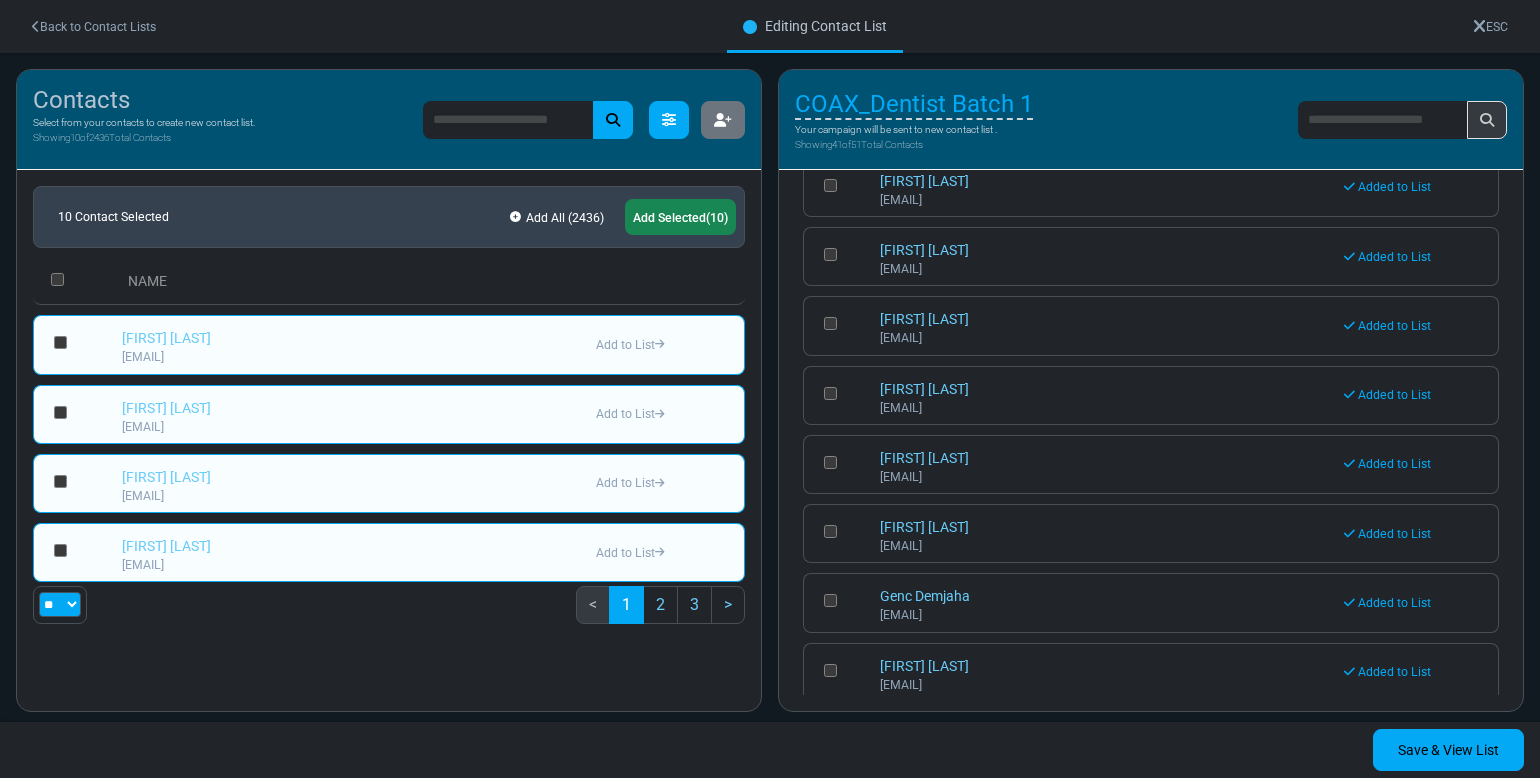 click at bounding box center (669, 120) 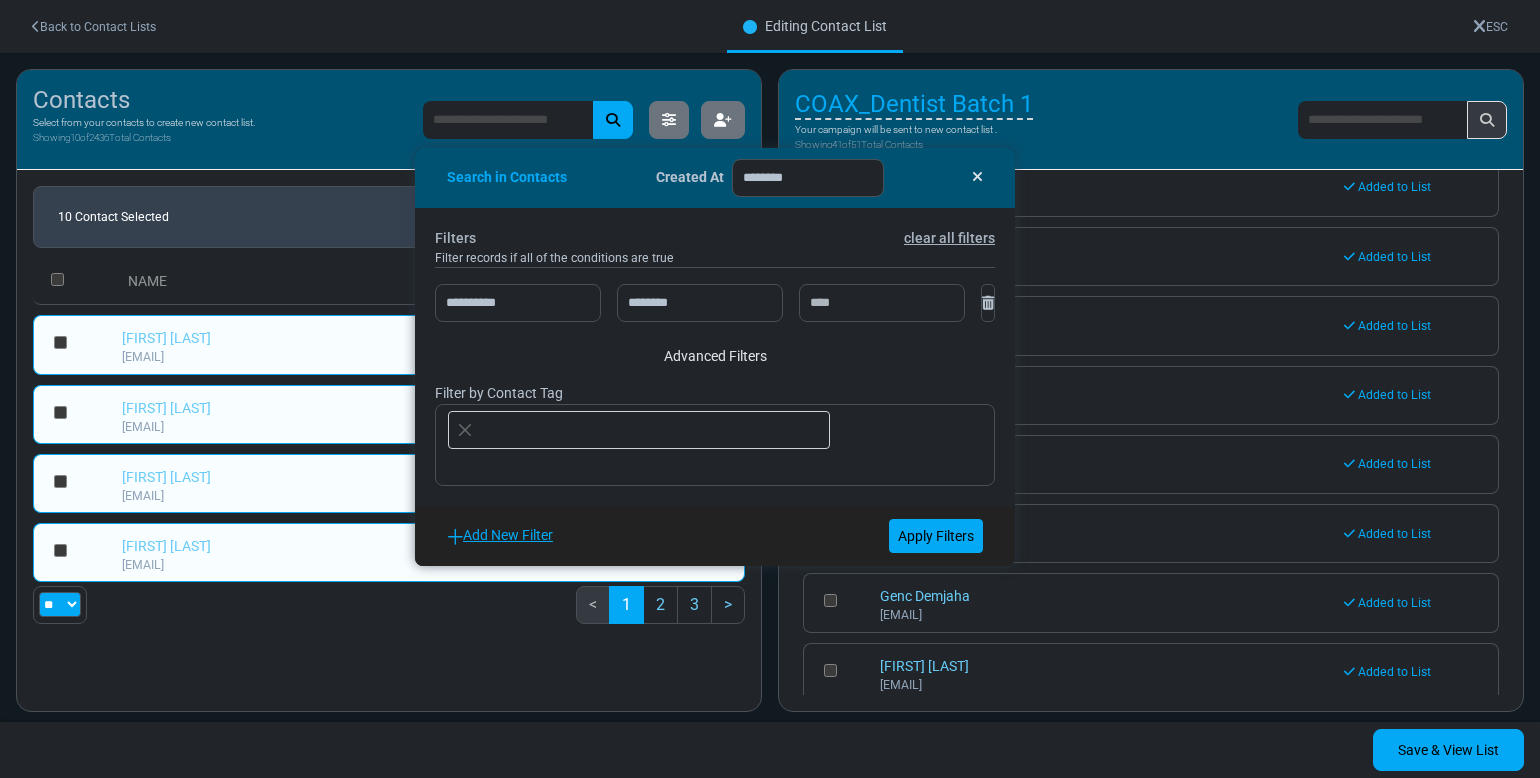 drag, startPoint x: 498, startPoint y: 541, endPoint x: 575, endPoint y: 493, distance: 90.73588 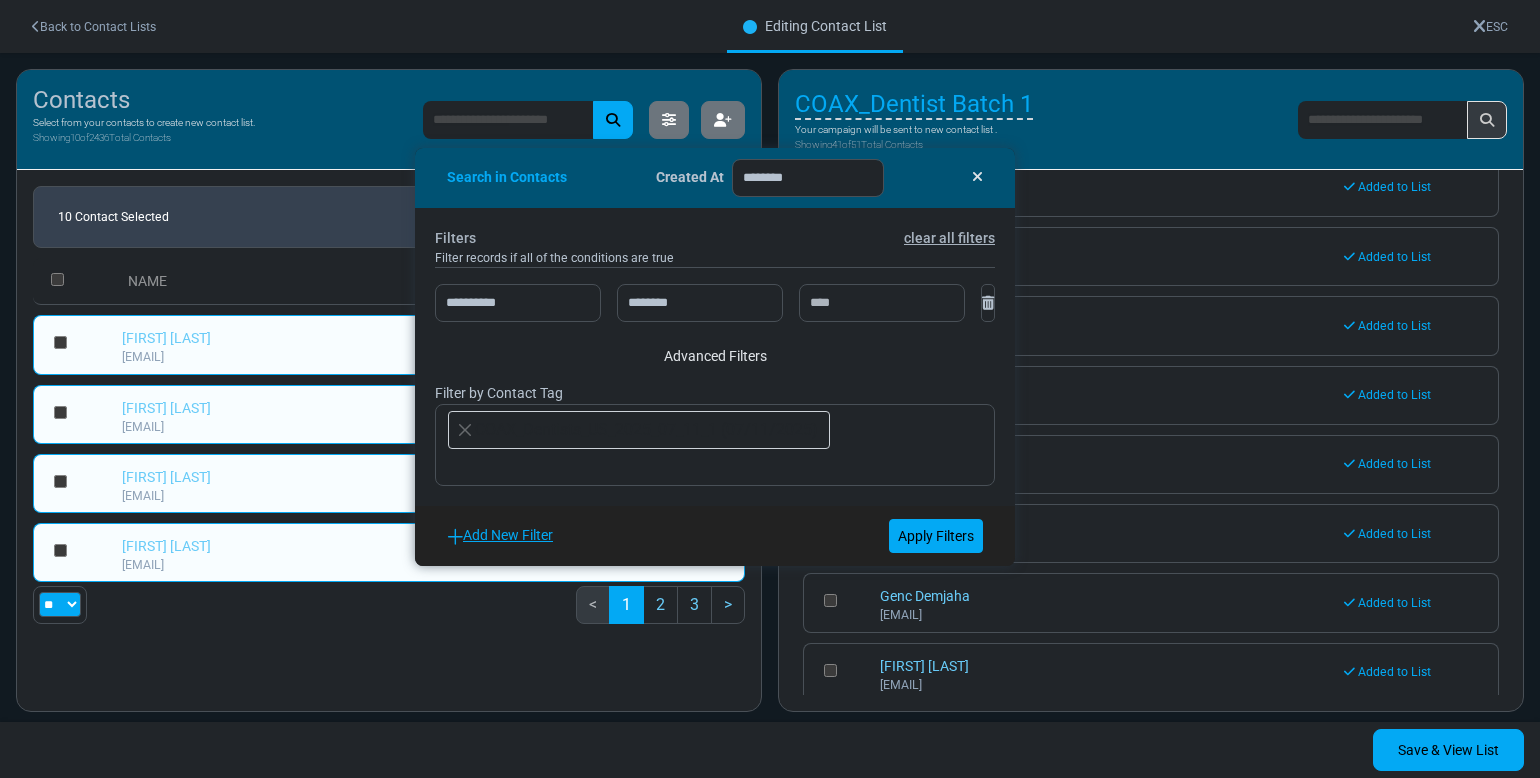 click on "**********" at bounding box center [715, 357] 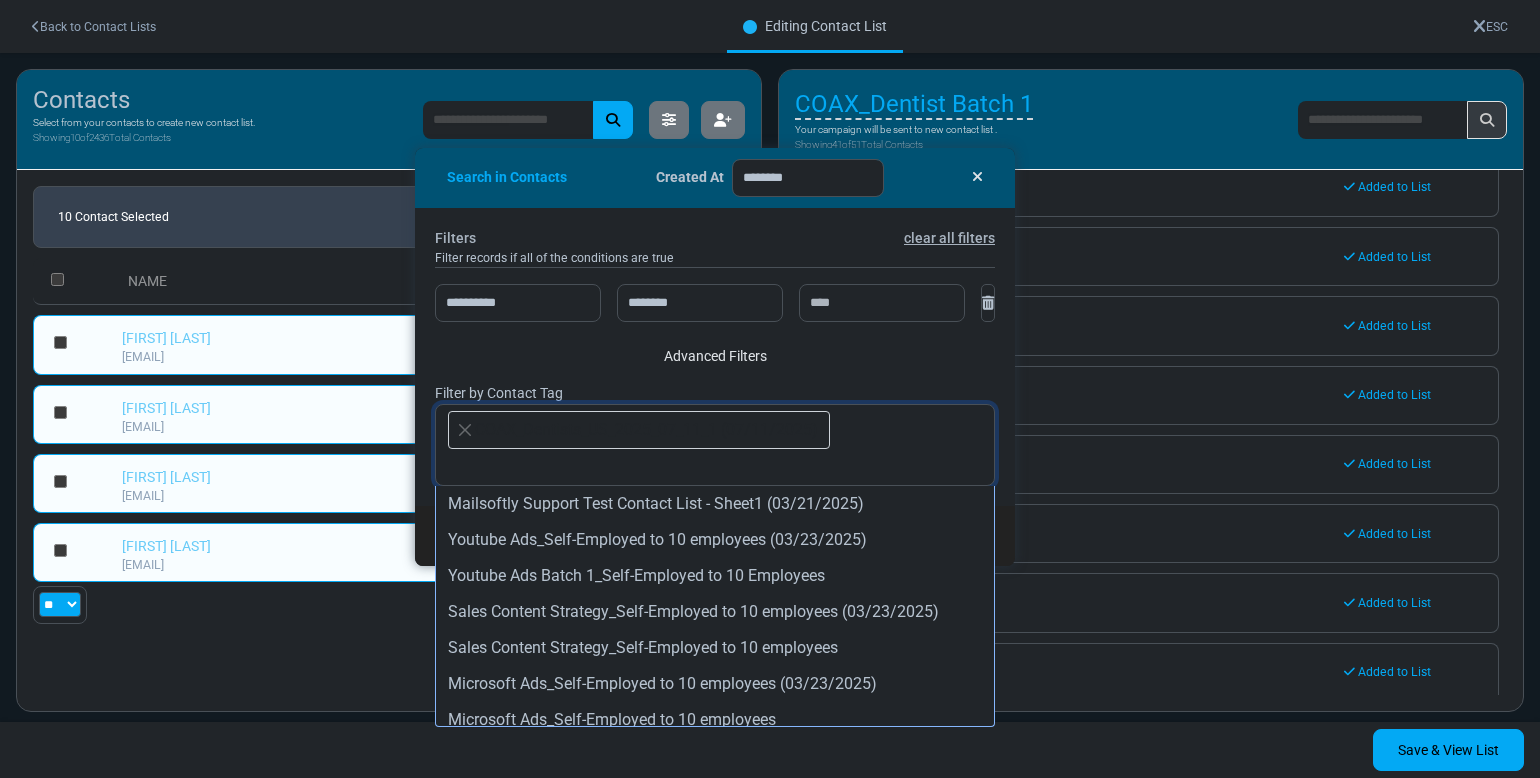 scroll, scrollTop: 2135, scrollLeft: 0, axis: vertical 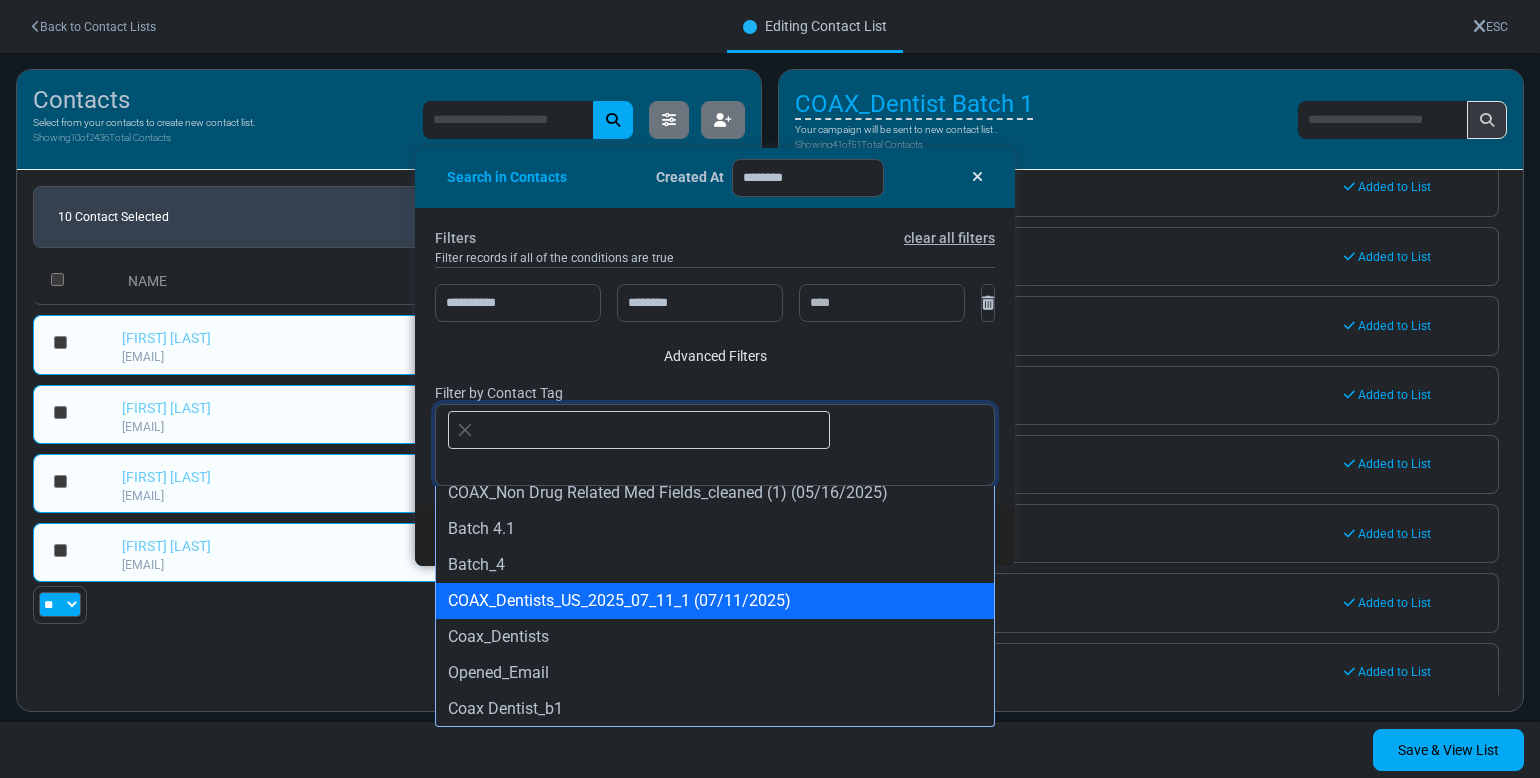 click on "COAX_Dentists_US_2025_07_11_1 (07/11/2025)" at bounding box center (646, 430) 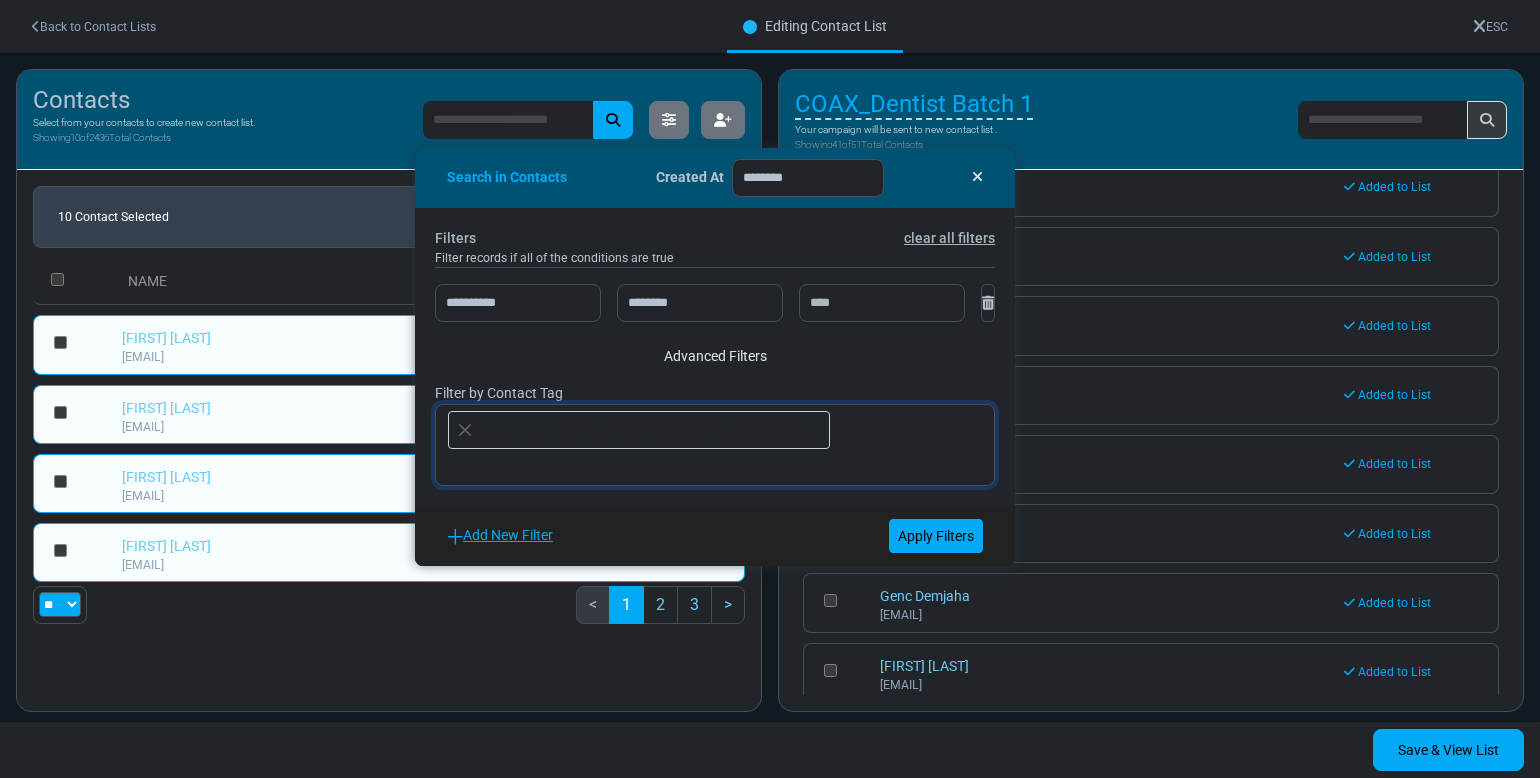 click on "COAX_Dentists_US_2025_07_11_1 (07/11/2025)" at bounding box center (646, 430) 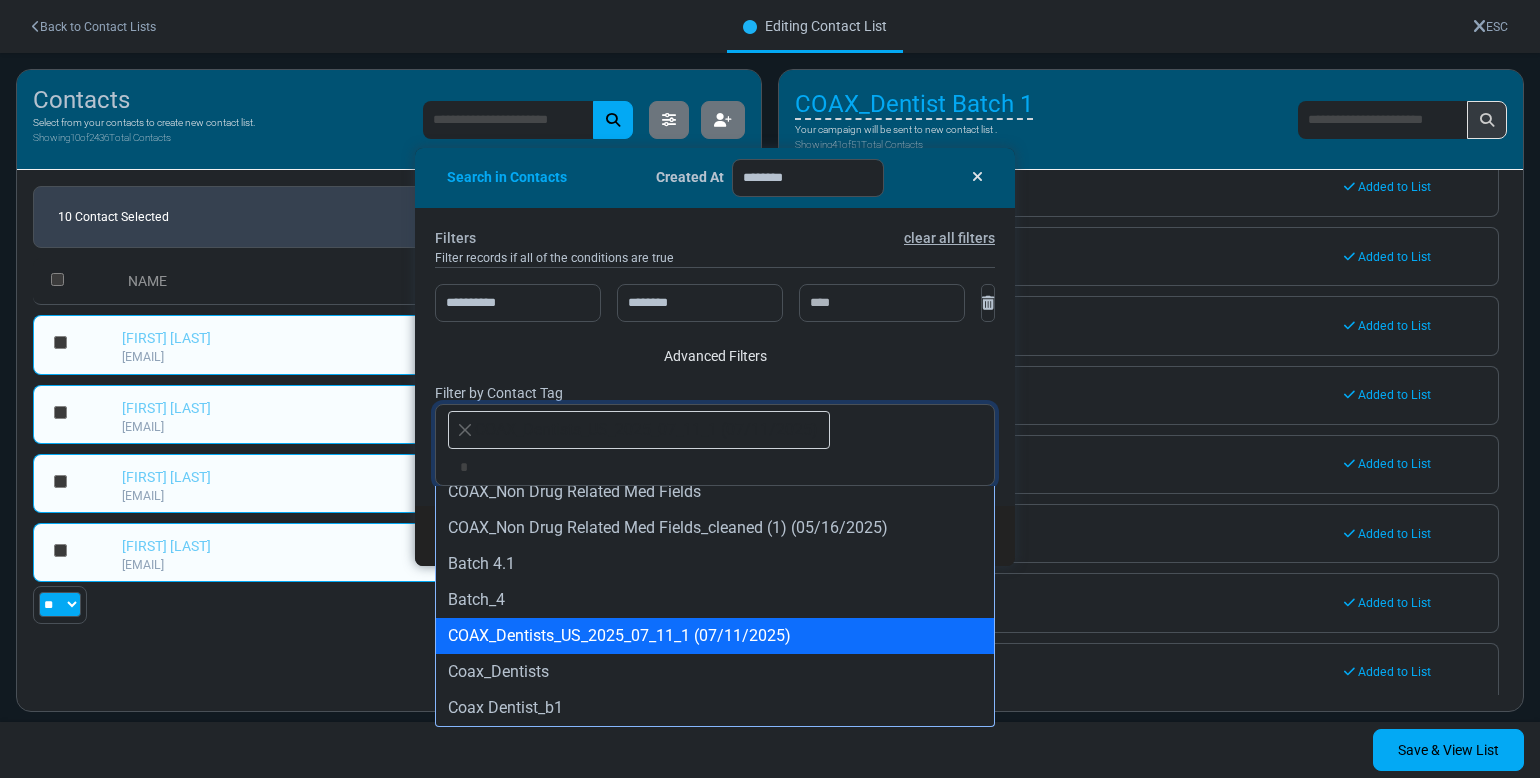 scroll, scrollTop: 1163, scrollLeft: 0, axis: vertical 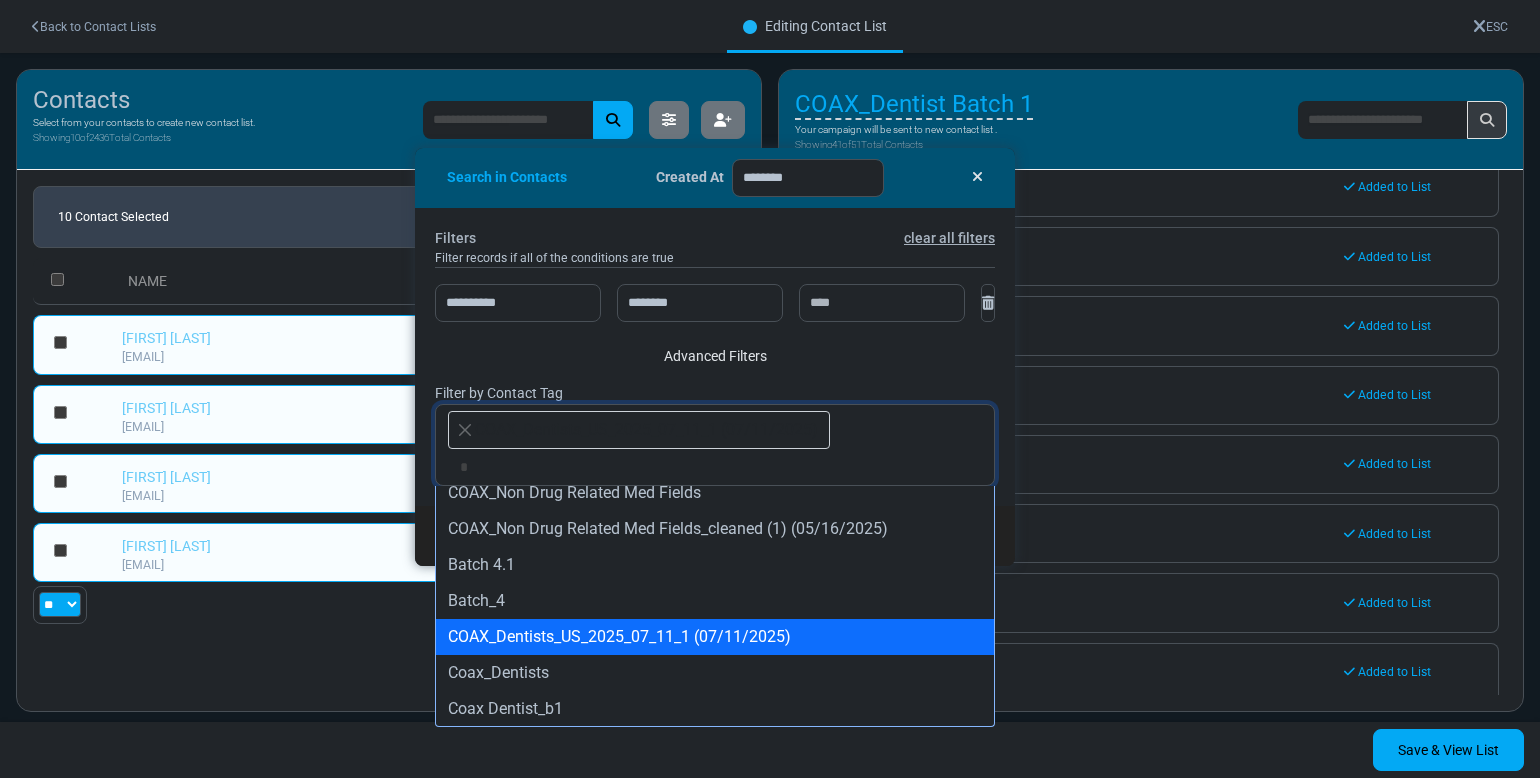 type on "*" 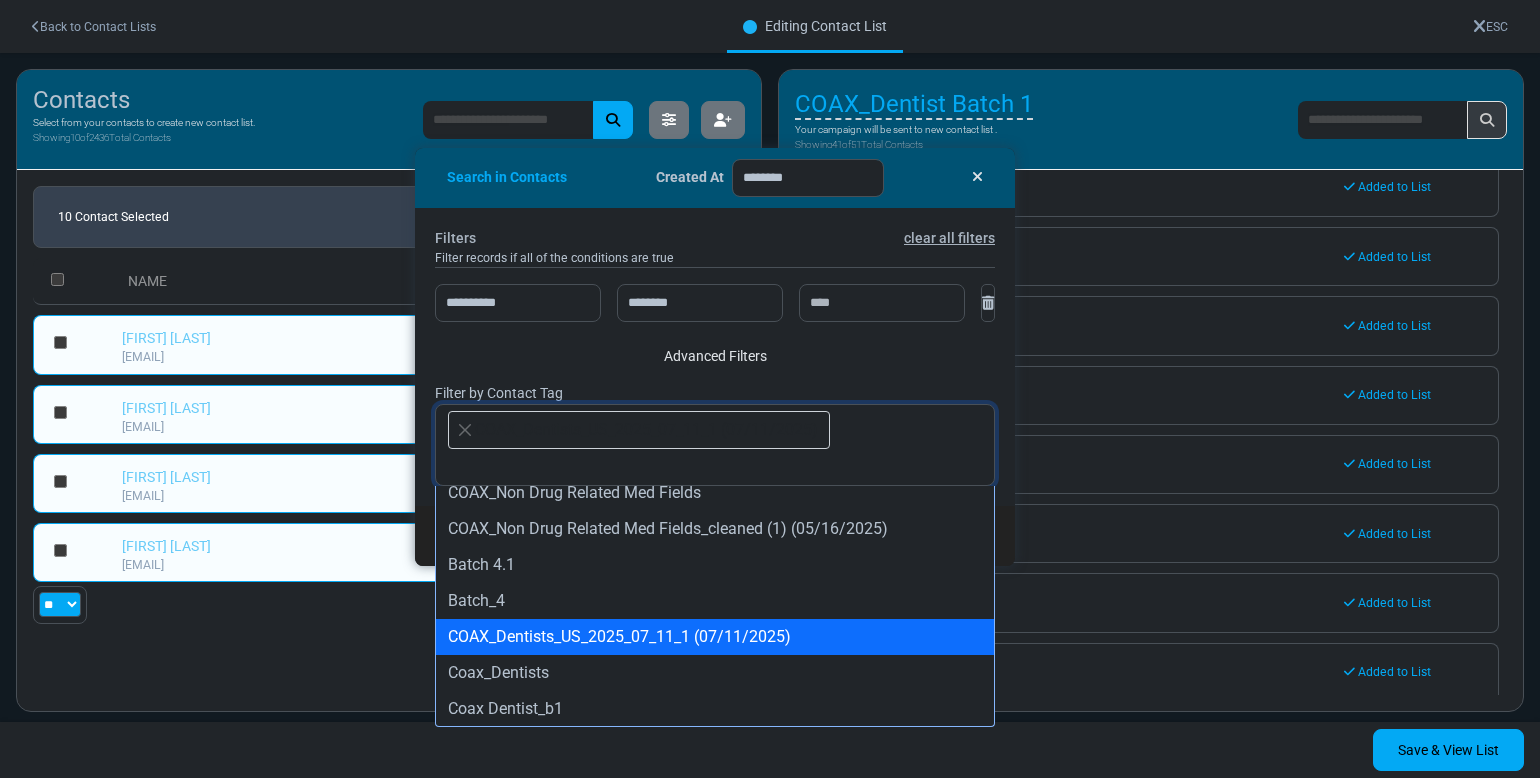 scroll, scrollTop: 992, scrollLeft: 0, axis: vertical 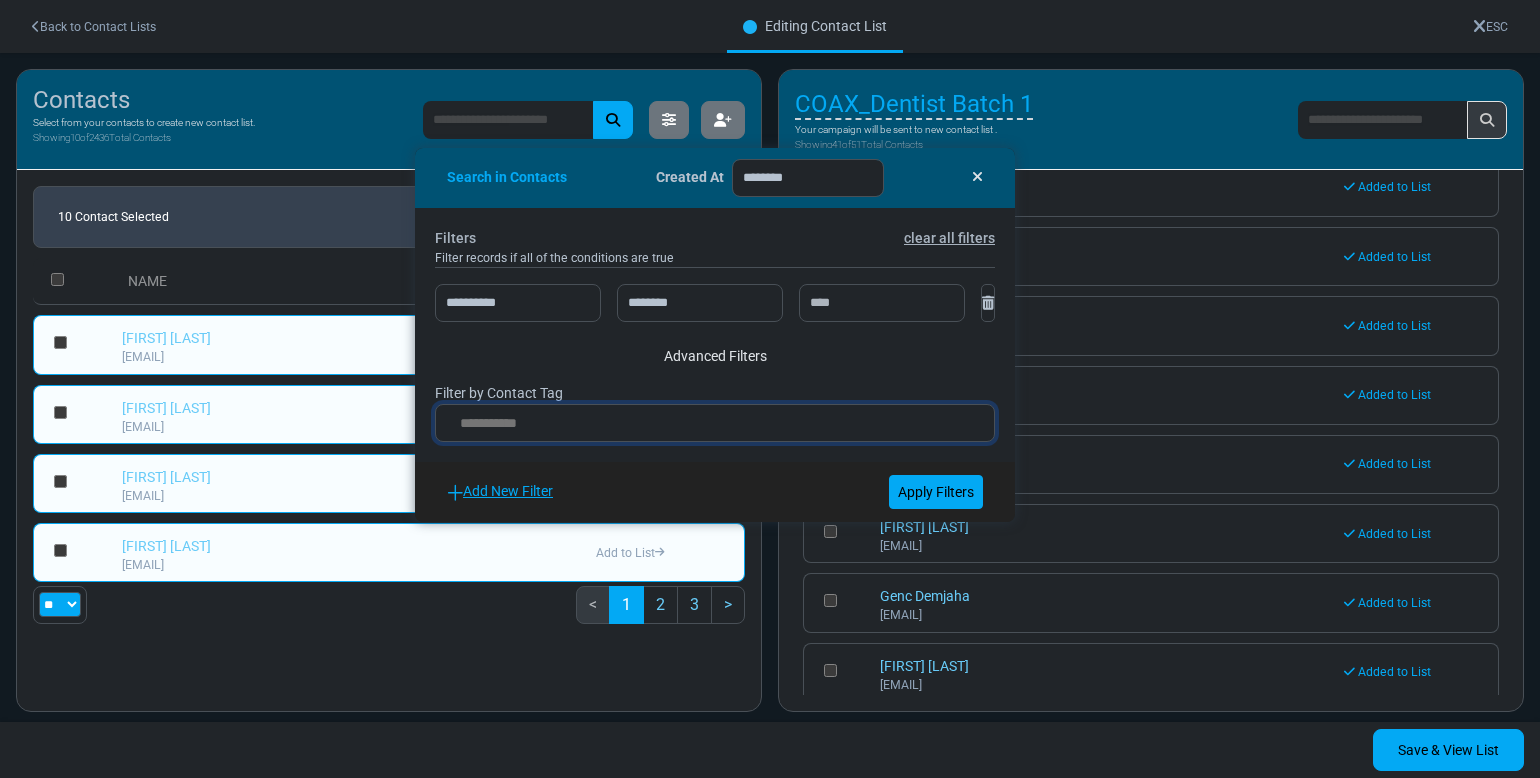 drag, startPoint x: 821, startPoint y: 475, endPoint x: 828, endPoint y: 404, distance: 71.34424 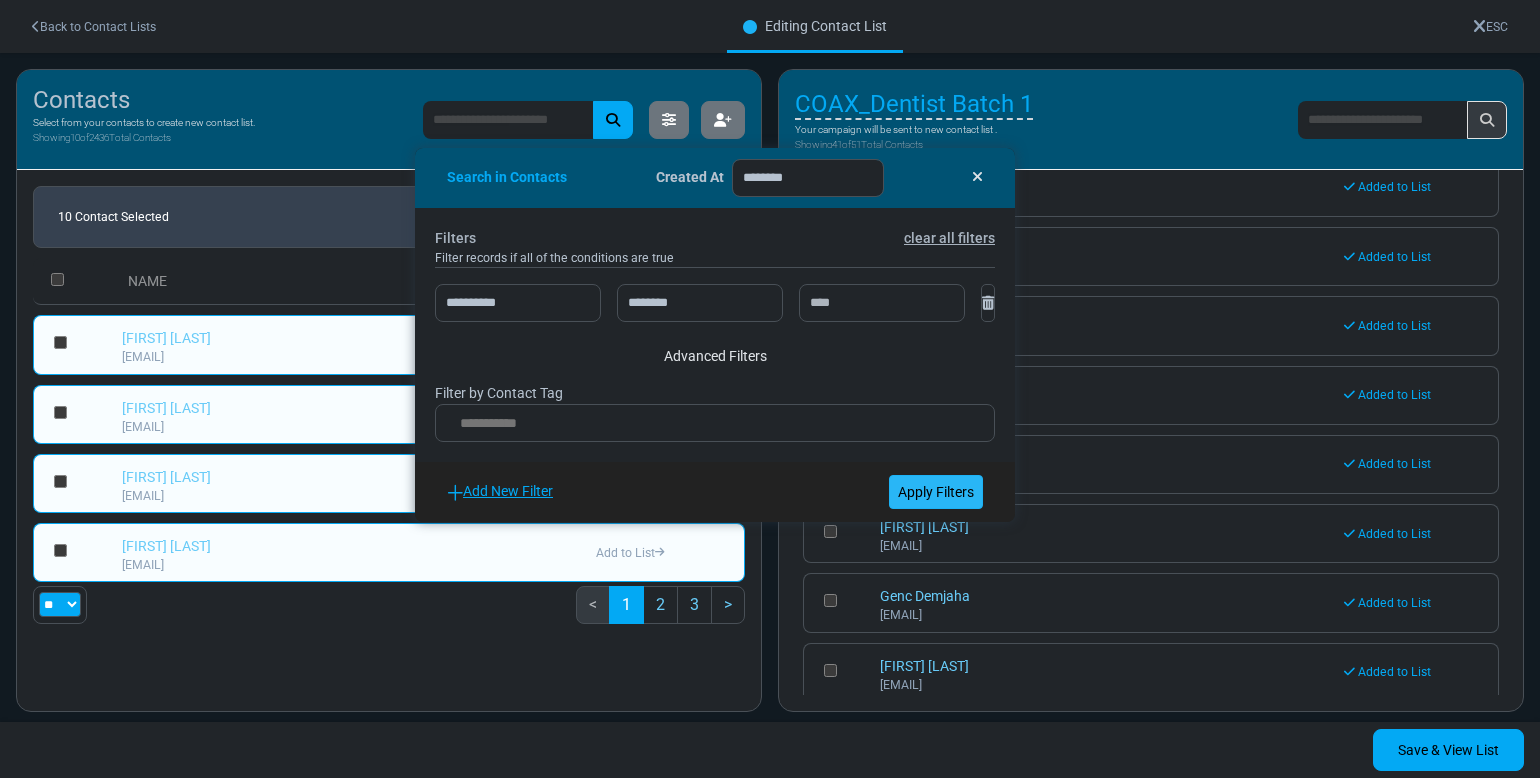 click on "Apply Filters" at bounding box center (936, 492) 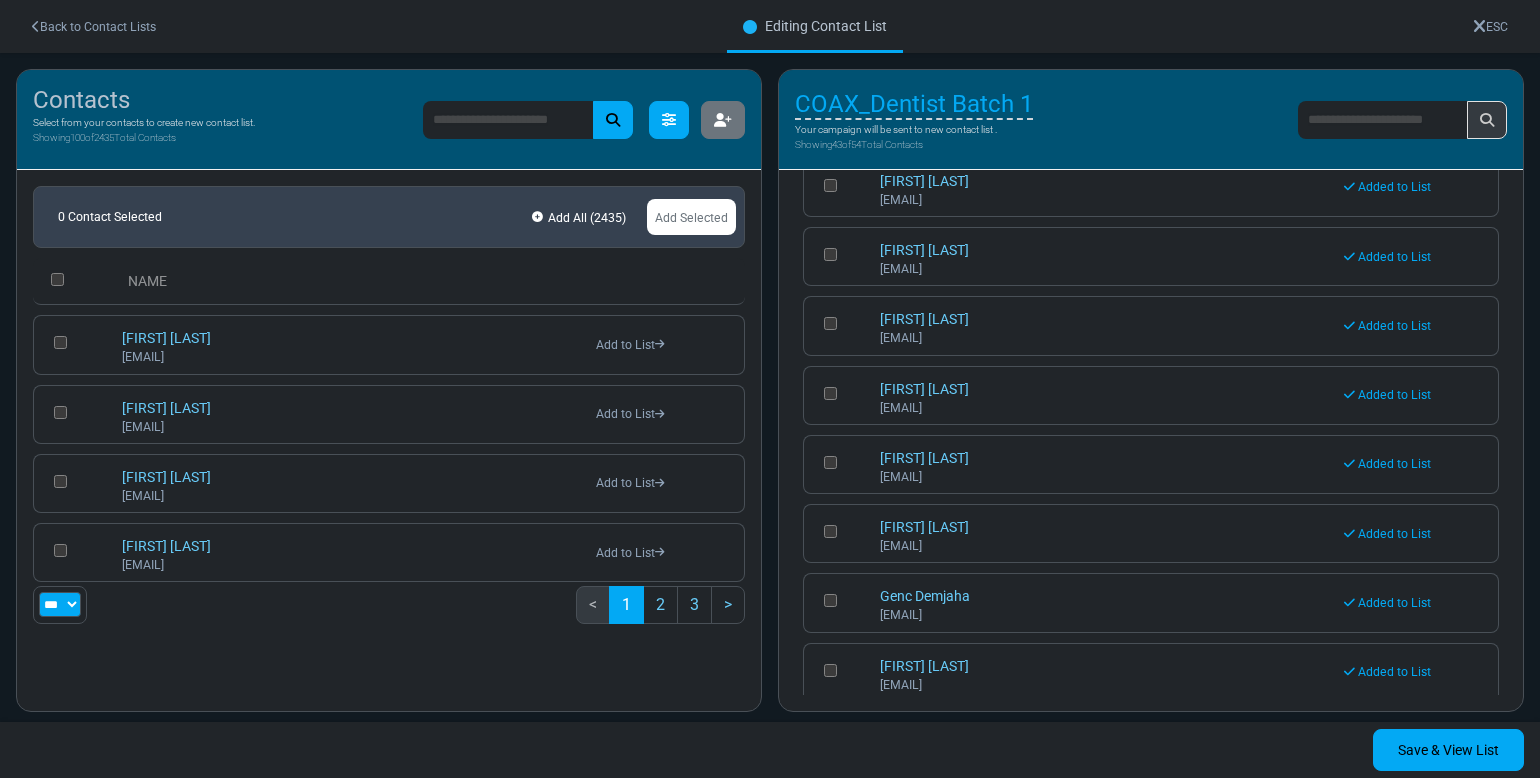 click at bounding box center [669, 120] 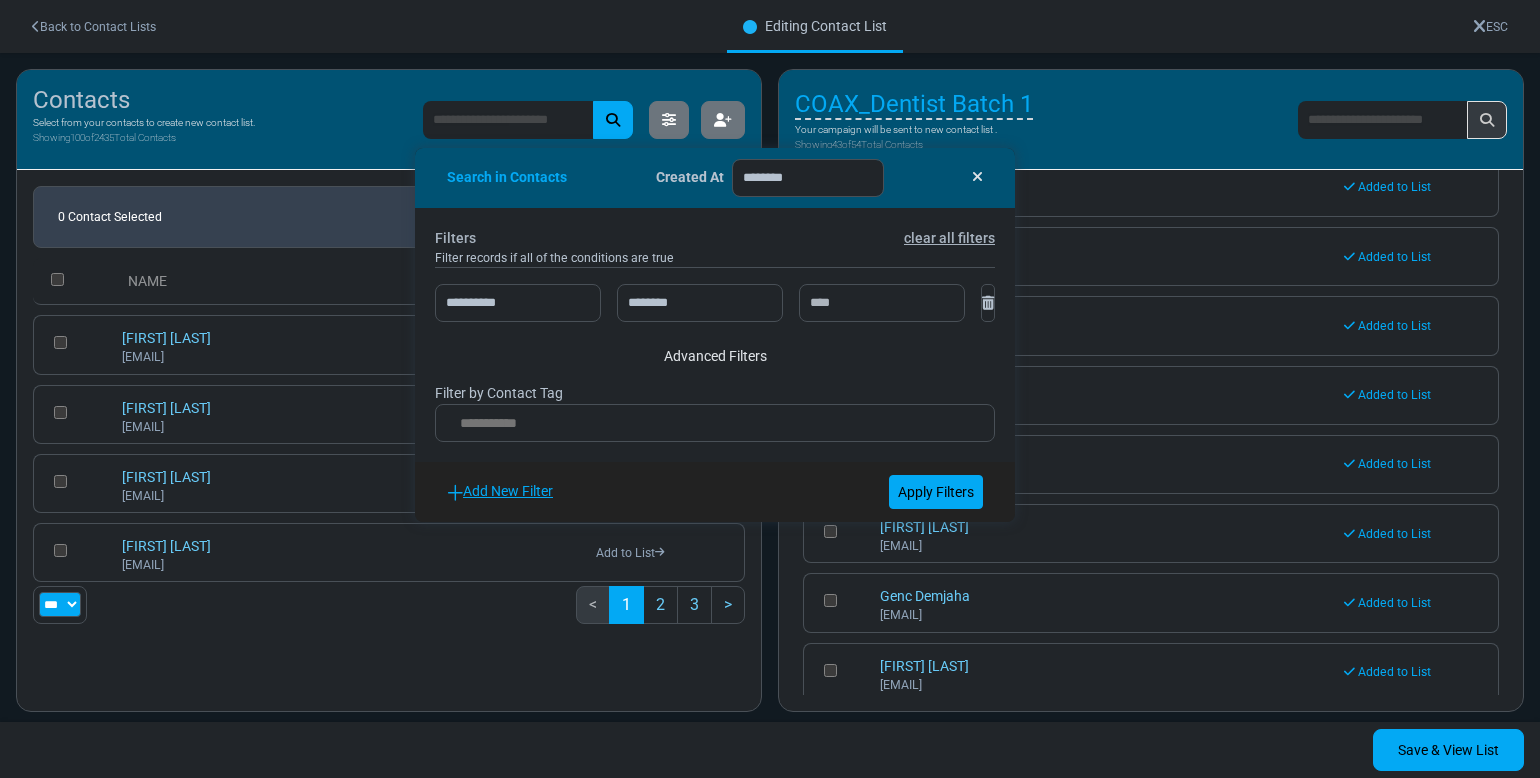 click at bounding box center (715, 423) 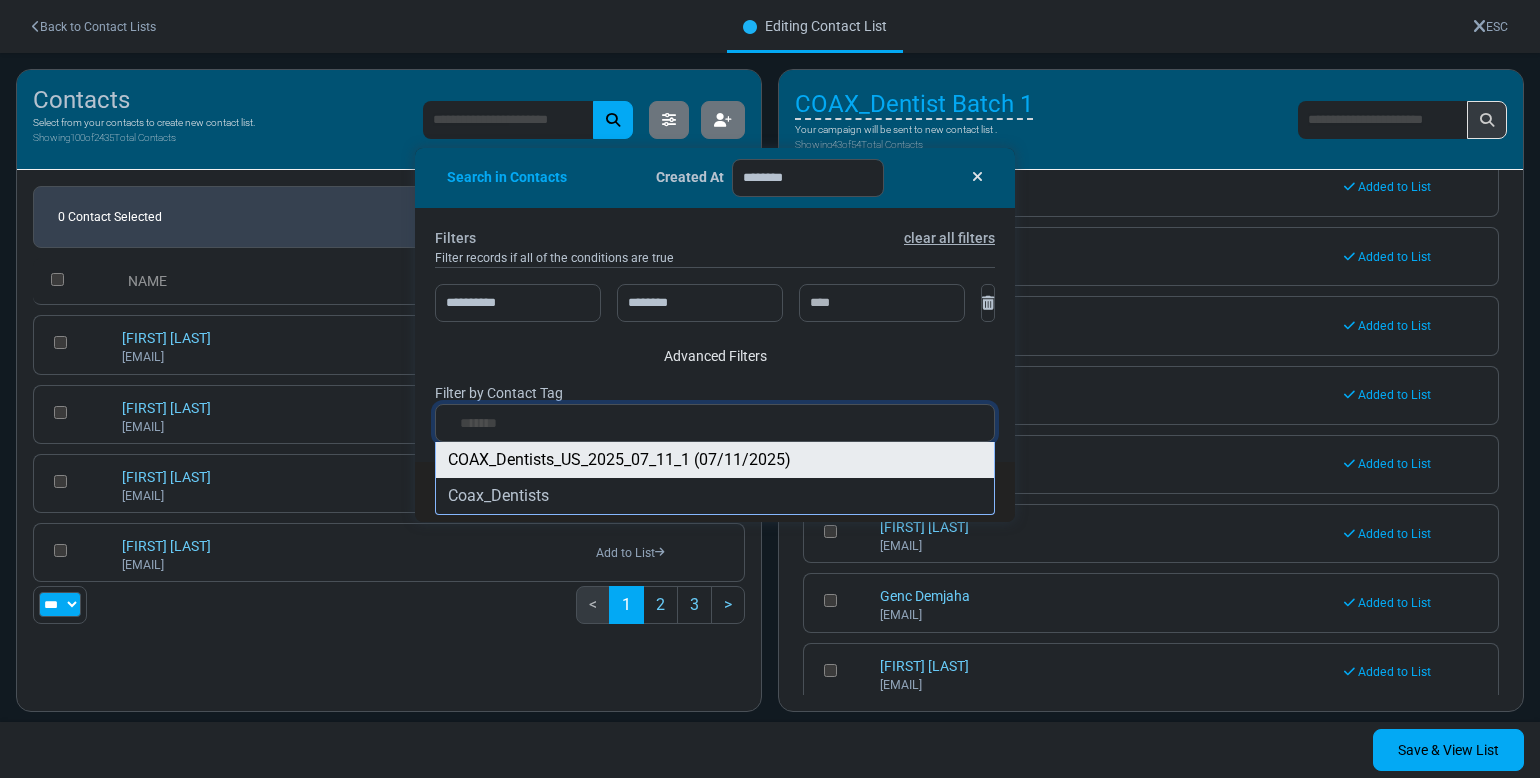 type on "*******" 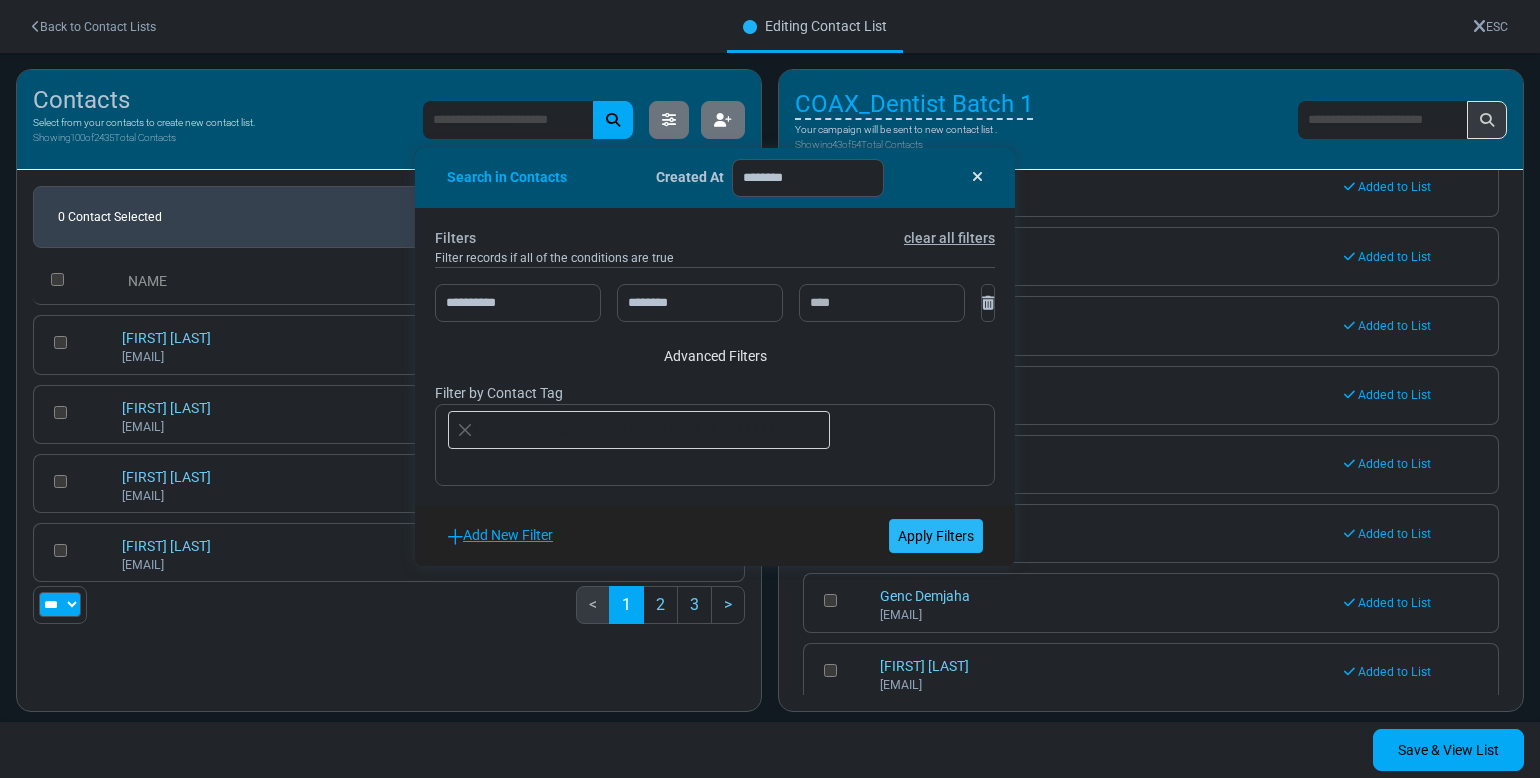 click on "Apply Filters" at bounding box center [936, 536] 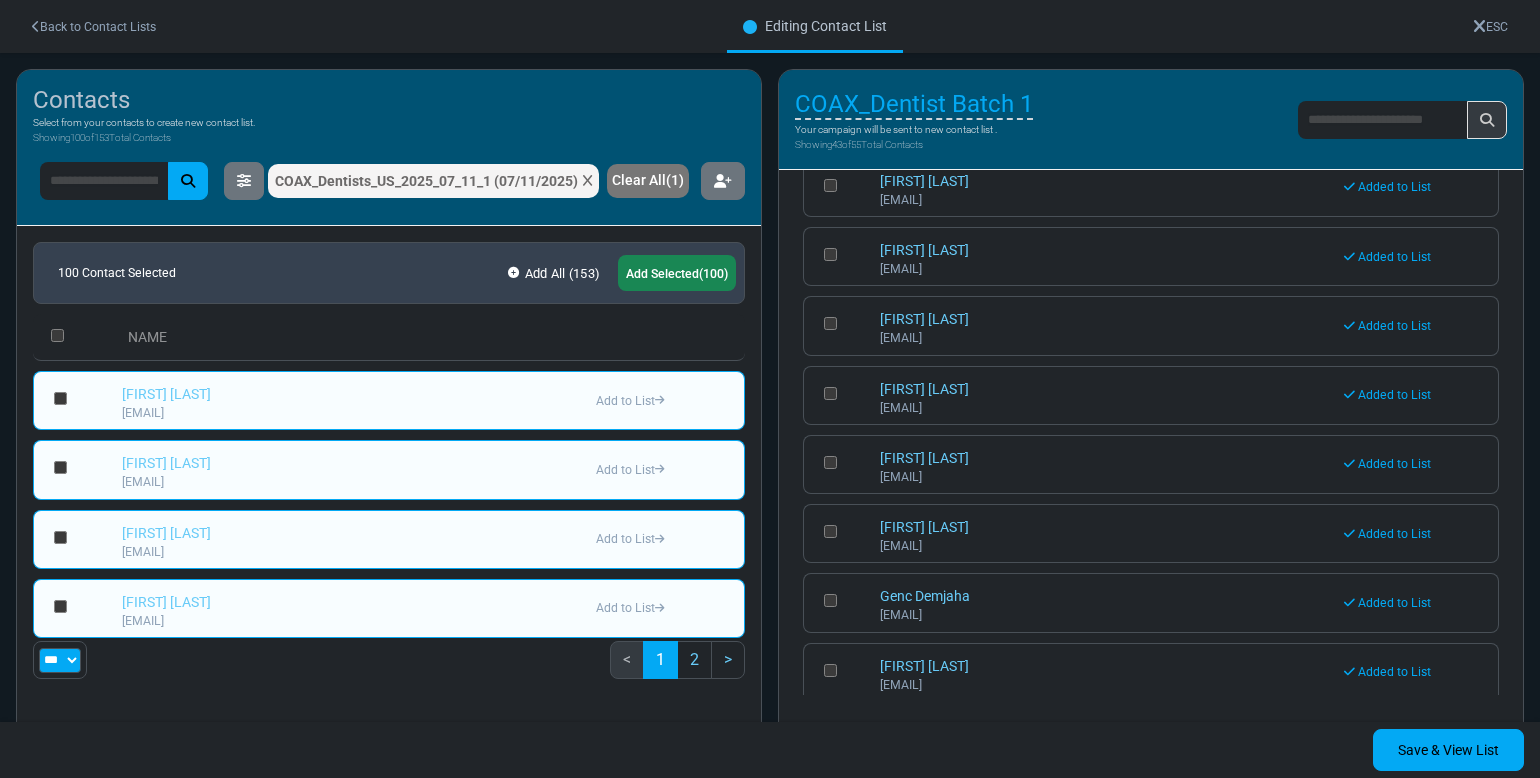 click on "Add All ( 153 )" at bounding box center (554, 273) 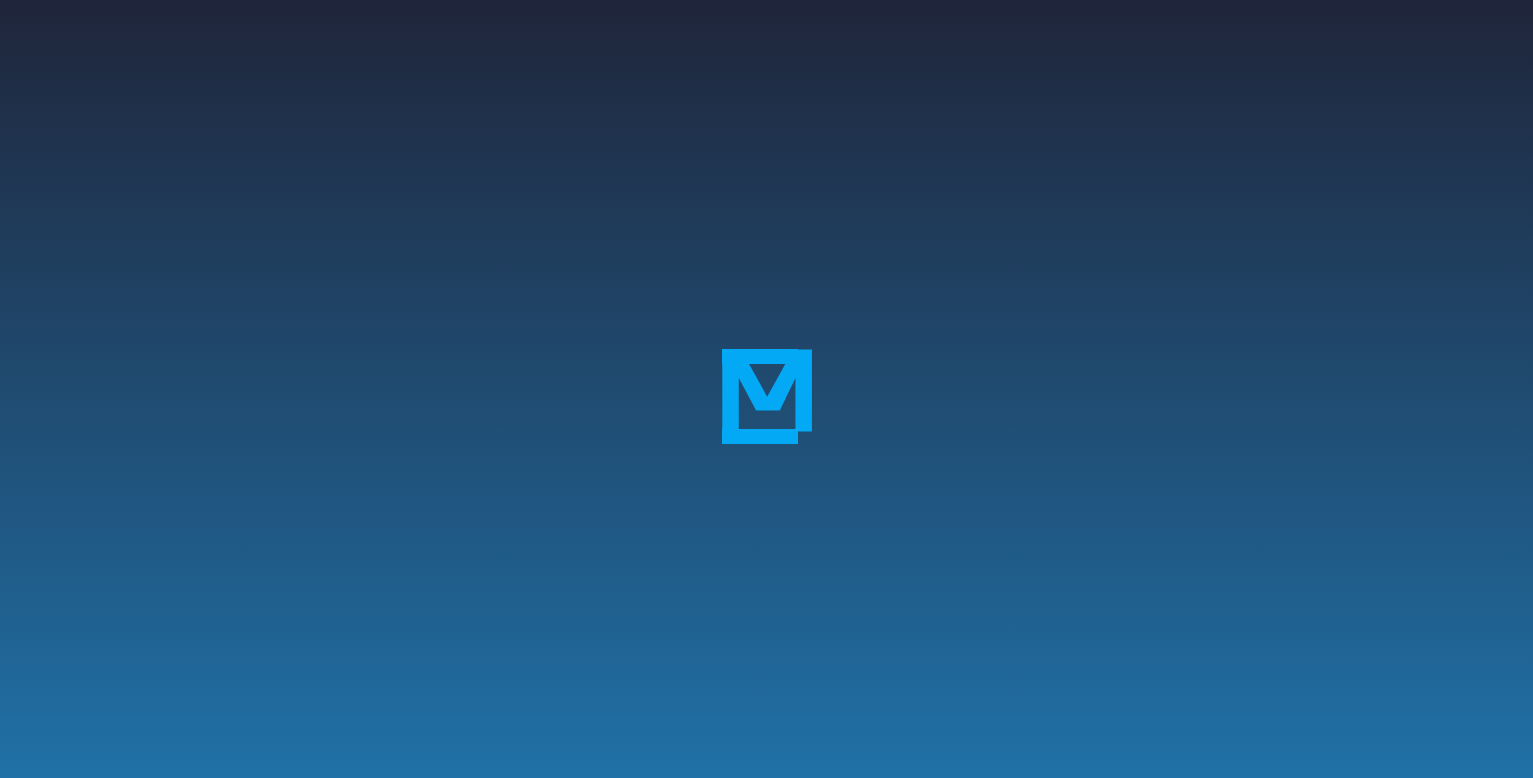 scroll, scrollTop: 0, scrollLeft: 0, axis: both 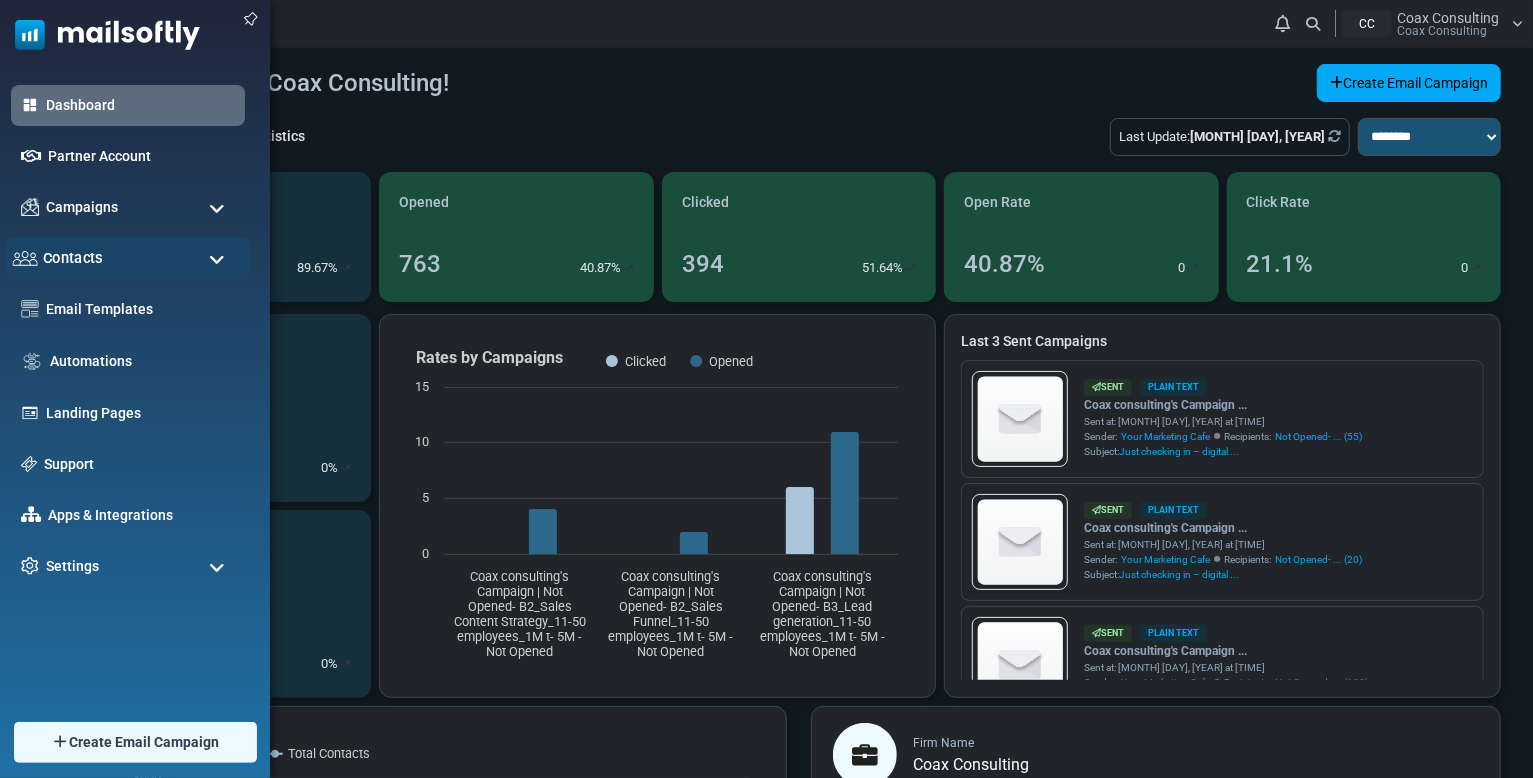 click on "Contacts" at bounding box center [73, 258] 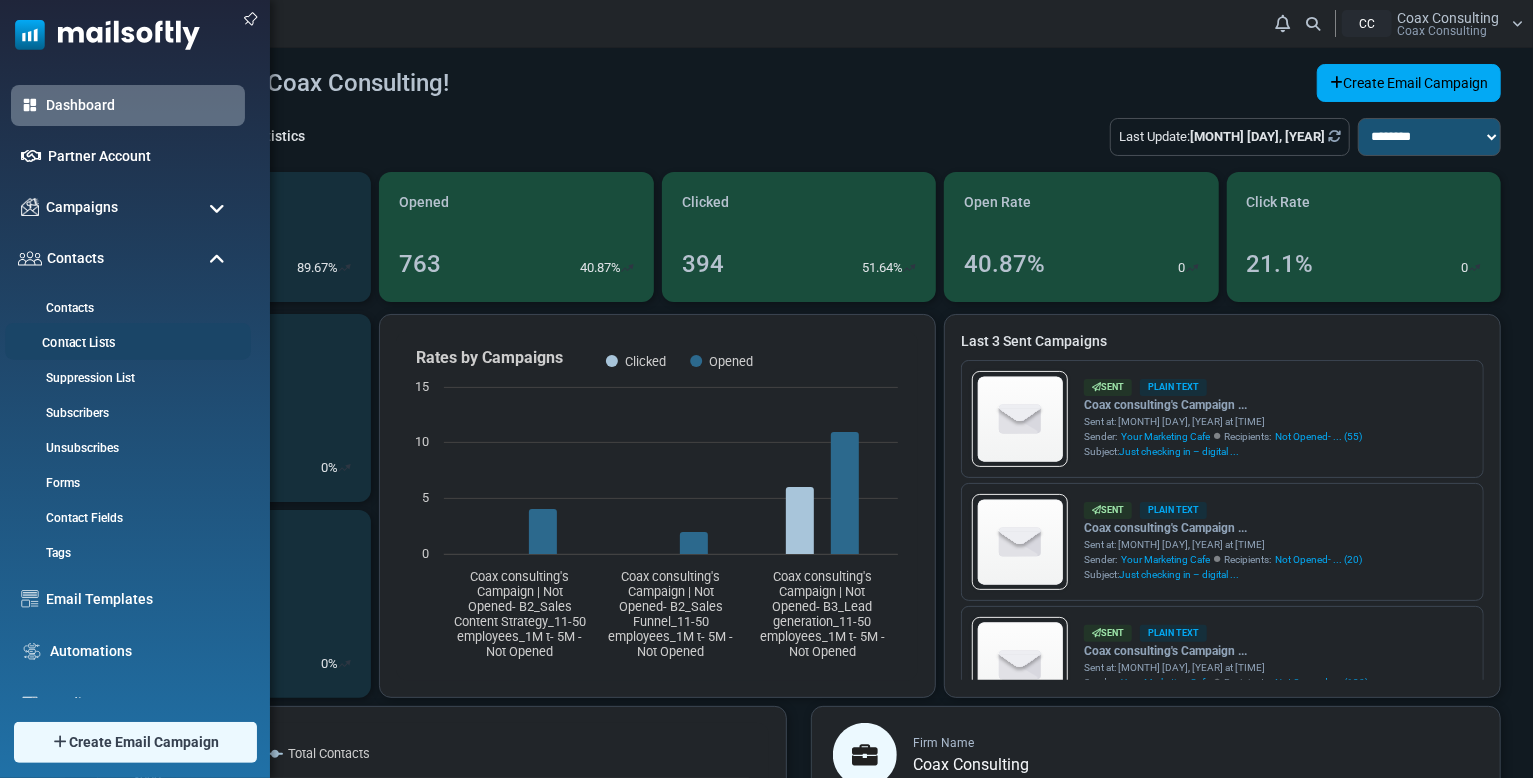 click on "Contact Lists" at bounding box center (125, 343) 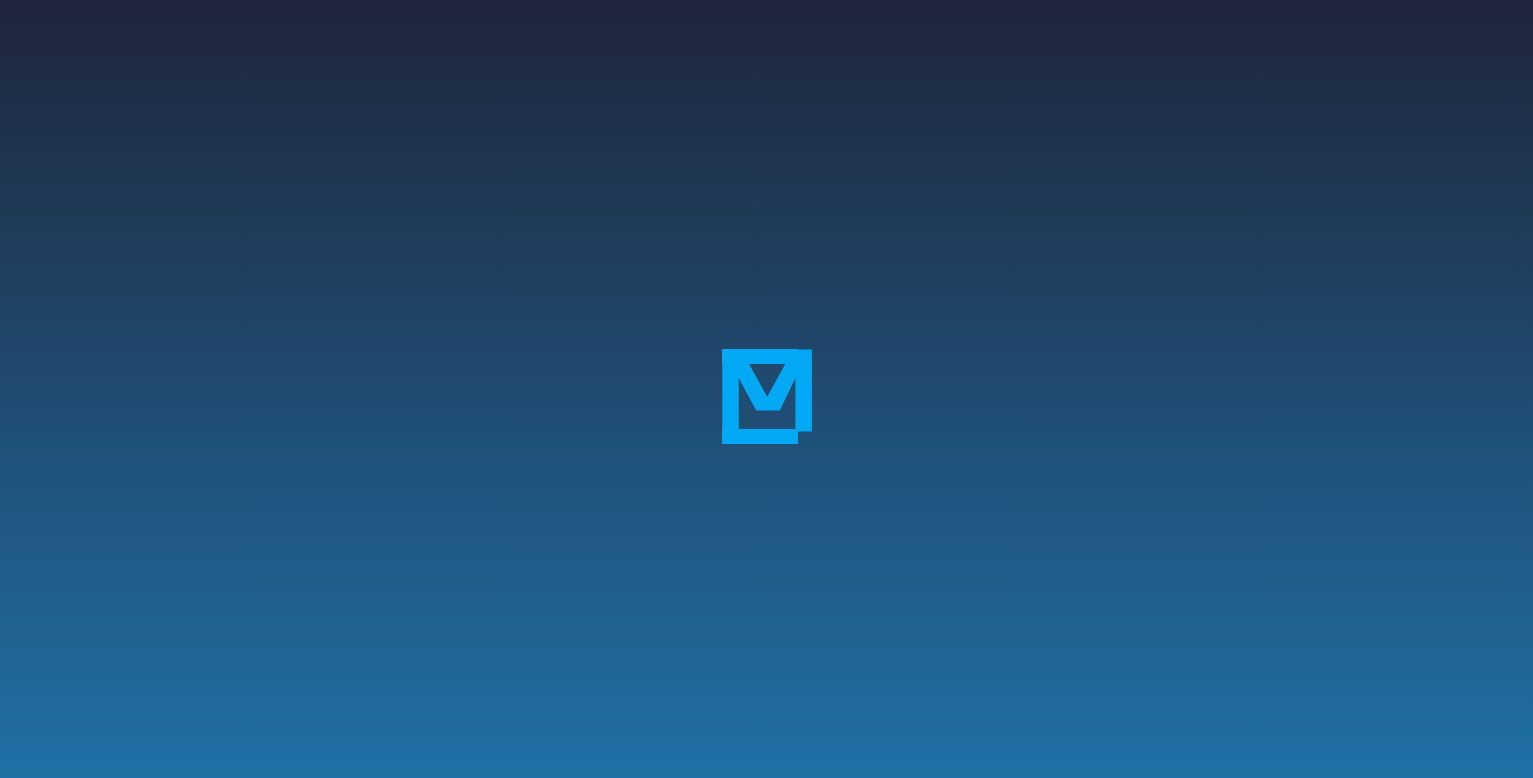 scroll, scrollTop: 0, scrollLeft: 0, axis: both 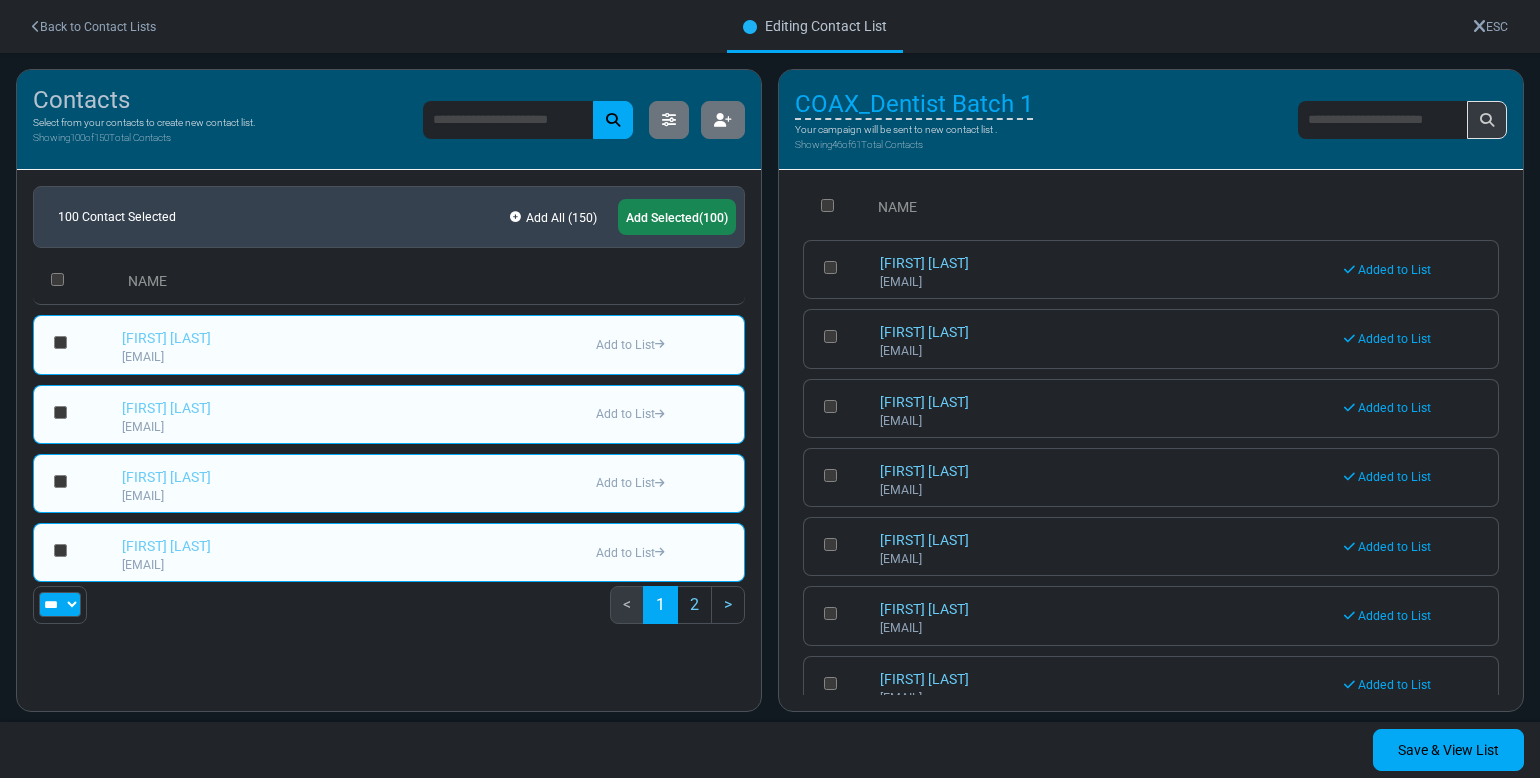 click on "Add Selected  (100)" at bounding box center (677, 217) 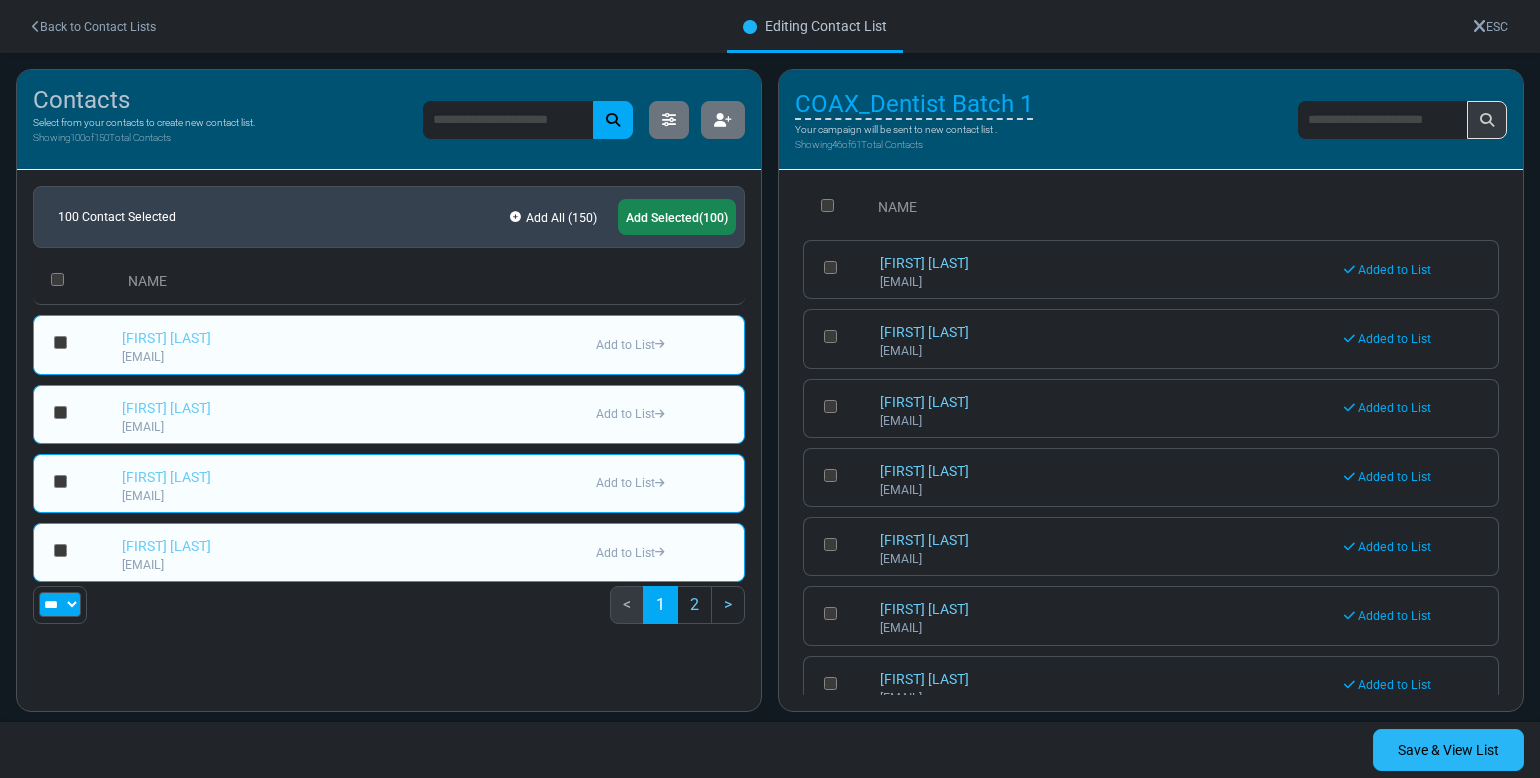click on "Save & View List" at bounding box center [1448, 750] 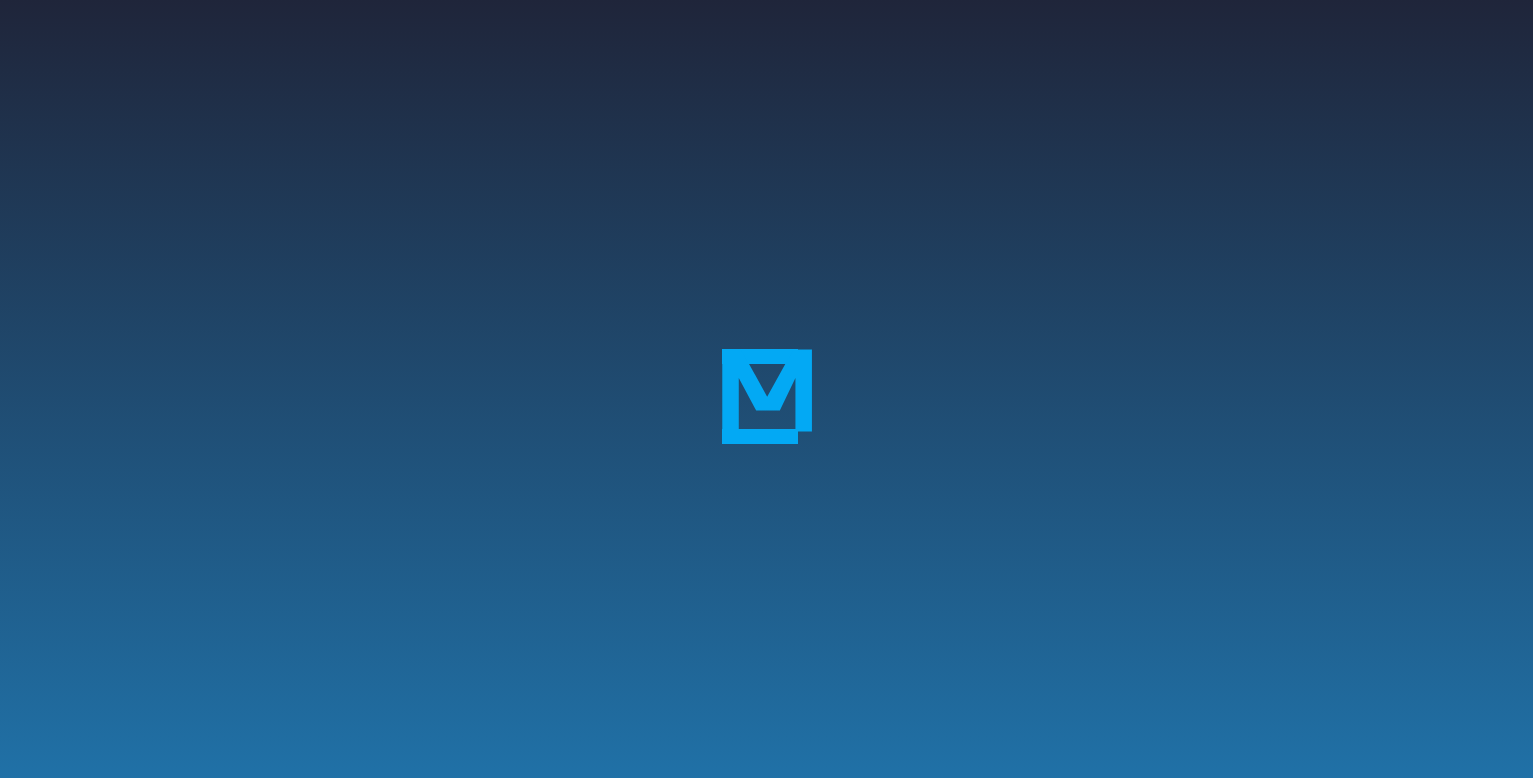 scroll, scrollTop: 0, scrollLeft: 0, axis: both 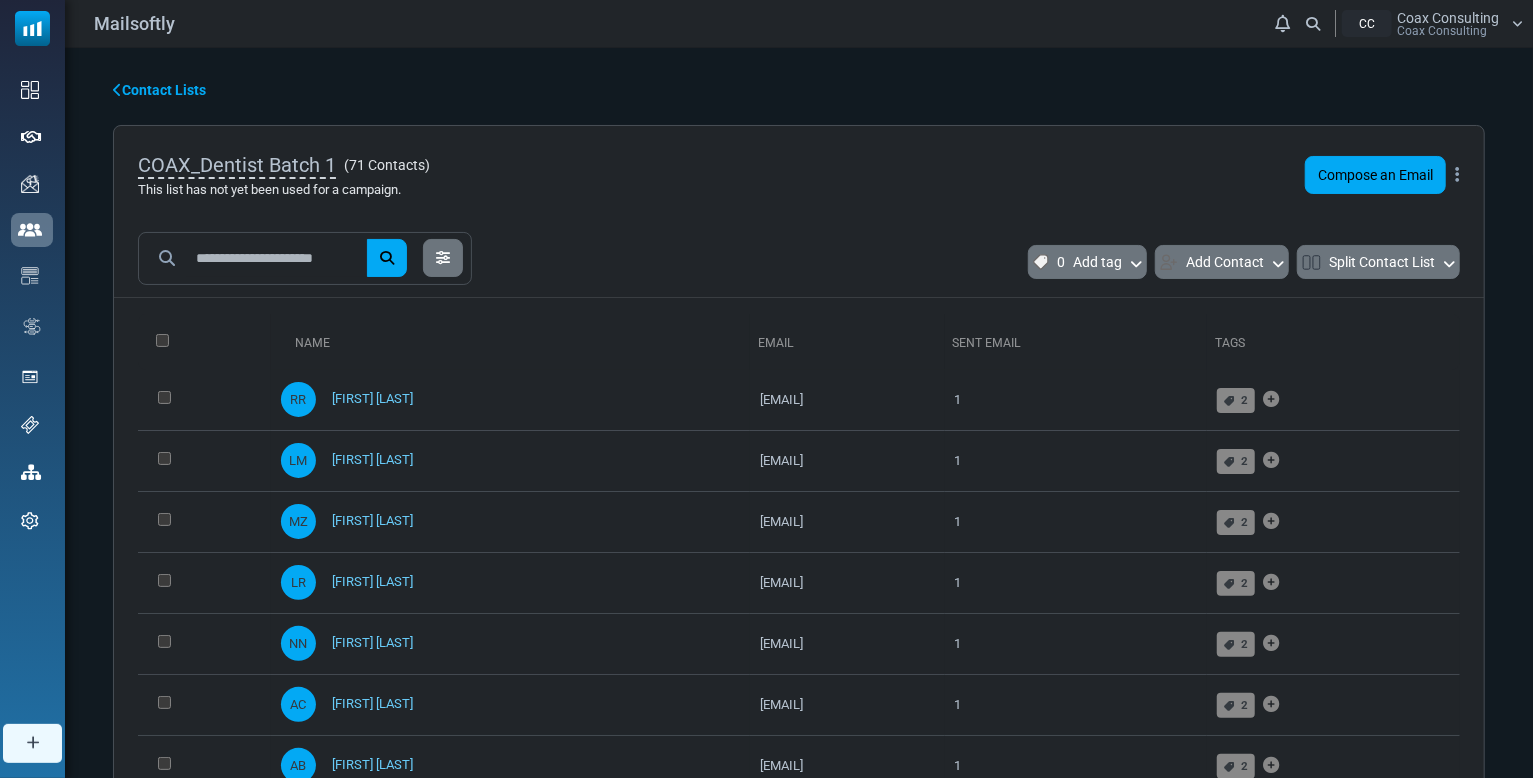 drag, startPoint x: 186, startPoint y: 106, endPoint x: 187, endPoint y: 91, distance: 15.033297 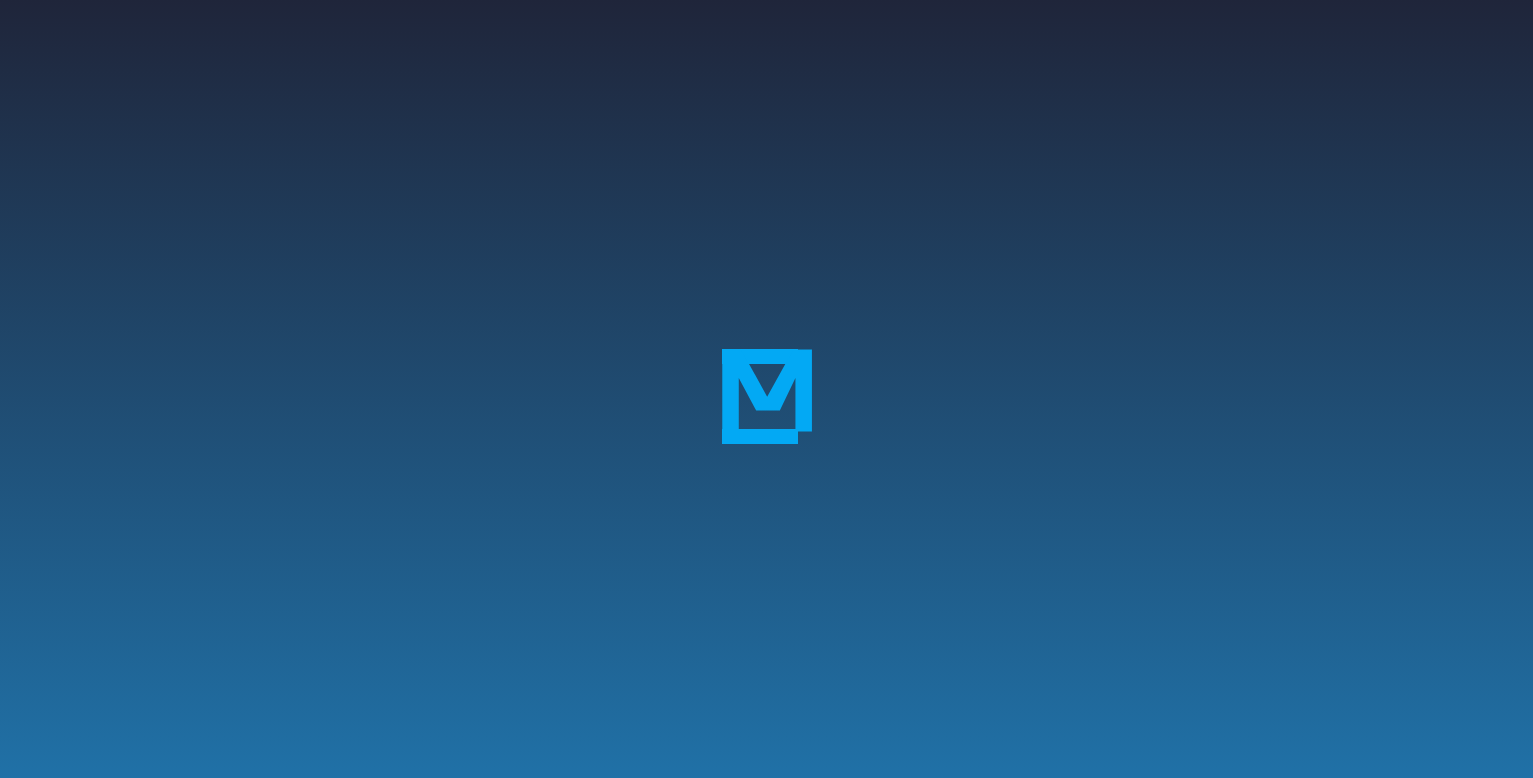 scroll, scrollTop: 0, scrollLeft: 0, axis: both 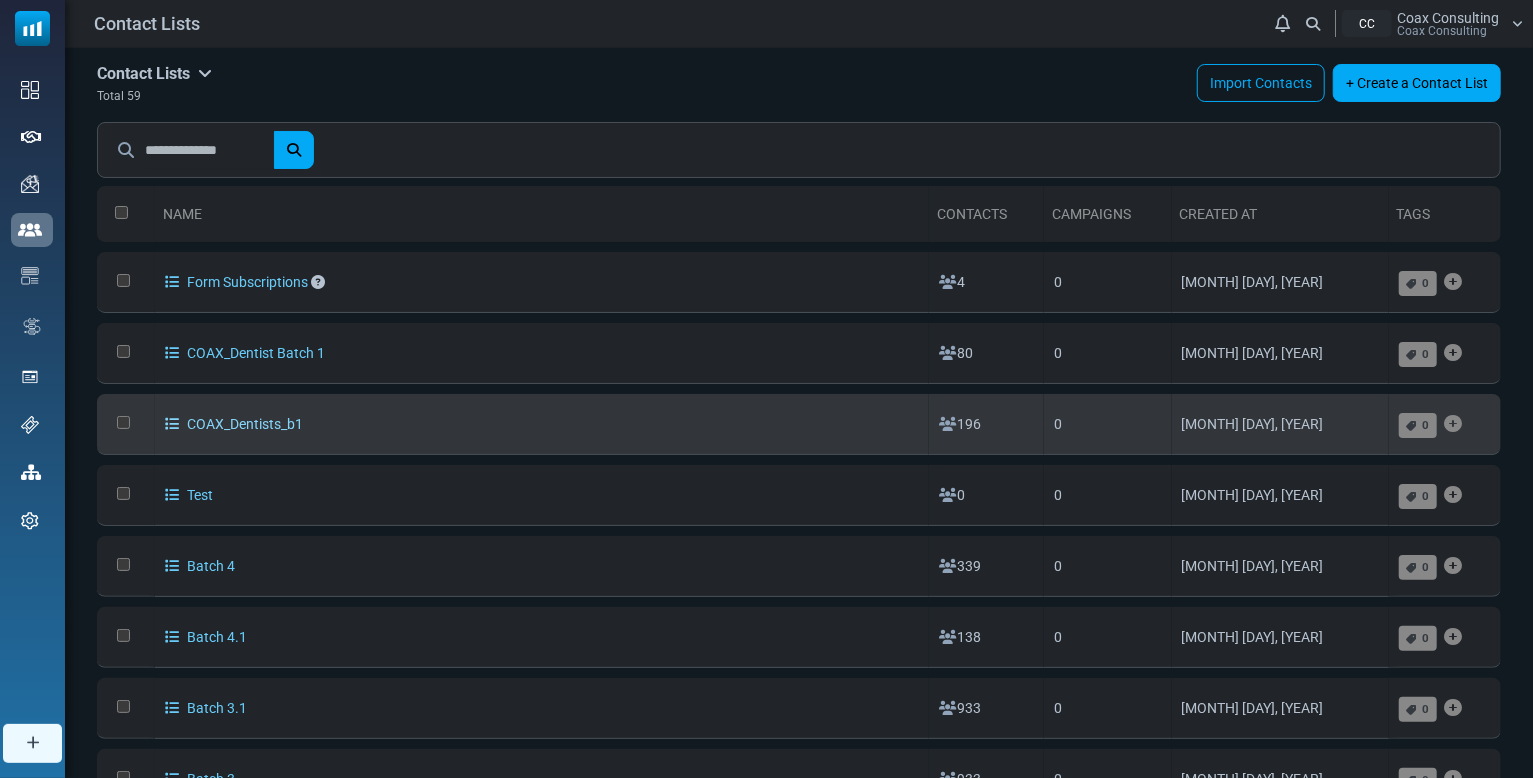 click on "COAX_Dentists_b1" at bounding box center (234, 424) 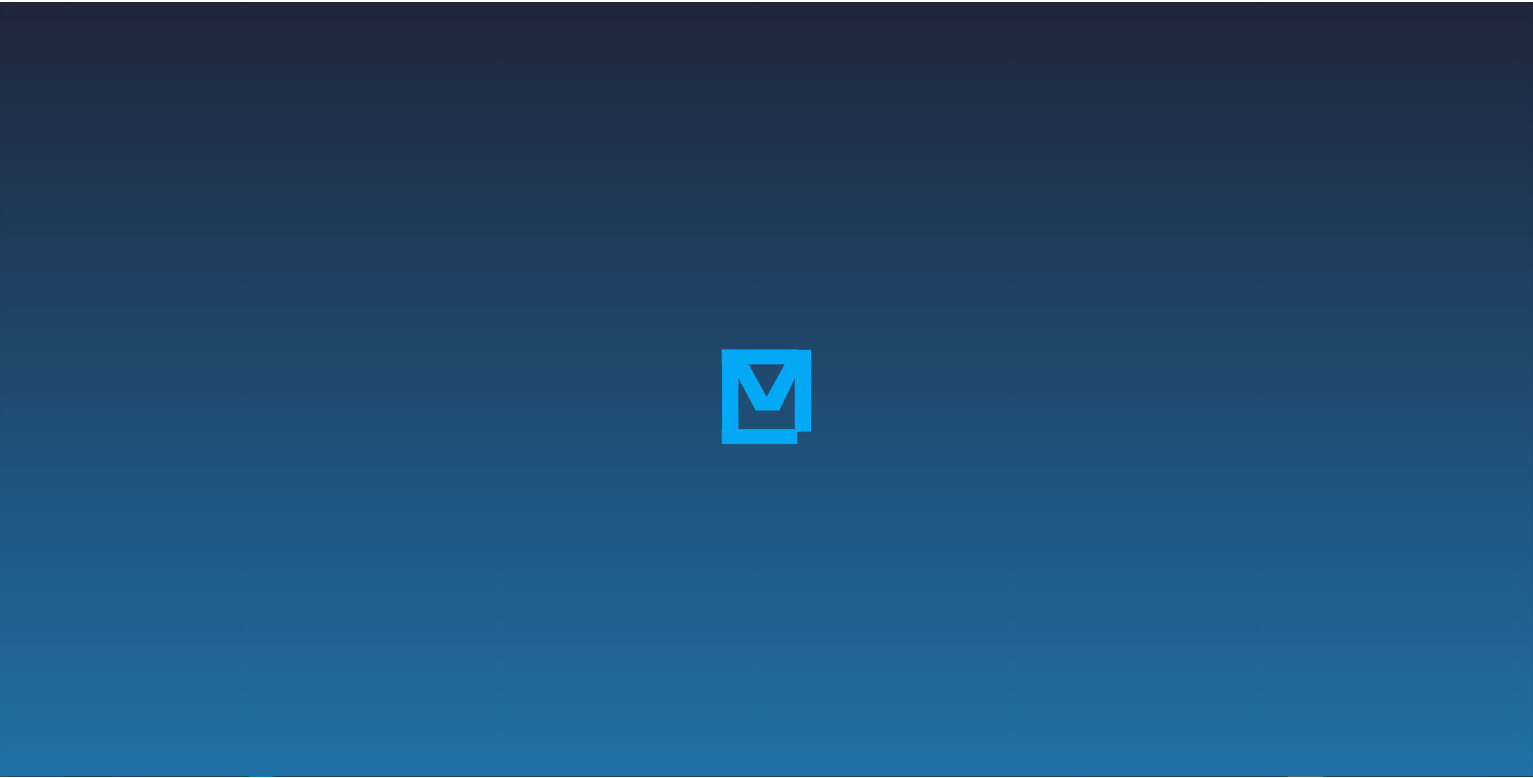 scroll, scrollTop: 0, scrollLeft: 0, axis: both 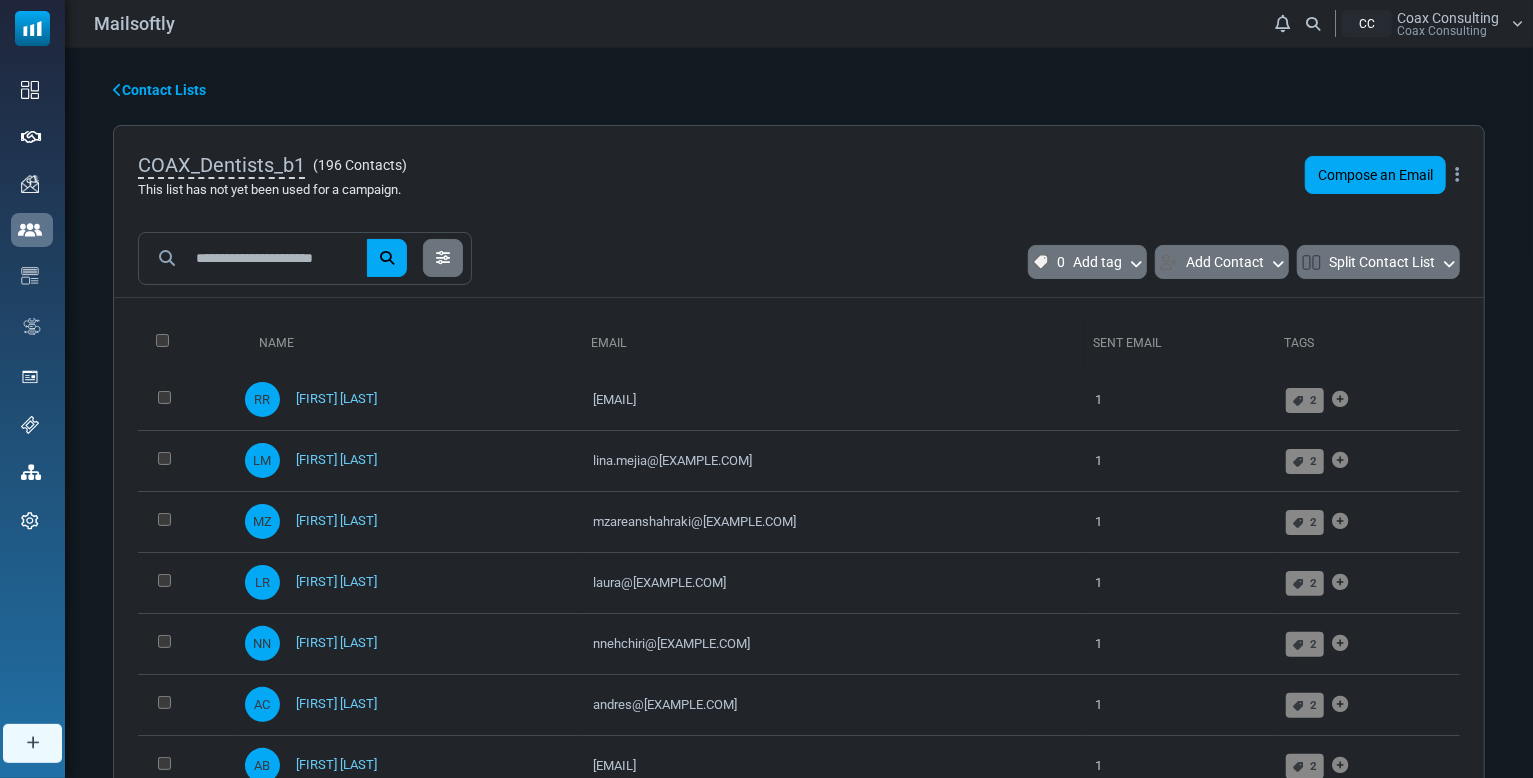 click on "COAX_Dentists_b1
( 196 Contacts )
This list has not yet been used for a campaign.
Compose an Email
Edit
Export List
Delete List
Delete List with Contacts" at bounding box center [799, 175] 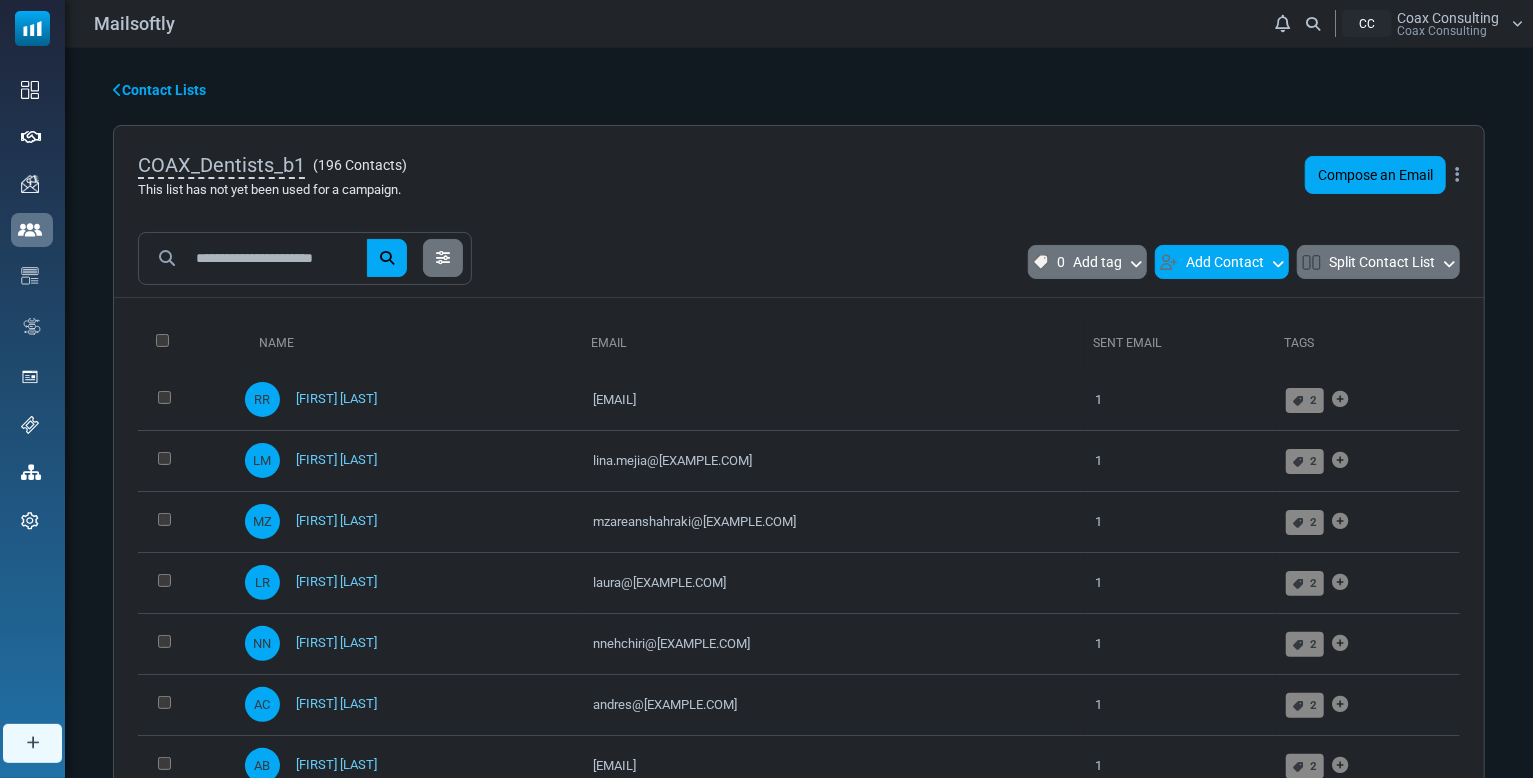 click on "Add Contact" at bounding box center [1222, 262] 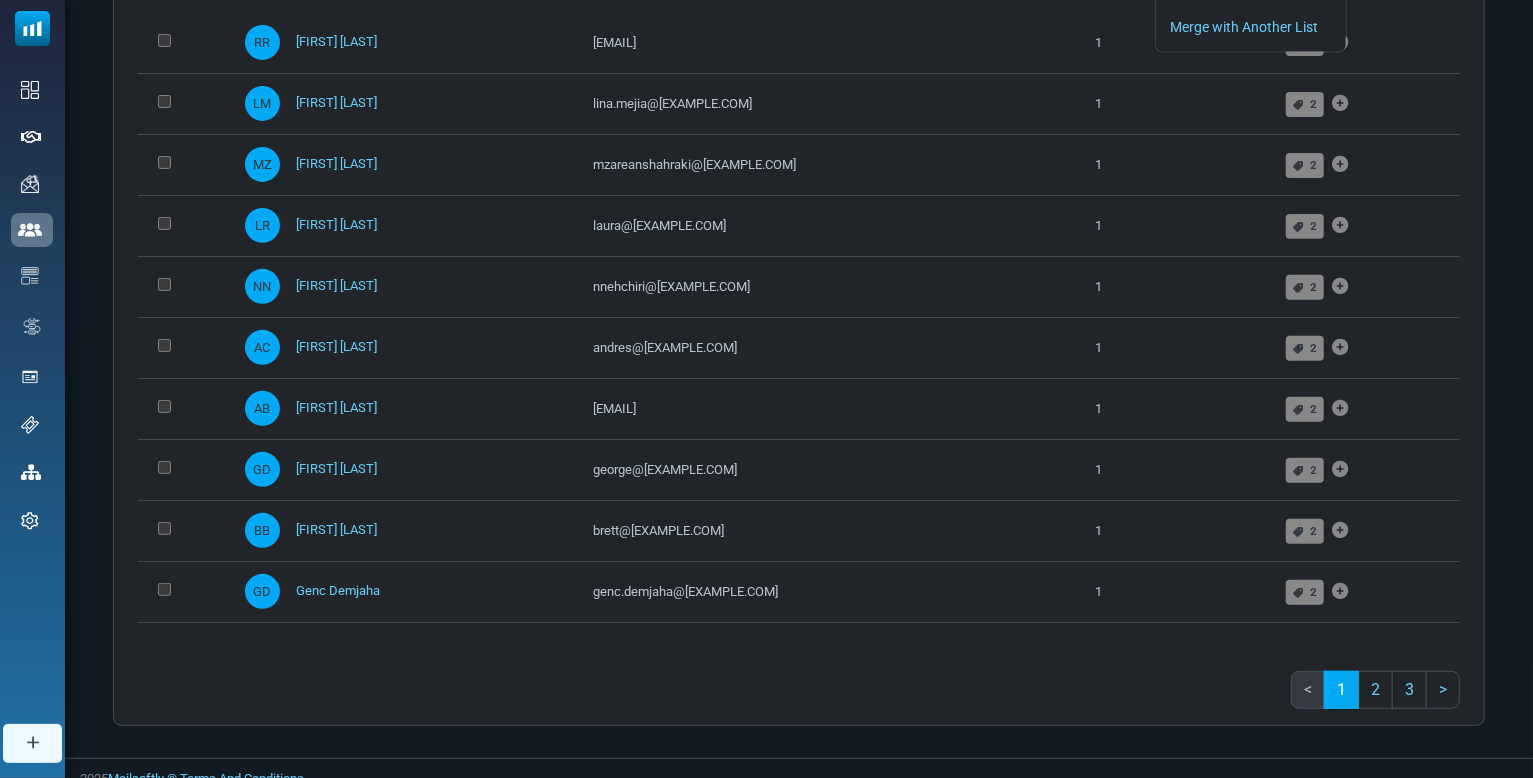 scroll, scrollTop: 373, scrollLeft: 0, axis: vertical 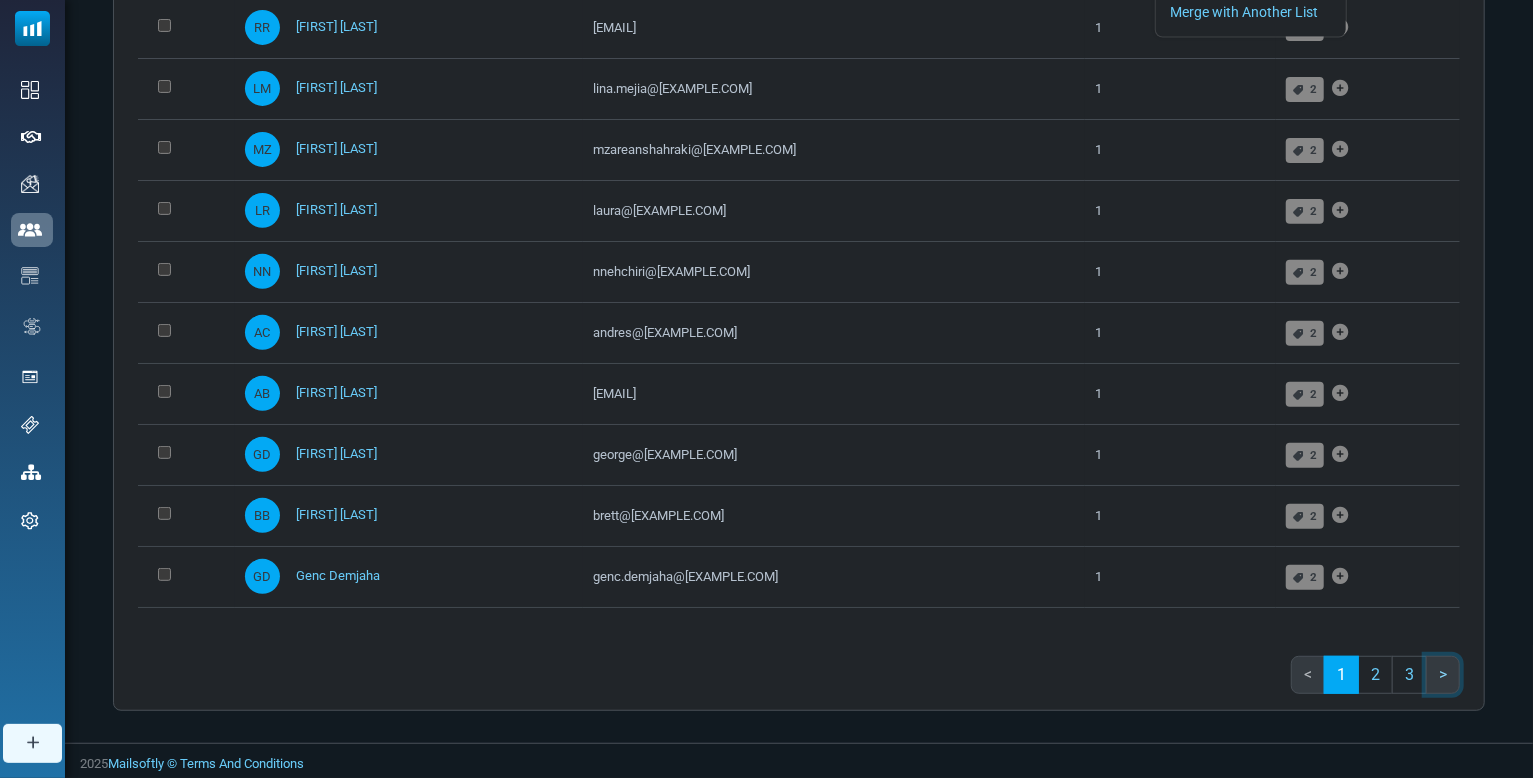 click on ">" at bounding box center (1443, 675) 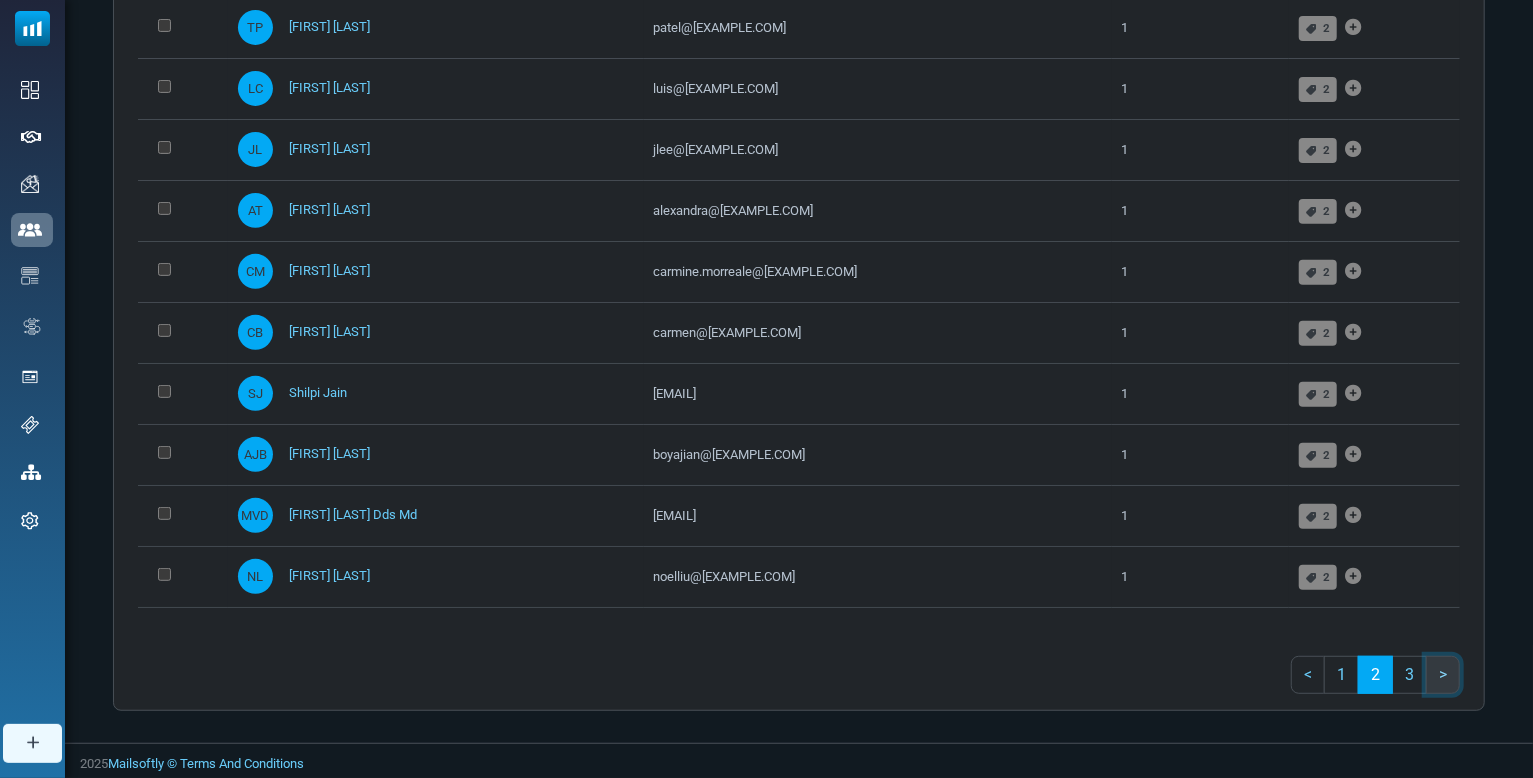 click on ">" at bounding box center [1443, 675] 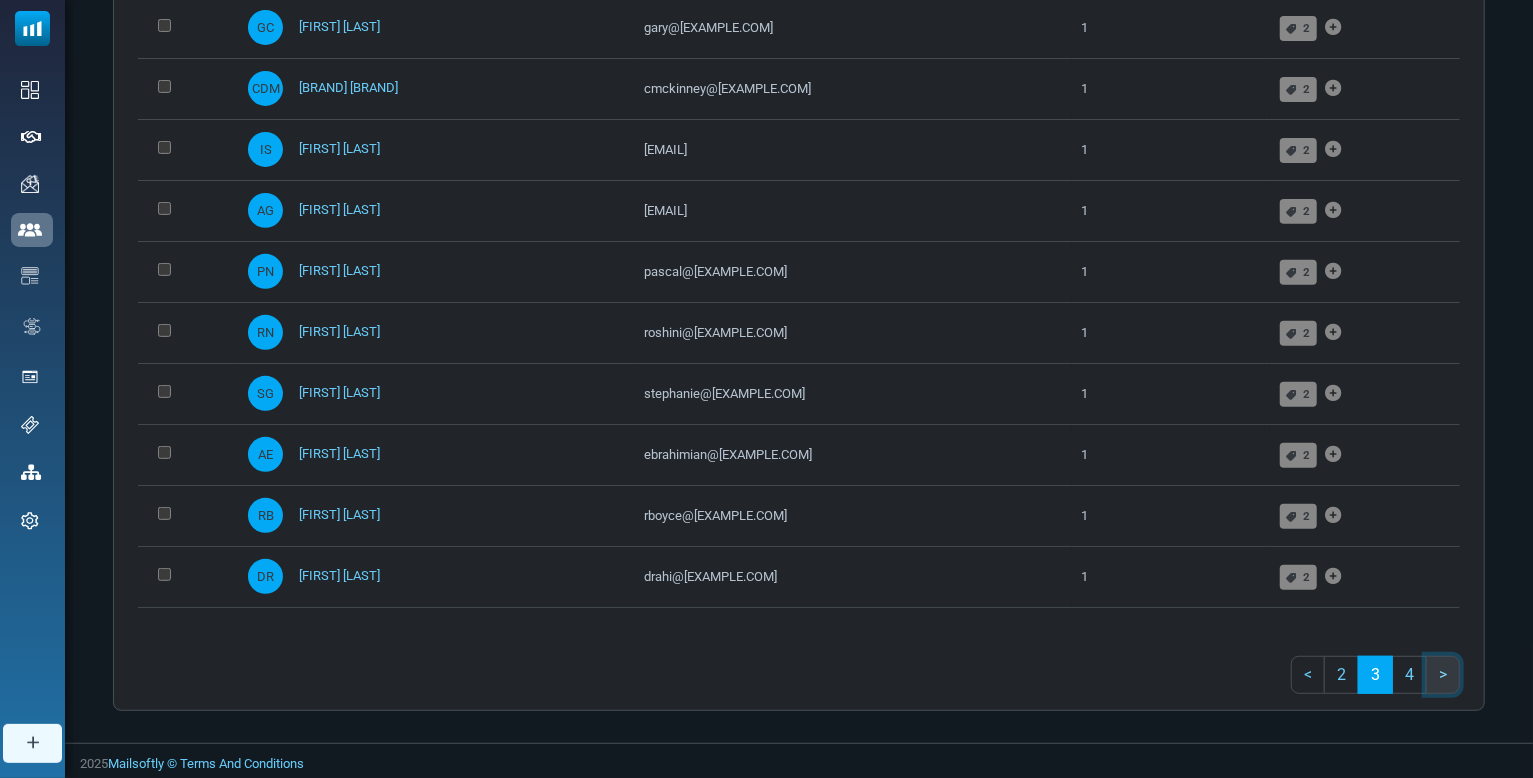 click on ">" at bounding box center (1443, 675) 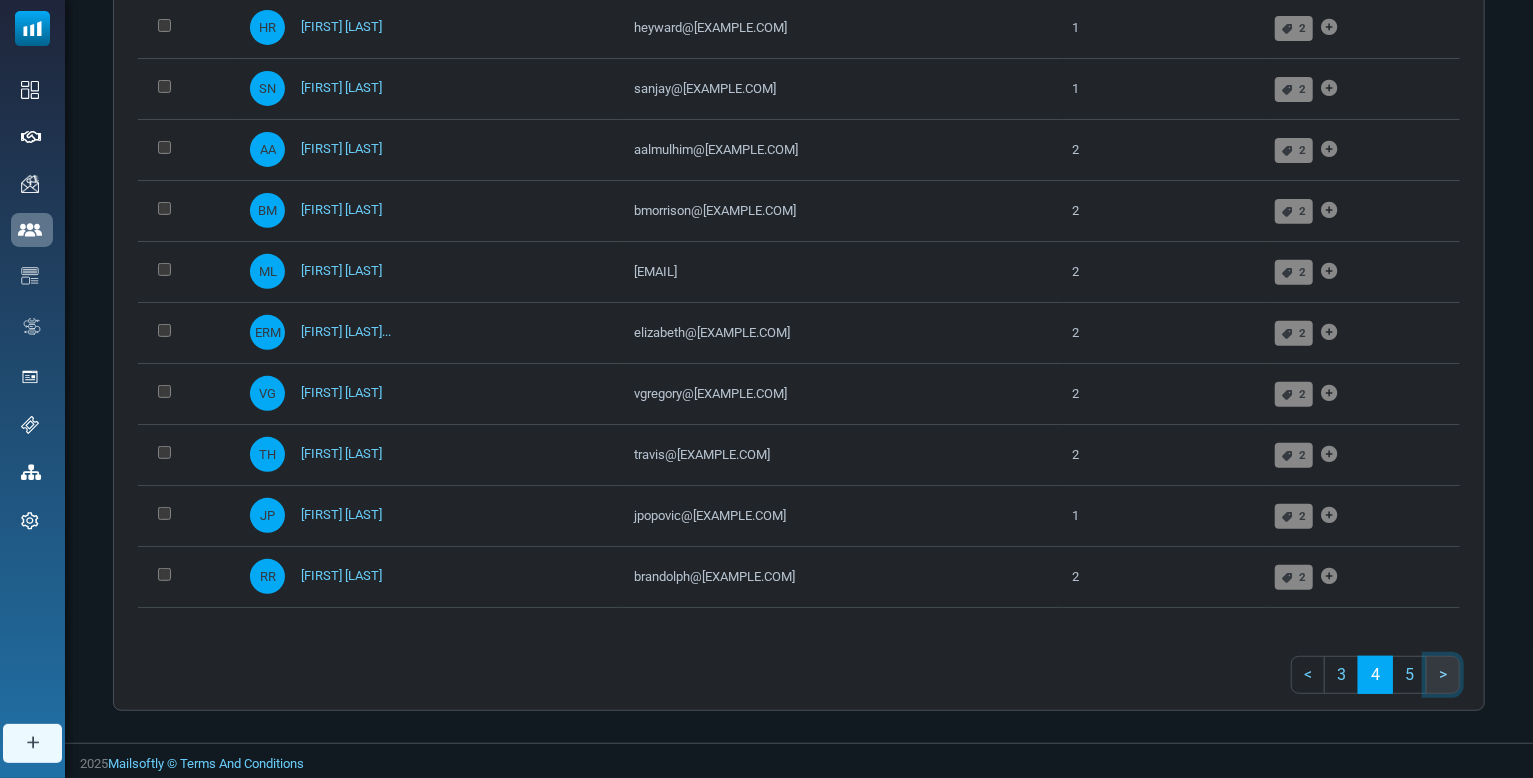 click on ">" at bounding box center [1443, 675] 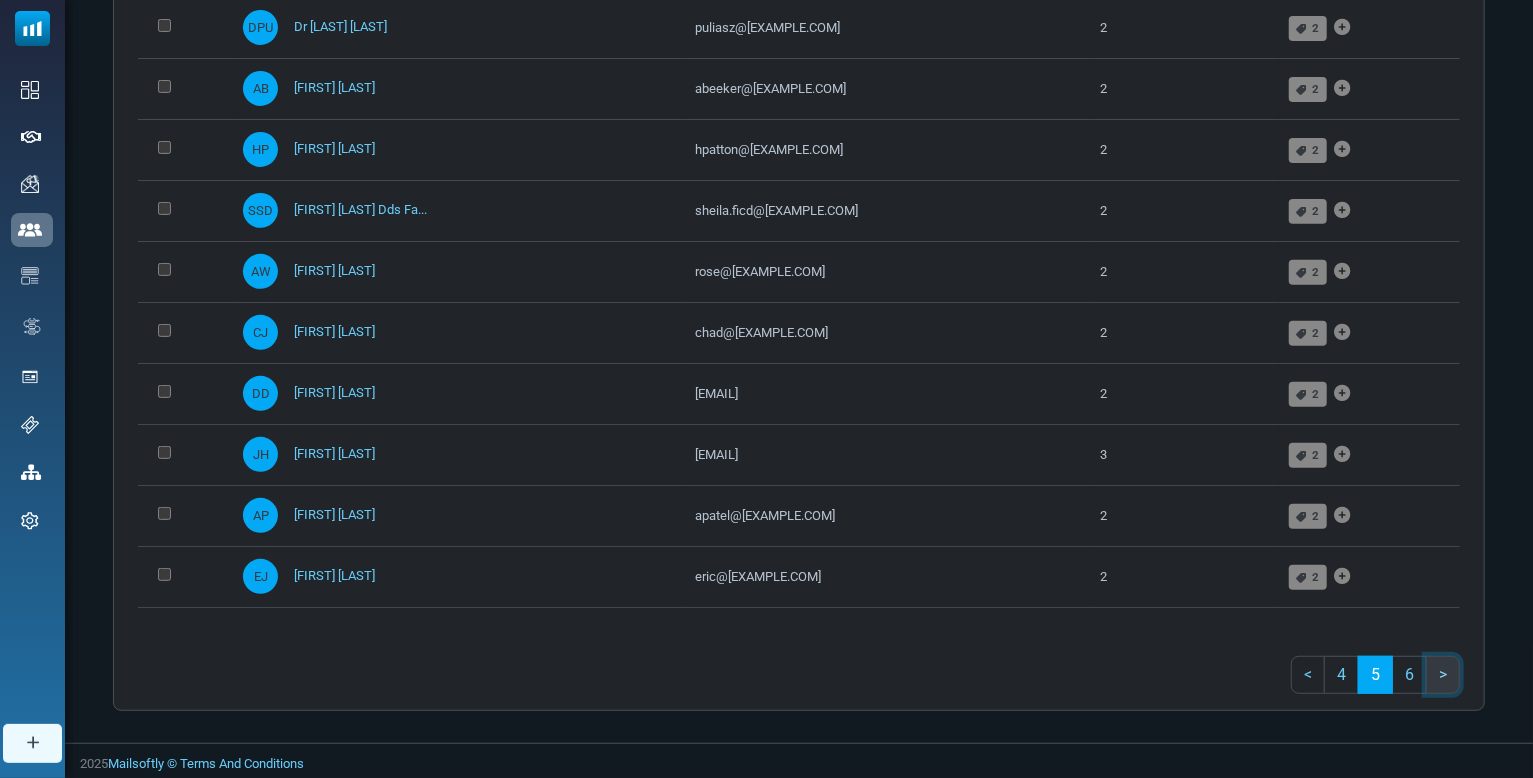 click on ">" at bounding box center [1443, 675] 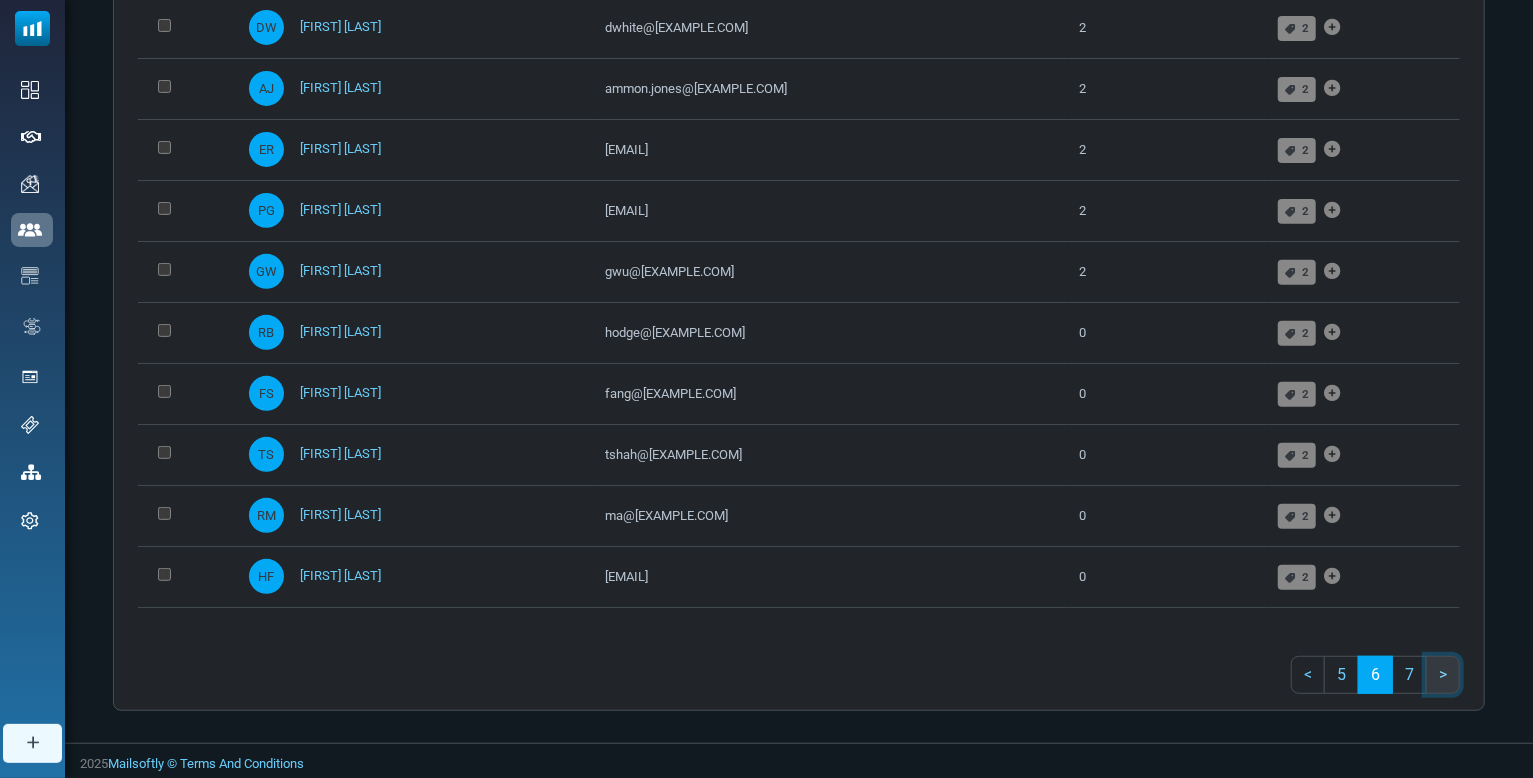 click on ">" at bounding box center (1443, 675) 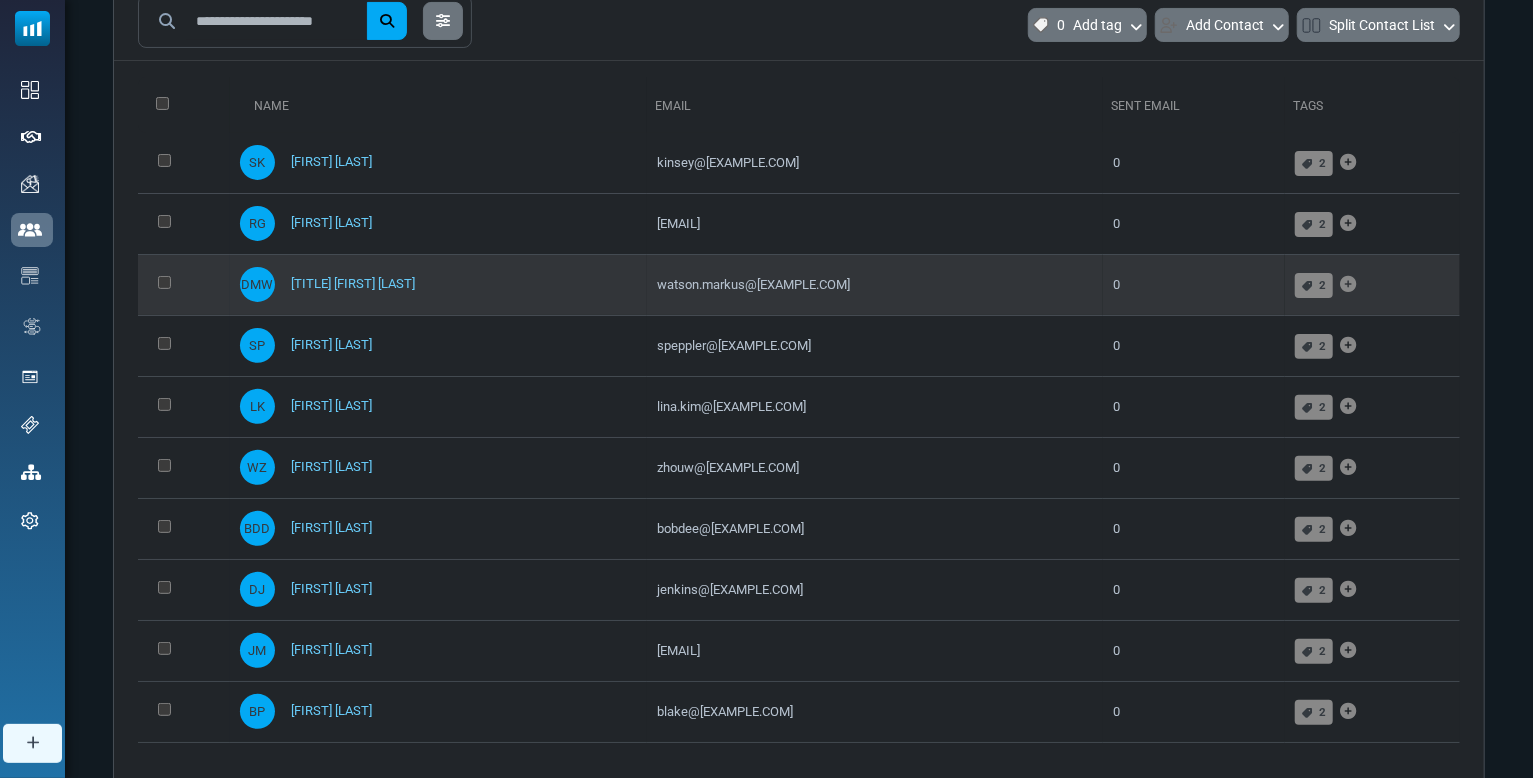 scroll, scrollTop: 373, scrollLeft: 0, axis: vertical 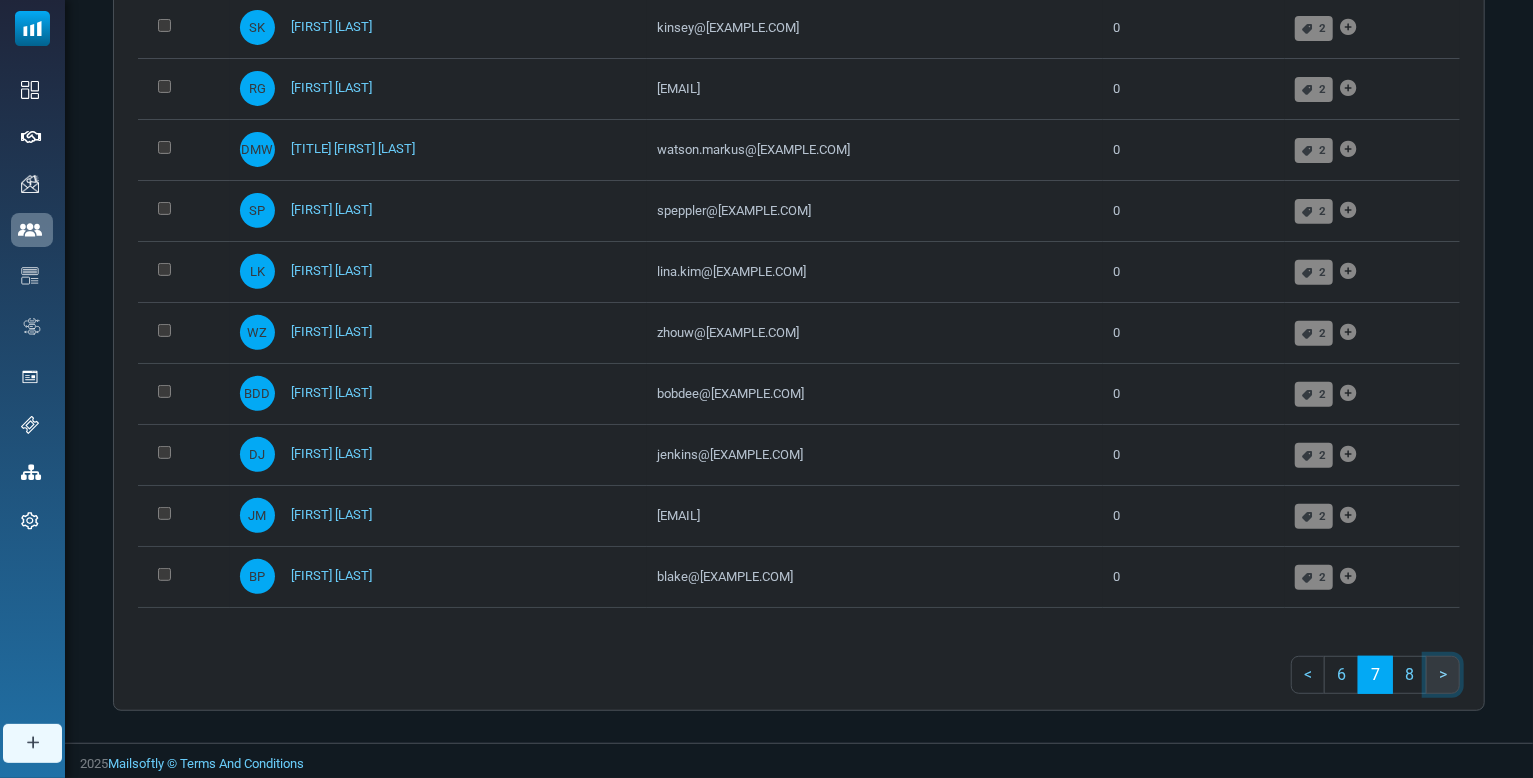 click on ">" at bounding box center (1443, 675) 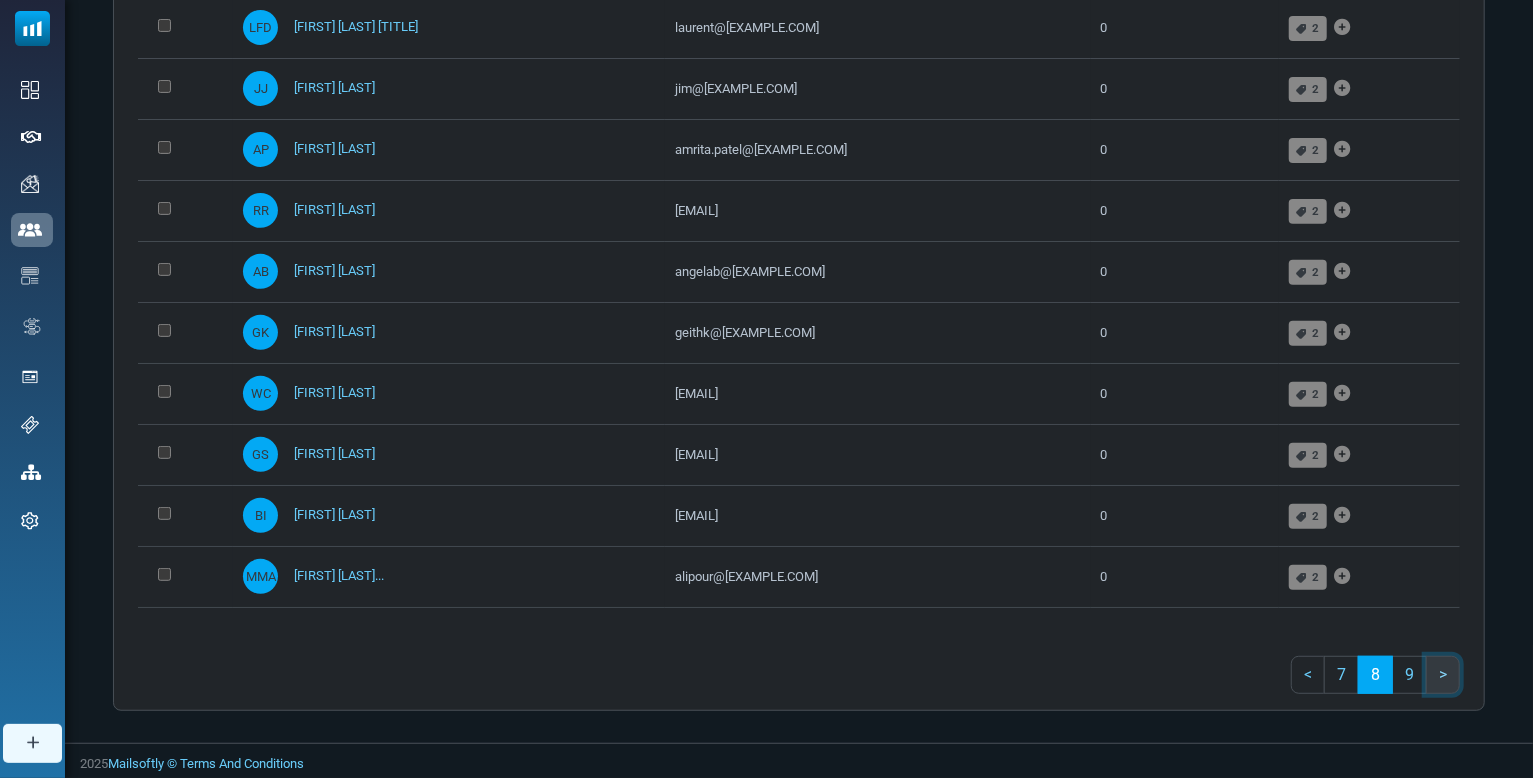 click on ">" at bounding box center (1443, 675) 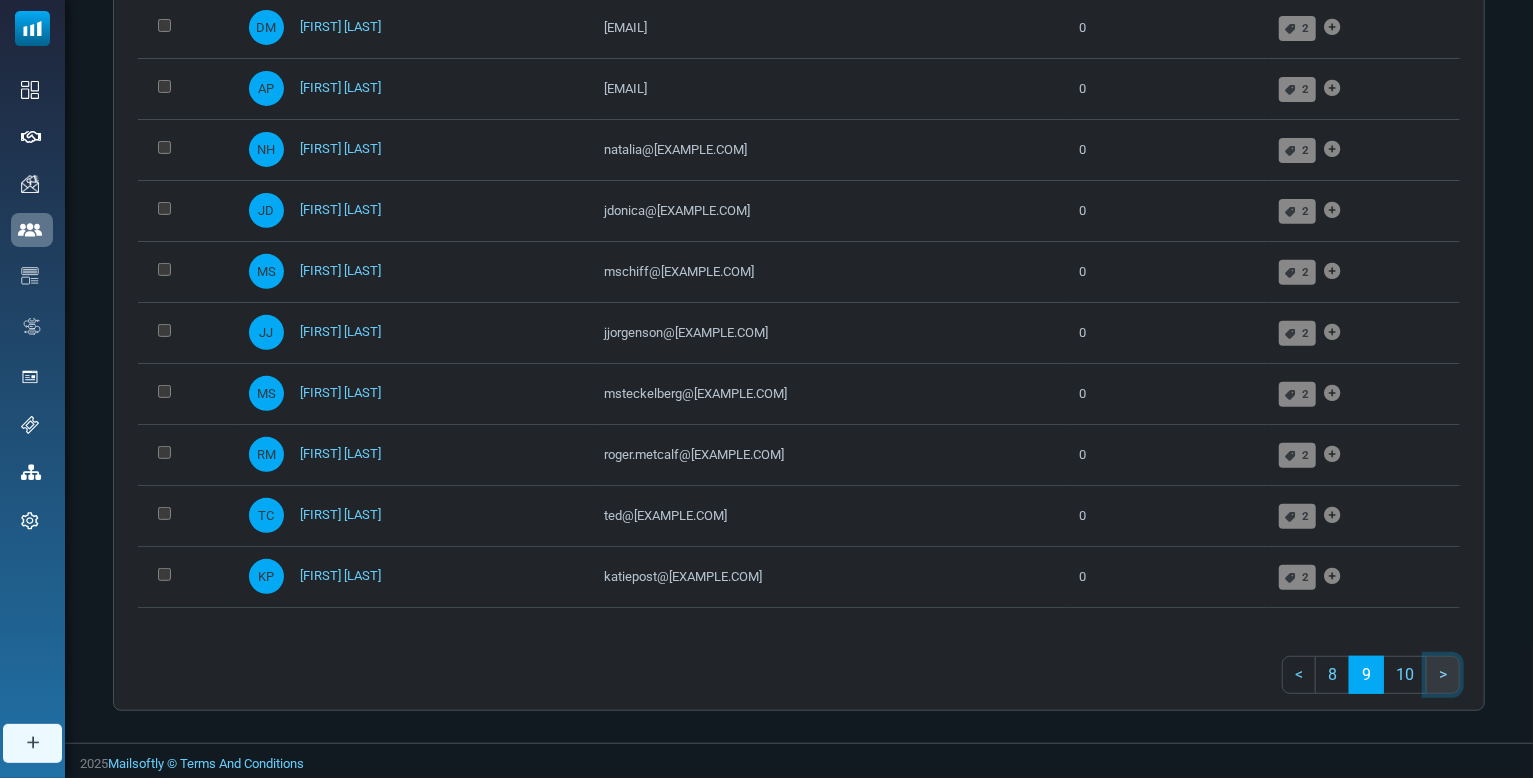 click on ">" at bounding box center [1443, 675] 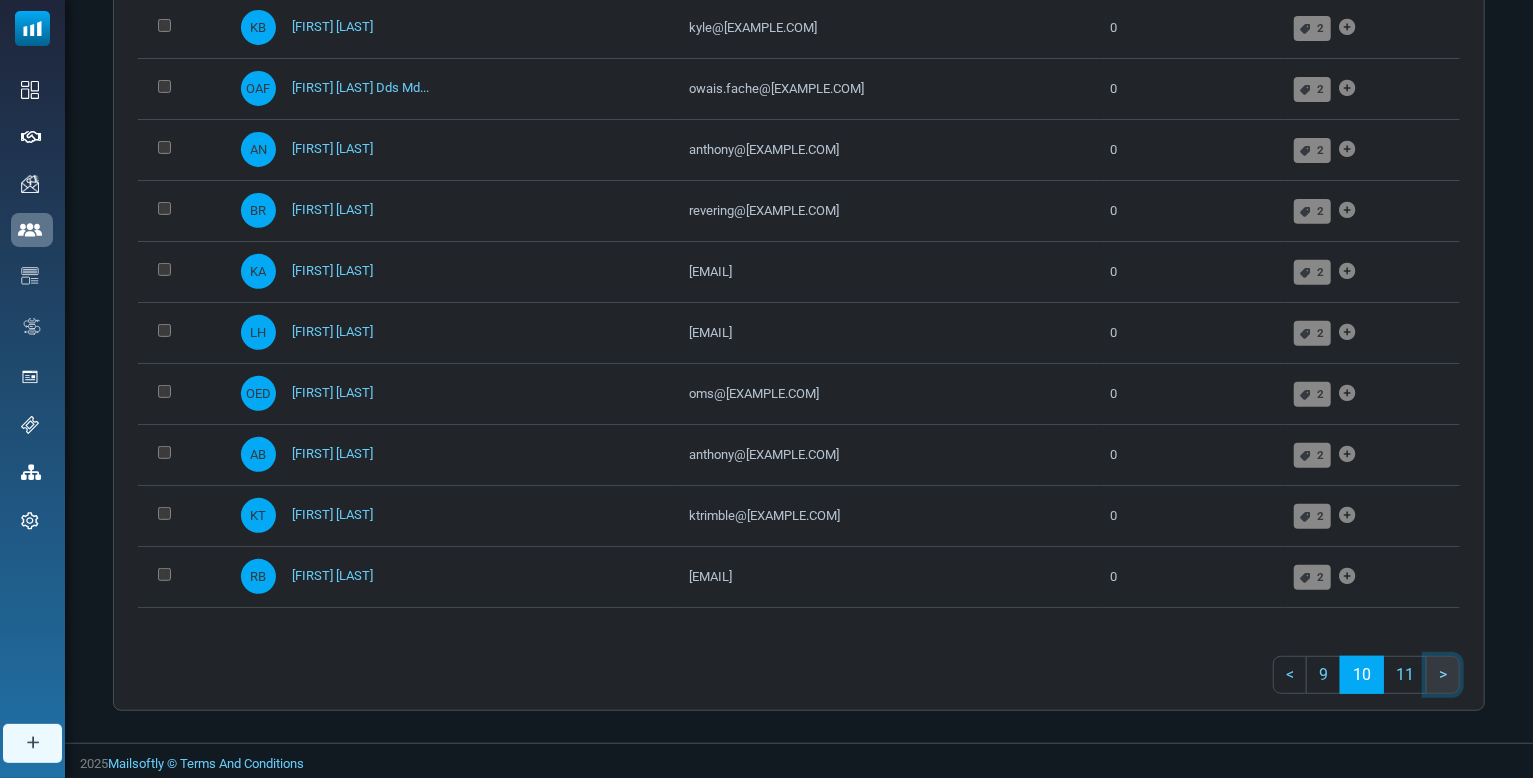 click on ">" at bounding box center [1443, 675] 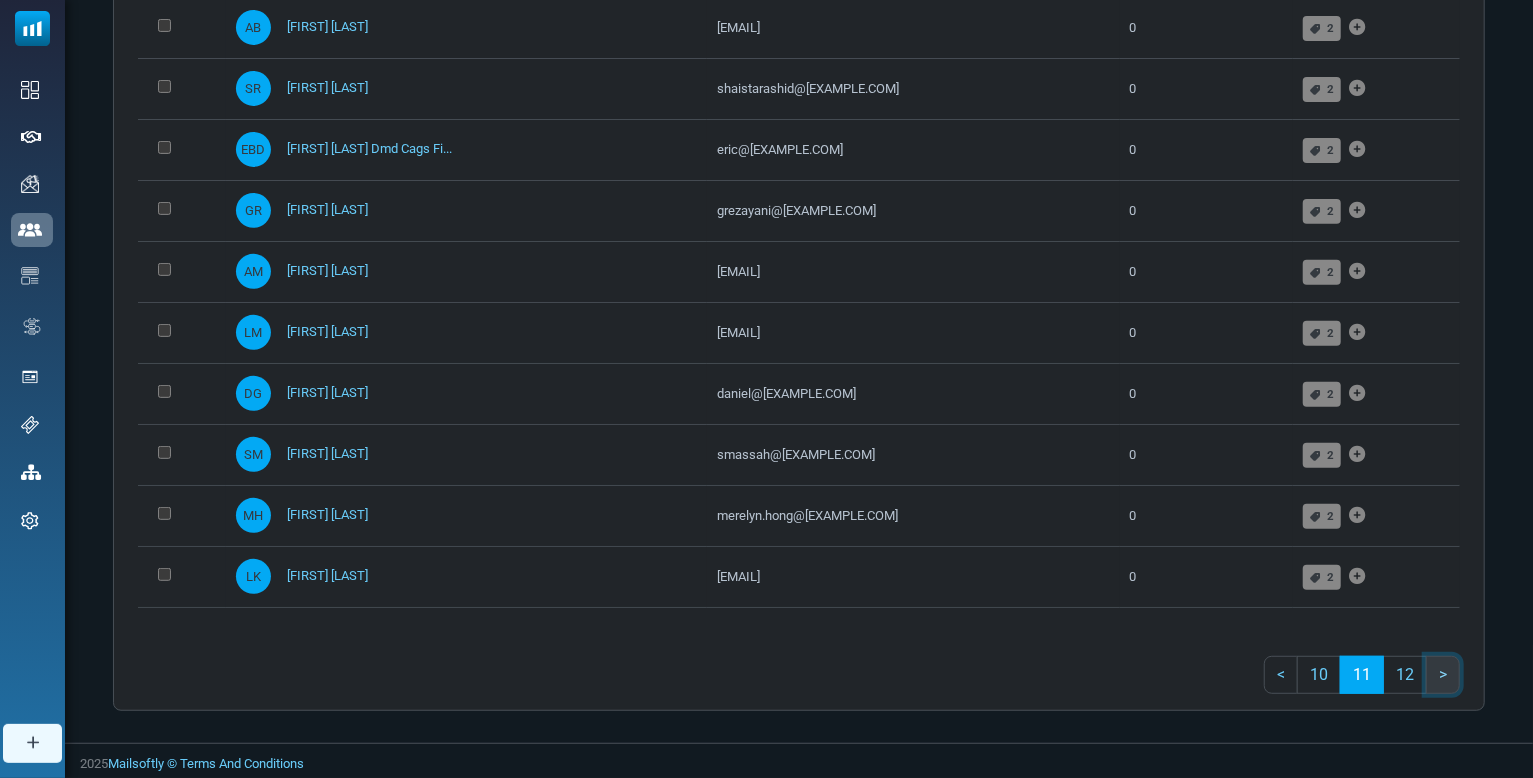 click on ">" at bounding box center [1443, 675] 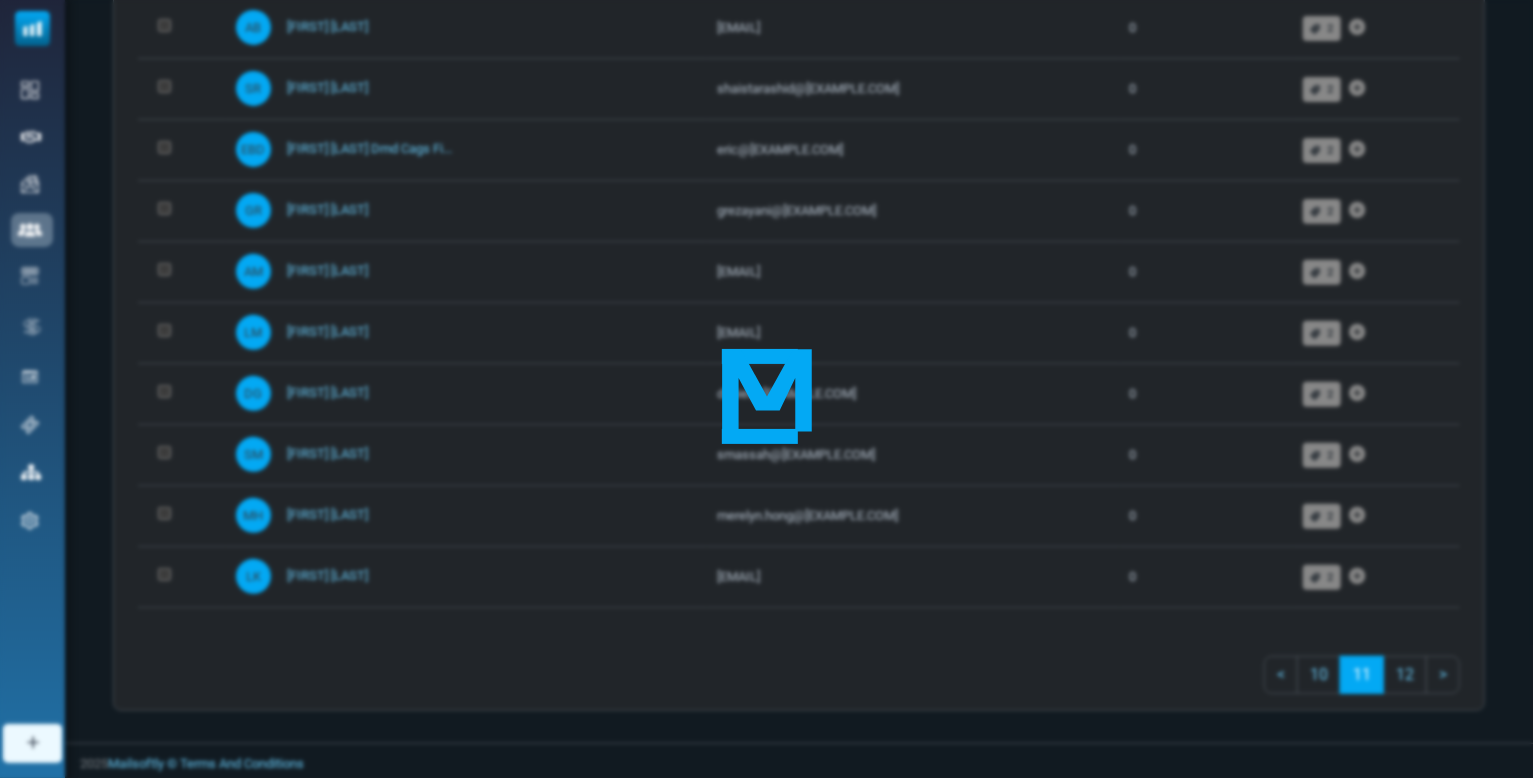 click at bounding box center [766, 389] 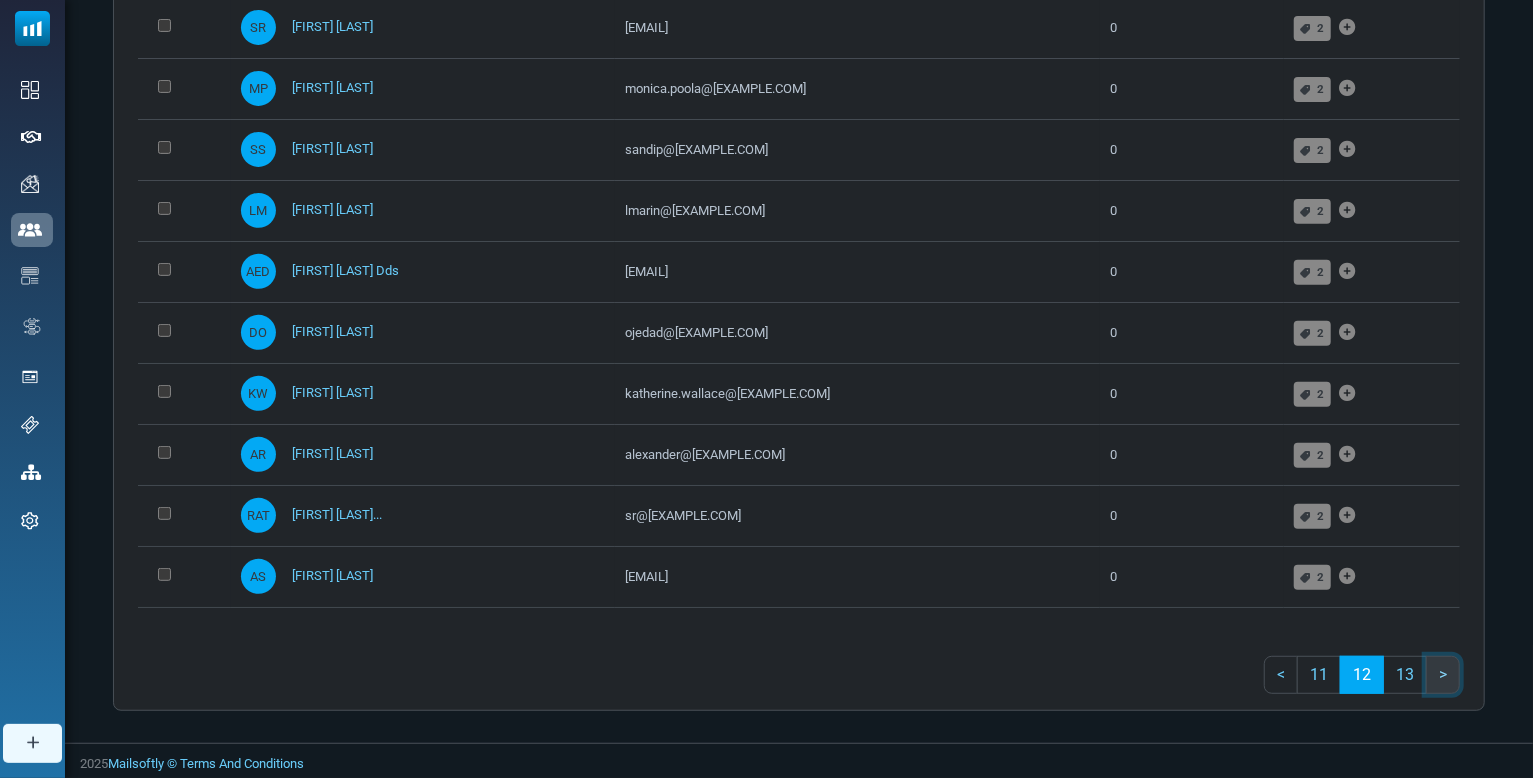 click on ">" at bounding box center [1443, 675] 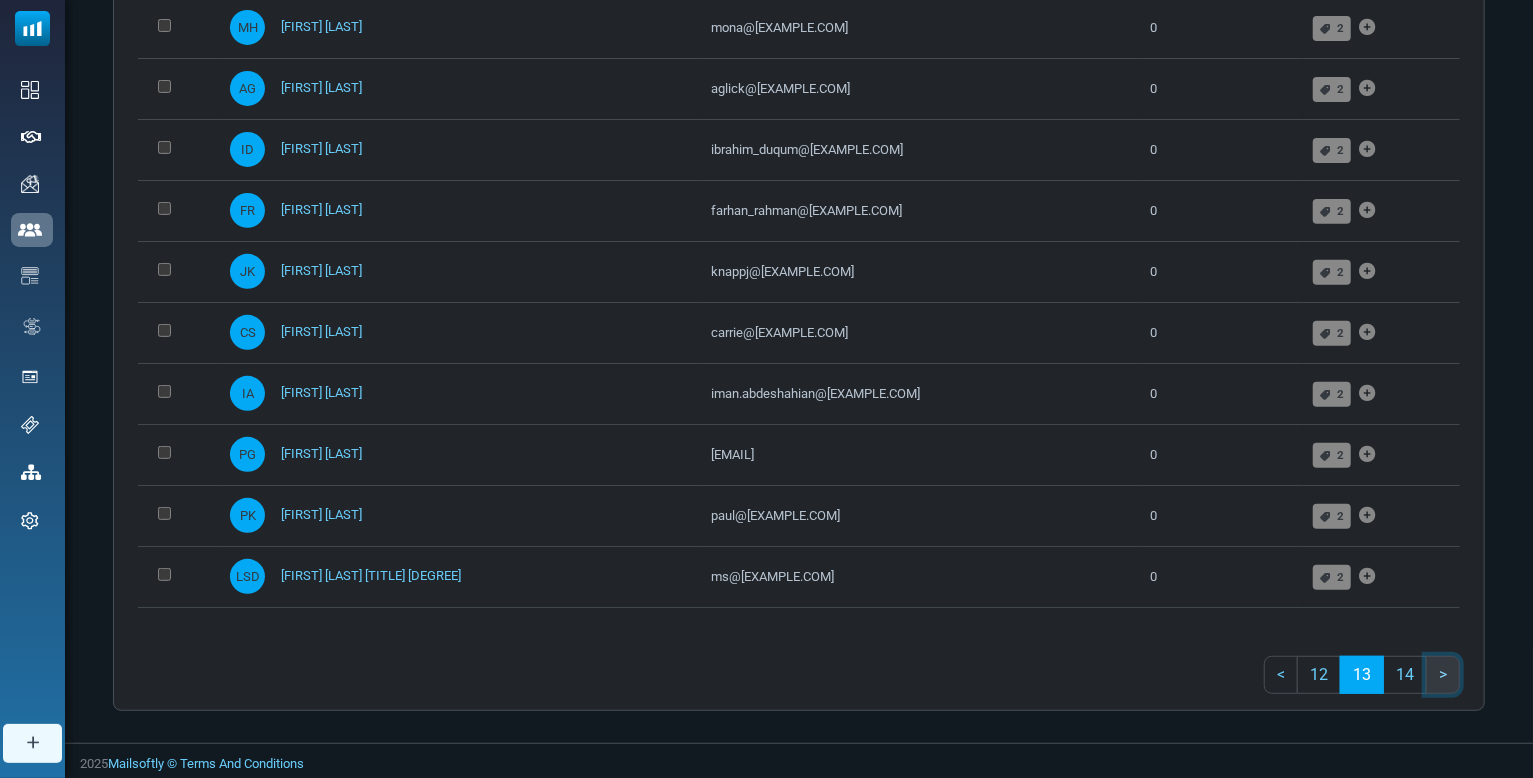 click on ">" at bounding box center (1443, 675) 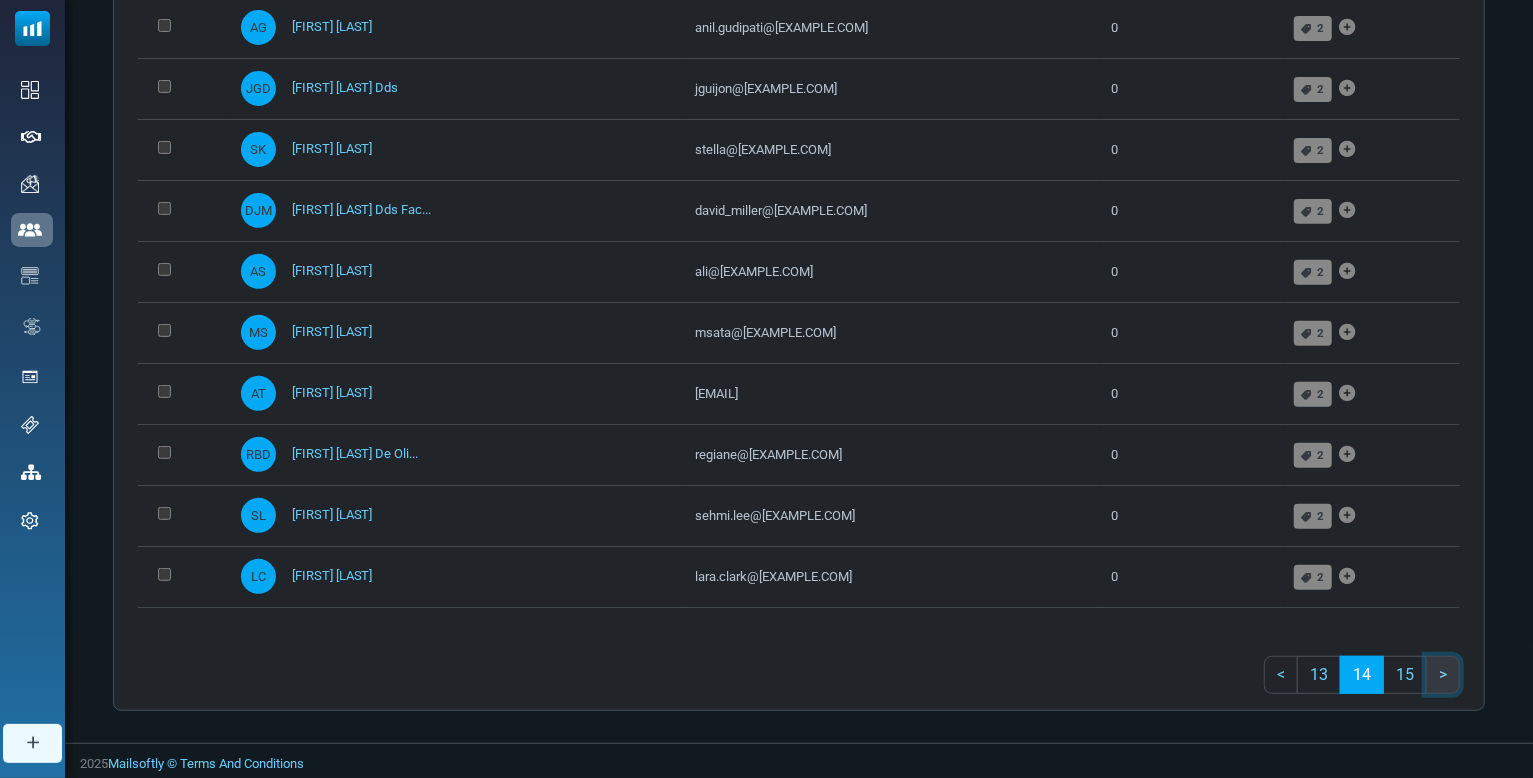 click on ">" at bounding box center [1443, 675] 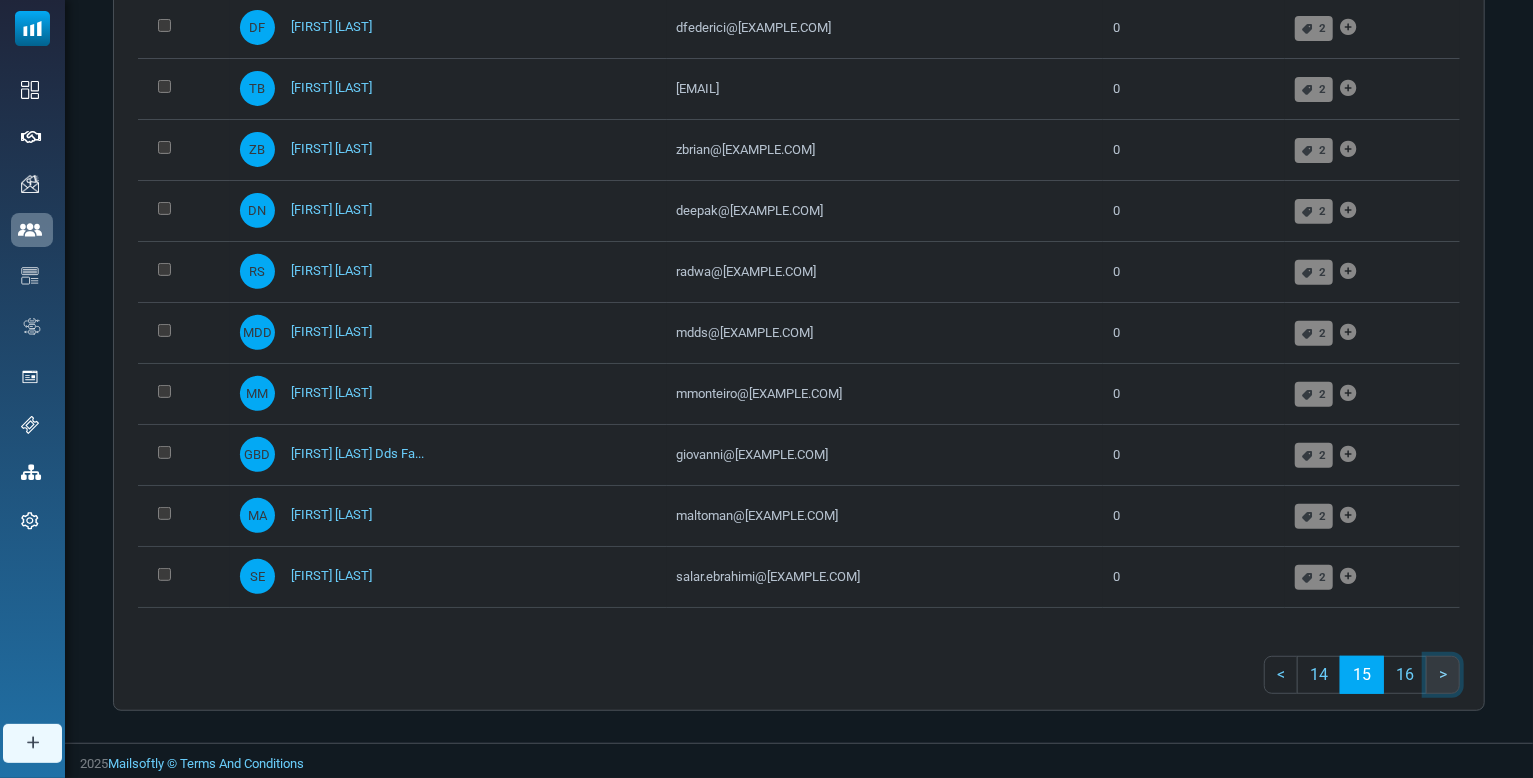 click on ">" at bounding box center (1443, 675) 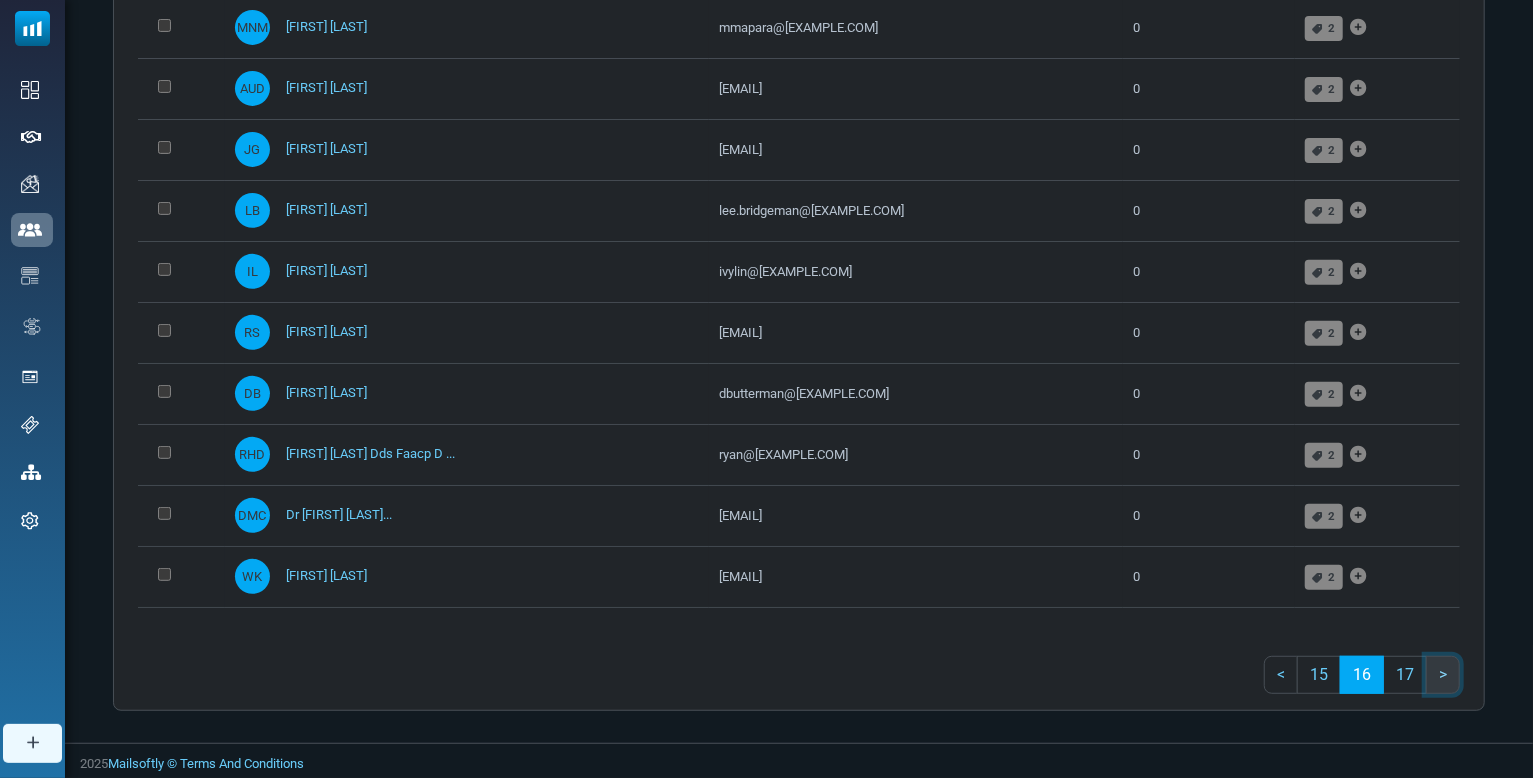 click on ">" at bounding box center (1443, 675) 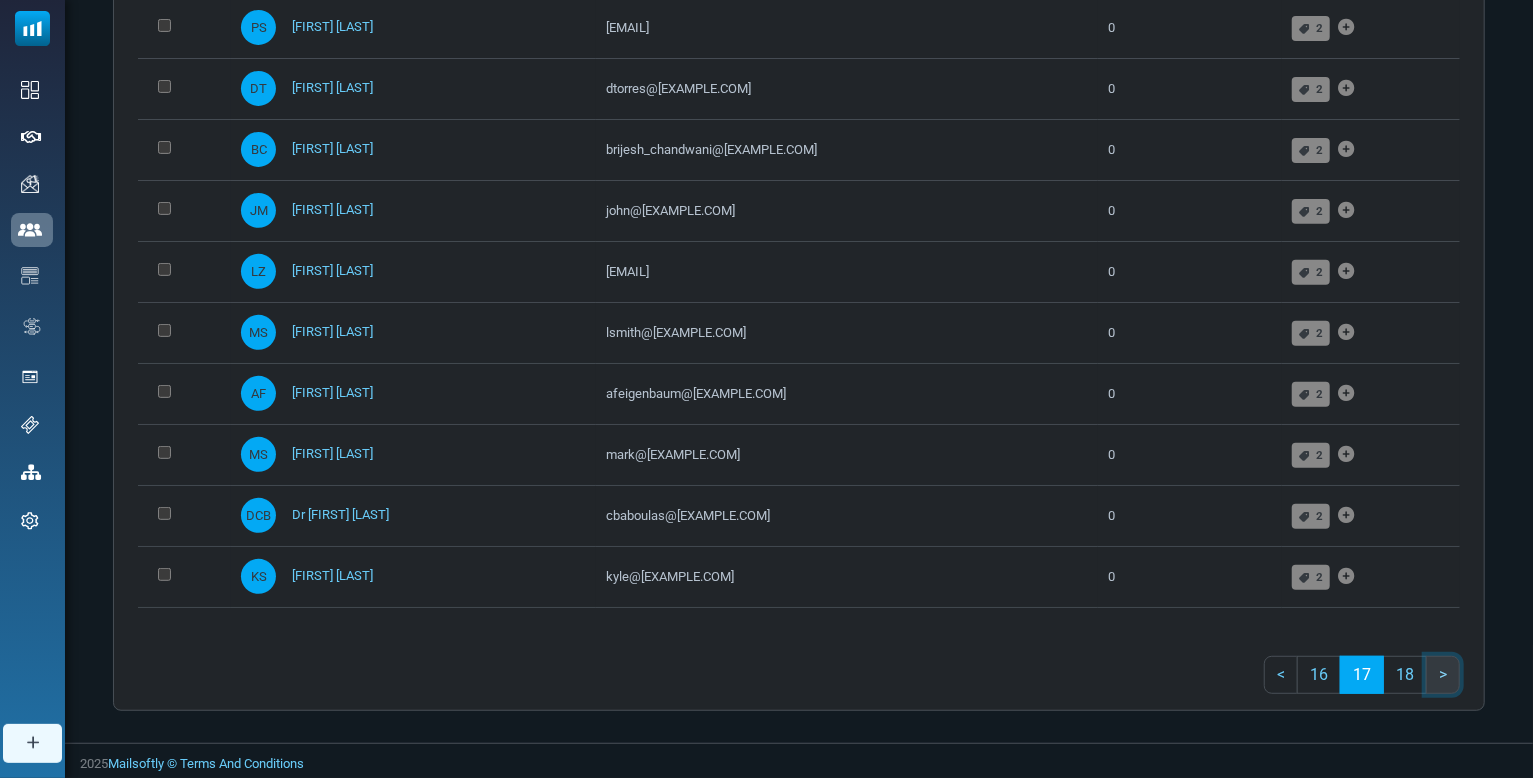 click on ">" at bounding box center (1443, 675) 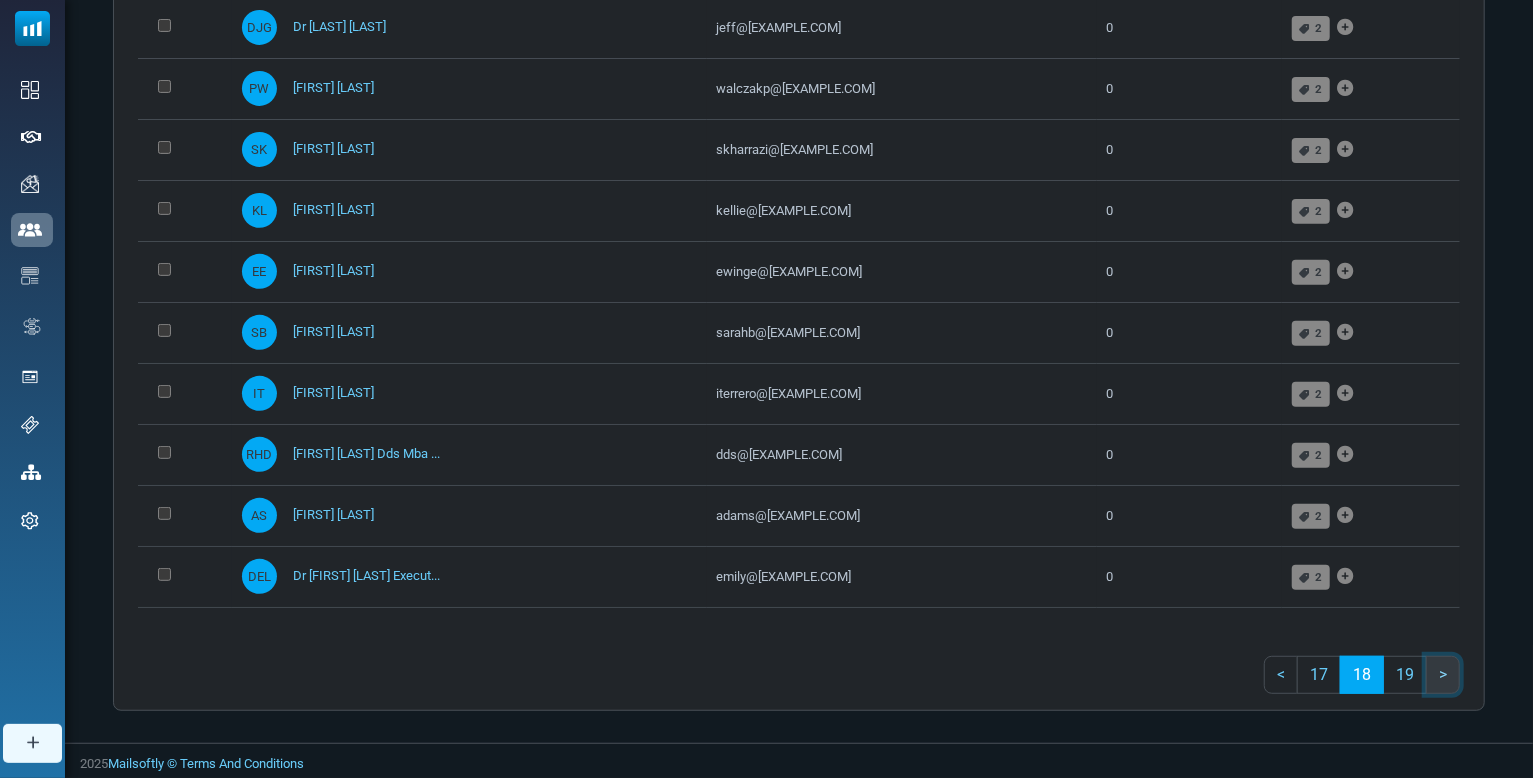 click on ">" at bounding box center [1443, 675] 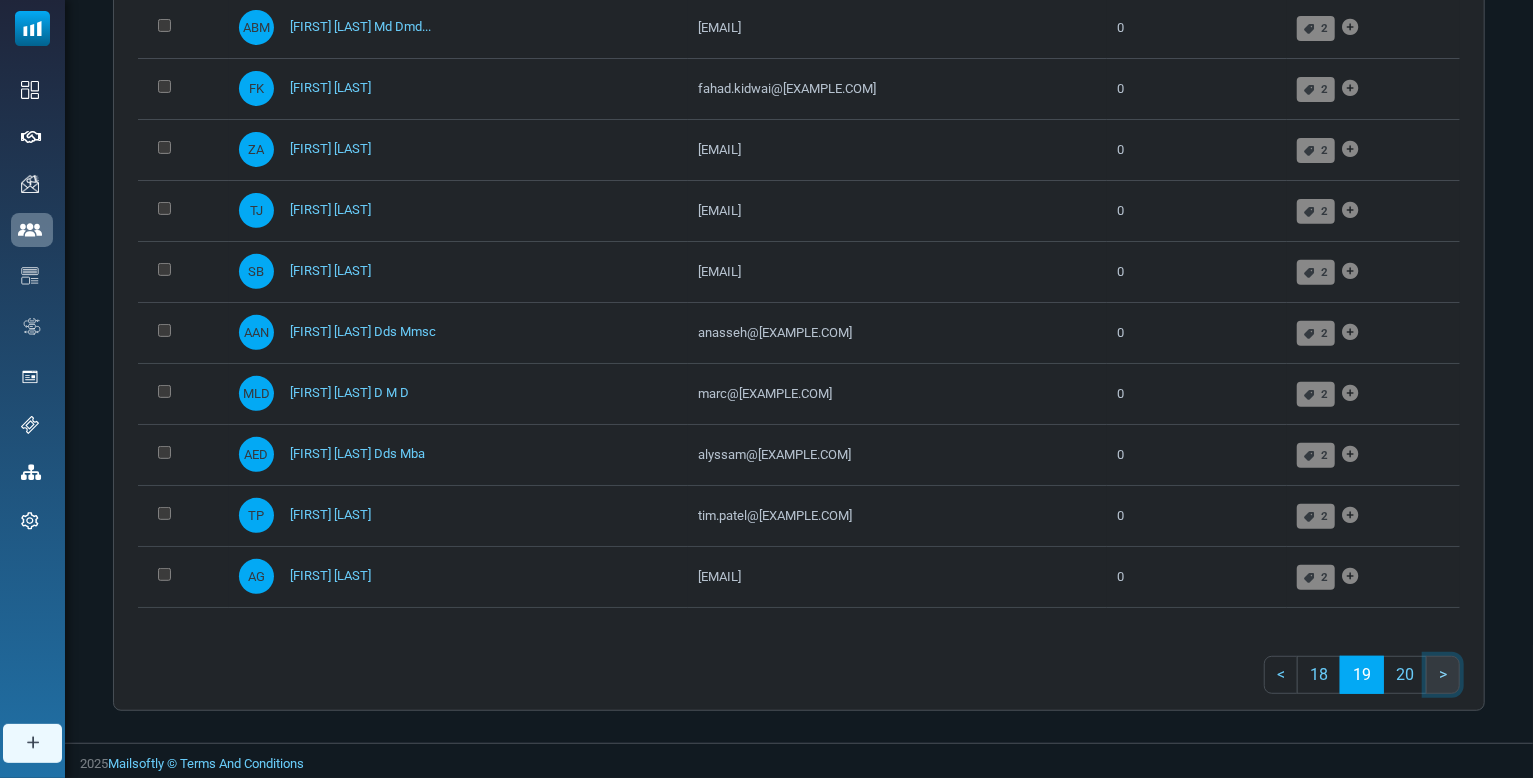 click on ">" at bounding box center [1443, 675] 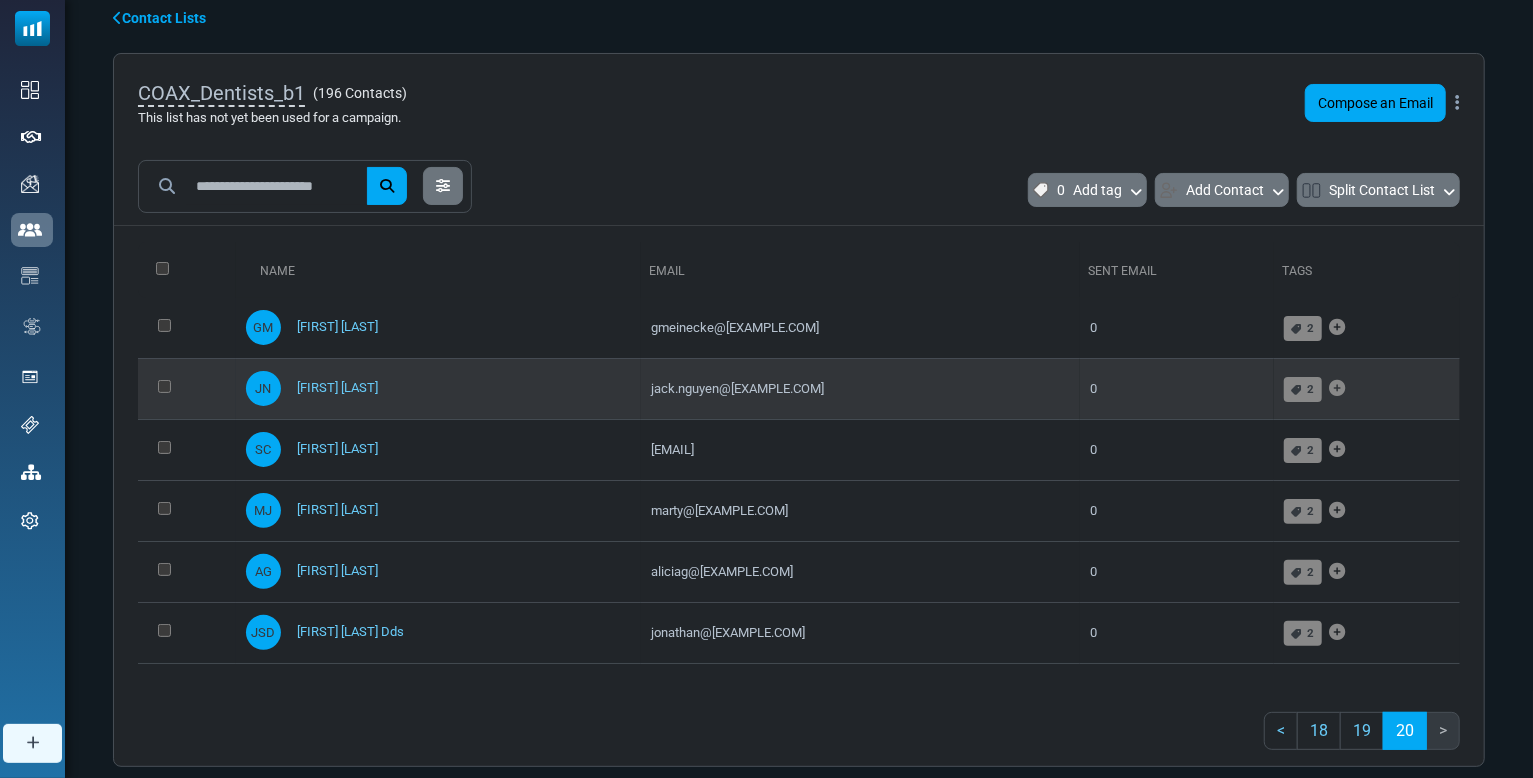 scroll, scrollTop: 111, scrollLeft: 0, axis: vertical 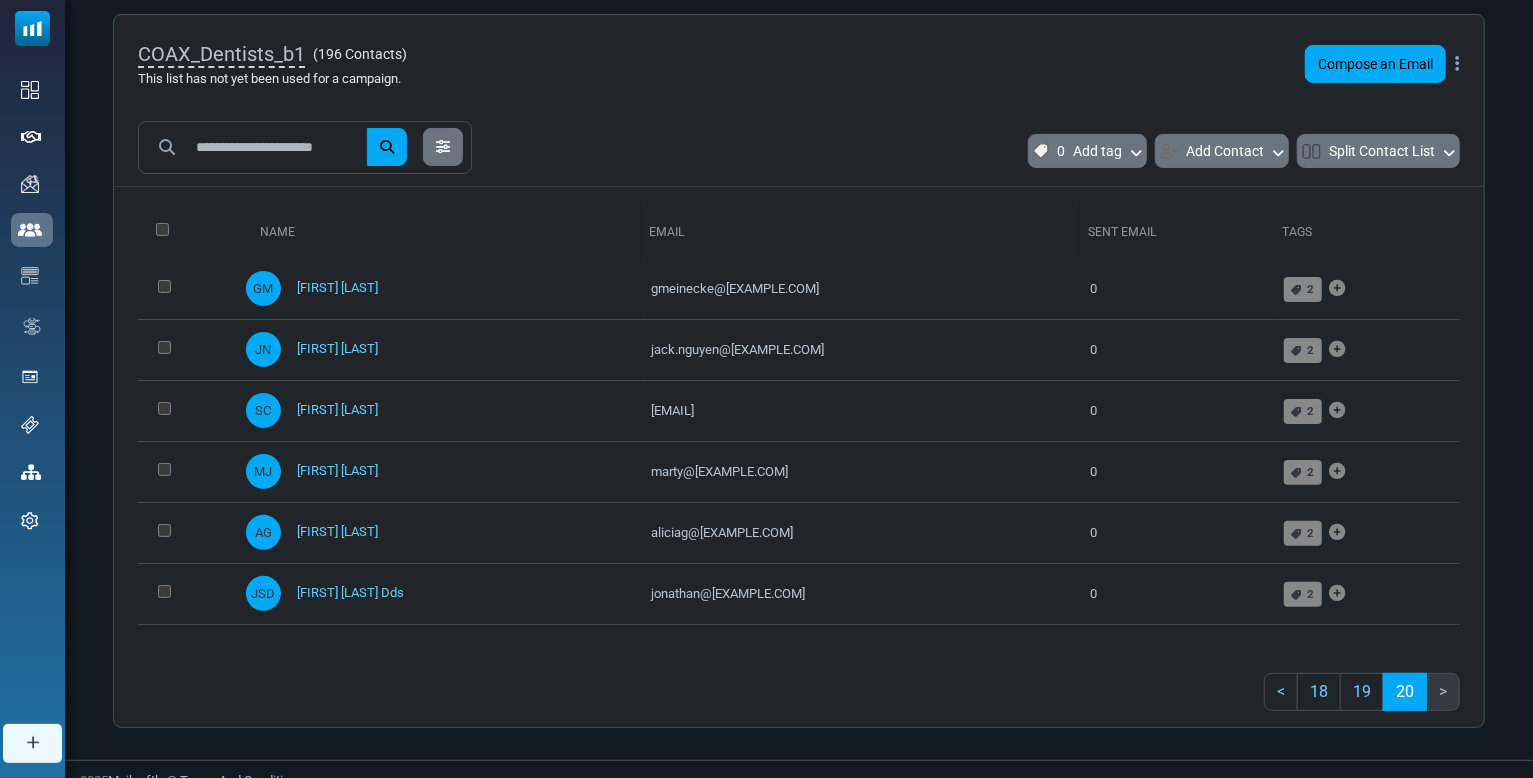 click at bounding box center [187, 231] 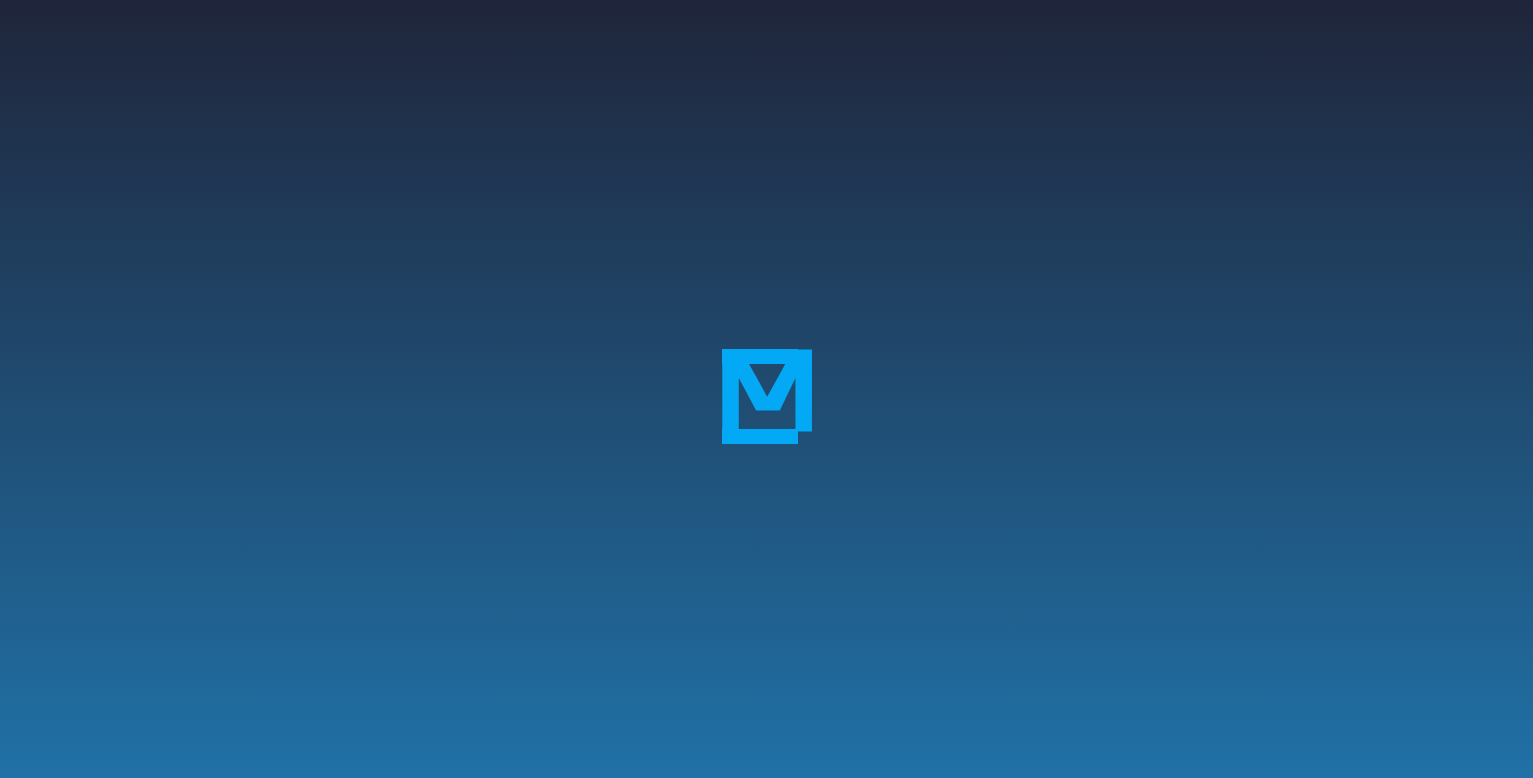 scroll, scrollTop: 0, scrollLeft: 0, axis: both 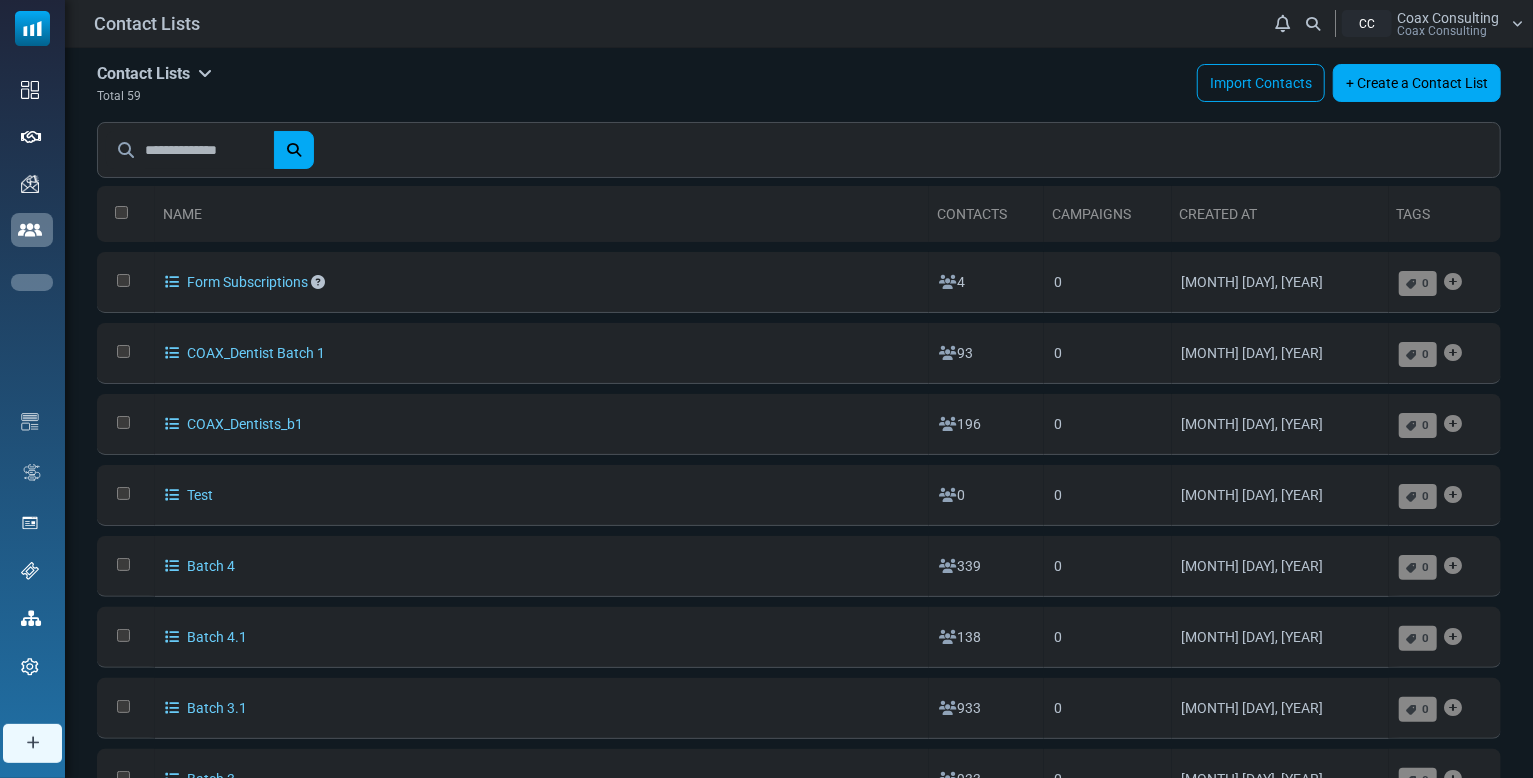 click on "Contact Lists
My Contact Lists
Company Contact Lists
Import History
Export History
Archived
Total
59
Import Contacts
+ Create a Contact List" at bounding box center (799, 85) 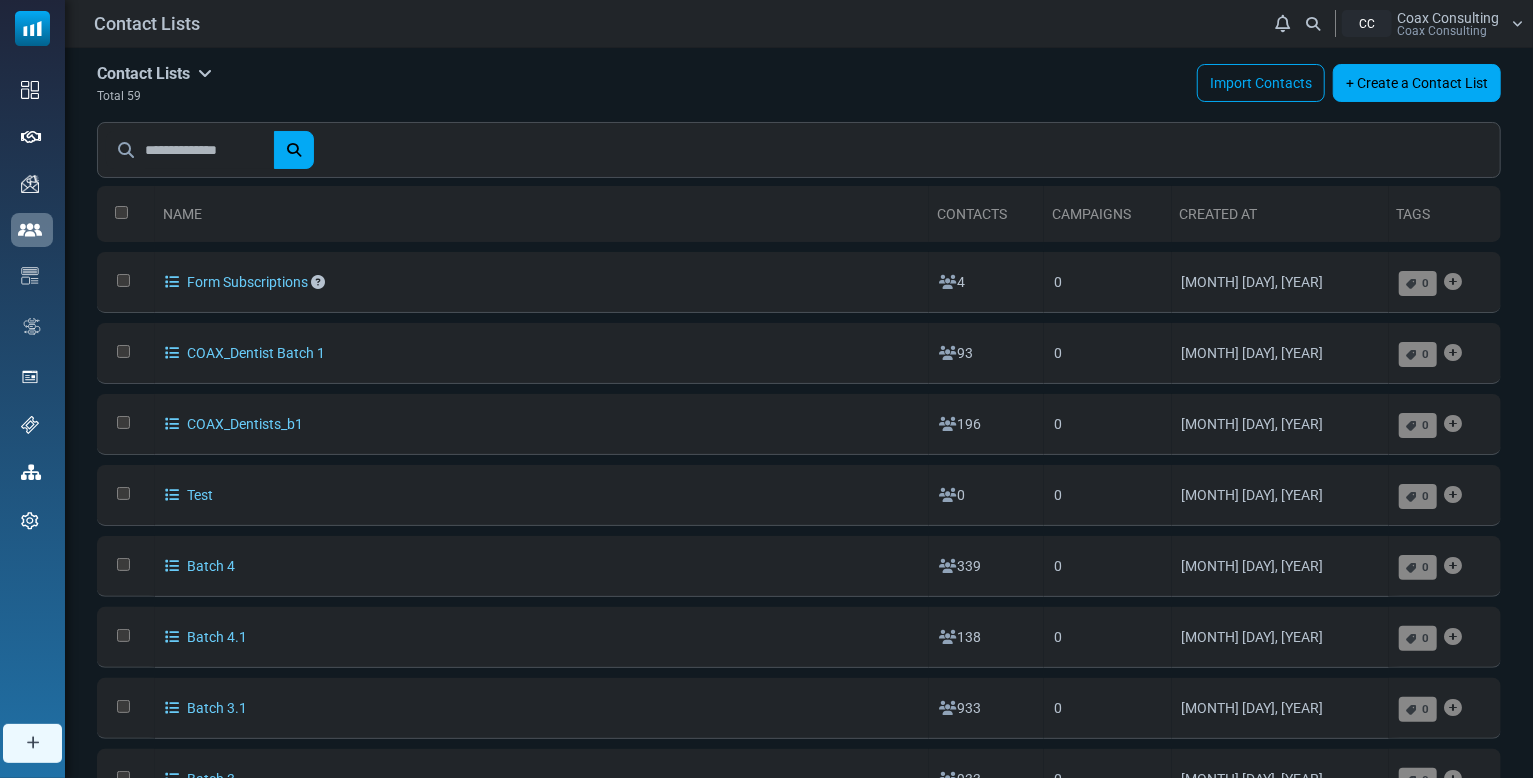 click on "Contact Lists
My Contact Lists
Company Contact Lists
Import History
Export History
Archived
Total
59
Import Contacts
+ Create a Contact List" at bounding box center [799, 85] 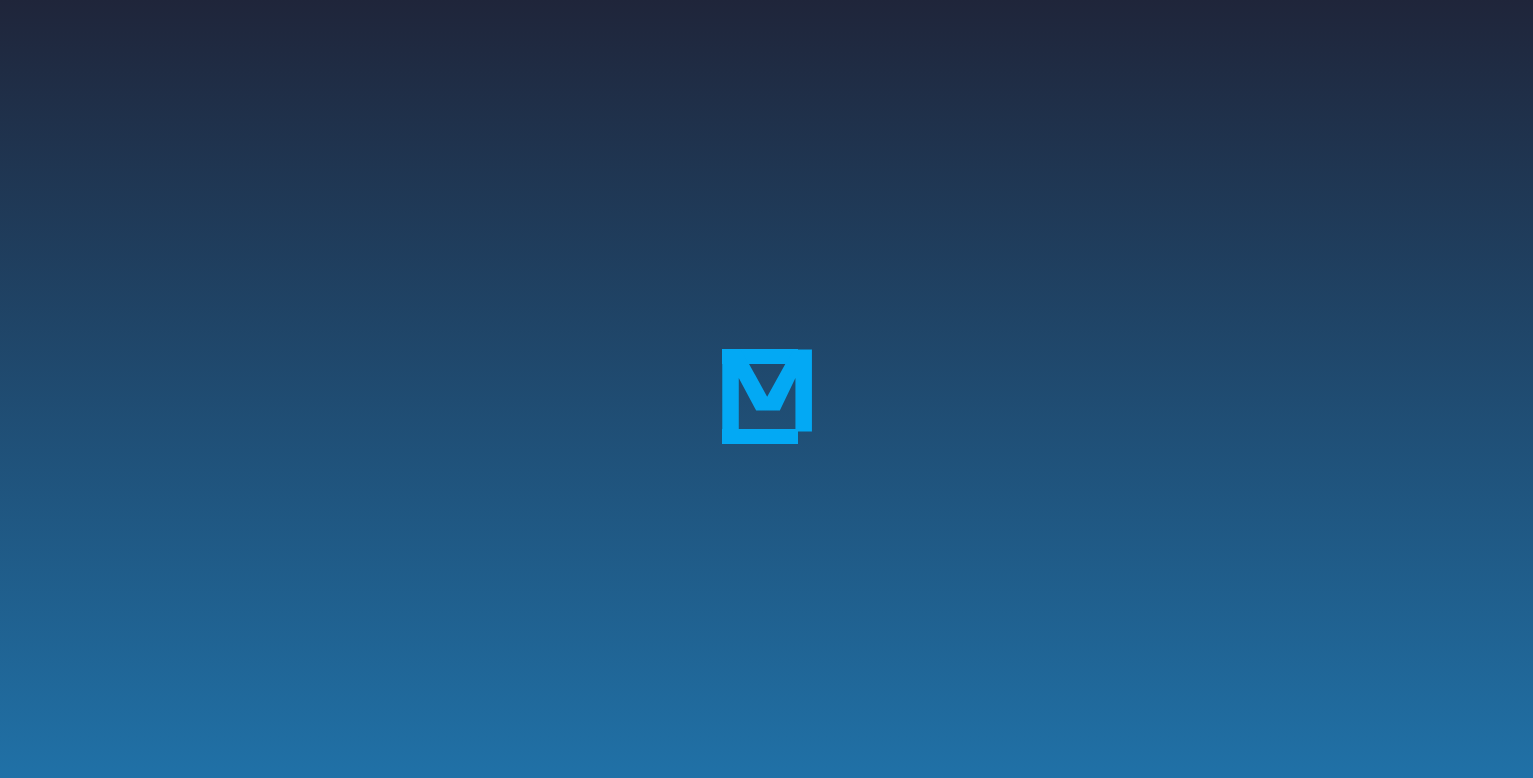 scroll, scrollTop: 0, scrollLeft: 0, axis: both 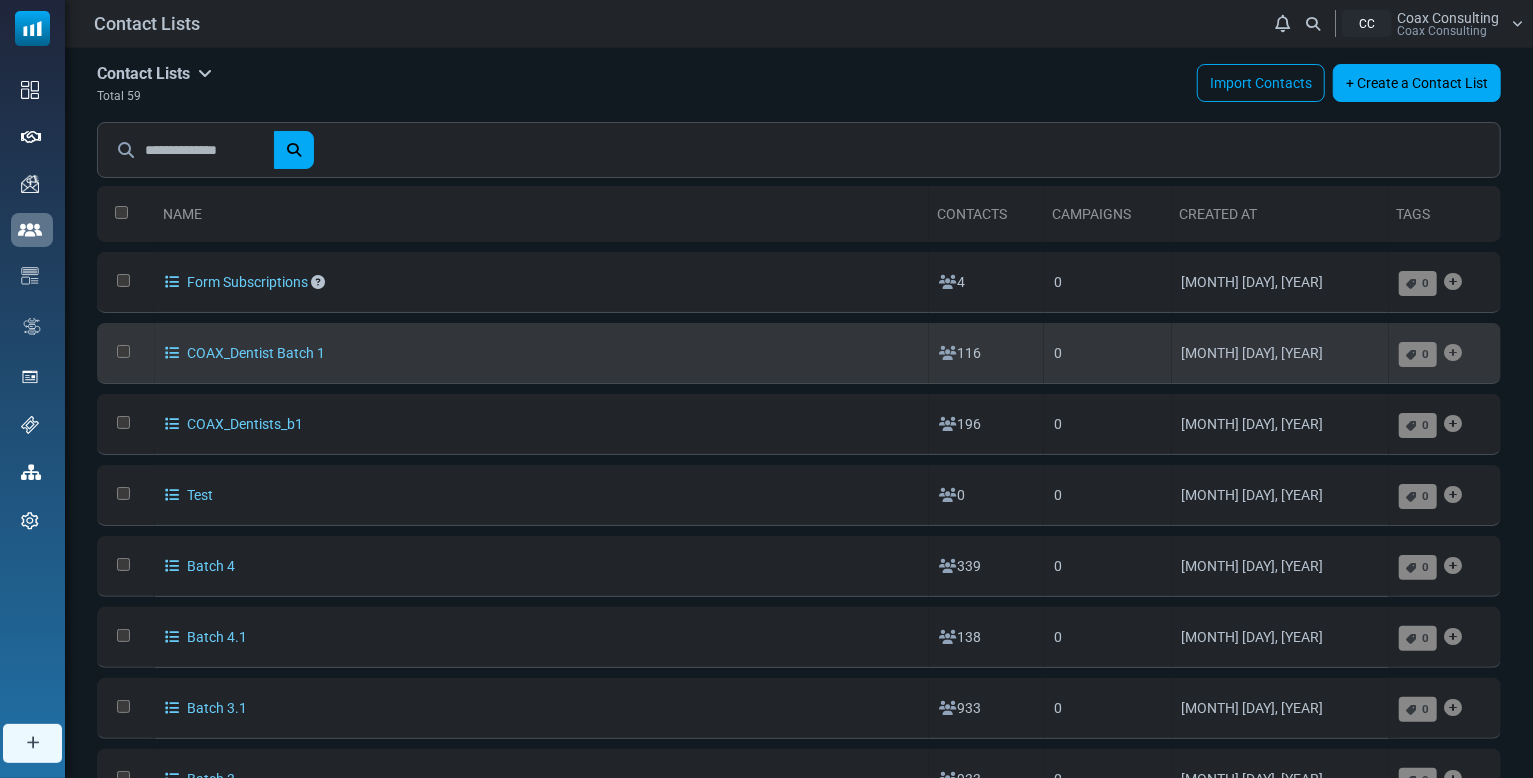 click on "COAX_Dentist Batch 1" at bounding box center [542, 353] 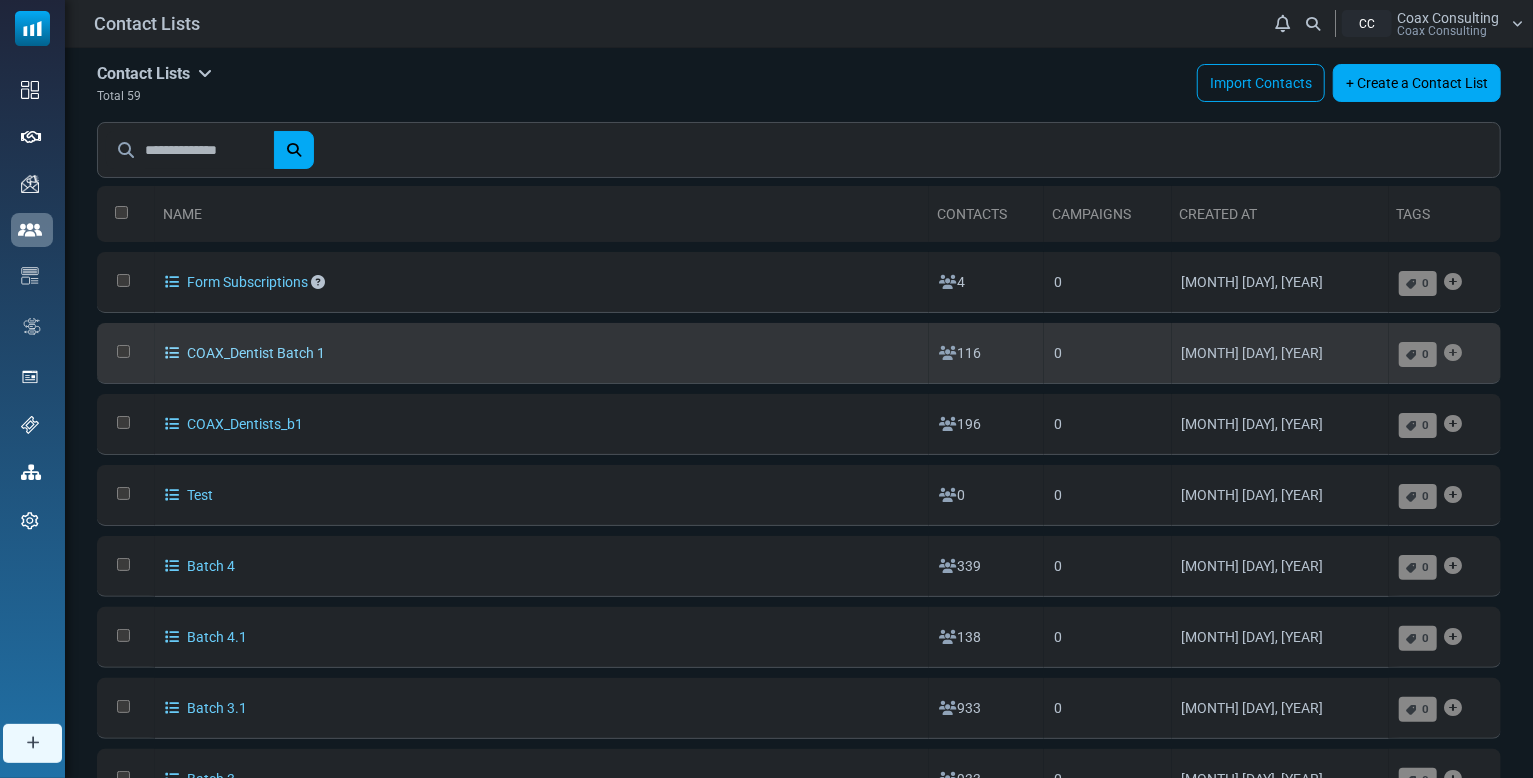 click on "COAX_Dentist Batch 1" at bounding box center [245, 353] 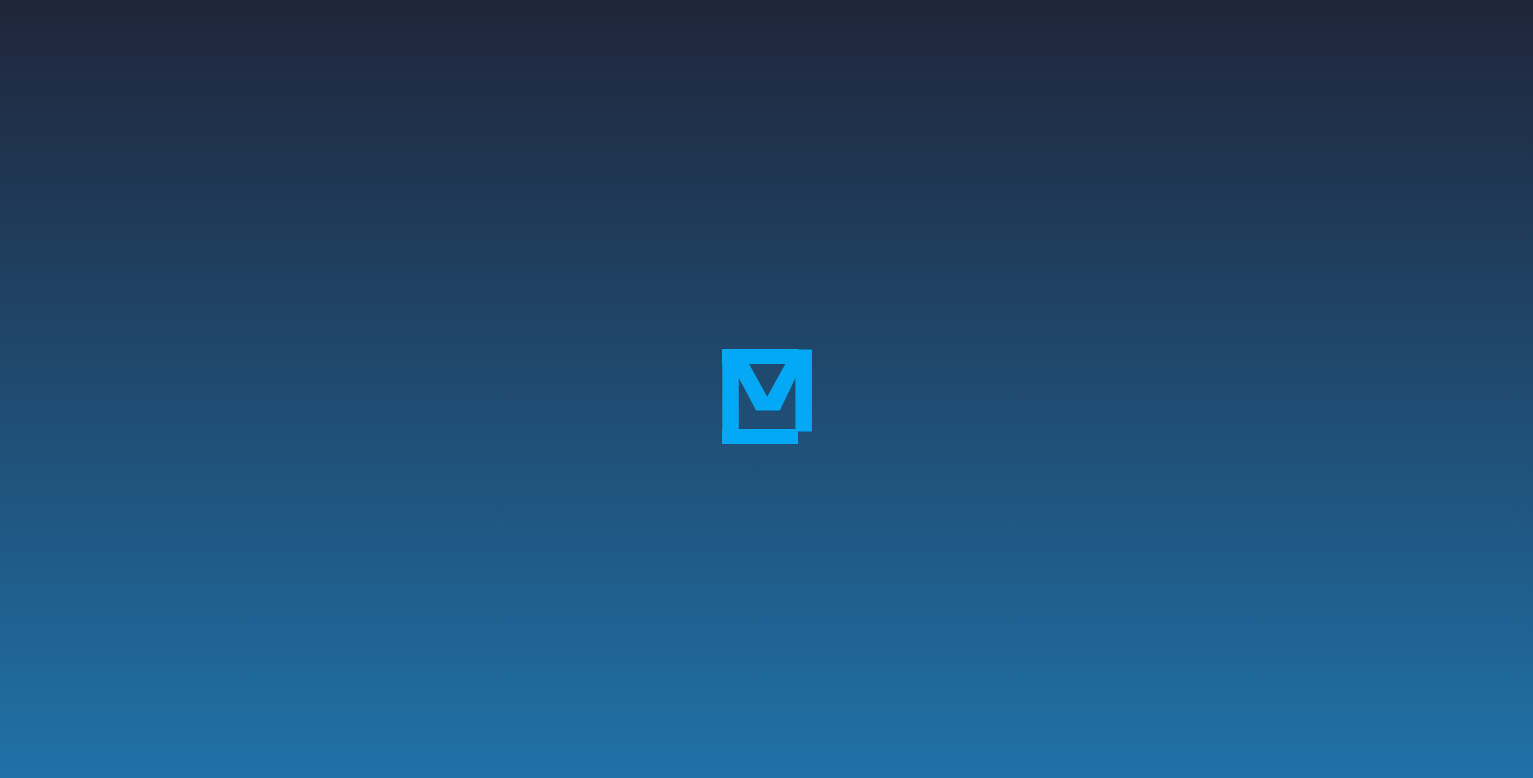 scroll, scrollTop: 0, scrollLeft: 0, axis: both 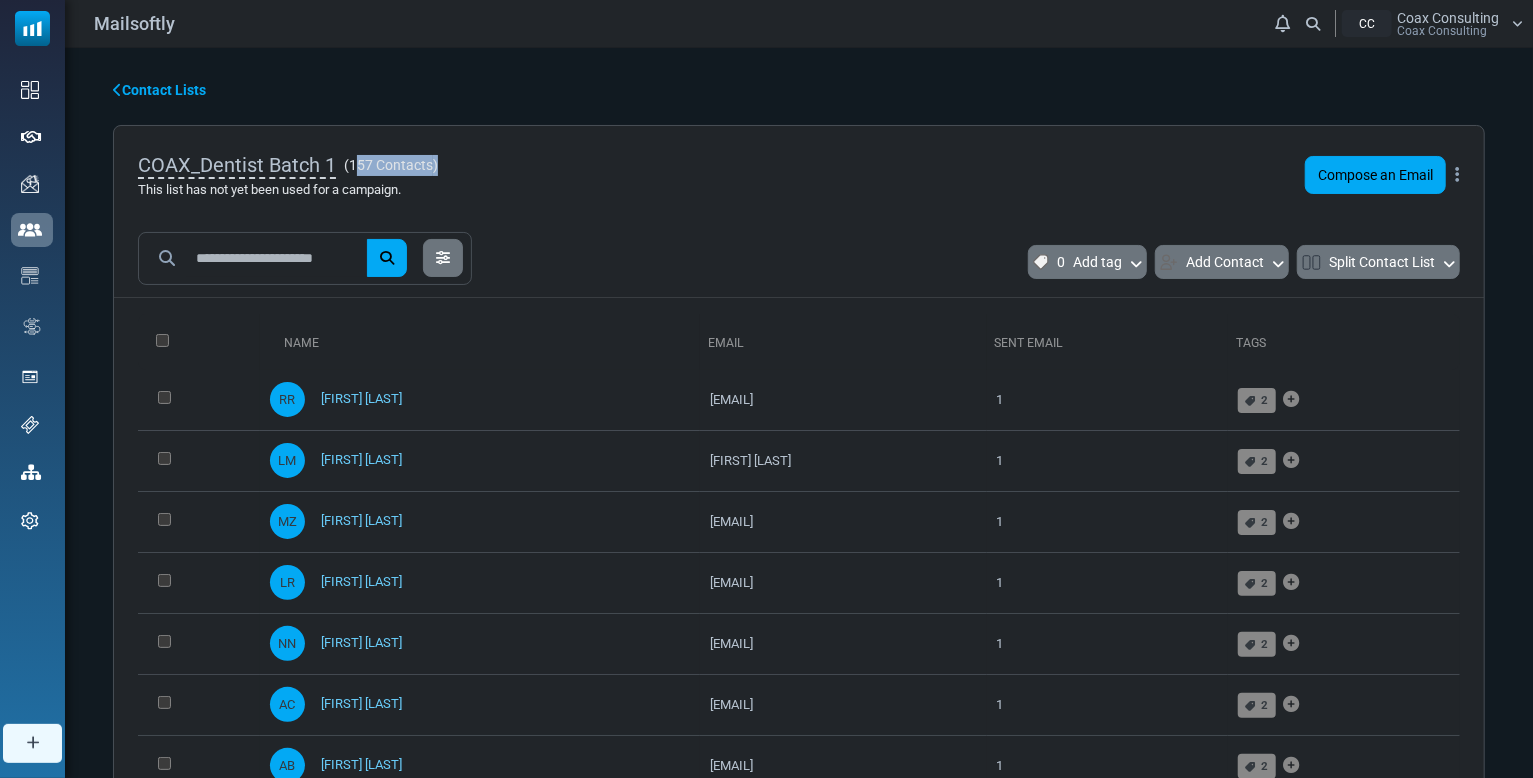 drag, startPoint x: 452, startPoint y: 162, endPoint x: 463, endPoint y: 162, distance: 11 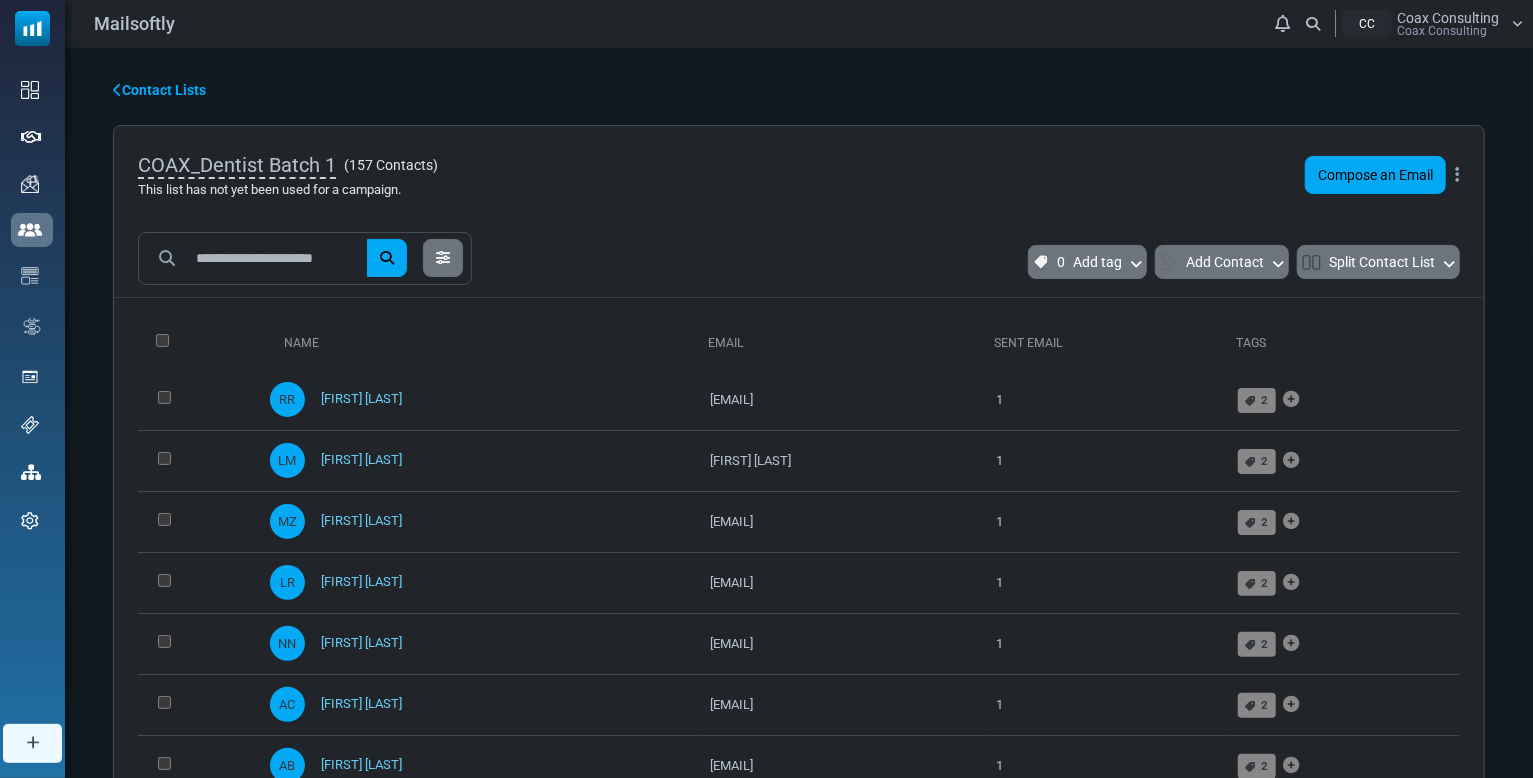 click on "Contact Lists" at bounding box center (159, 90) 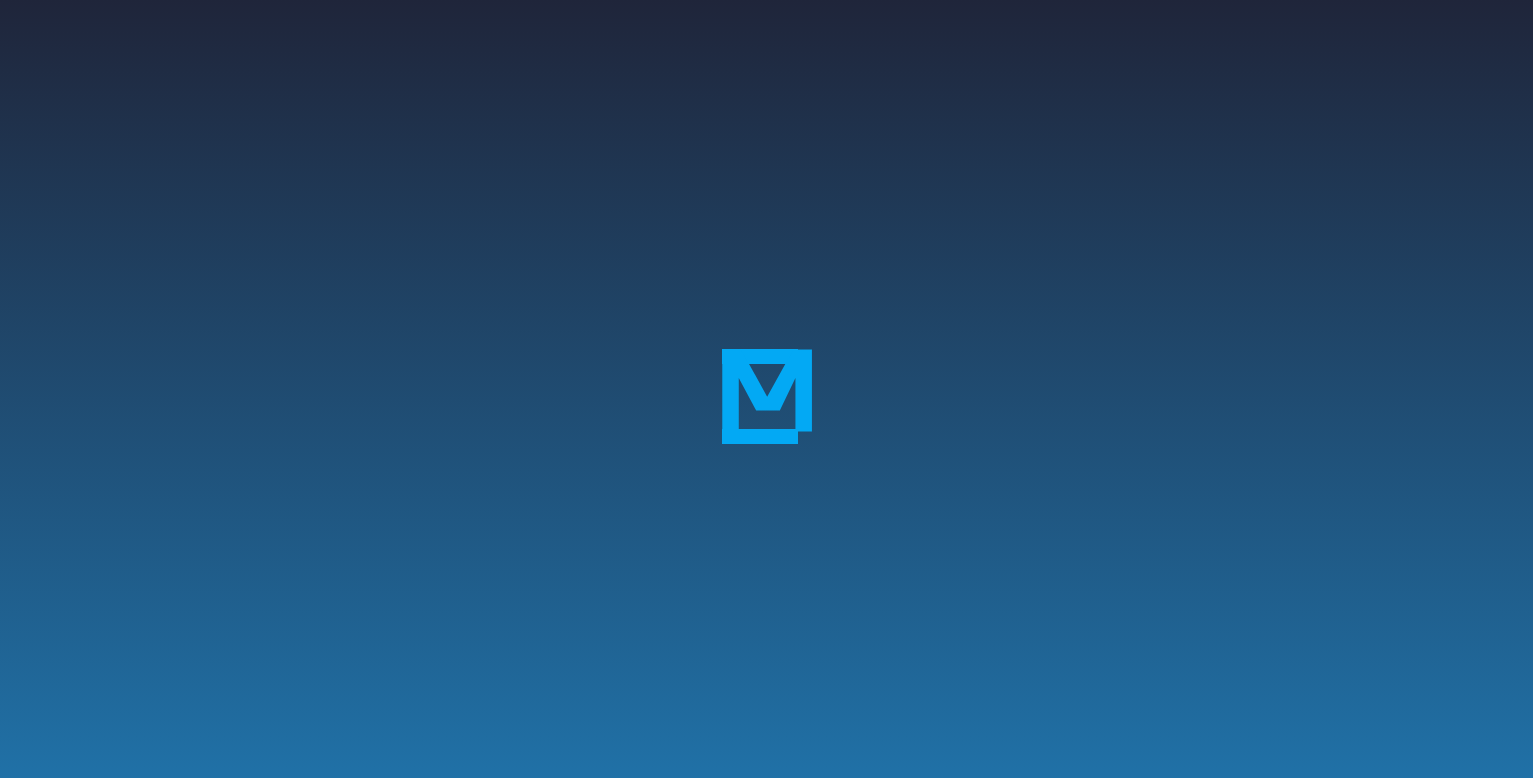 scroll, scrollTop: 0, scrollLeft: 0, axis: both 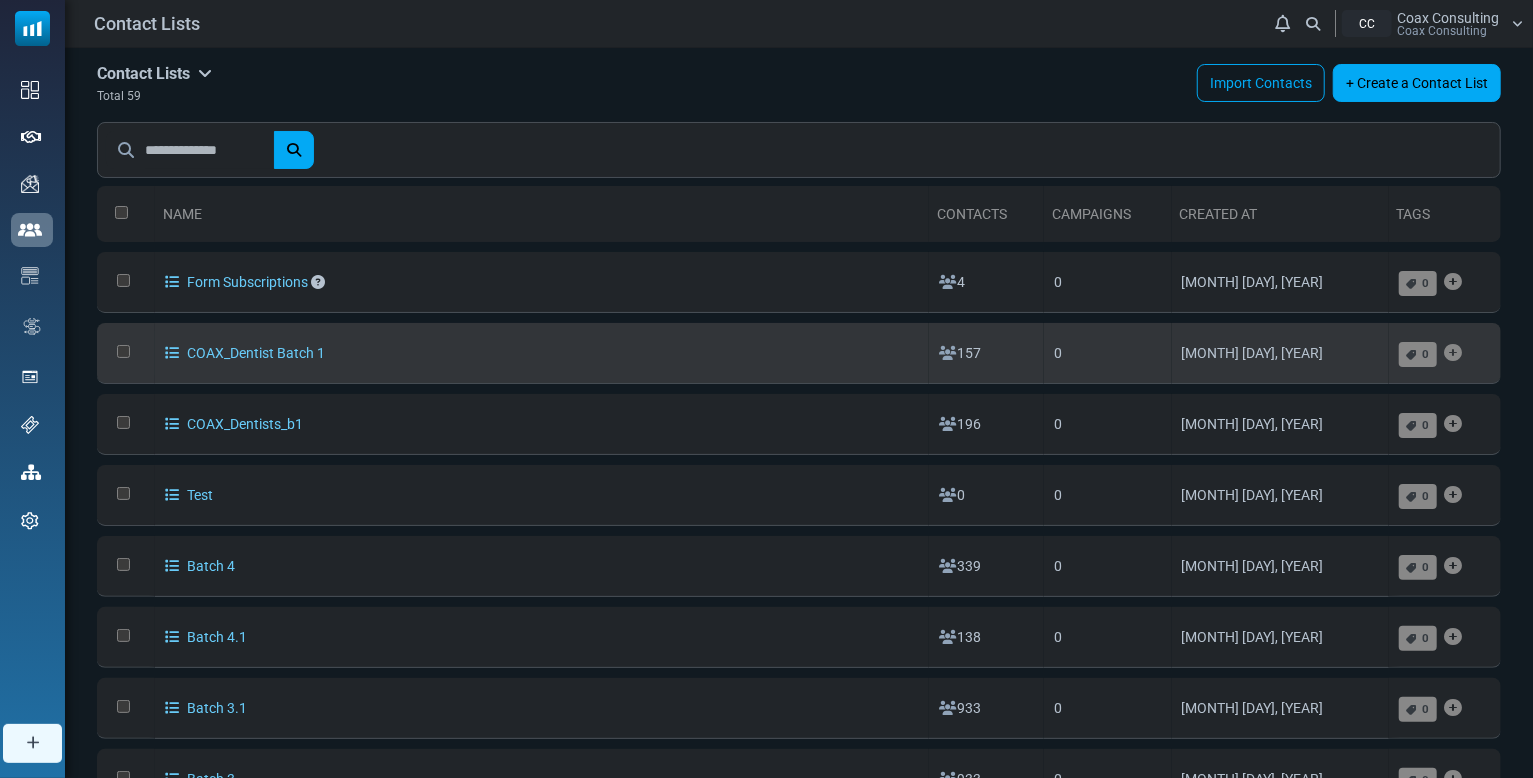 drag, startPoint x: 1036, startPoint y: 354, endPoint x: 984, endPoint y: 354, distance: 52 